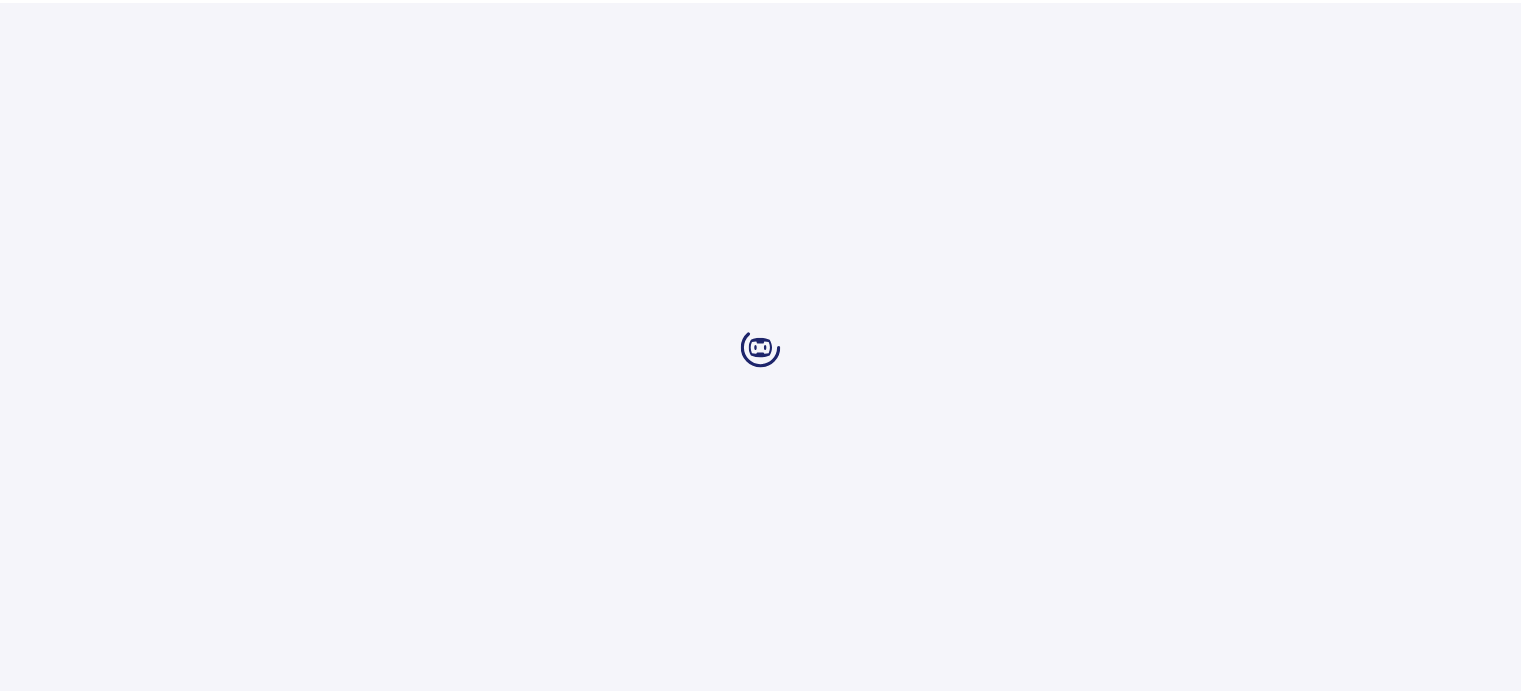 scroll, scrollTop: 0, scrollLeft: 0, axis: both 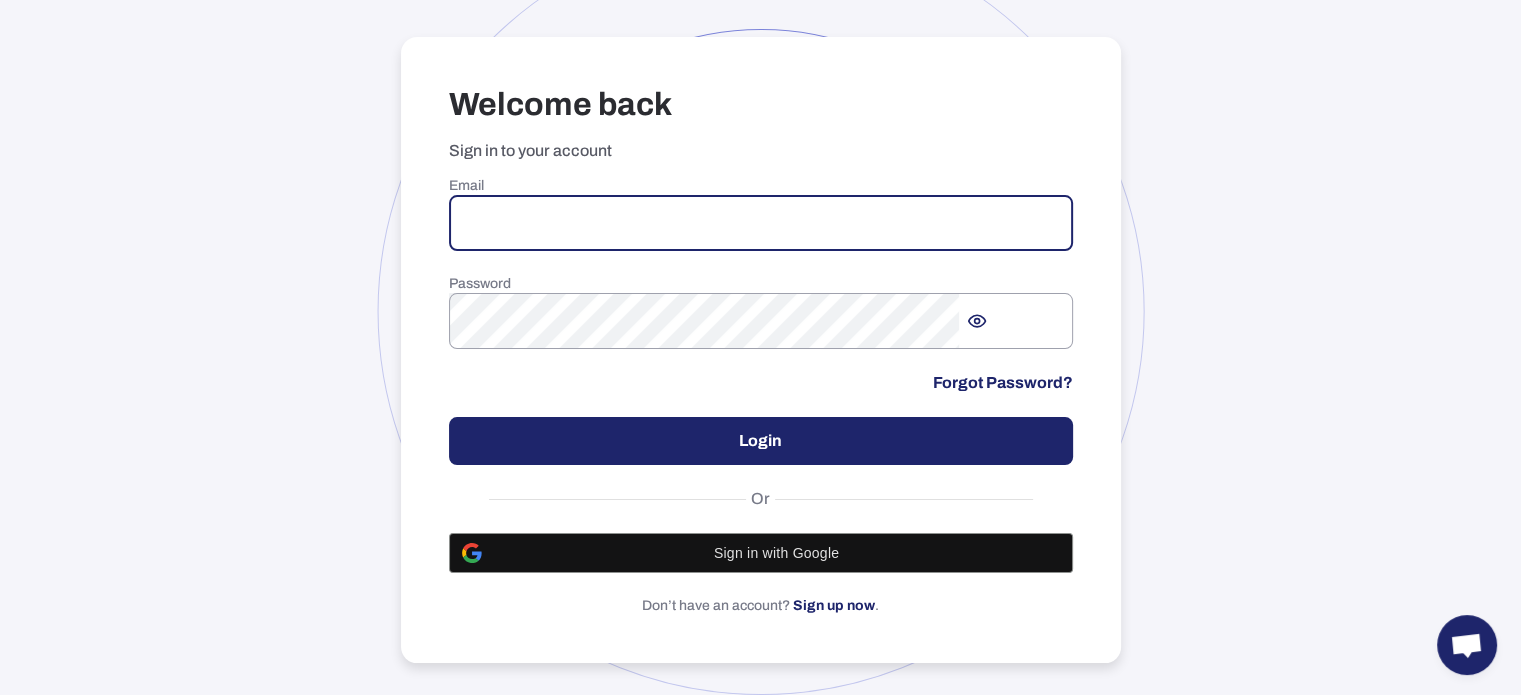 click at bounding box center [761, 223] 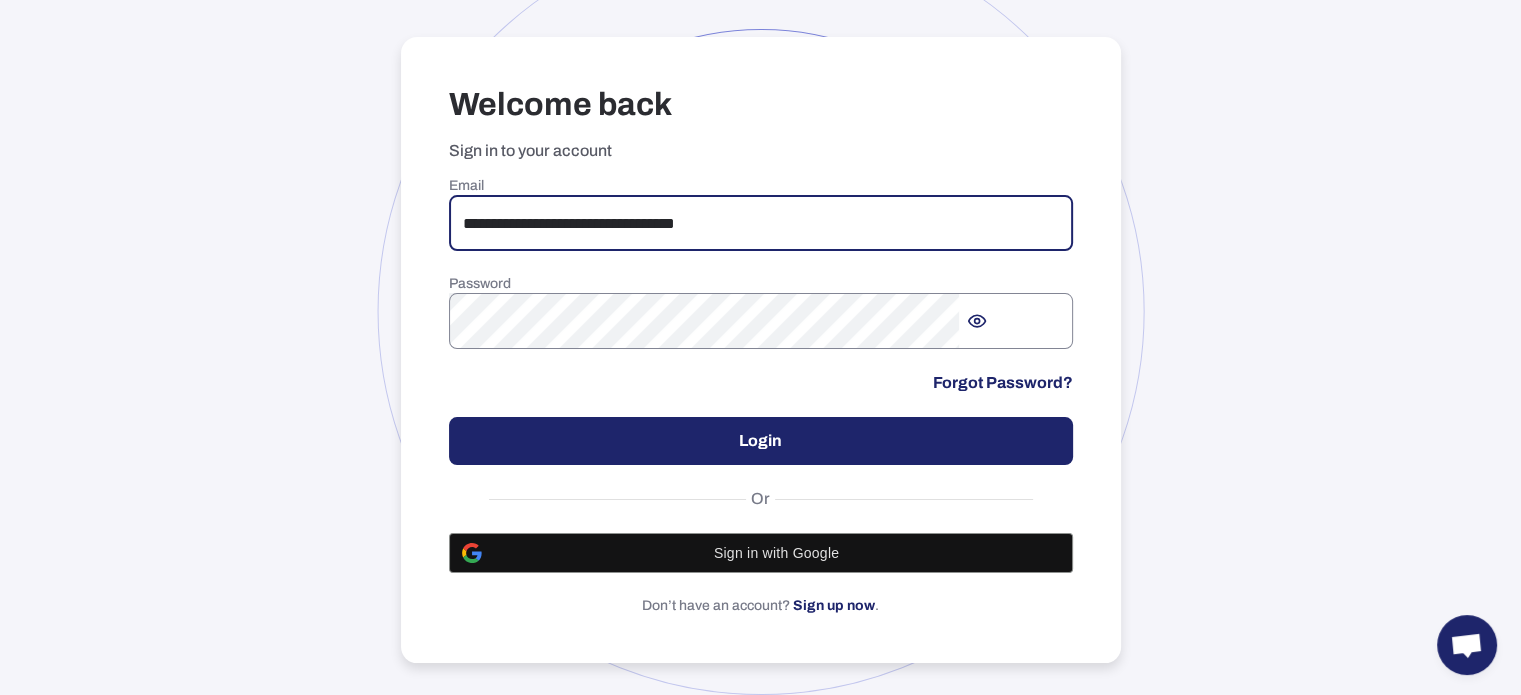 type on "**********" 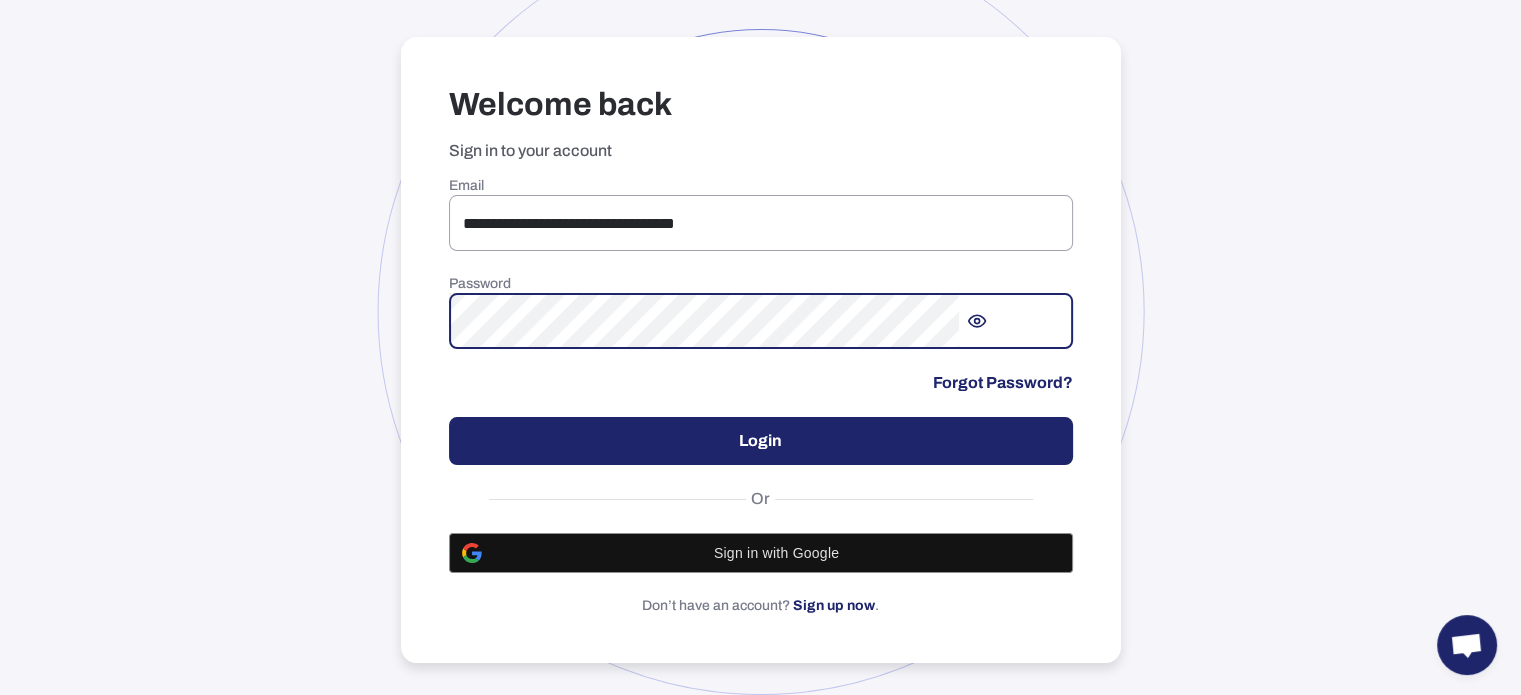 click on "**********" at bounding box center [760, 311] 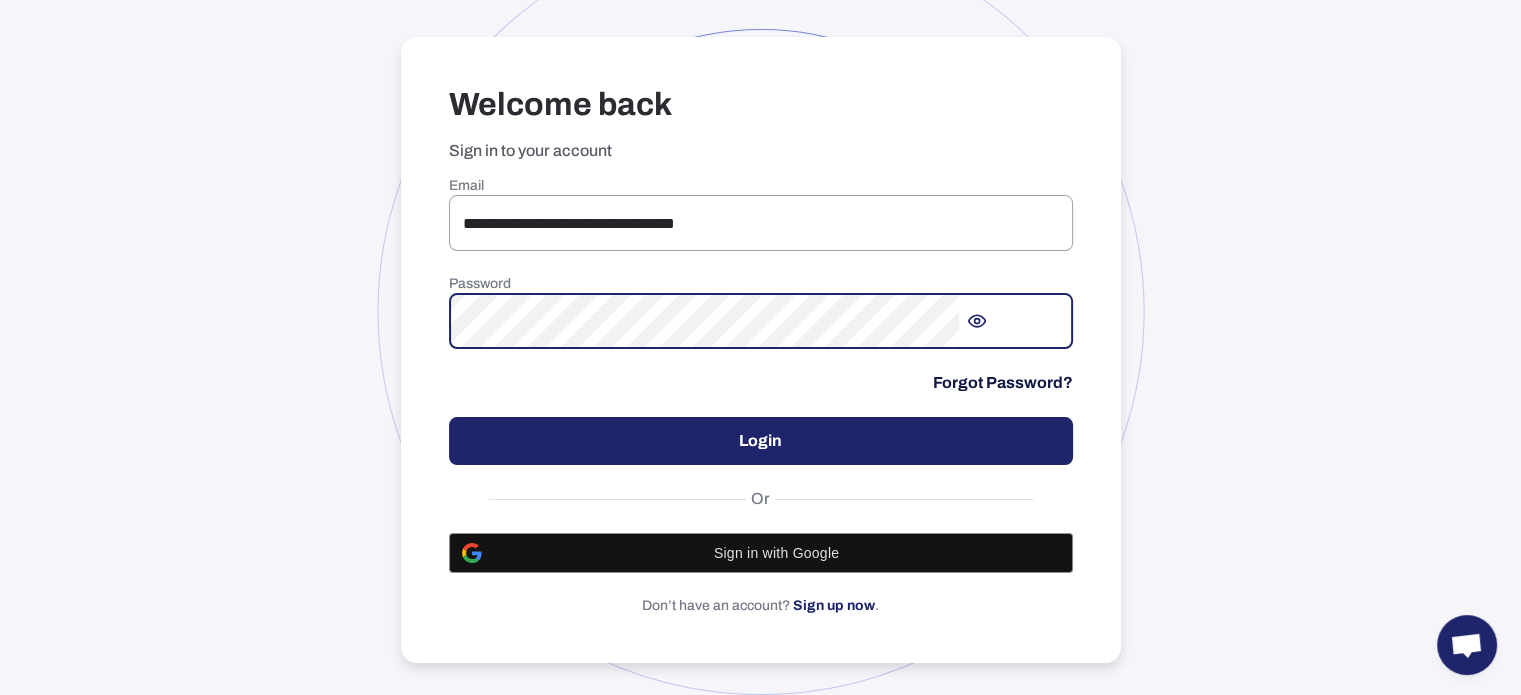 click on "Forgot Password?" at bounding box center (1003, 383) 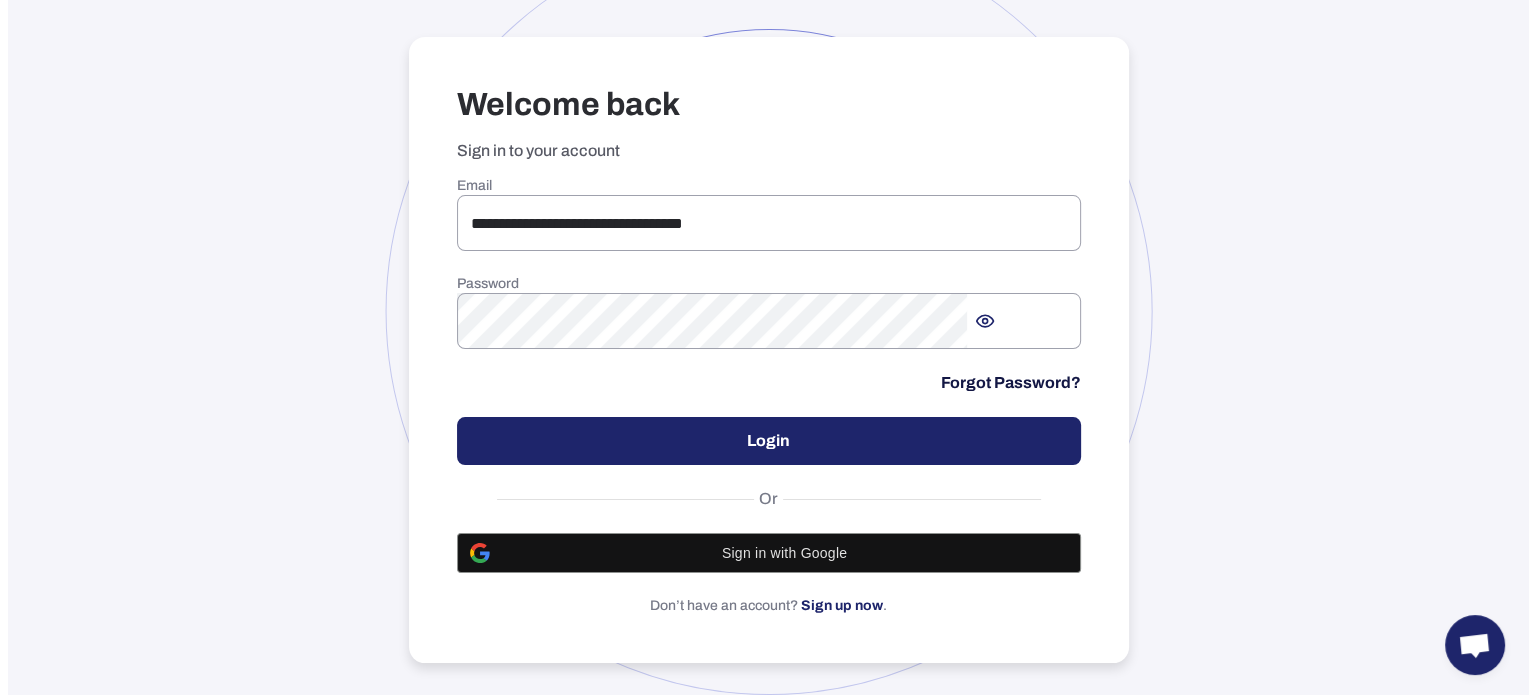 scroll, scrollTop: 0, scrollLeft: 0, axis: both 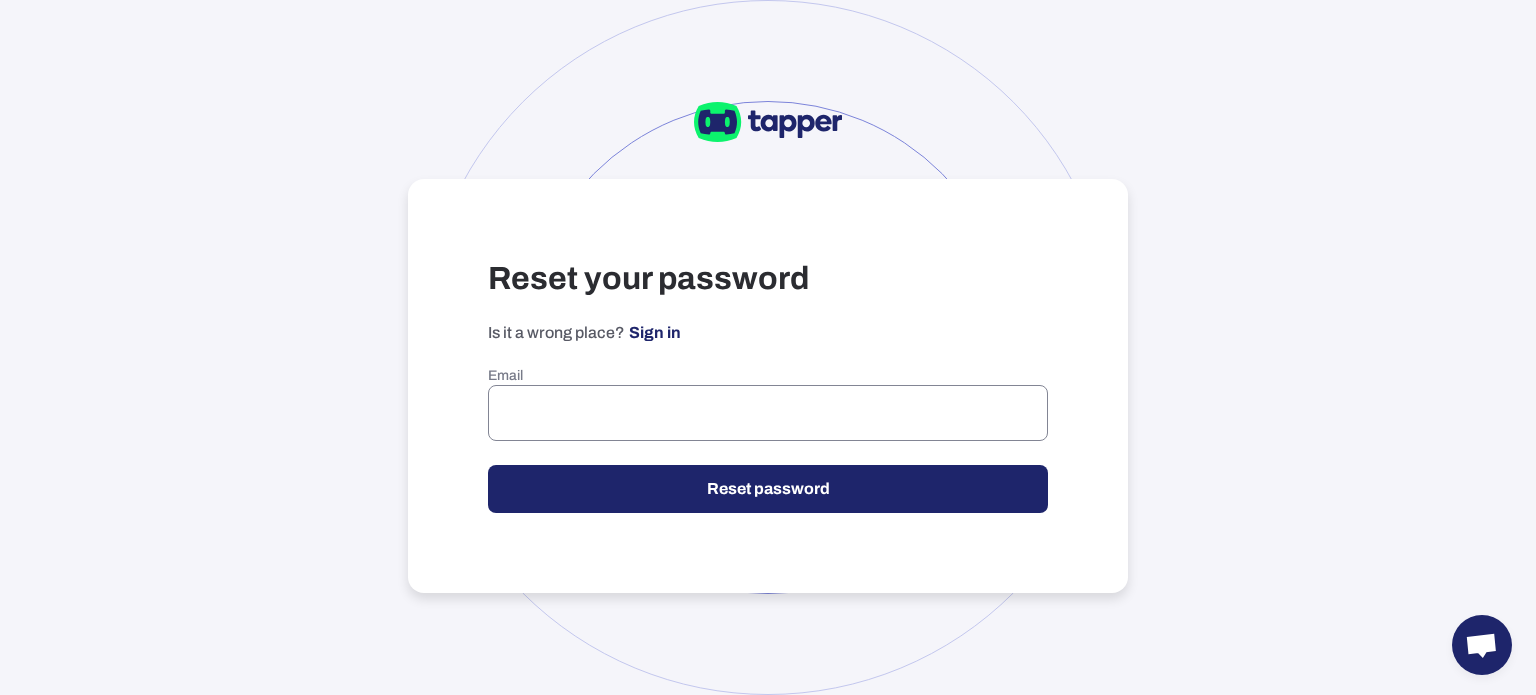 click at bounding box center (768, 413) 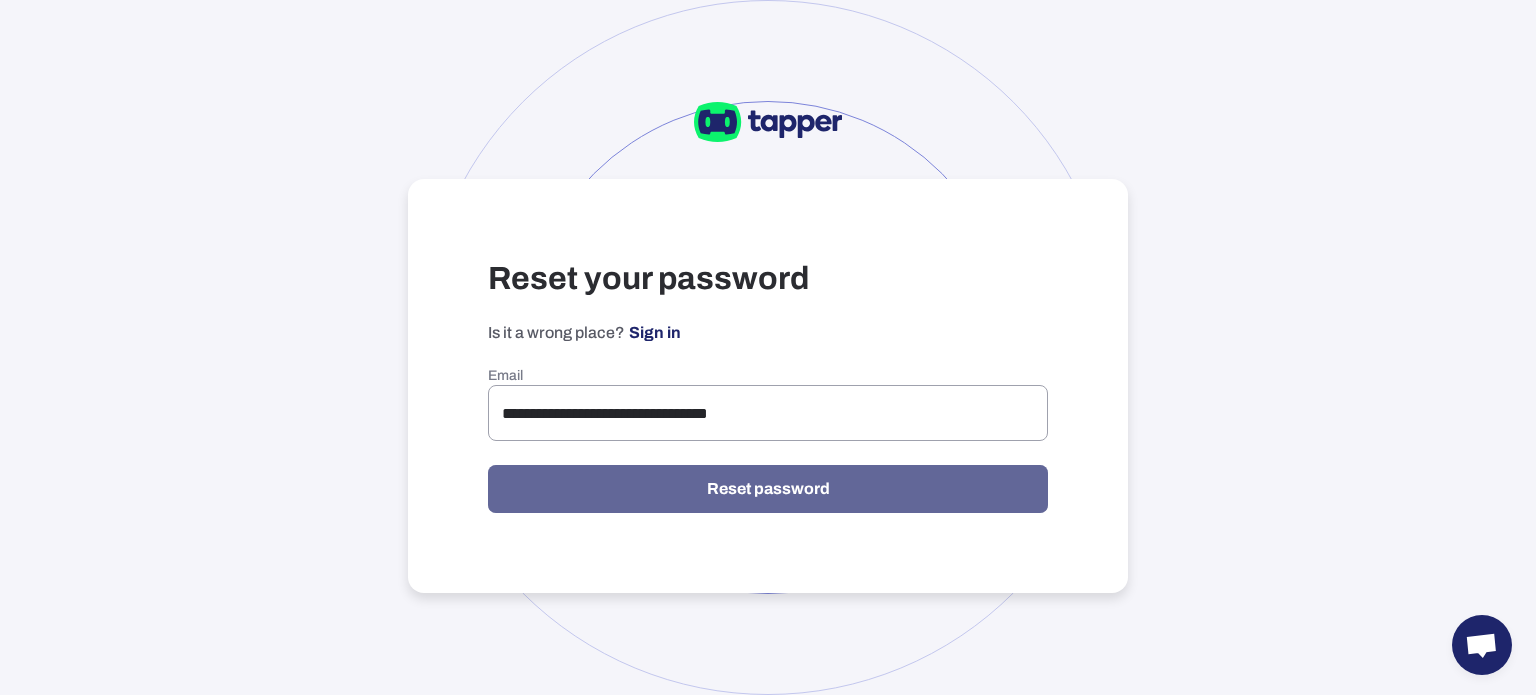 click on "Reset password" at bounding box center [768, 489] 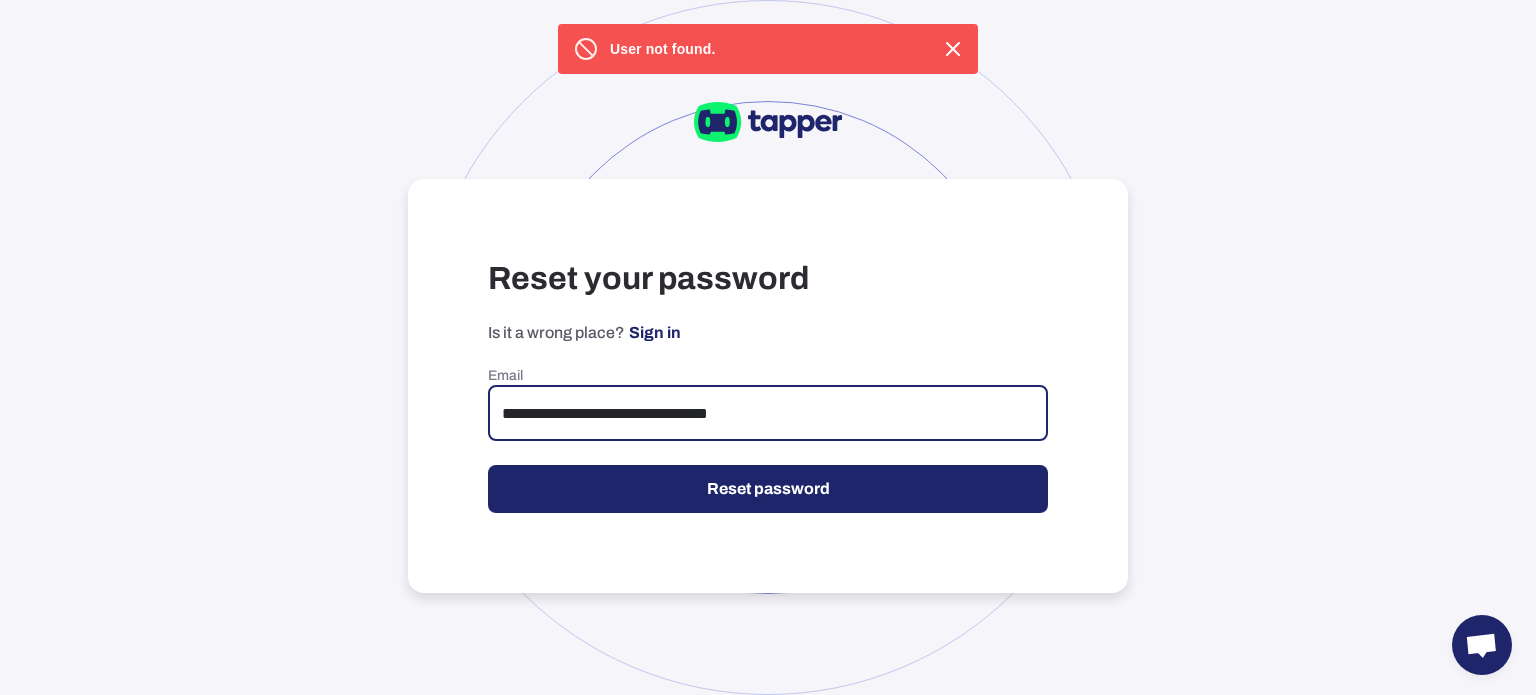 drag, startPoint x: 764, startPoint y: 410, endPoint x: 696, endPoint y: 409, distance: 68.007355 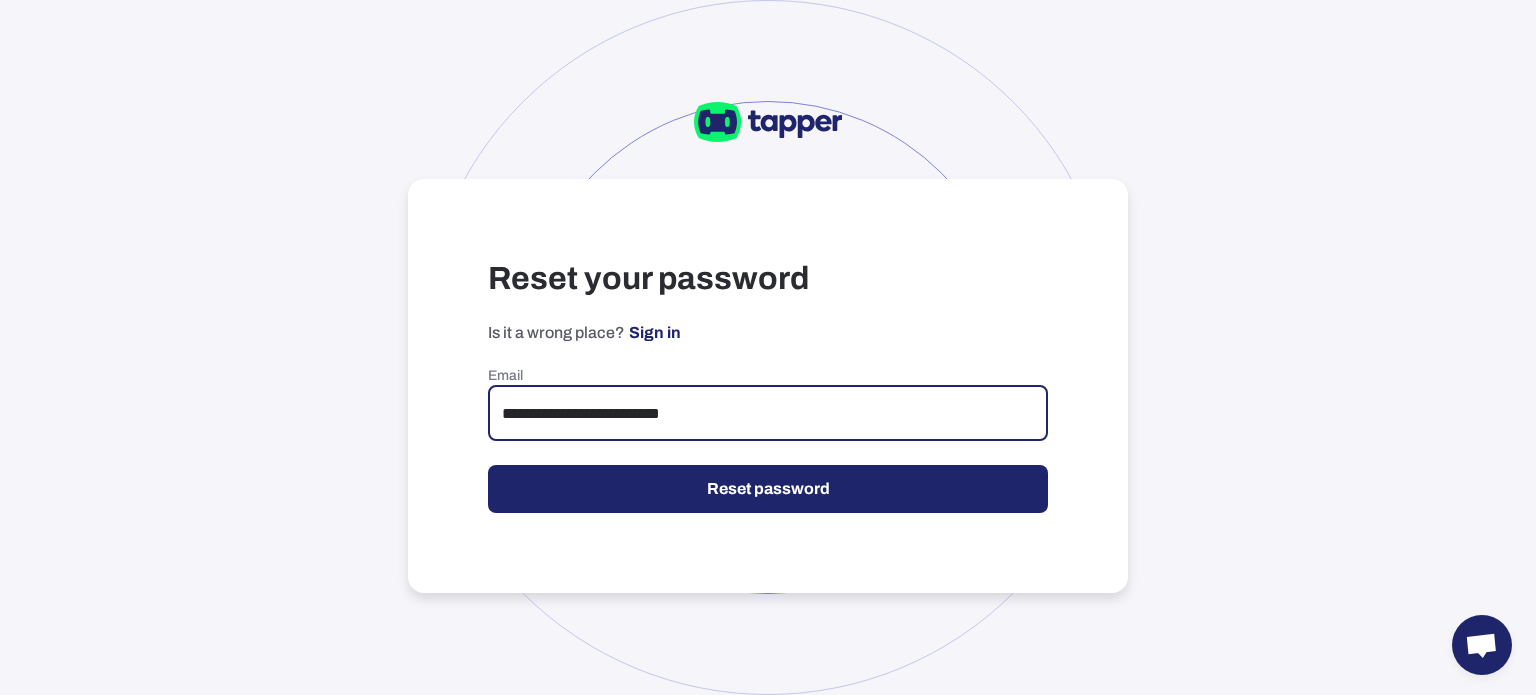 click on "Reset password" at bounding box center (768, 489) 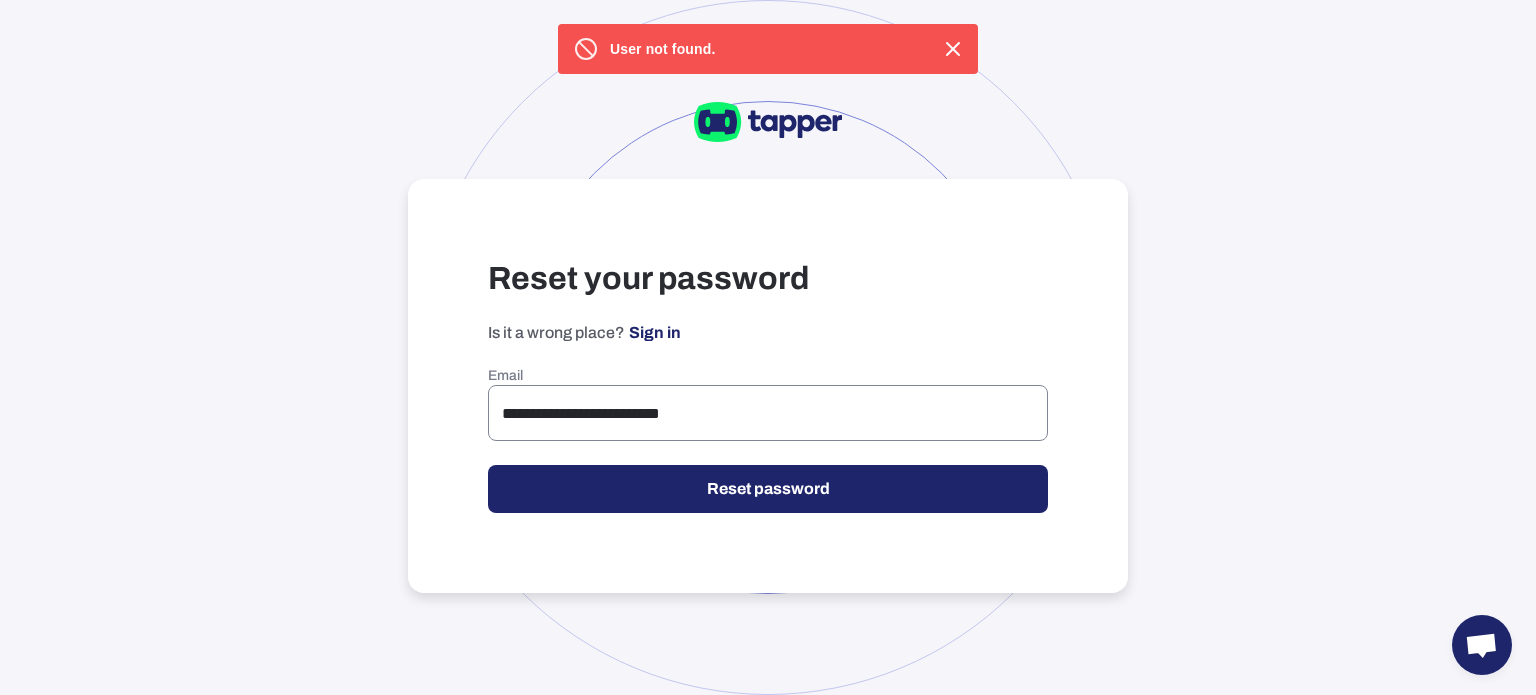 click on "**********" at bounding box center (768, 413) 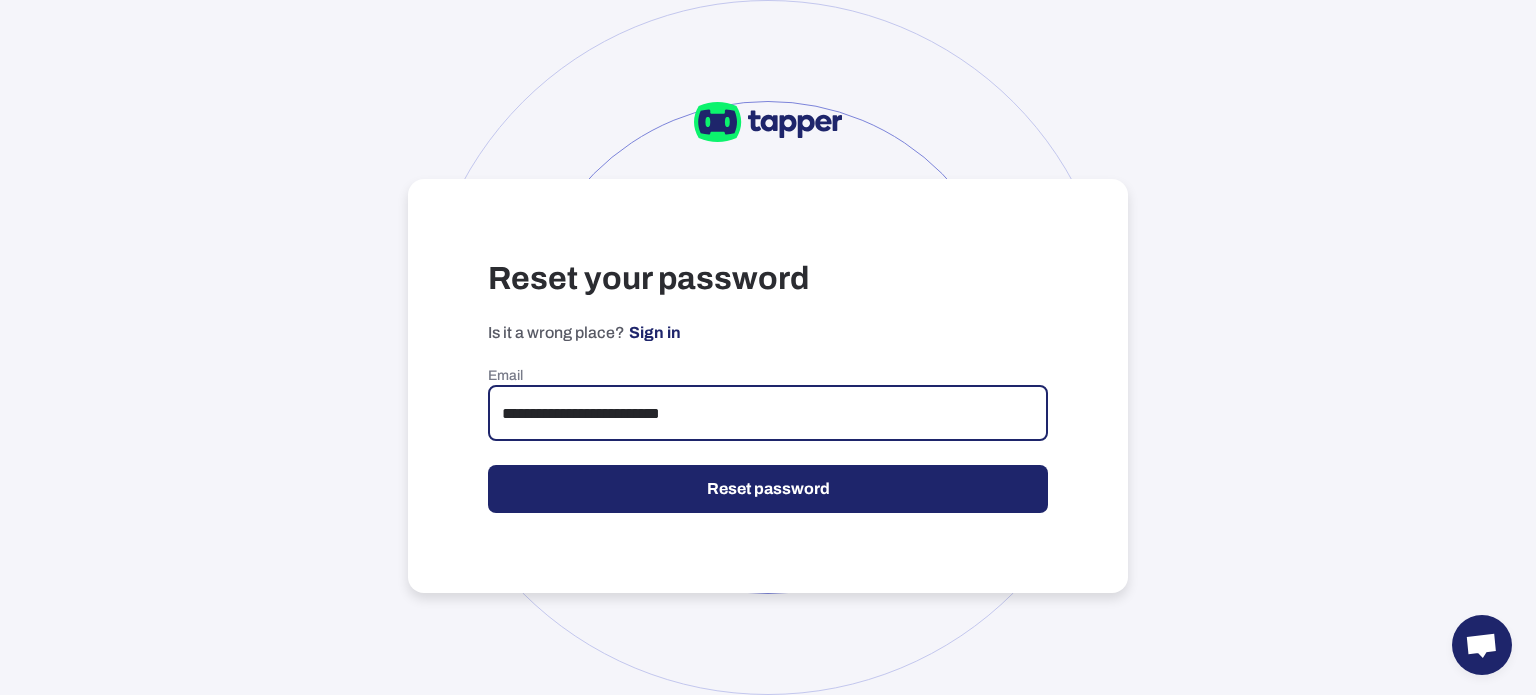 click on "**********" at bounding box center (768, 413) 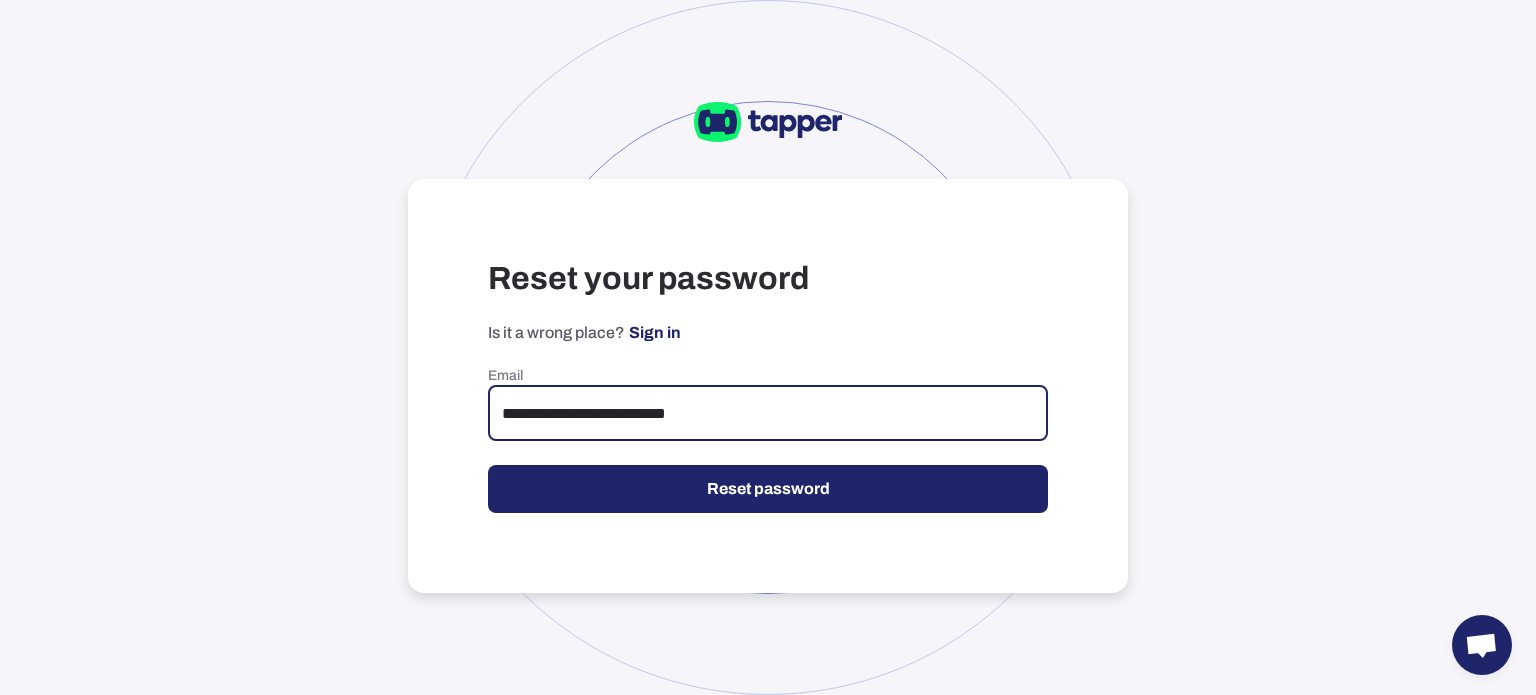 drag, startPoint x: 707, startPoint y: 415, endPoint x: 838, endPoint y: 419, distance: 131.06105 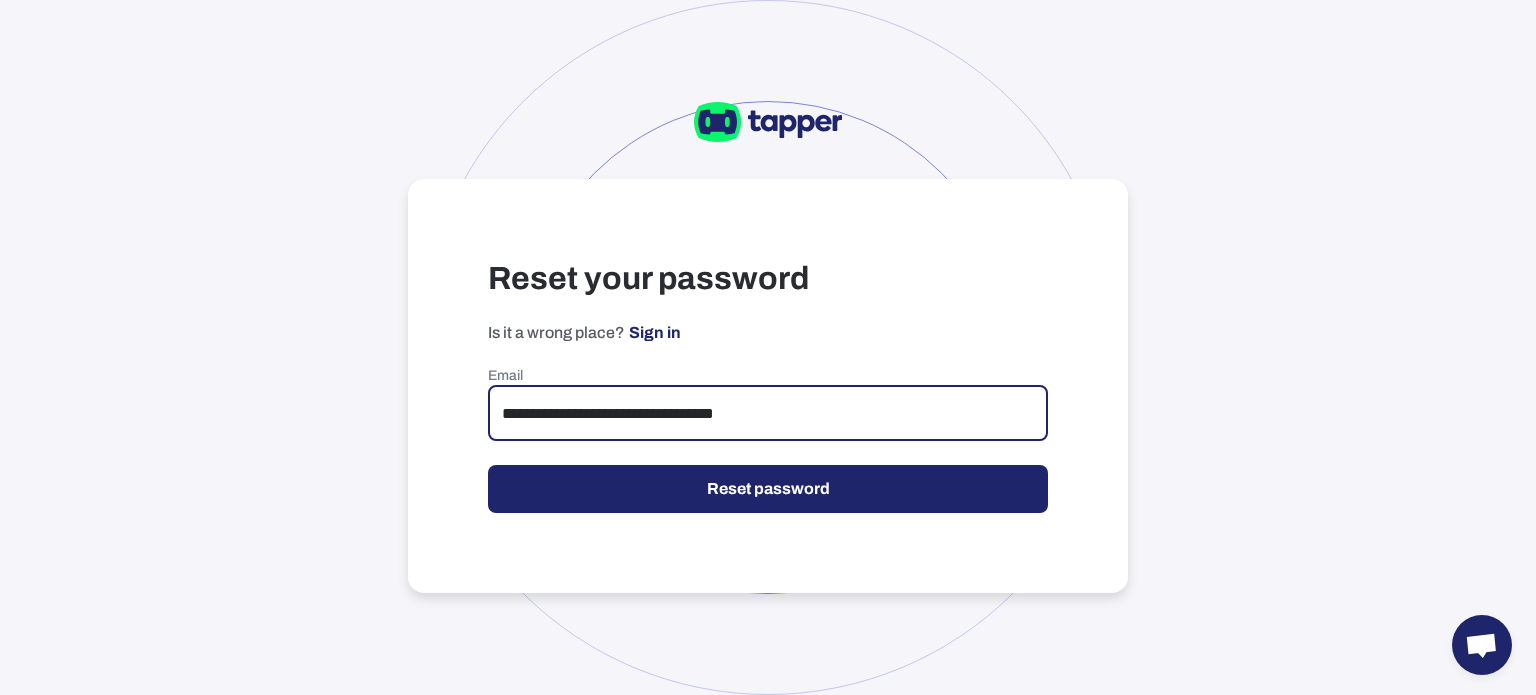 type on "**********" 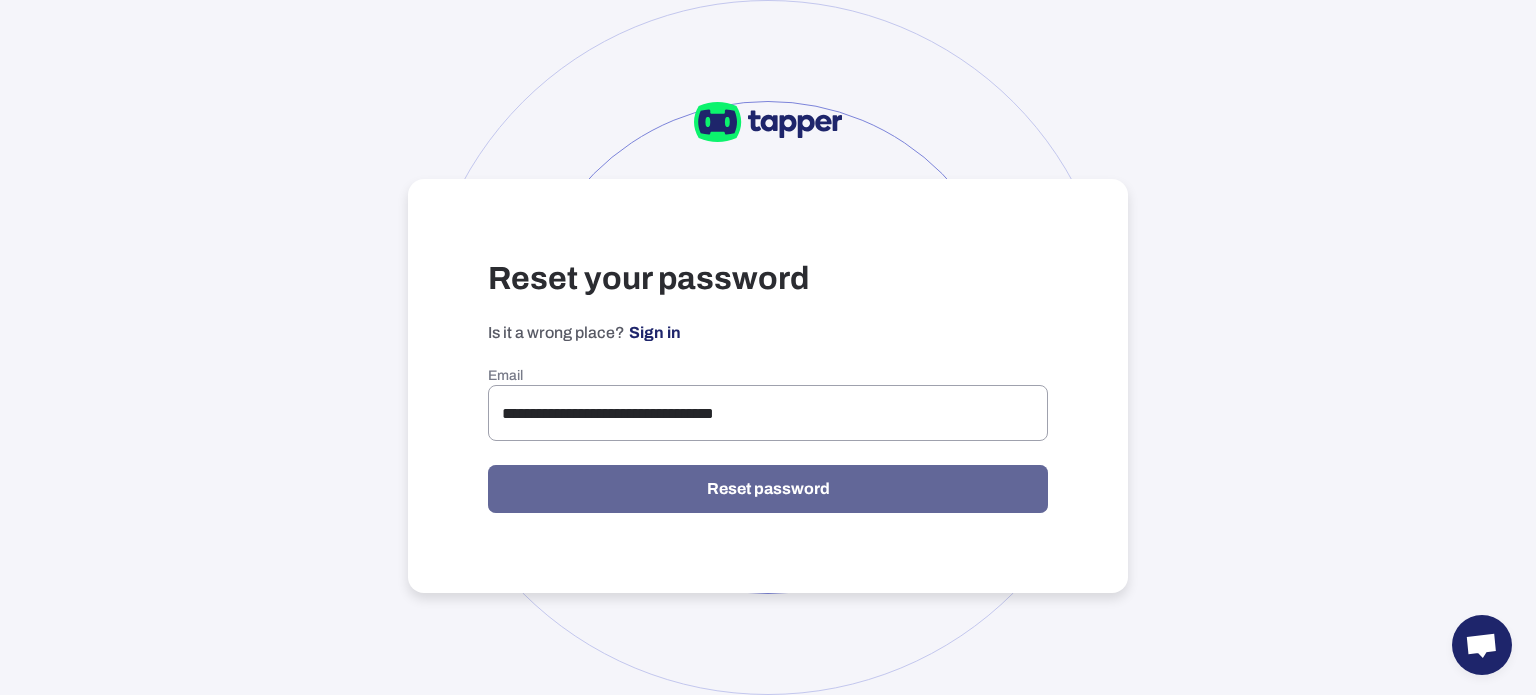 click on "Reset password" at bounding box center (768, 489) 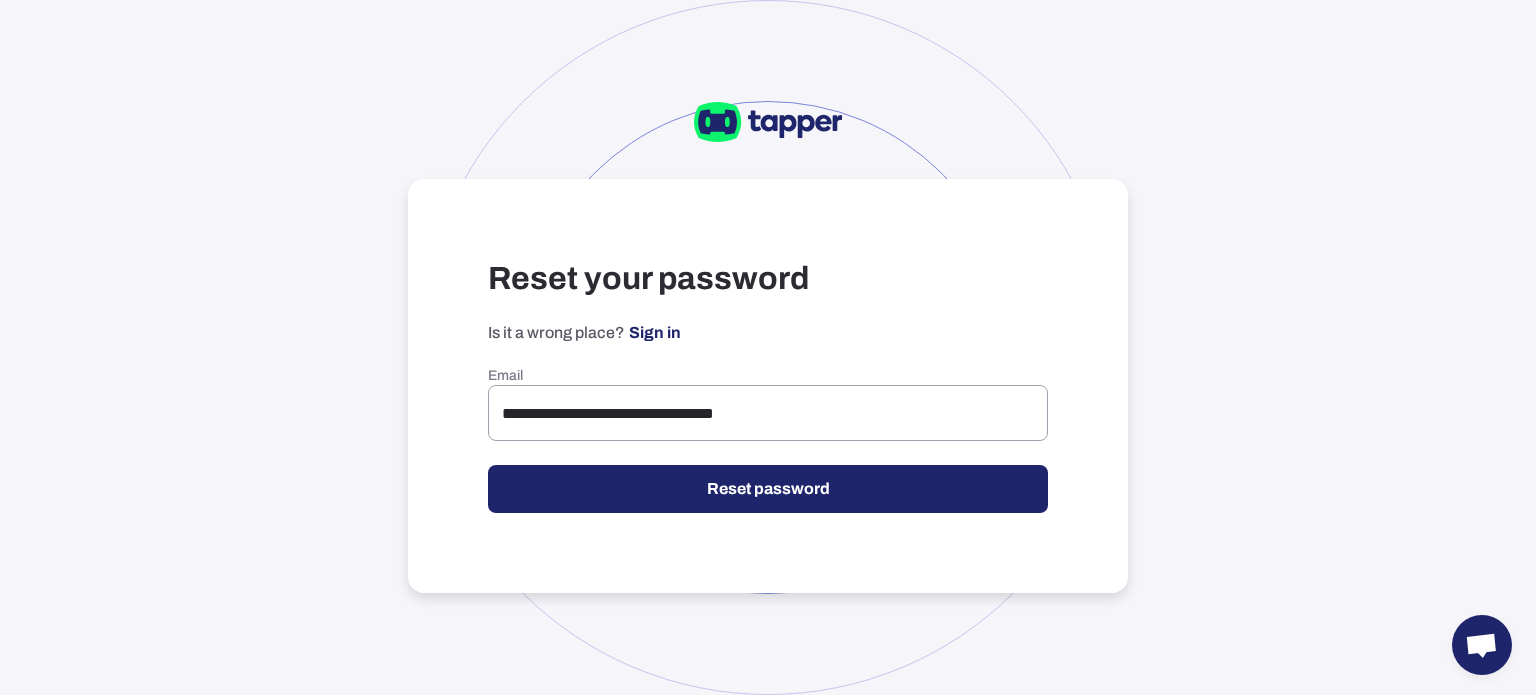 click on "Reset password" at bounding box center [768, 489] 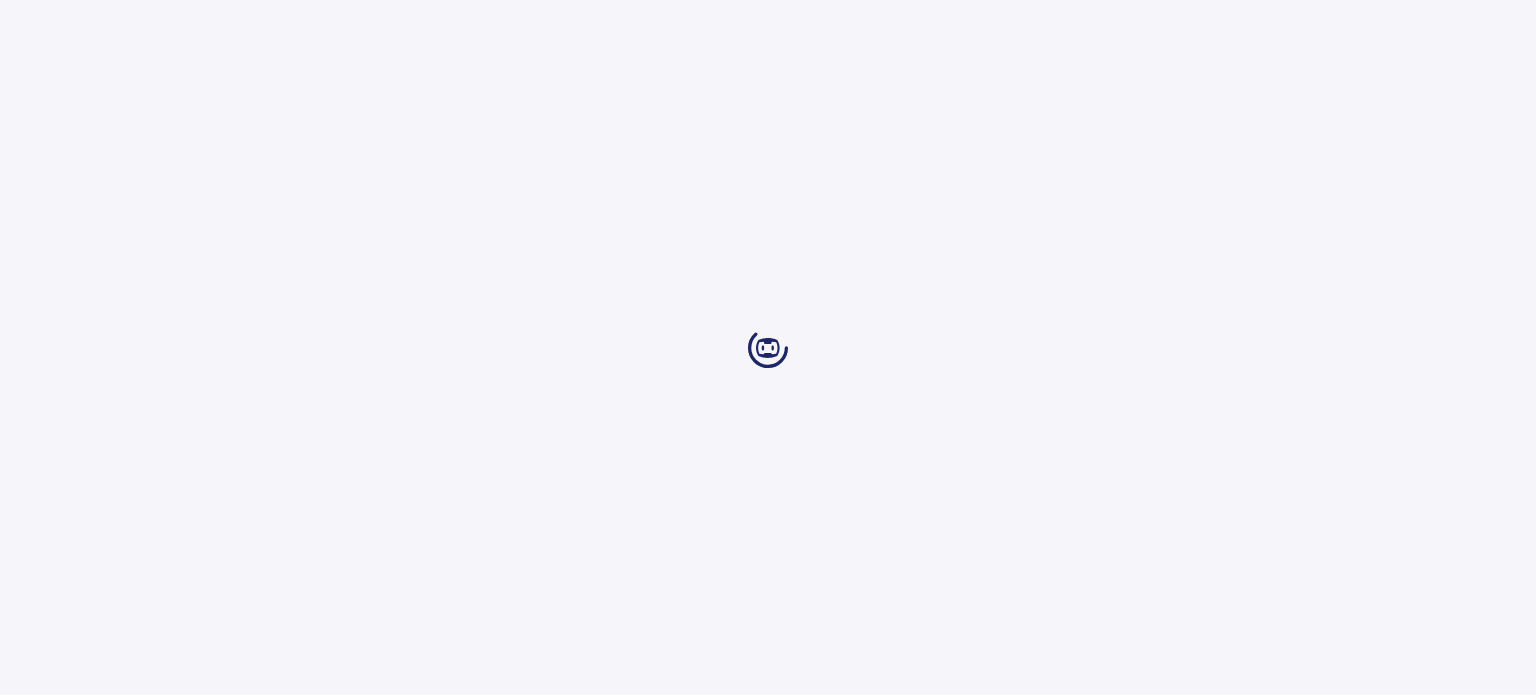 scroll, scrollTop: 0, scrollLeft: 0, axis: both 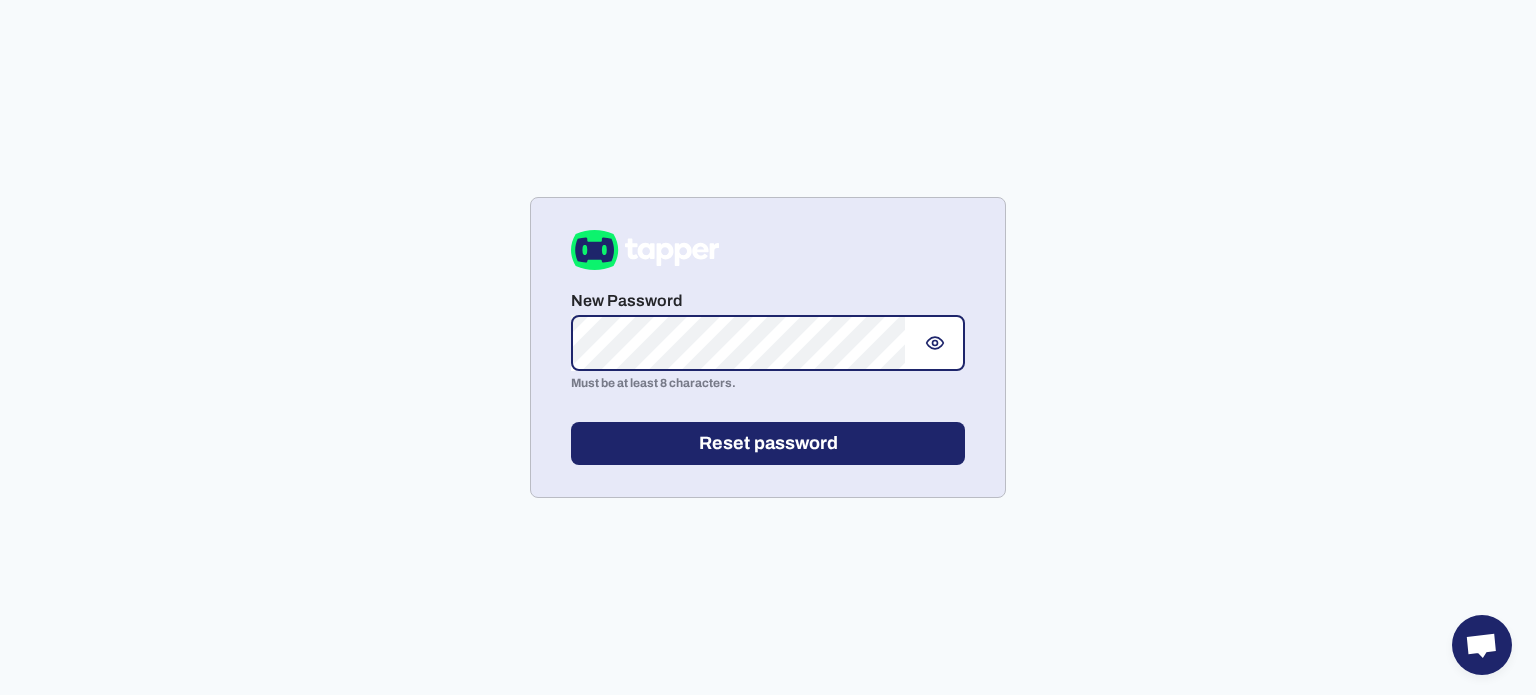 click 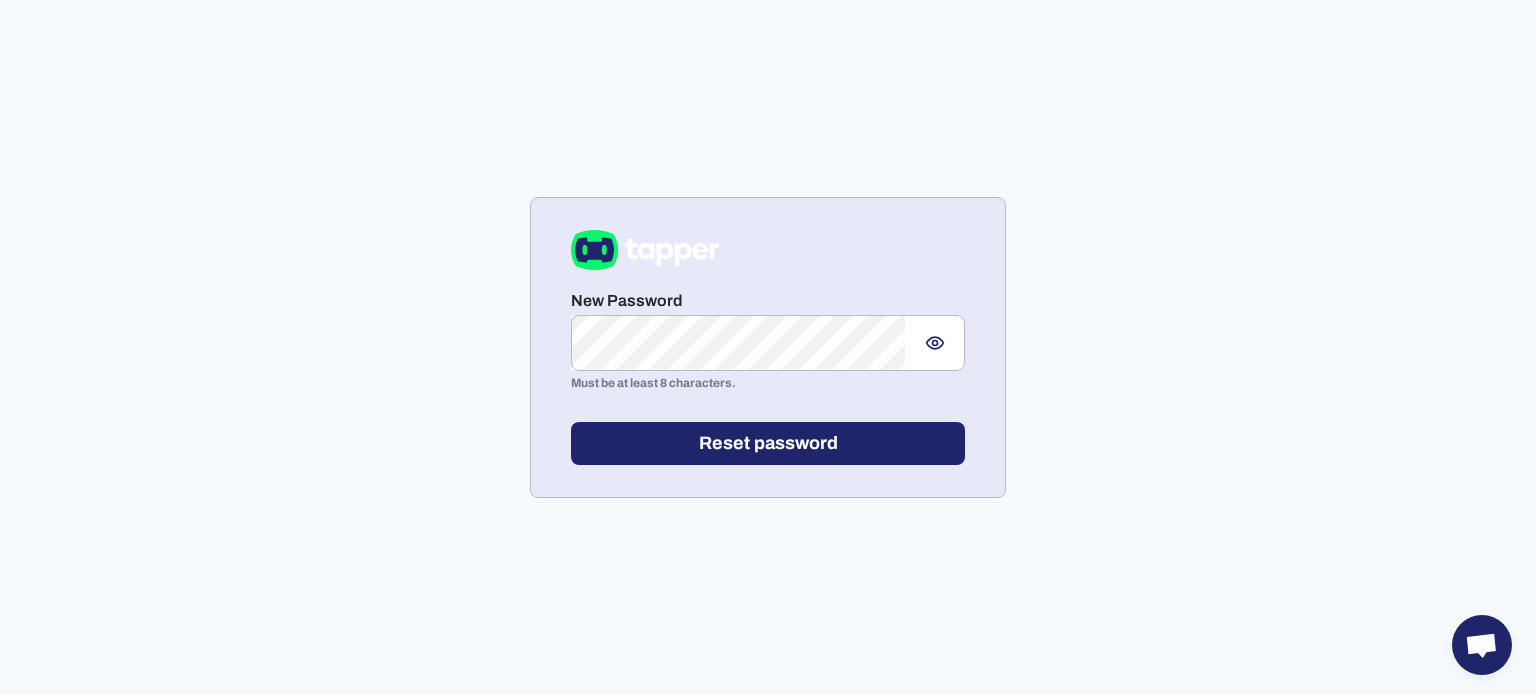 click on "Reset password" at bounding box center (768, 443) 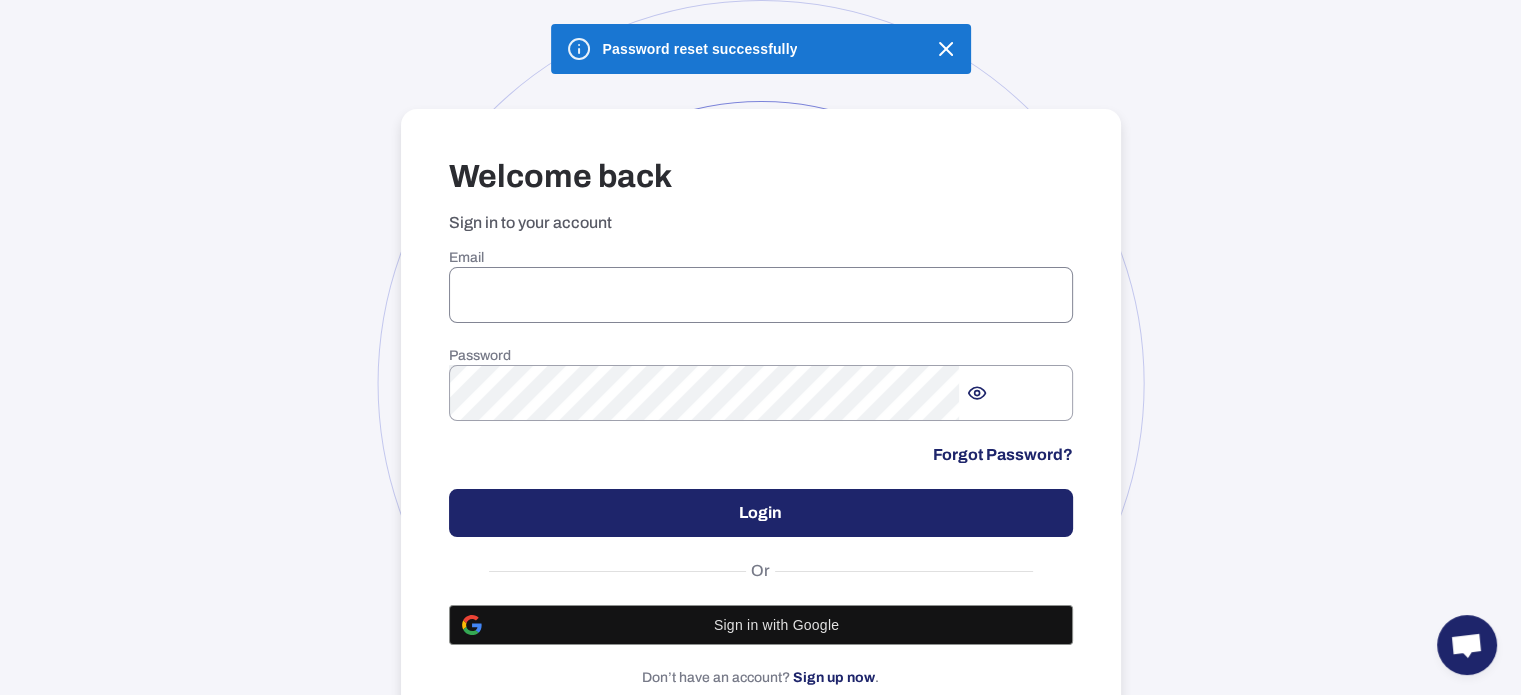 click at bounding box center (761, 295) 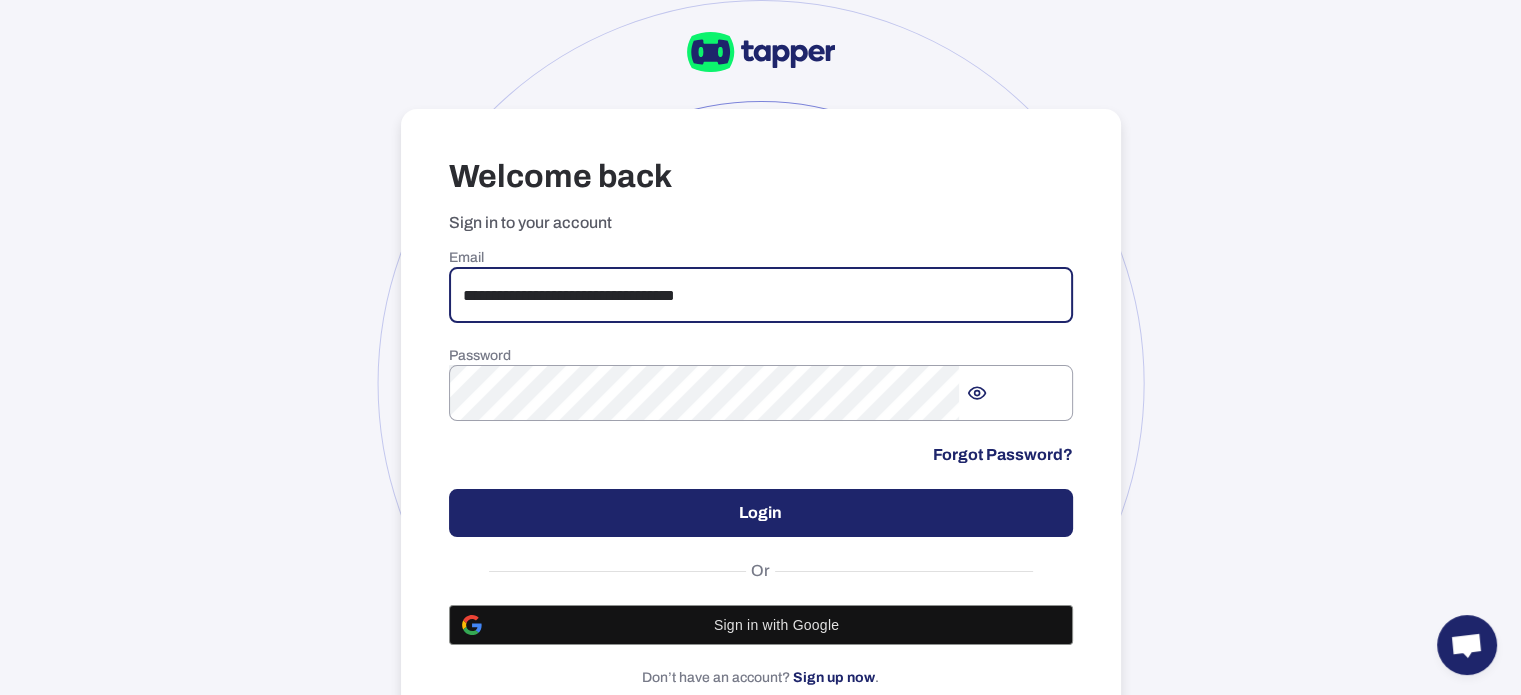type on "**********" 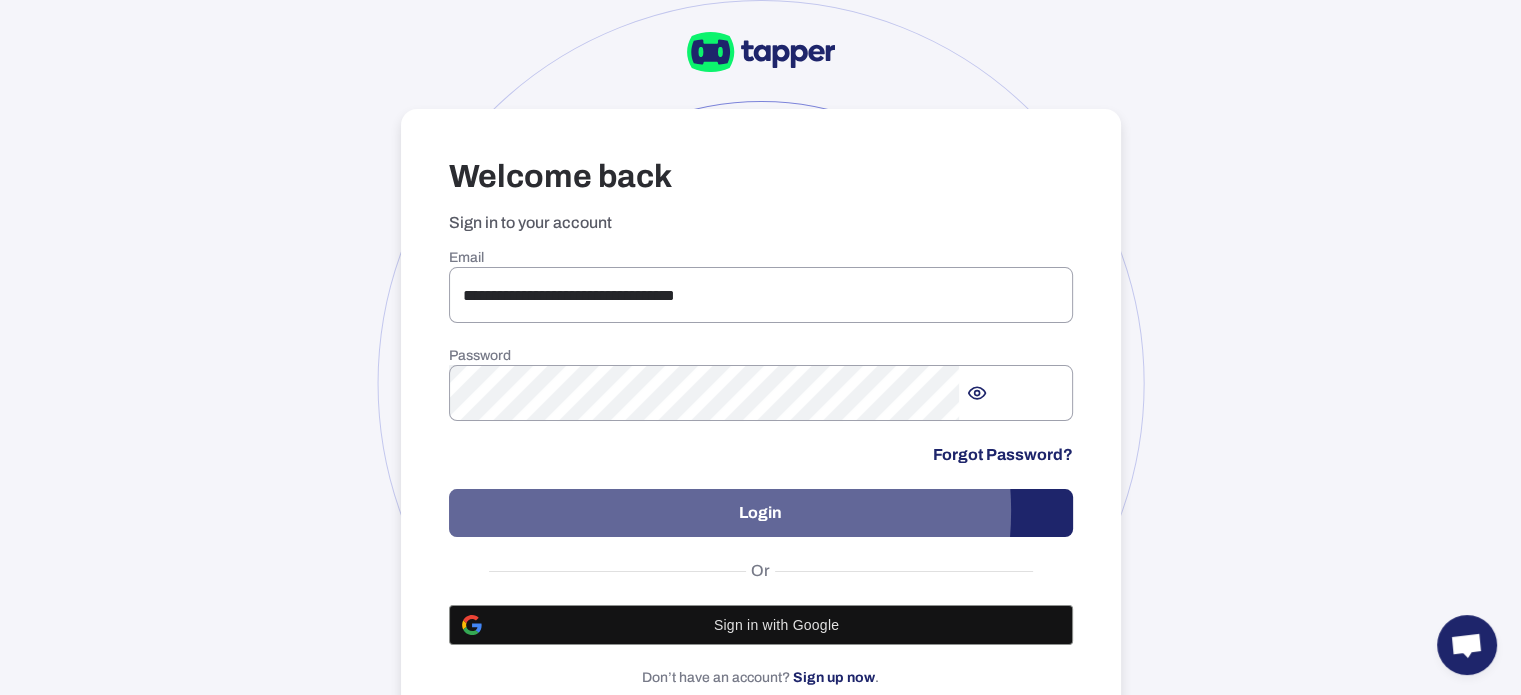 drag, startPoint x: 730, startPoint y: 559, endPoint x: 1108, endPoint y: 505, distance: 381.83768 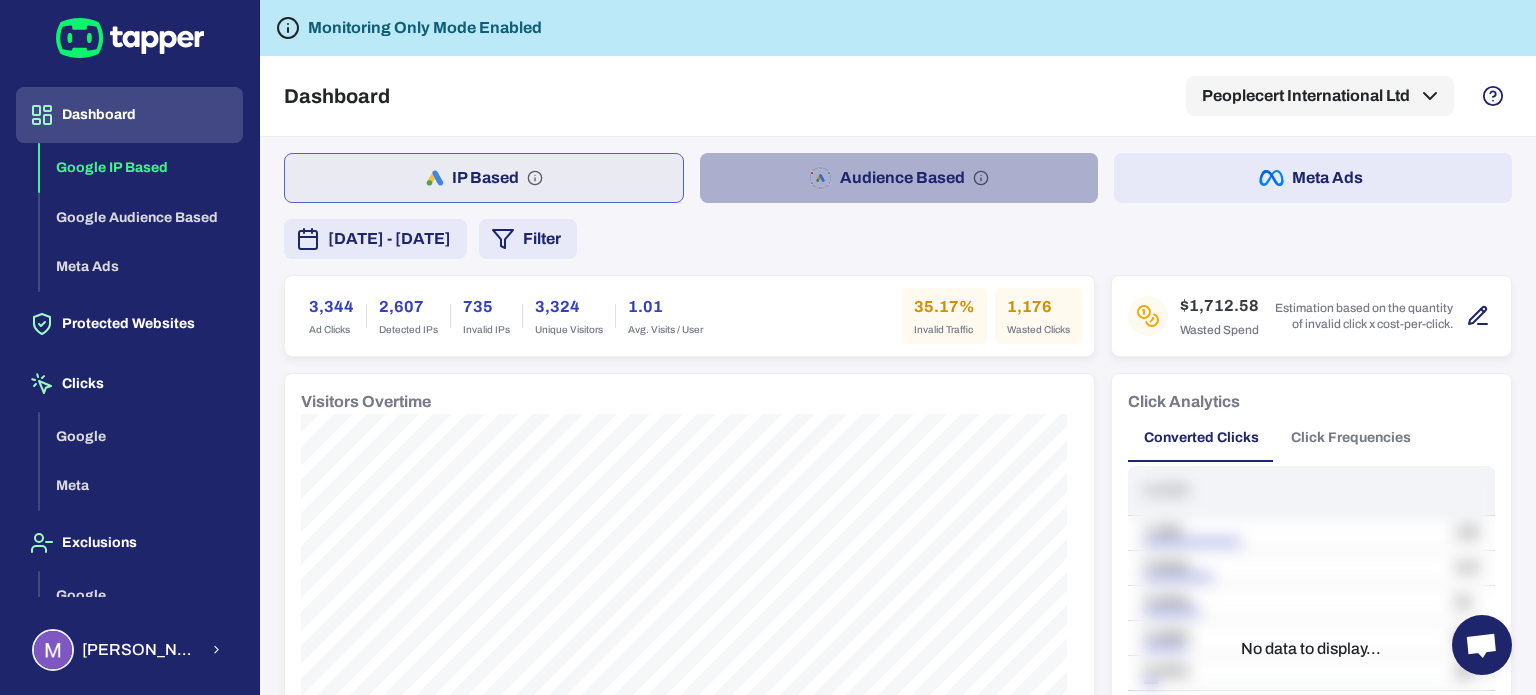 click on "Audience Based" at bounding box center (899, 178) 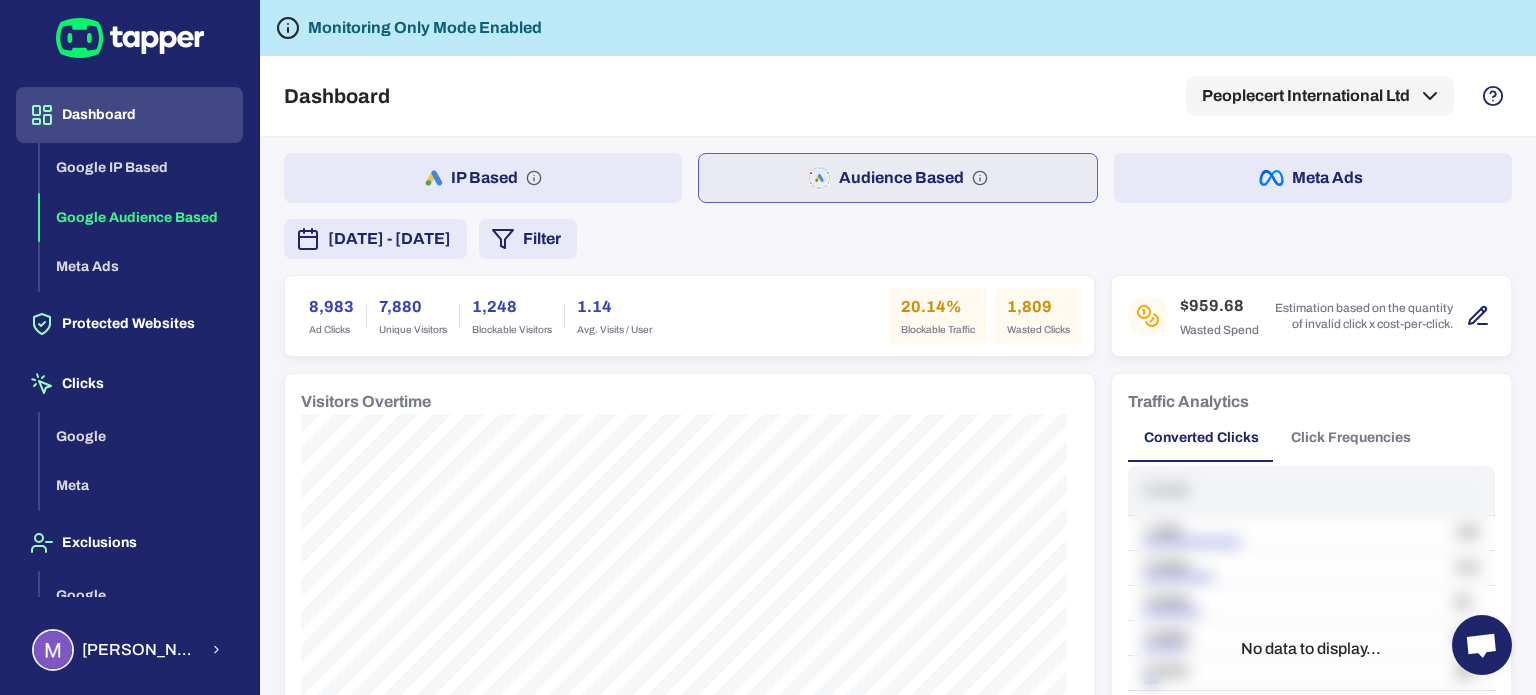 click on "IP Based" at bounding box center [483, 178] 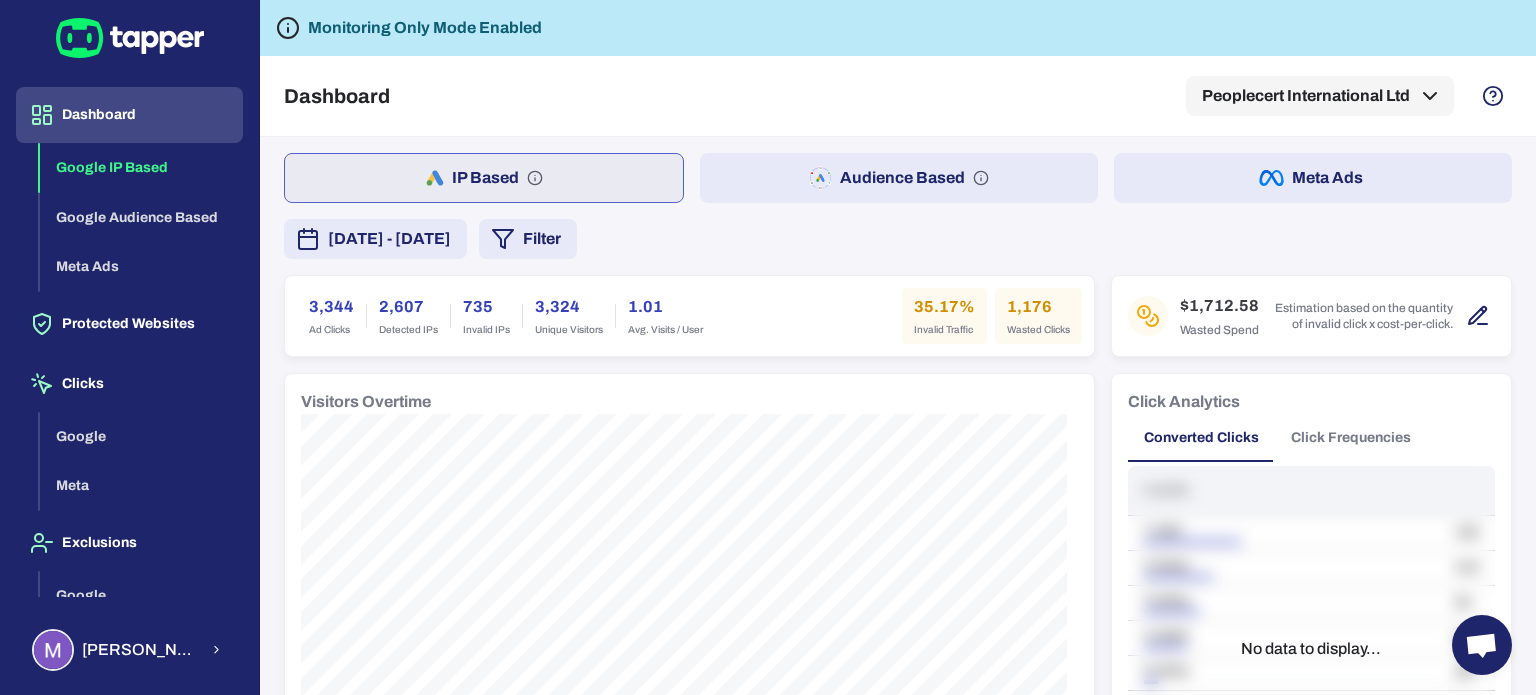 click 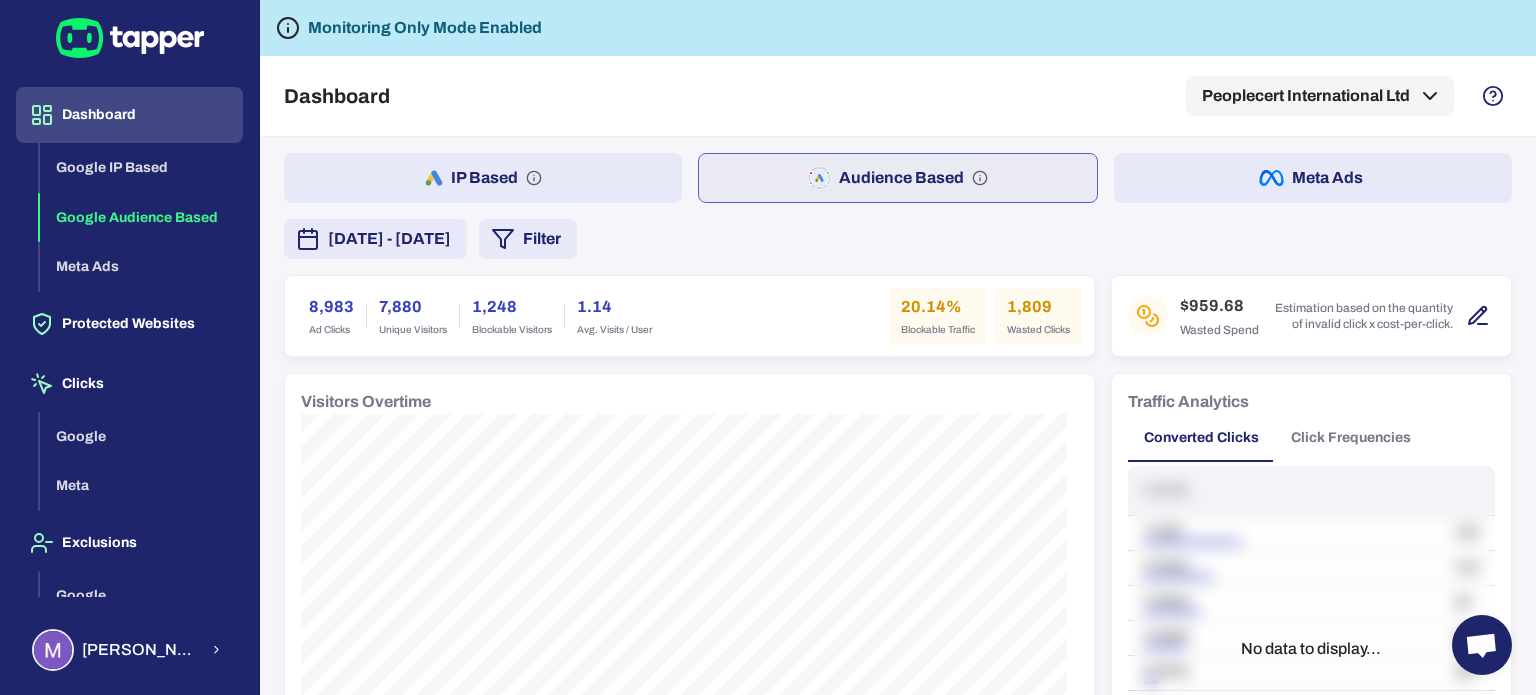 click on "[DATE] - [DATE]" at bounding box center (389, 239) 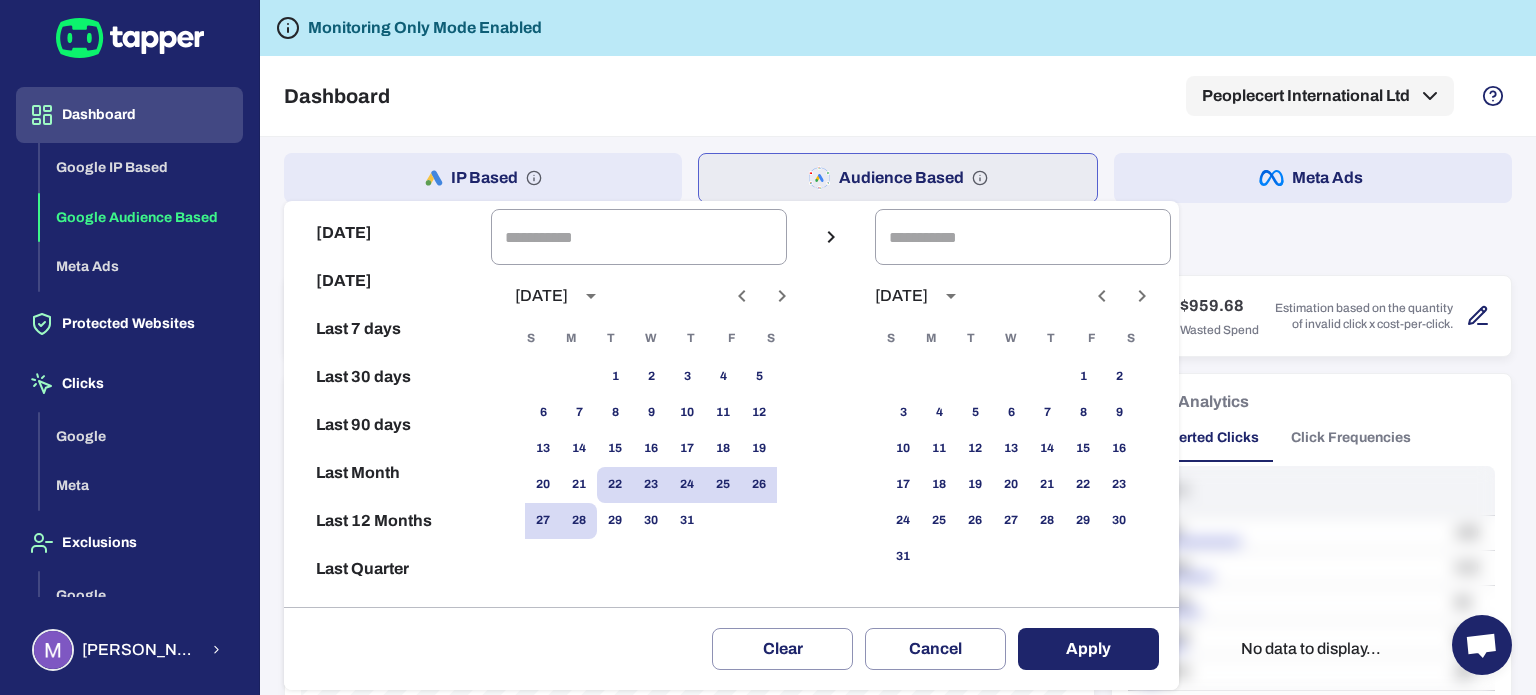 click 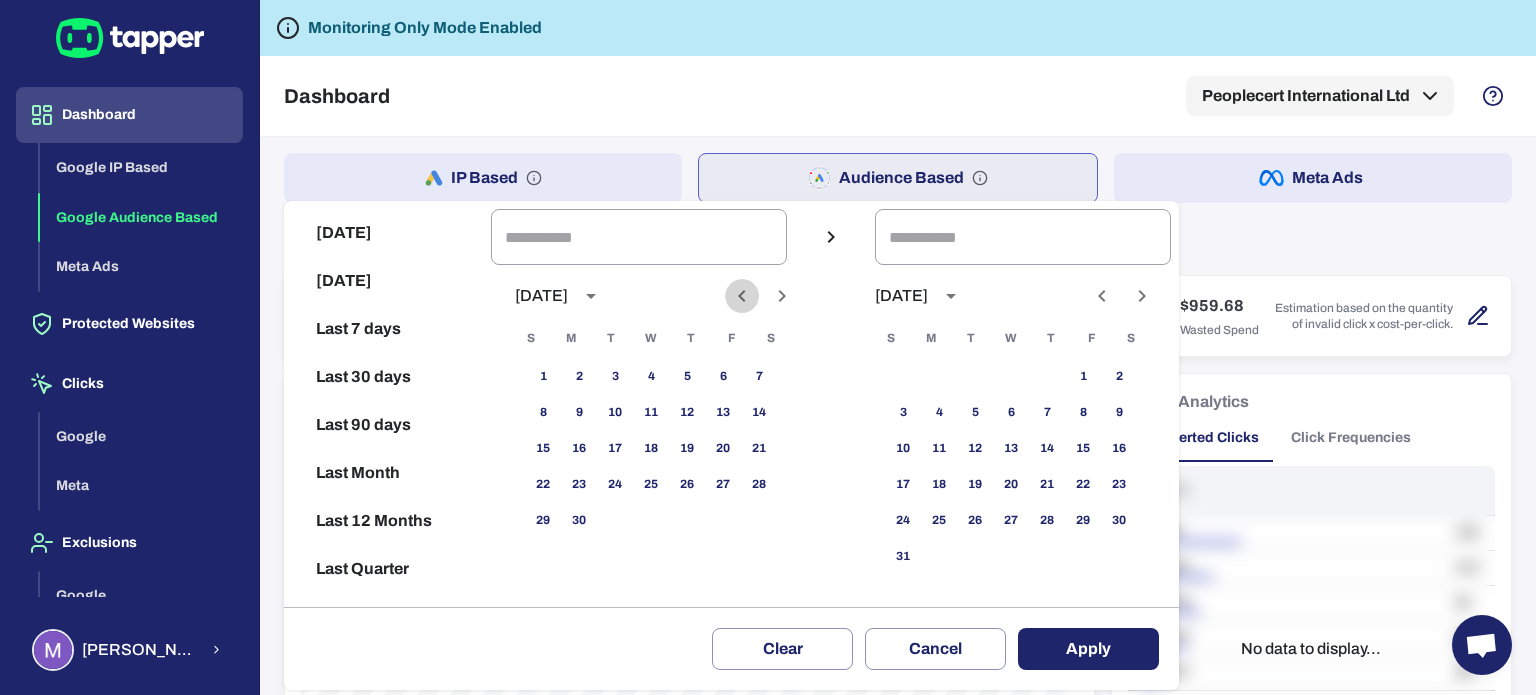 click 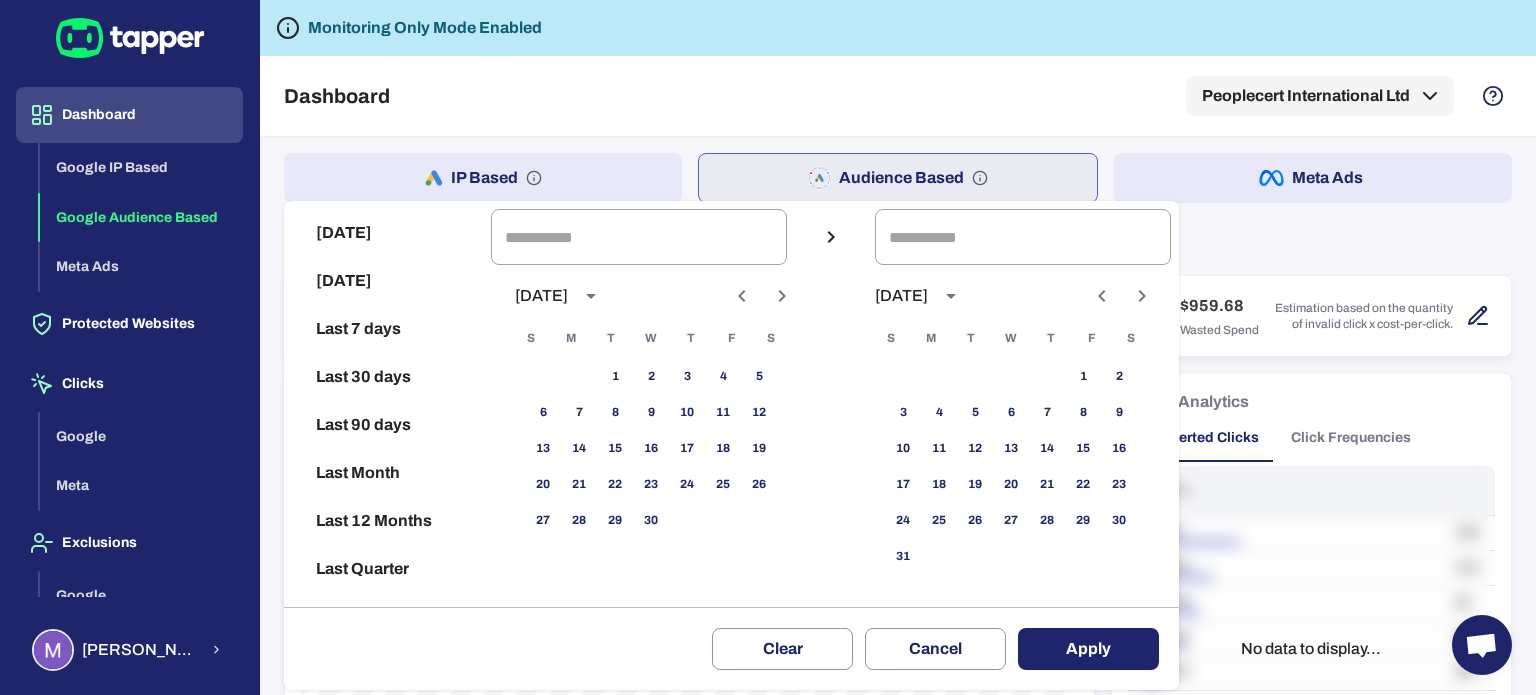 click 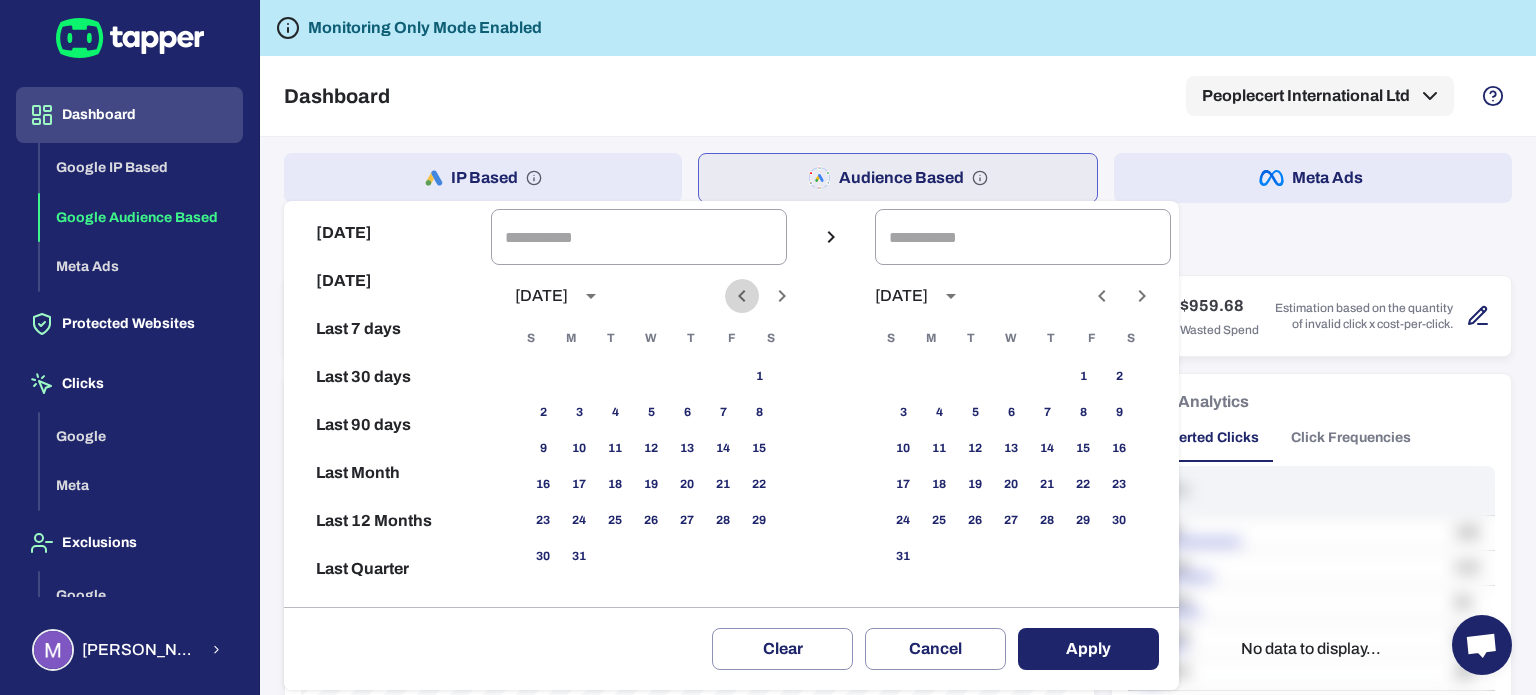 click 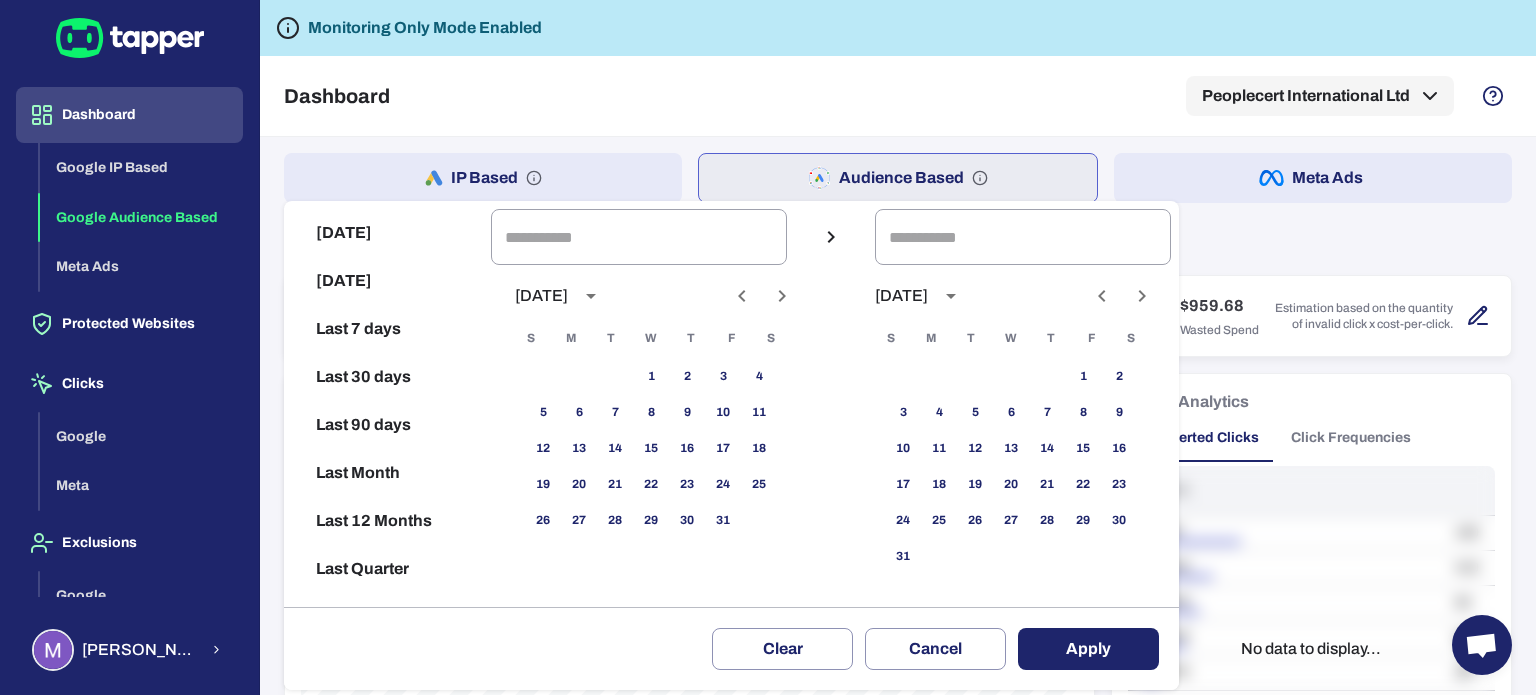 click 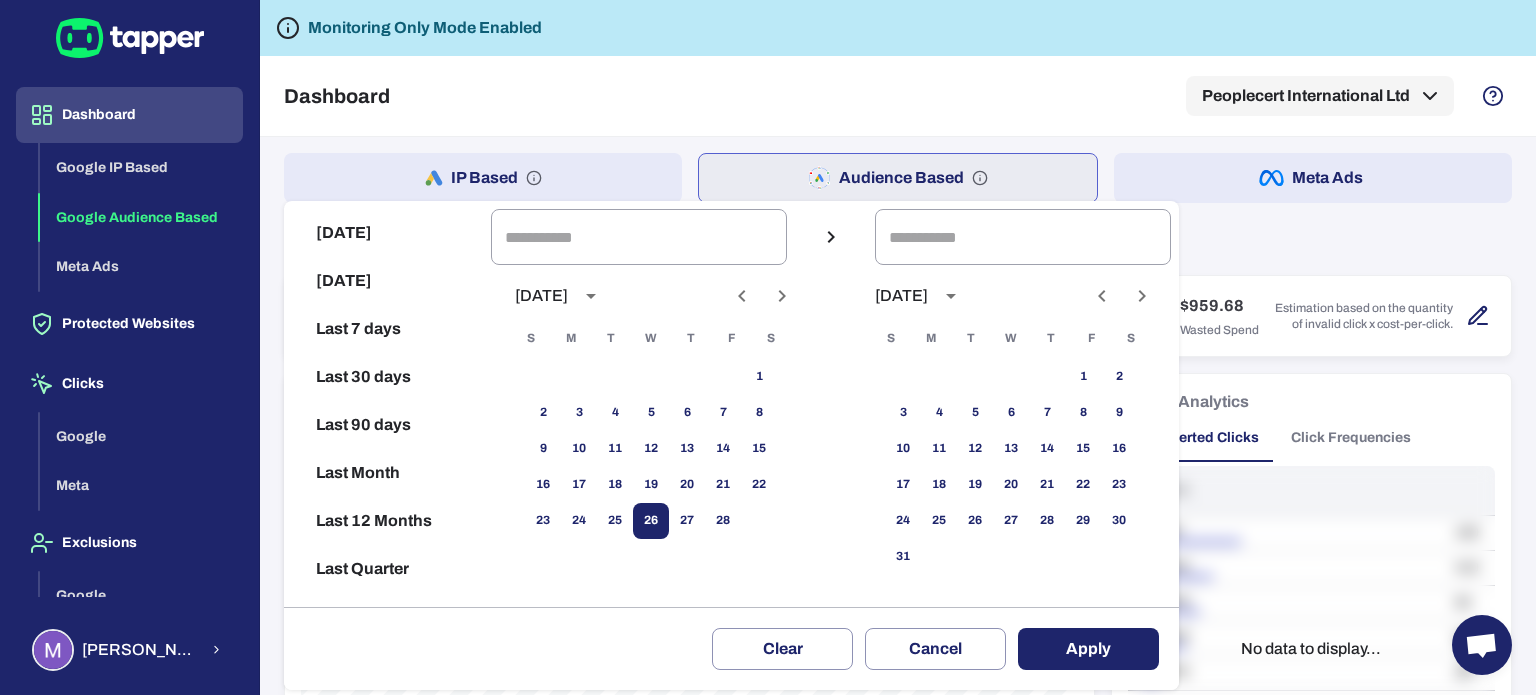 click on "26" at bounding box center [651, 521] 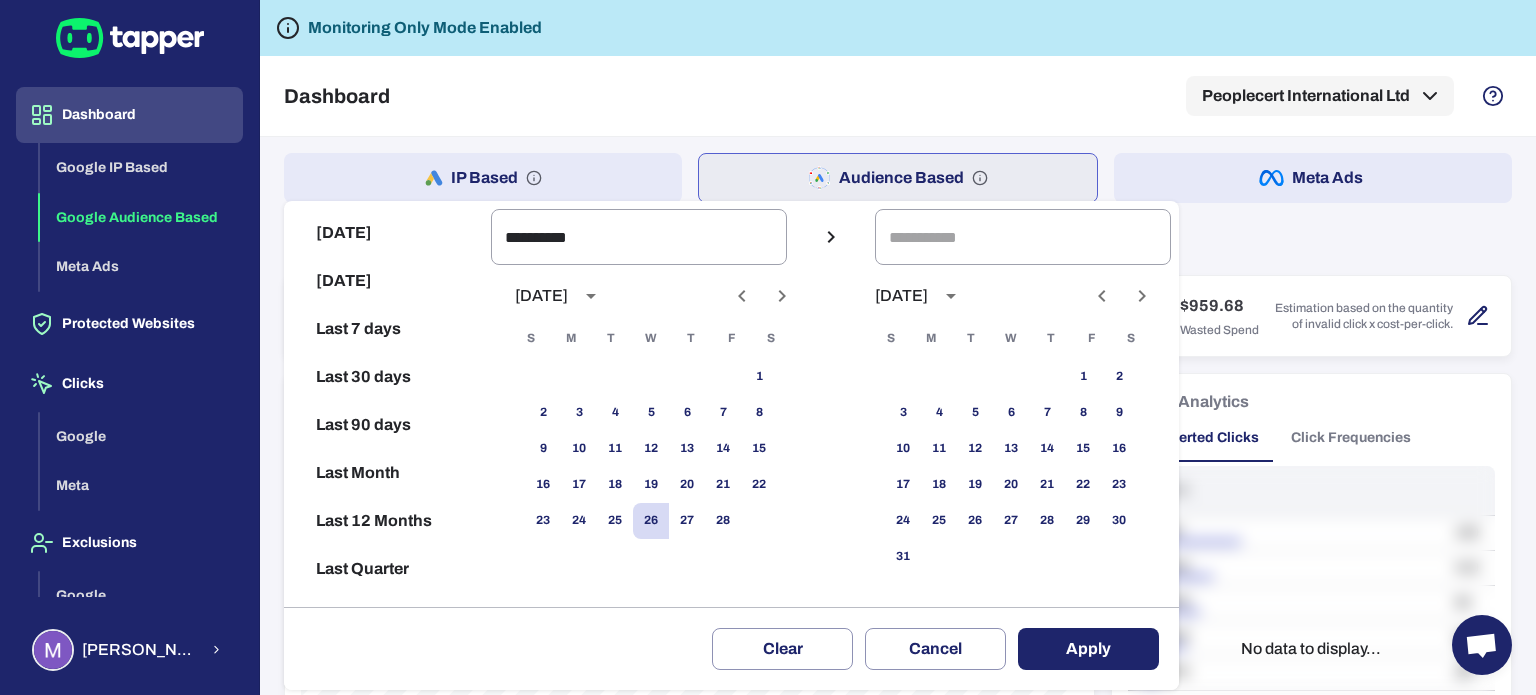 click 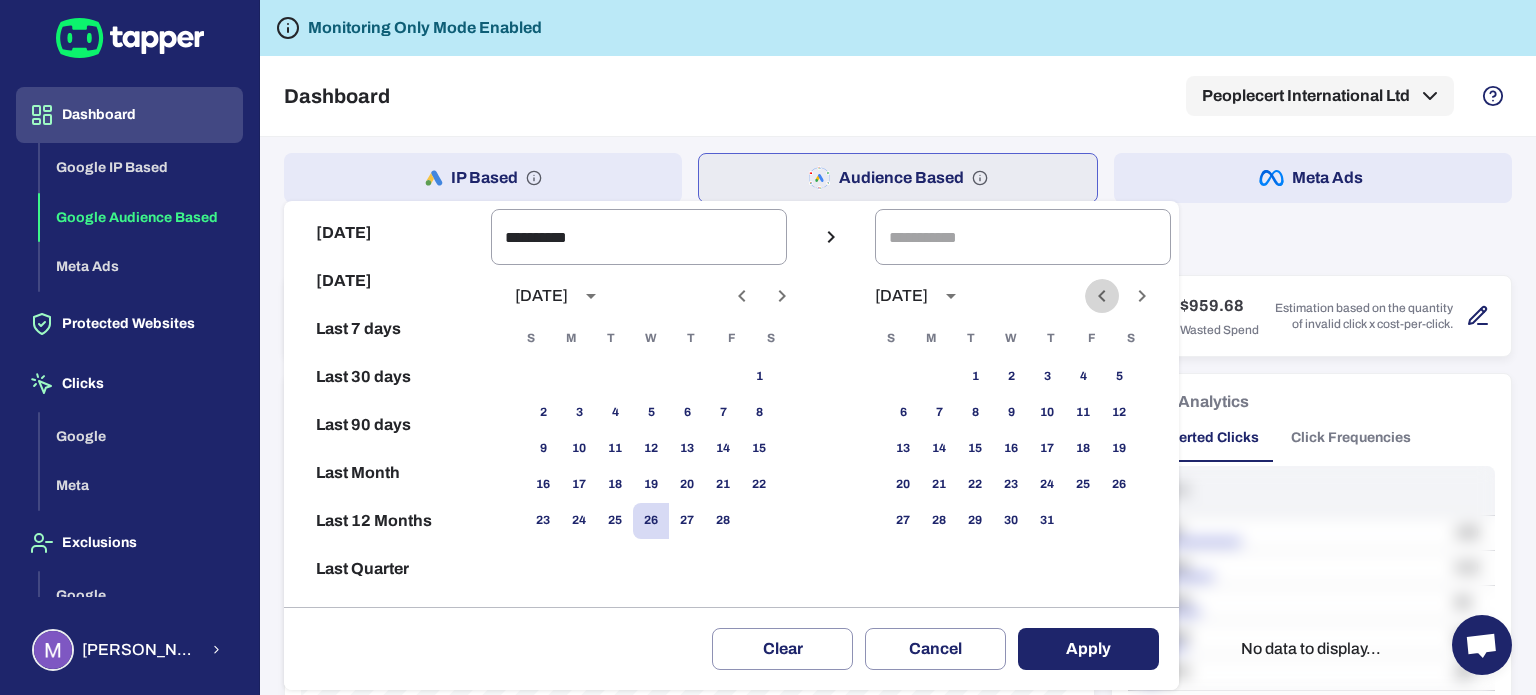 click 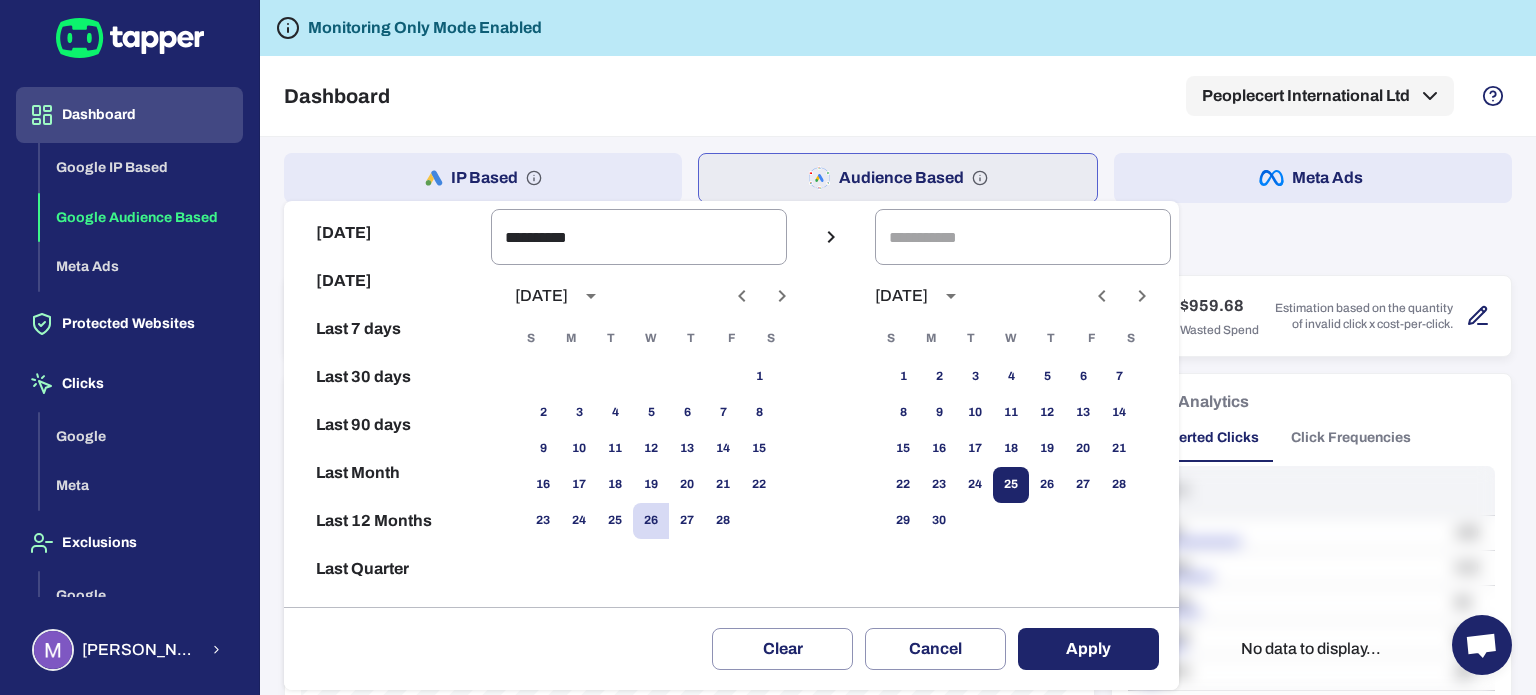 click on "25" at bounding box center [1011, 485] 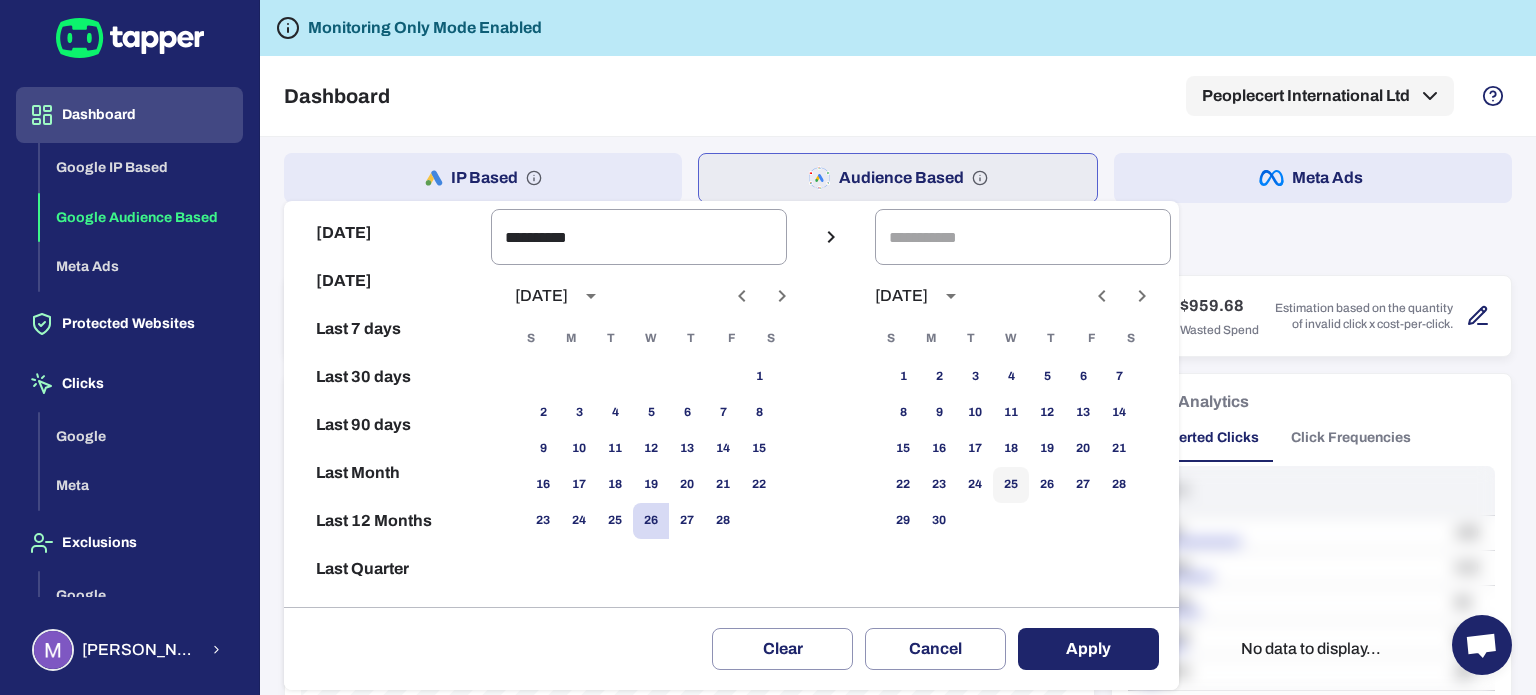 type on "**********" 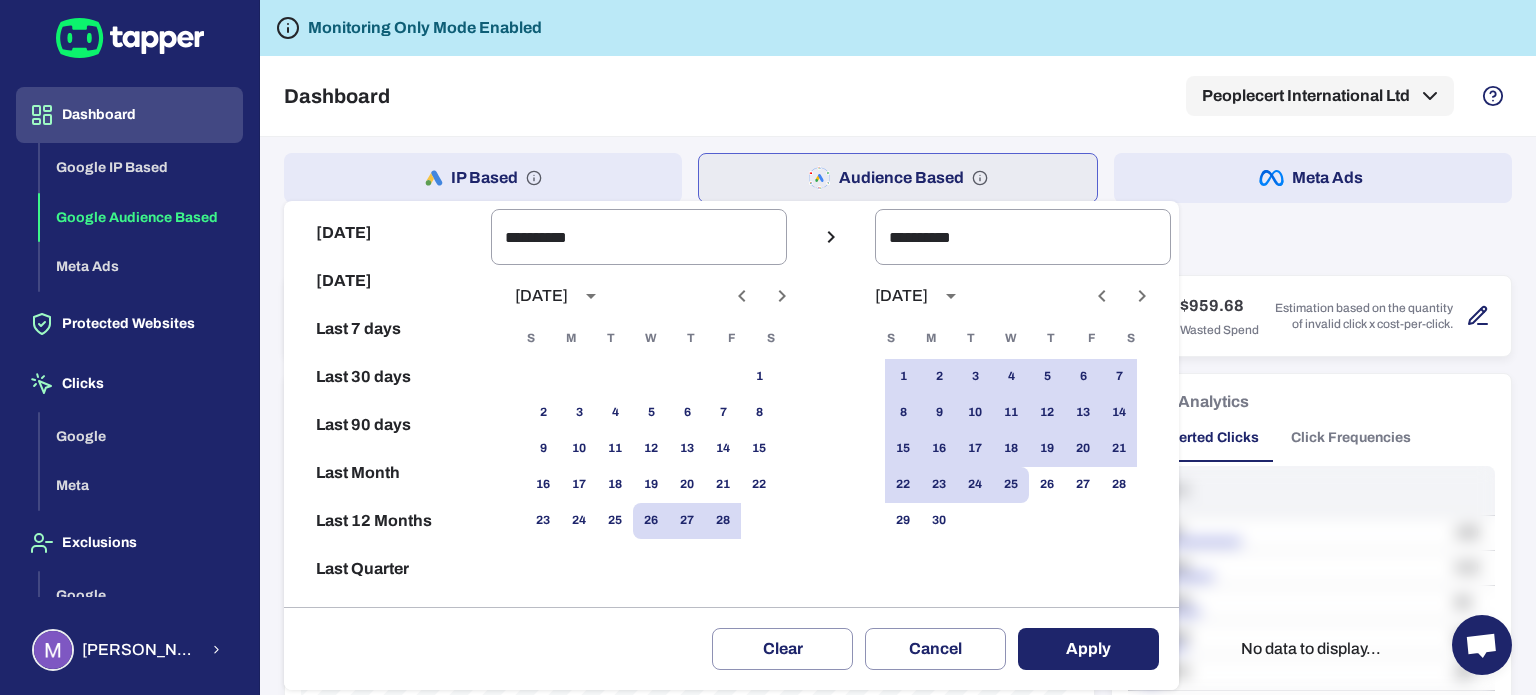 click on "Apply" at bounding box center [1088, 649] 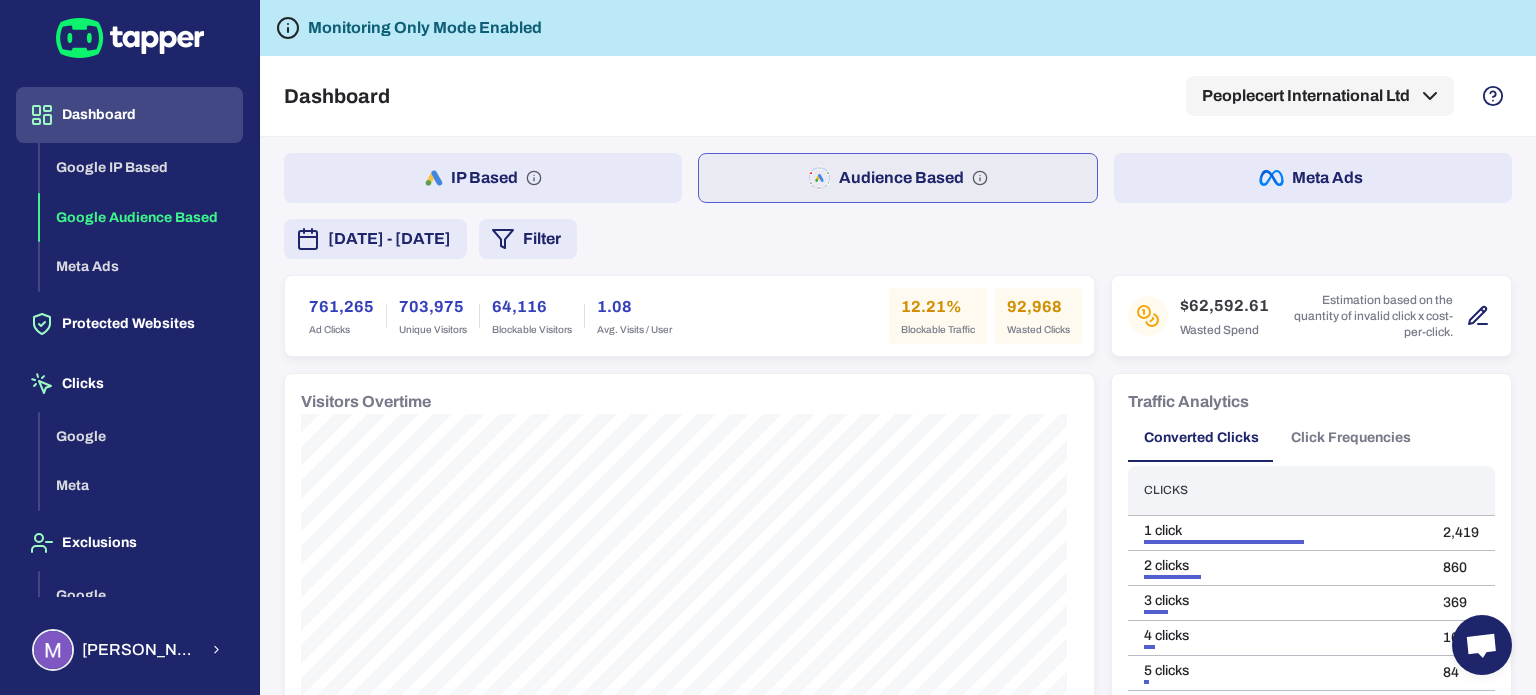 click on "Filter" at bounding box center [528, 239] 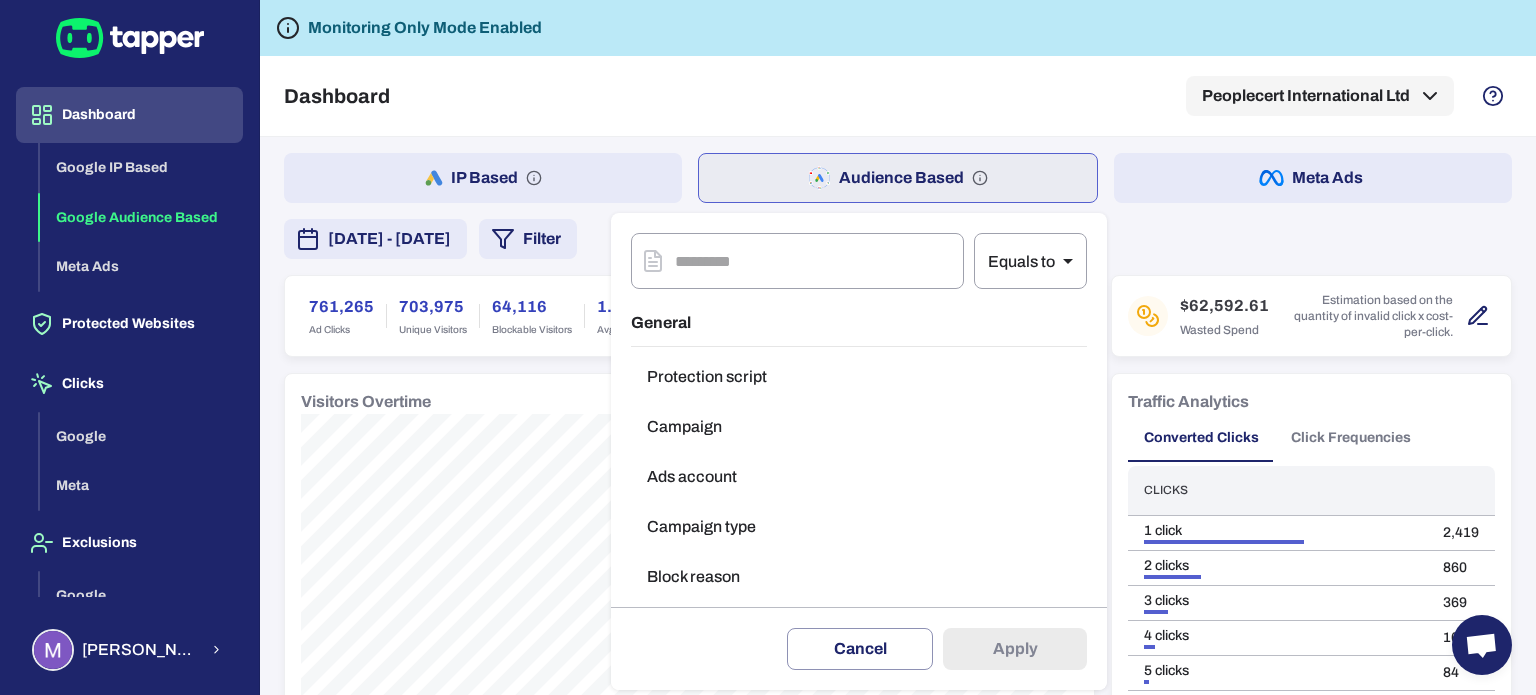 click on "Ads account" at bounding box center (859, 477) 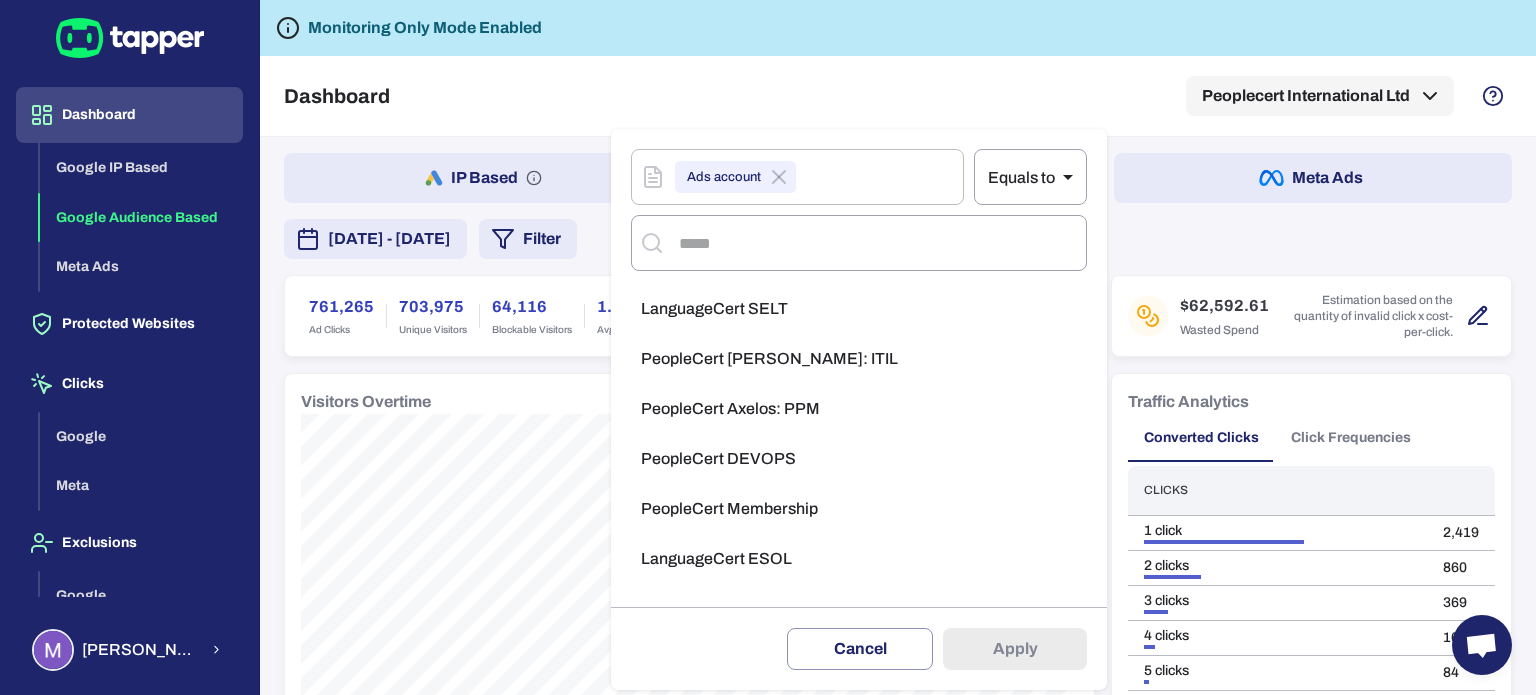 click on "LanguageCert ESOL" at bounding box center (716, 559) 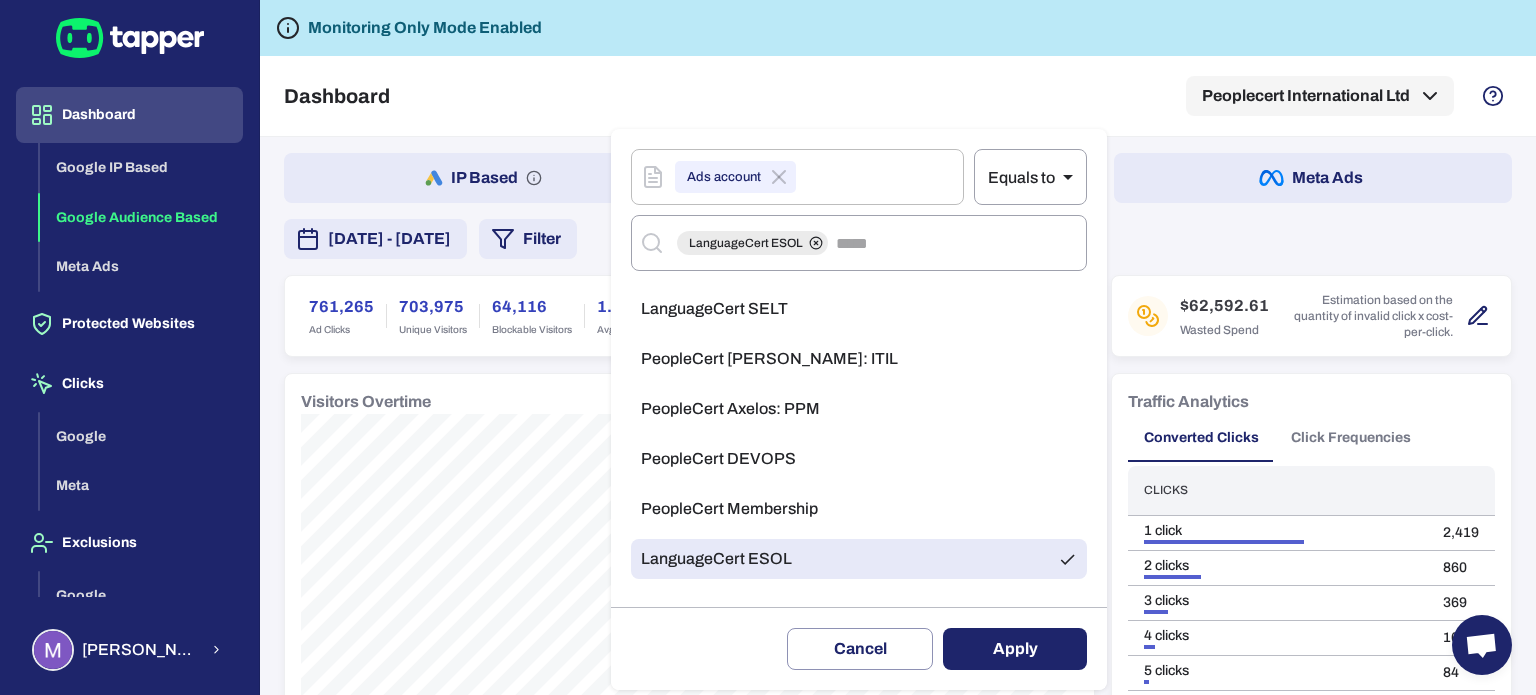 click on "Apply" at bounding box center (1015, 649) 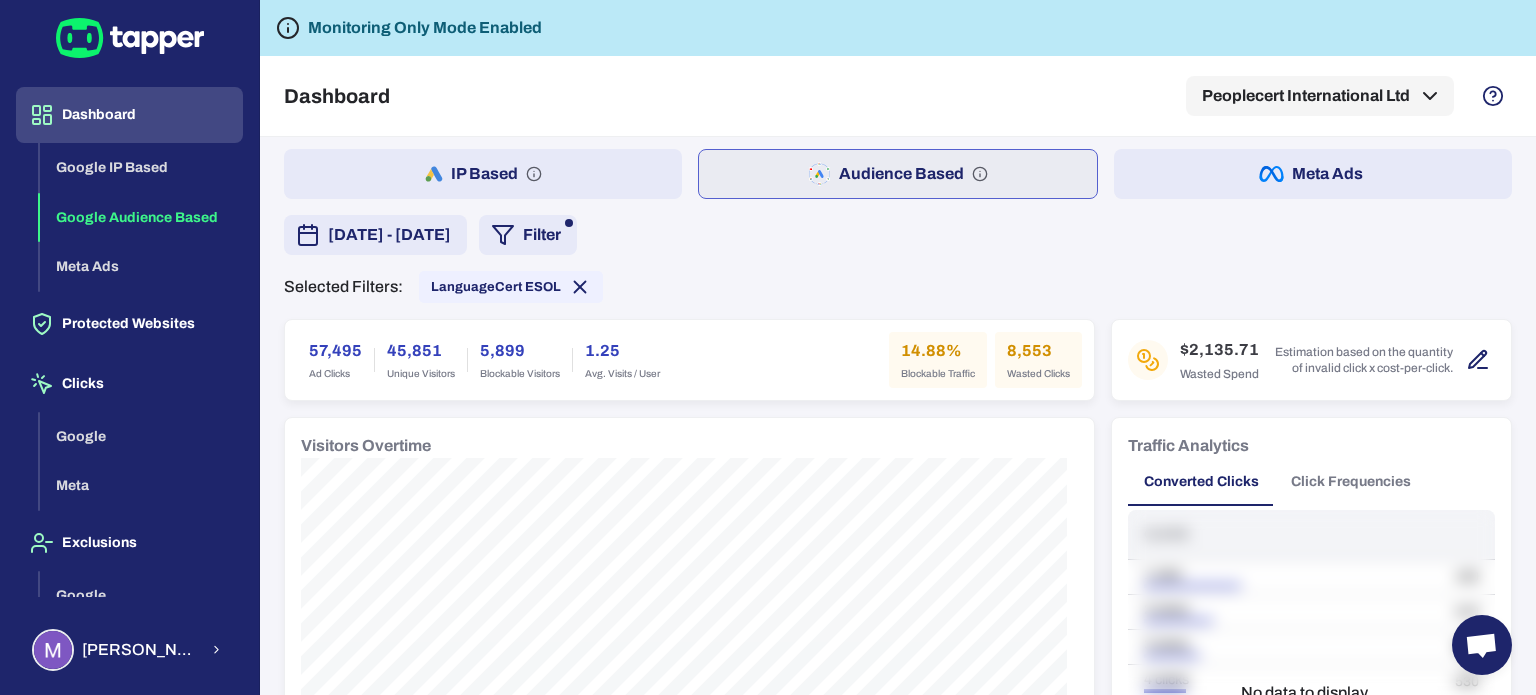 scroll, scrollTop: 0, scrollLeft: 0, axis: both 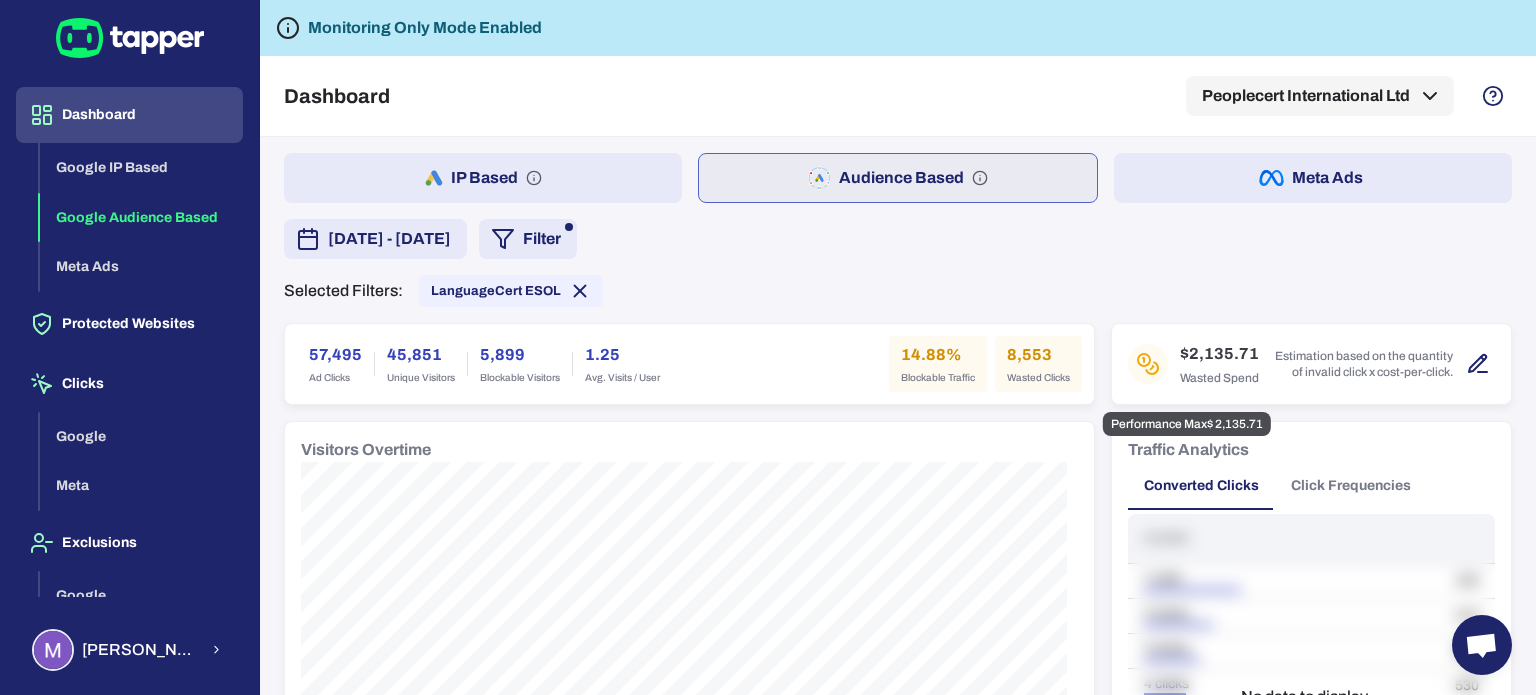 click 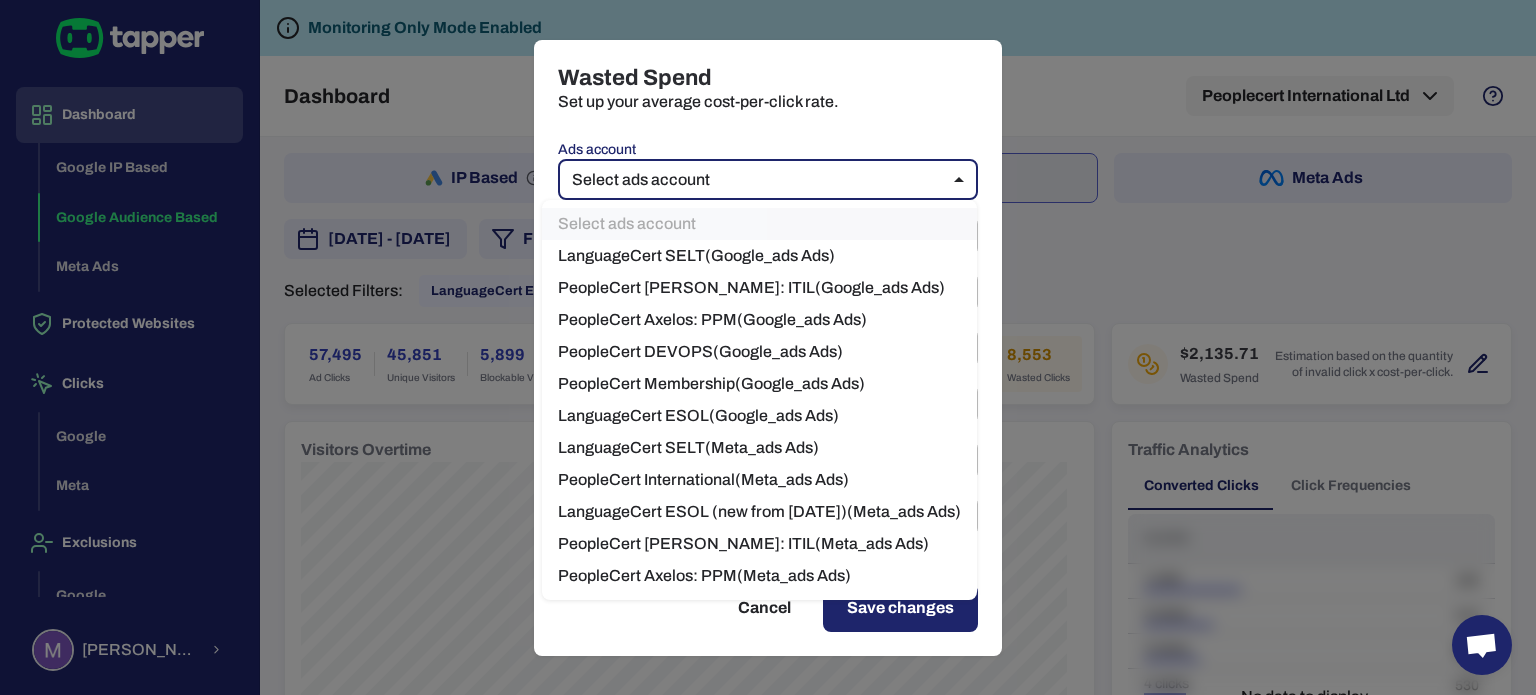 click on "Dashboard Google IP Based Google Audience Based Meta Ads Protected Websites Clicks Google Meta Exclusions Google Meta Marva   Stefanopoulou Monitoring Only Mode Enabled Dashboard Peoplecert International Ltd IP Based Audience Based Meta Ads February 26, 2025 - June 25, 2025 Filter Selected Filters: LanguageCert ESOL 57,495 Ad Clicks 45,851 Unique Visitors 5,899 Blockable Visitors 1.25 Avg. Visits / User 14.88% Blockable Traffic 8,553 Wasted Clicks $2,135.71 Wasted Spend Estimation based on the quantity of invalid click x cost-per-click. Visitors Overtime Traffic Analytics Converted Clicks Click Frequencies Clicks 1 click 100 2 clicks 410 3 clicks 50 4 clicks 530 5 clicks 36 1 No data to display... Track Conversion 1857 Conversions 232.13 Conversion / Day 18.93% Conversion Rate Conversion Analysis No data to display... Invalid Traffic Type 6,118 Aborted Ad Click 4263 /  70% Threat 1299 /  21% Ad Click Limit Exceeded 255 /  4% Data Center 125 /  2% Bounced 71 /  1% Bot 58 /  1% Suspicious Device 33 /  1% 11 /" at bounding box center [768, 347] 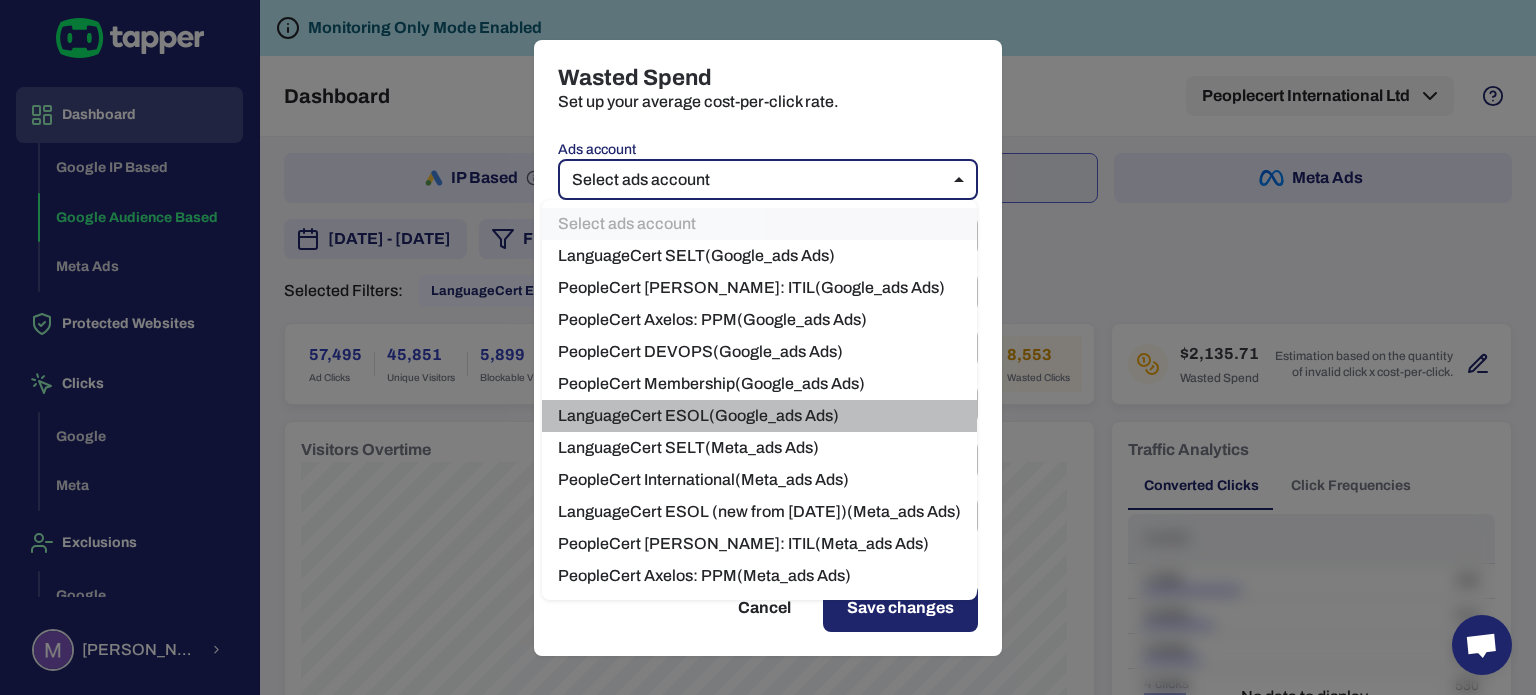 click on "LanguageCert ESOL  ( Google_ads   Ads)" at bounding box center (759, 416) 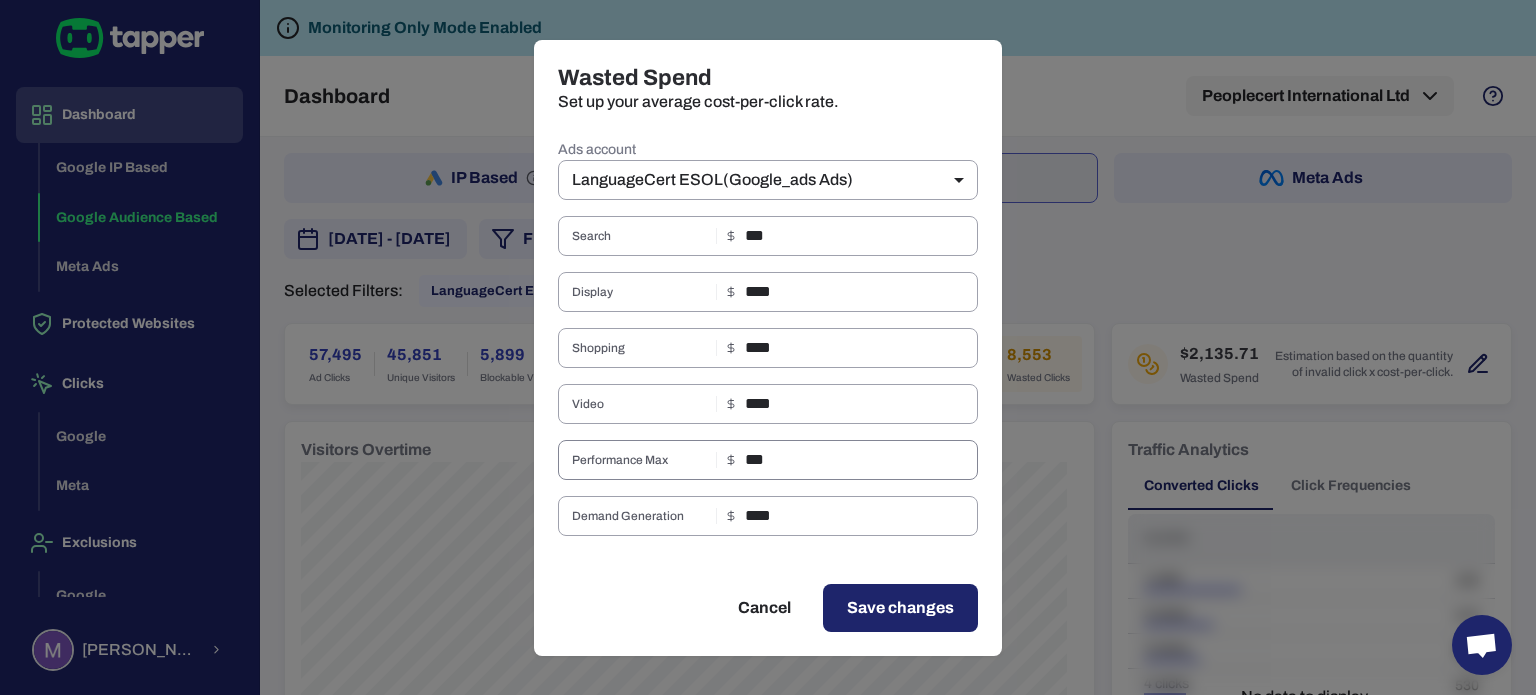 drag, startPoint x: 742, startPoint y: 459, endPoint x: 824, endPoint y: 456, distance: 82.05486 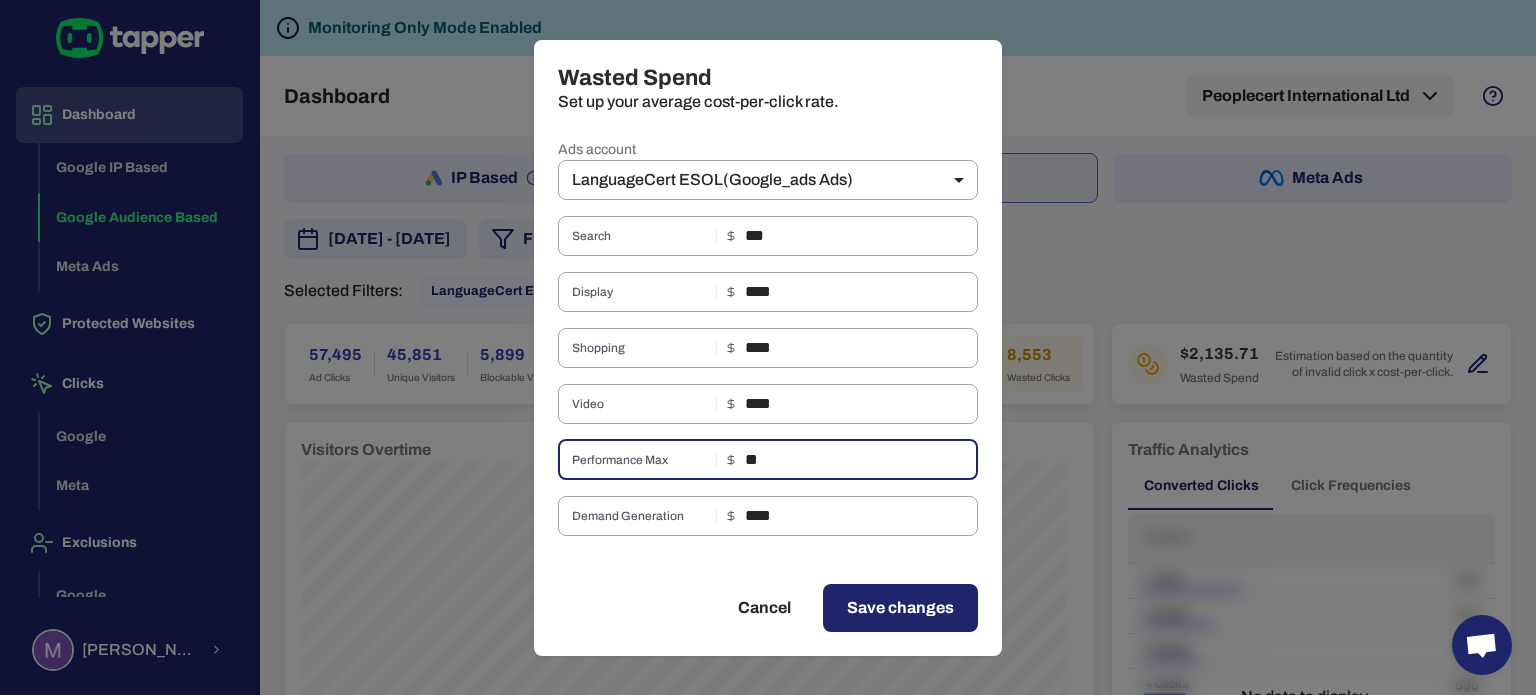type on "*" 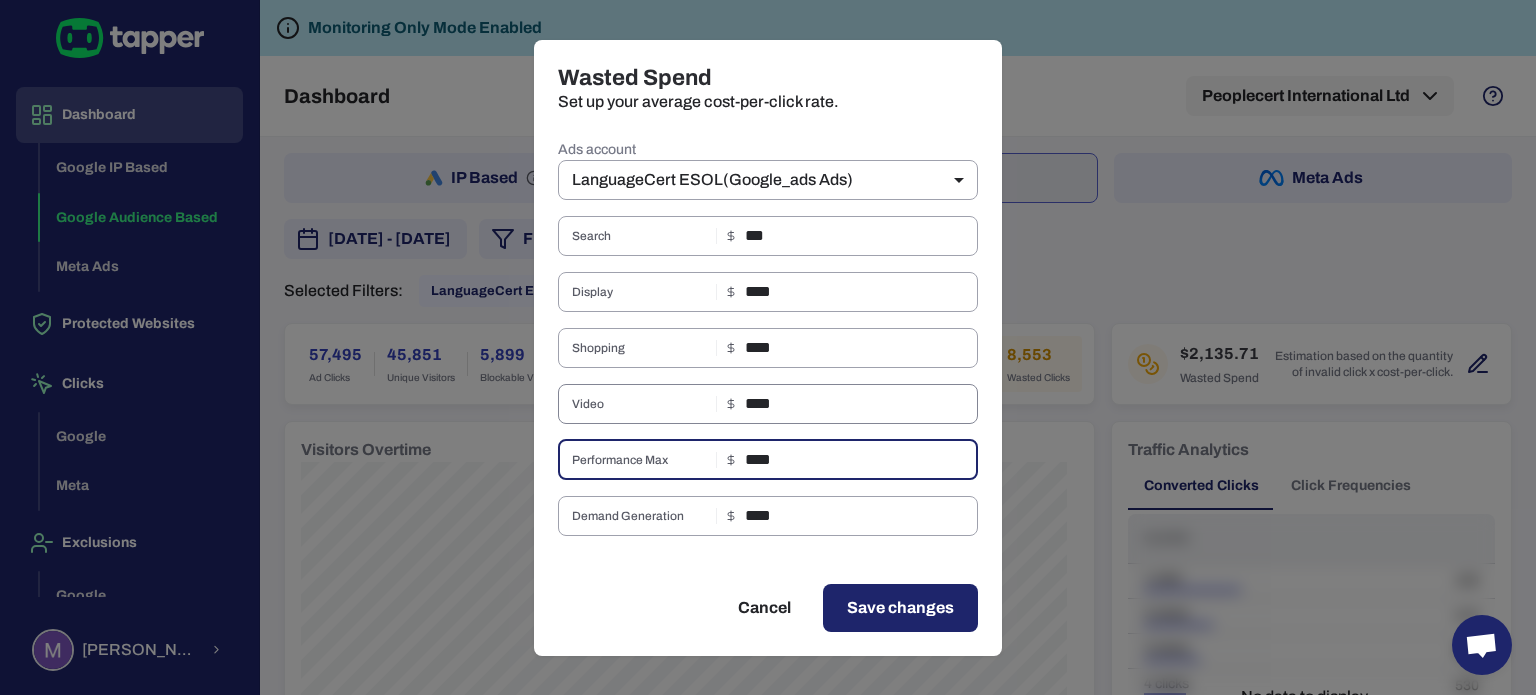 type on "****" 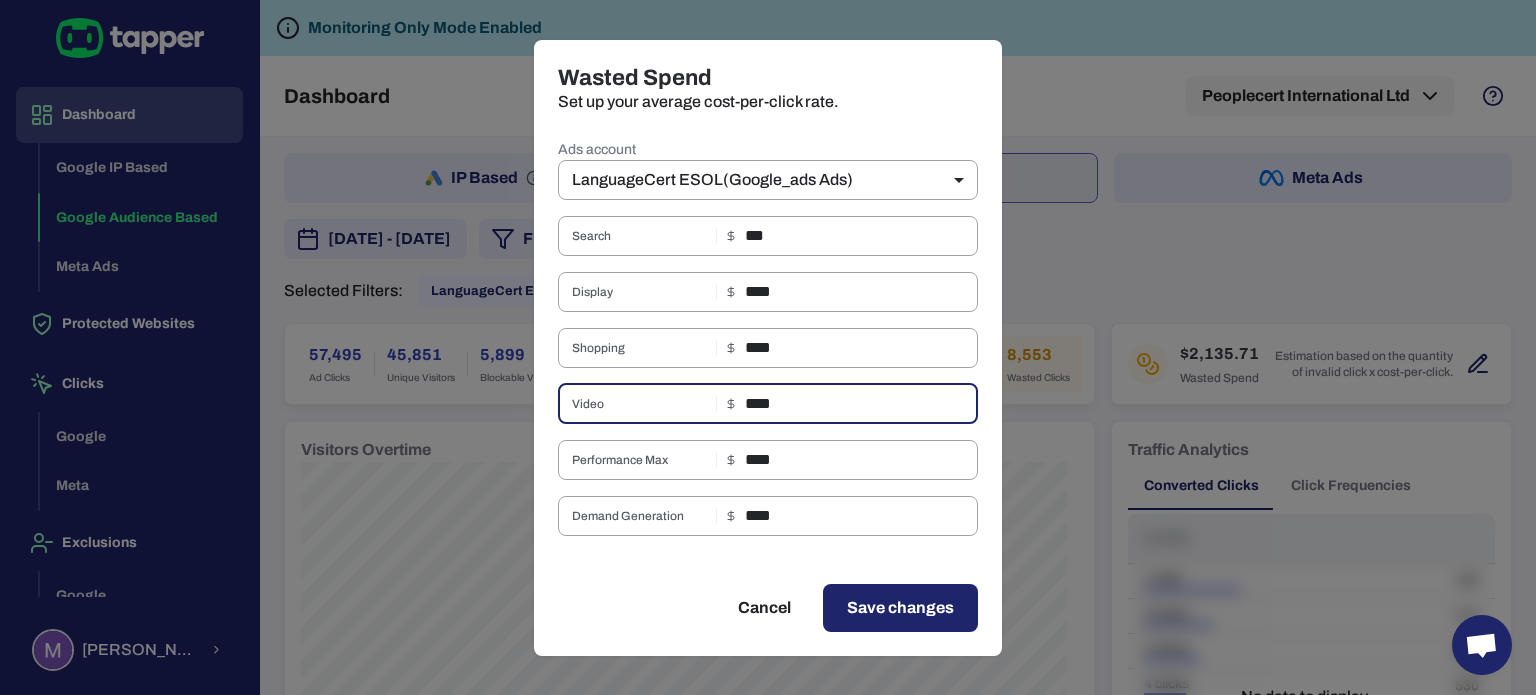 drag, startPoint x: 880, startPoint y: 591, endPoint x: 891, endPoint y: 592, distance: 11.045361 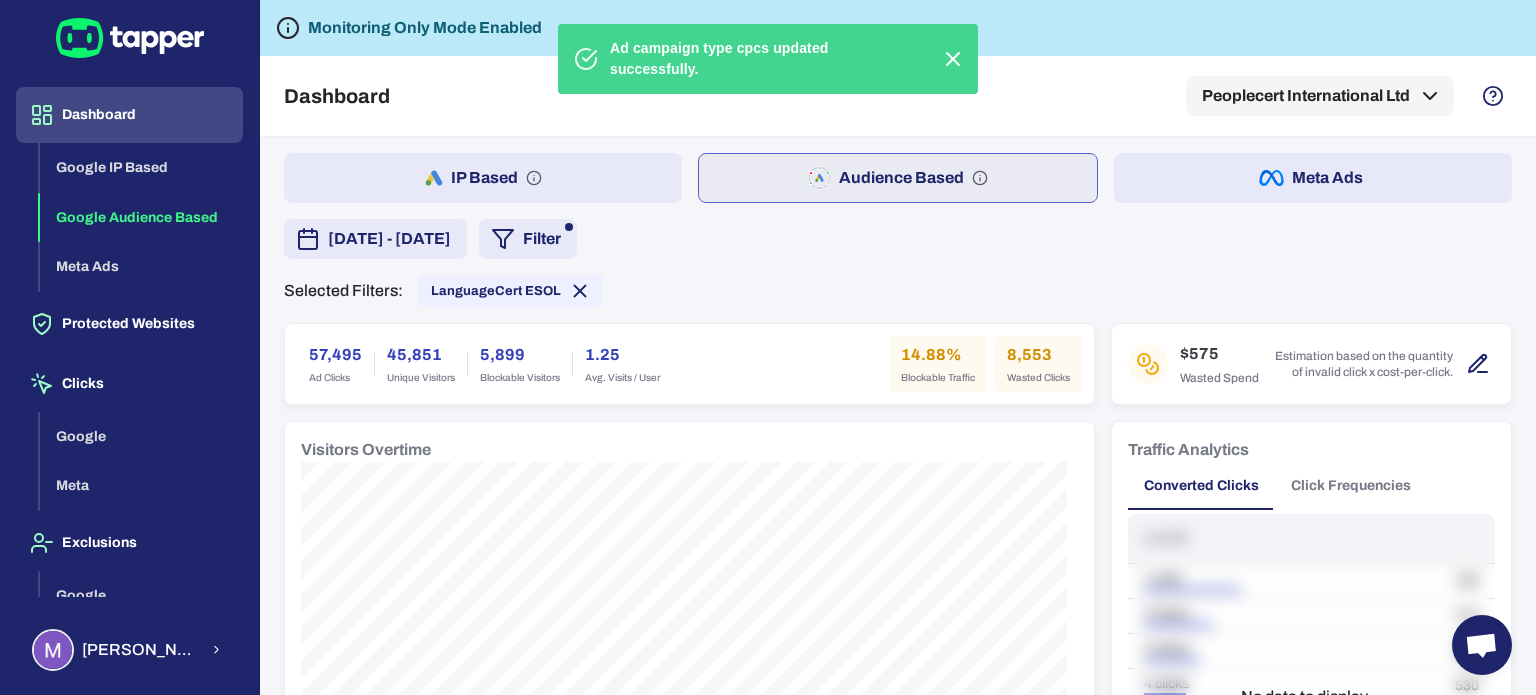 click 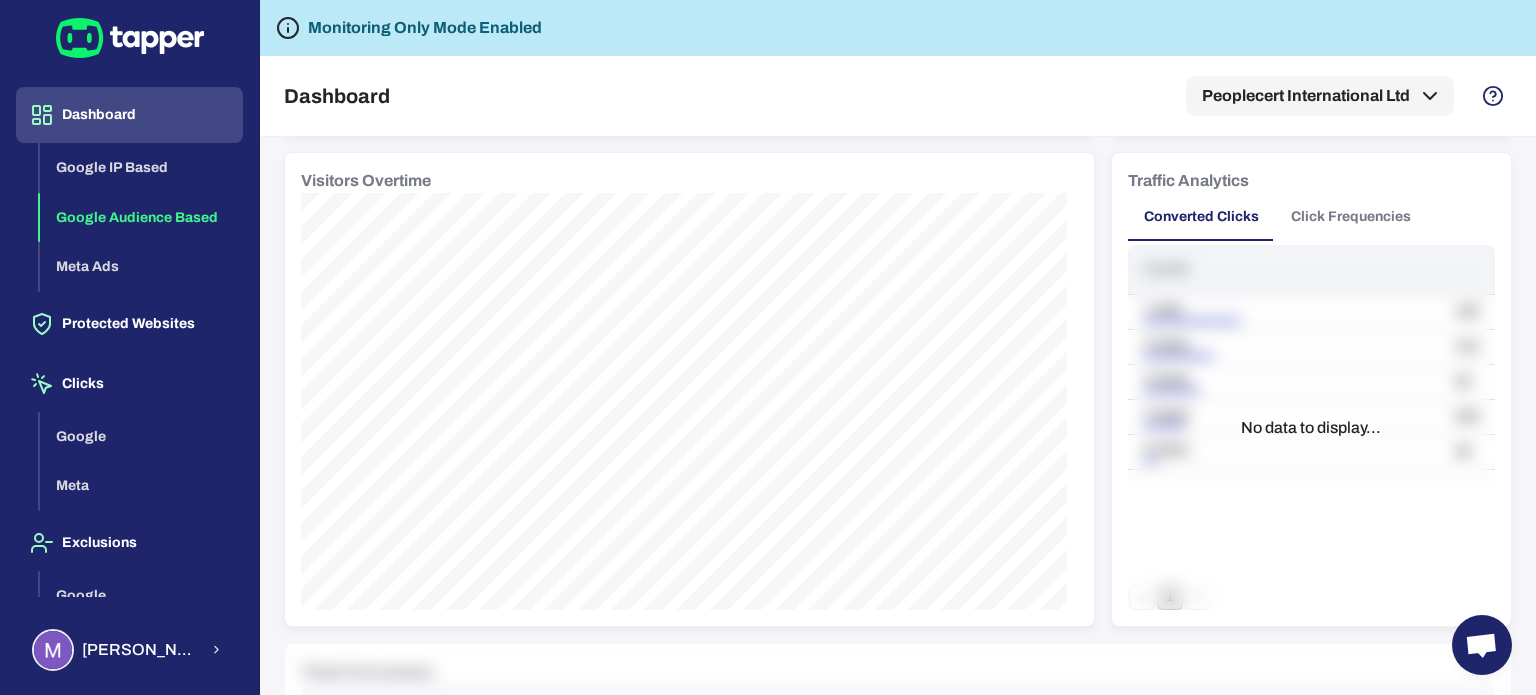 scroll, scrollTop: 100, scrollLeft: 0, axis: vertical 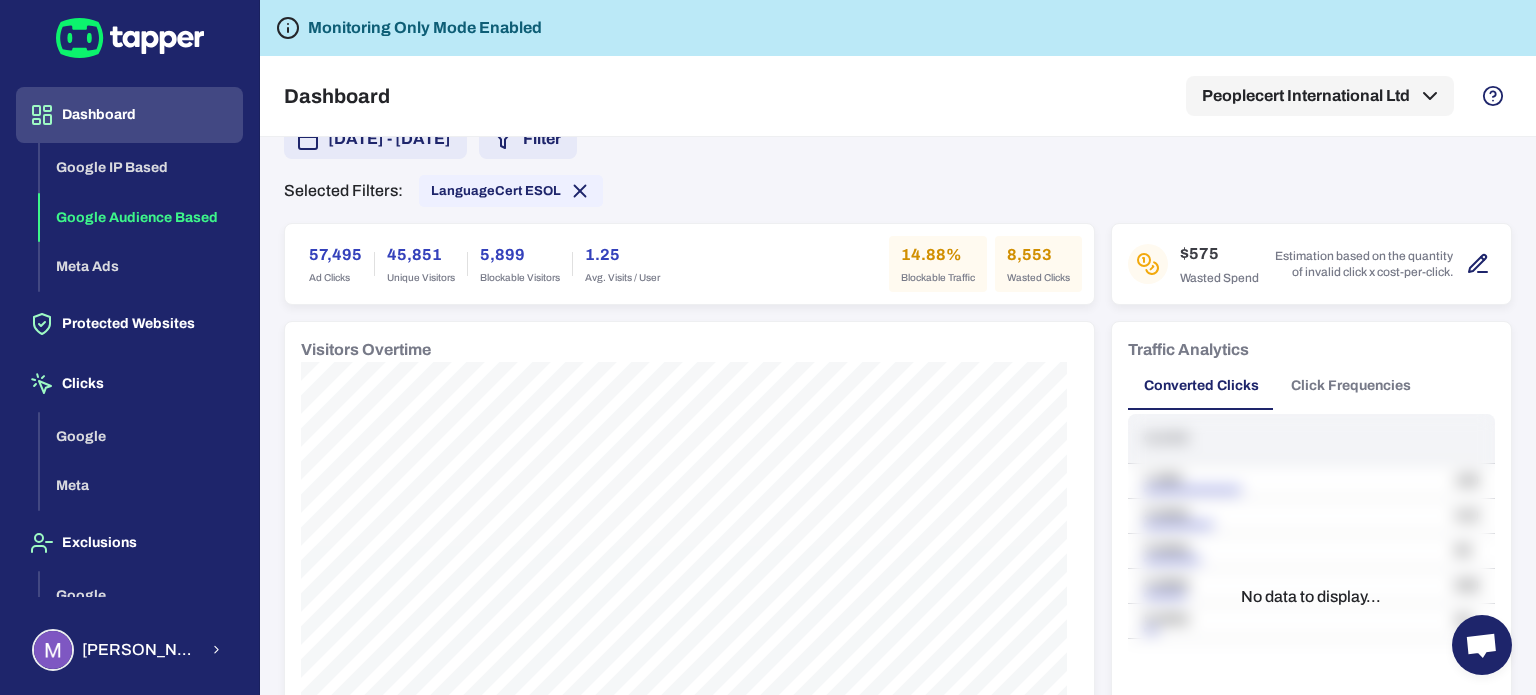 click on "8,553" at bounding box center (1038, 255) 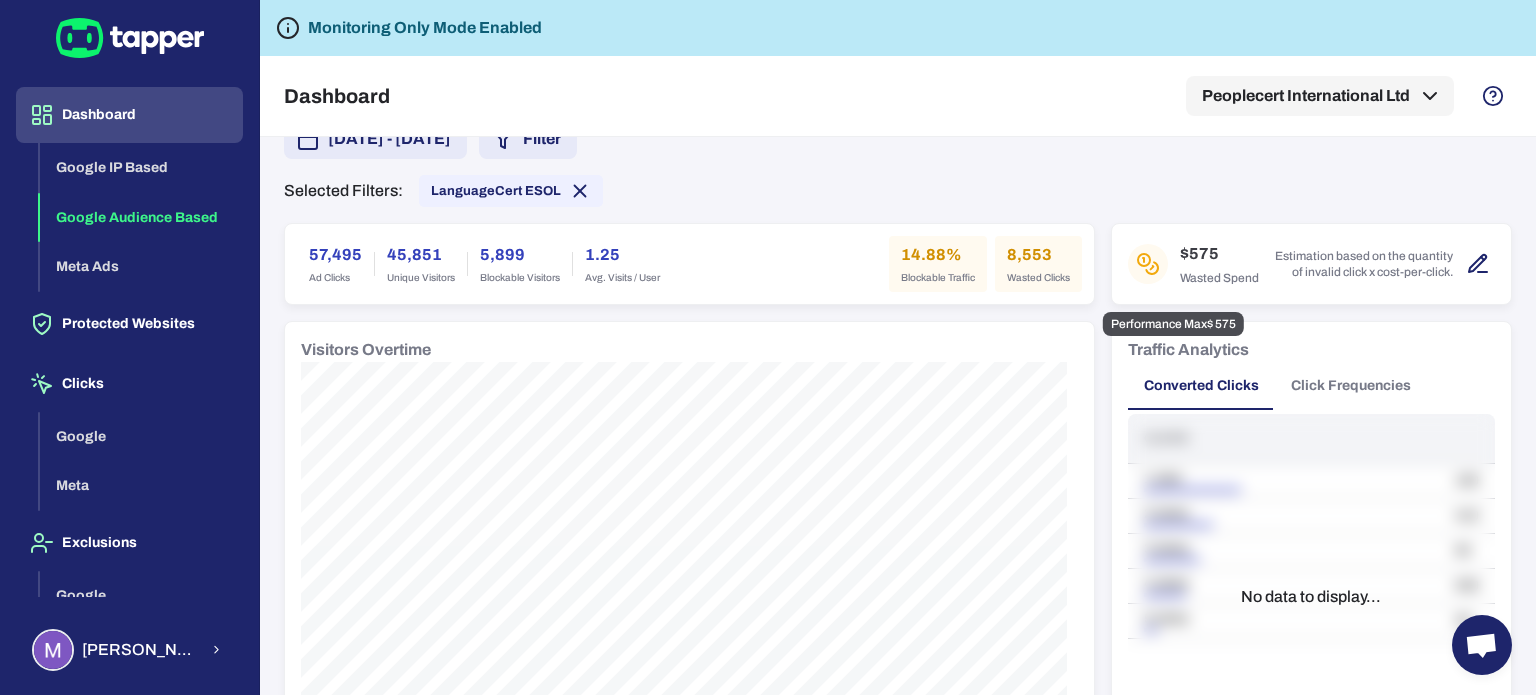 click 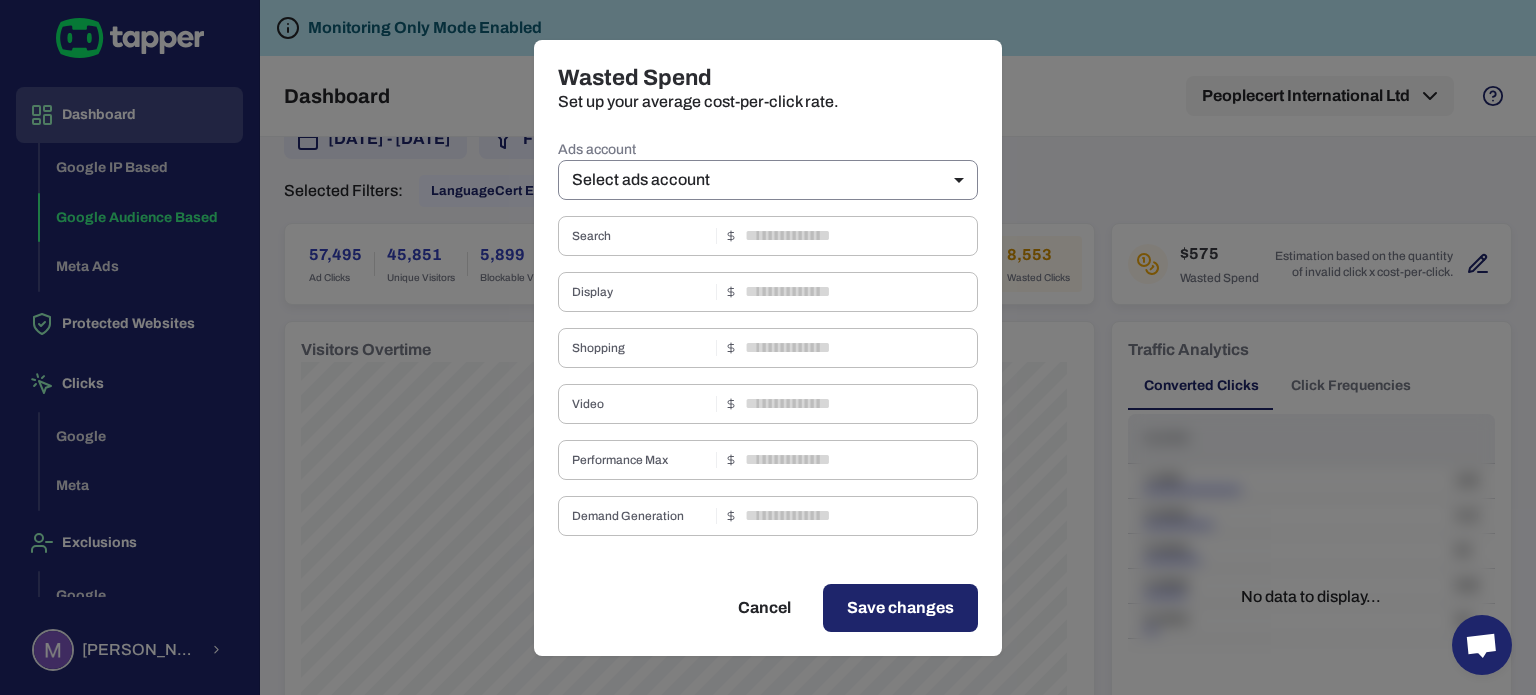 click on "Dashboard Google IP Based Google Audience Based Meta Ads Protected Websites Clicks Google Meta Exclusions Google Meta Marva   Stefanopoulou Monitoring Only Mode Enabled Dashboard Peoplecert International Ltd IP Based Audience Based Meta Ads February 26, 2025 - June 25, 2025 Filter Selected Filters: LanguageCert ESOL 57,495 Ad Clicks 45,851 Unique Visitors 5,899 Blockable Visitors 1.25 Avg. Visits / User 14.88% Blockable Traffic 8,553 Wasted Clicks $575 Wasted Spend Estimation based on the quantity of invalid click x cost-per-click. Visitors Overtime Traffic Analytics Converted Clicks Click Frequencies Clicks 1 click 100 2 clicks 410 3 clicks 50 4 clicks 530 5 clicks 36 1 No data to display... Track Conversion 1857 Conversions 232.13 Conversion / Day 18.93% Conversion Rate Conversion Analysis No data to display... Invalid Traffic Type 6,118 Aborted Ad Click 4263 /  70% Threat 1299 /  21% Ad Click Limit Exceeded 255 /  4% Data Center 125 /  2% Bounced 71 /  1% Bot 58 /  1% Suspicious Device 33 /  1% 11 /  0% 0%" at bounding box center (768, 347) 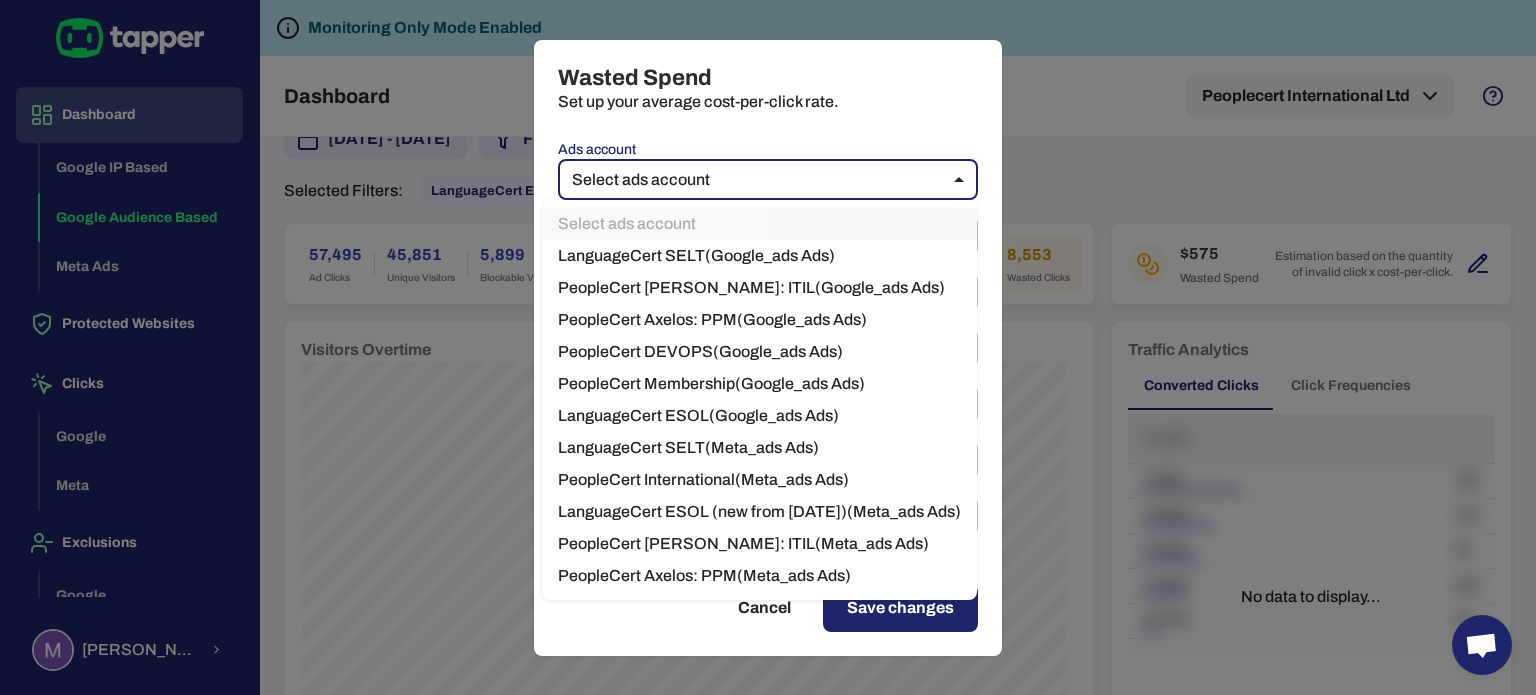 click on "LanguageCert ESOL  ( Google_ads   Ads)" at bounding box center [759, 416] 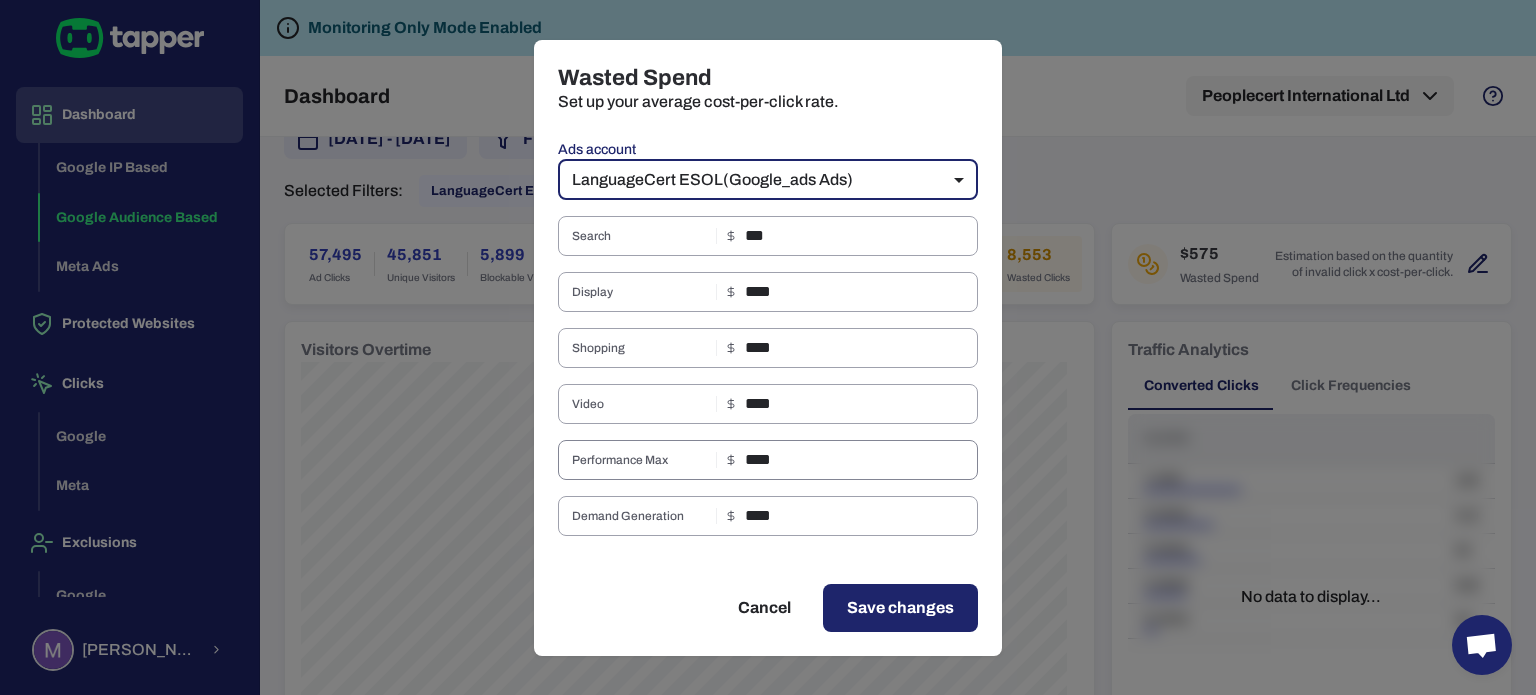 drag, startPoint x: 761, startPoint y: 461, endPoint x: 832, endPoint y: 463, distance: 71.02816 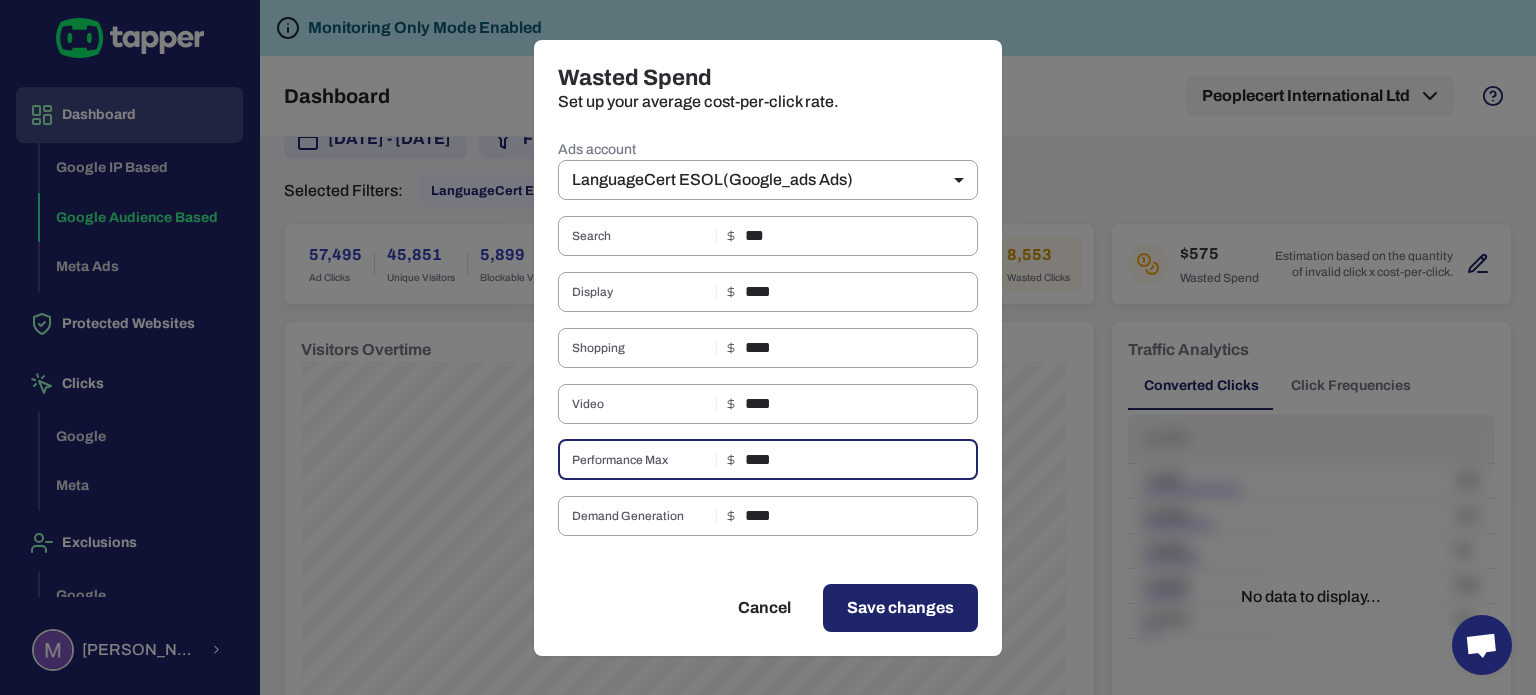 type on "****" 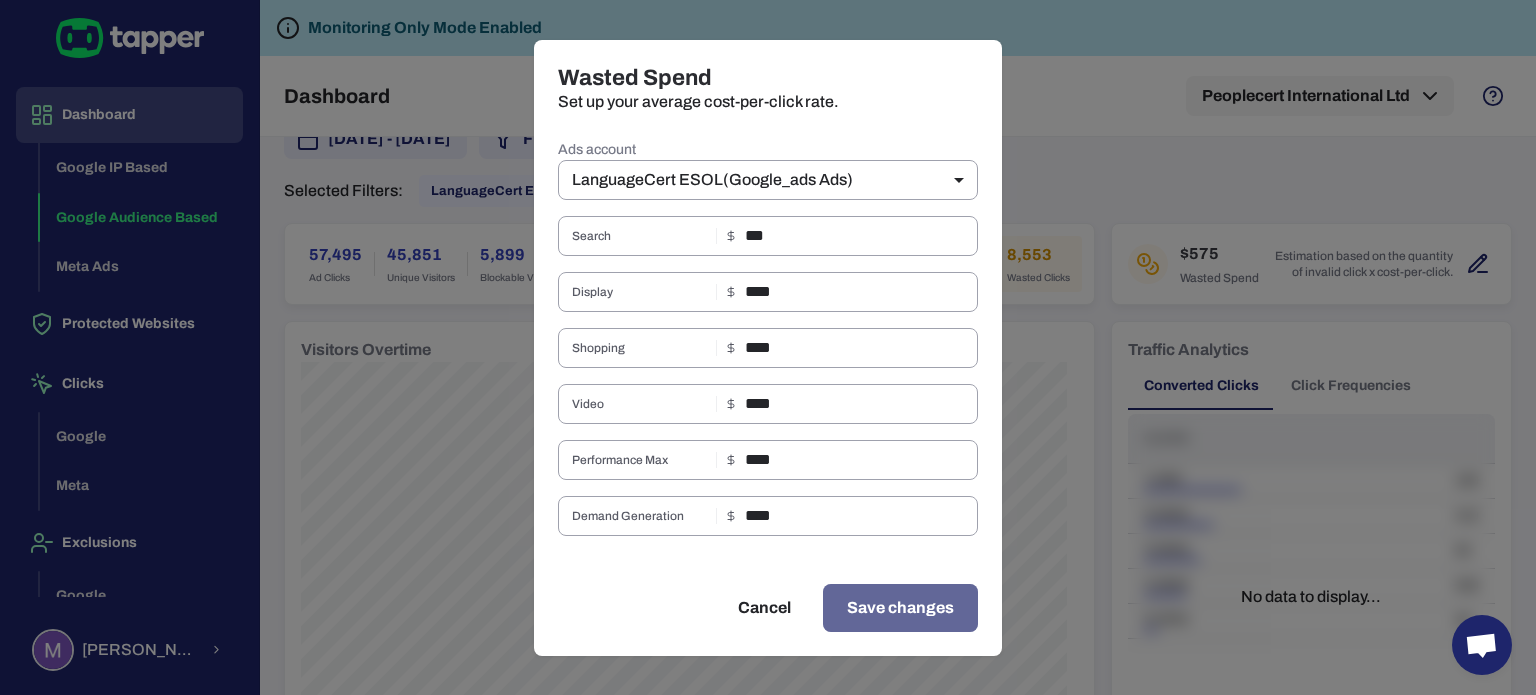 click on "Save changes" at bounding box center (900, 608) 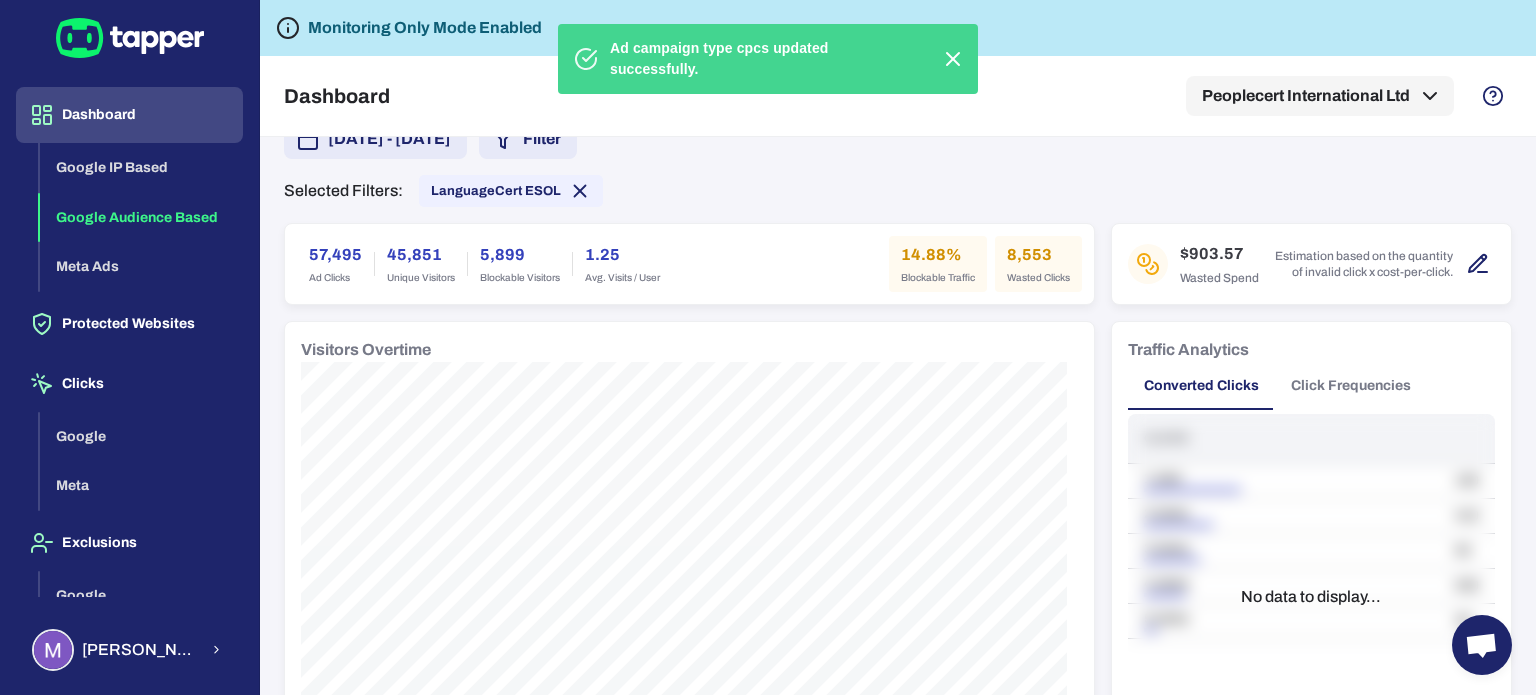 click 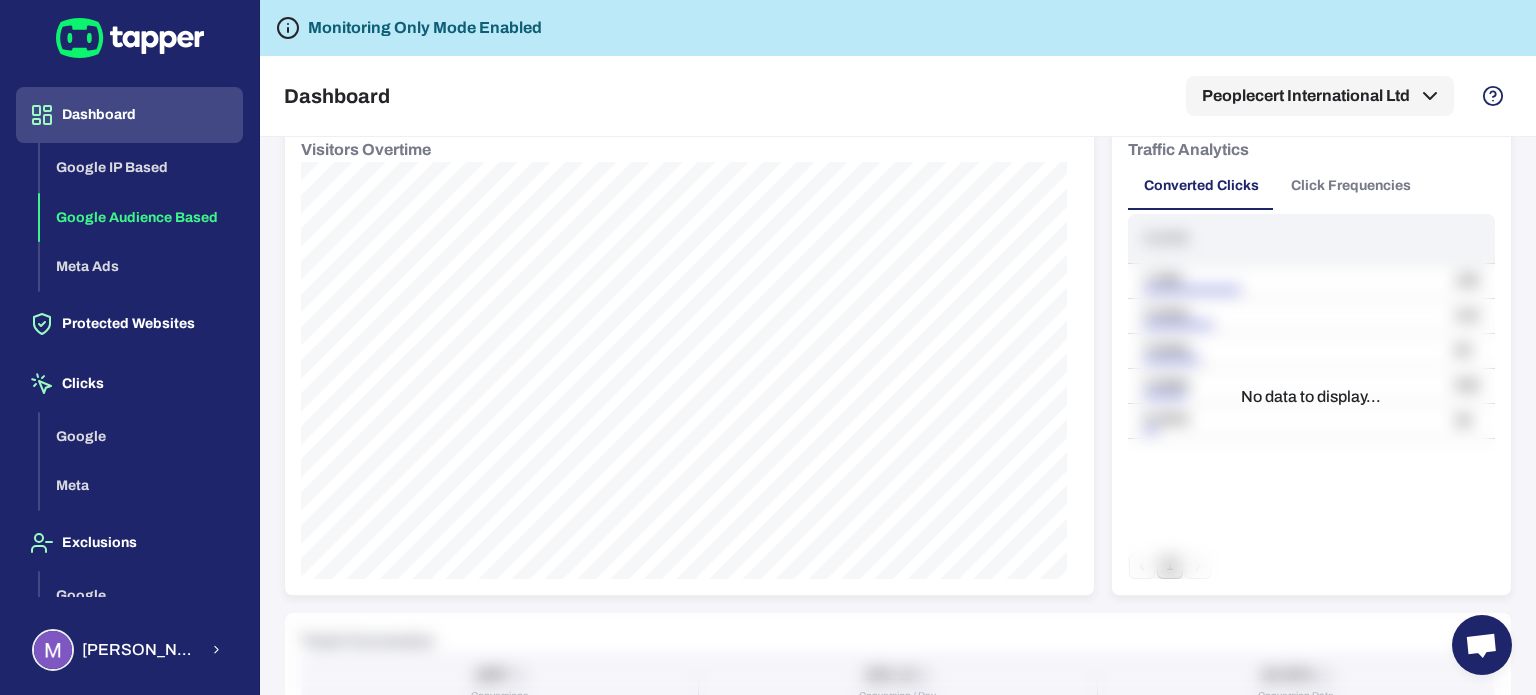 scroll, scrollTop: 0, scrollLeft: 0, axis: both 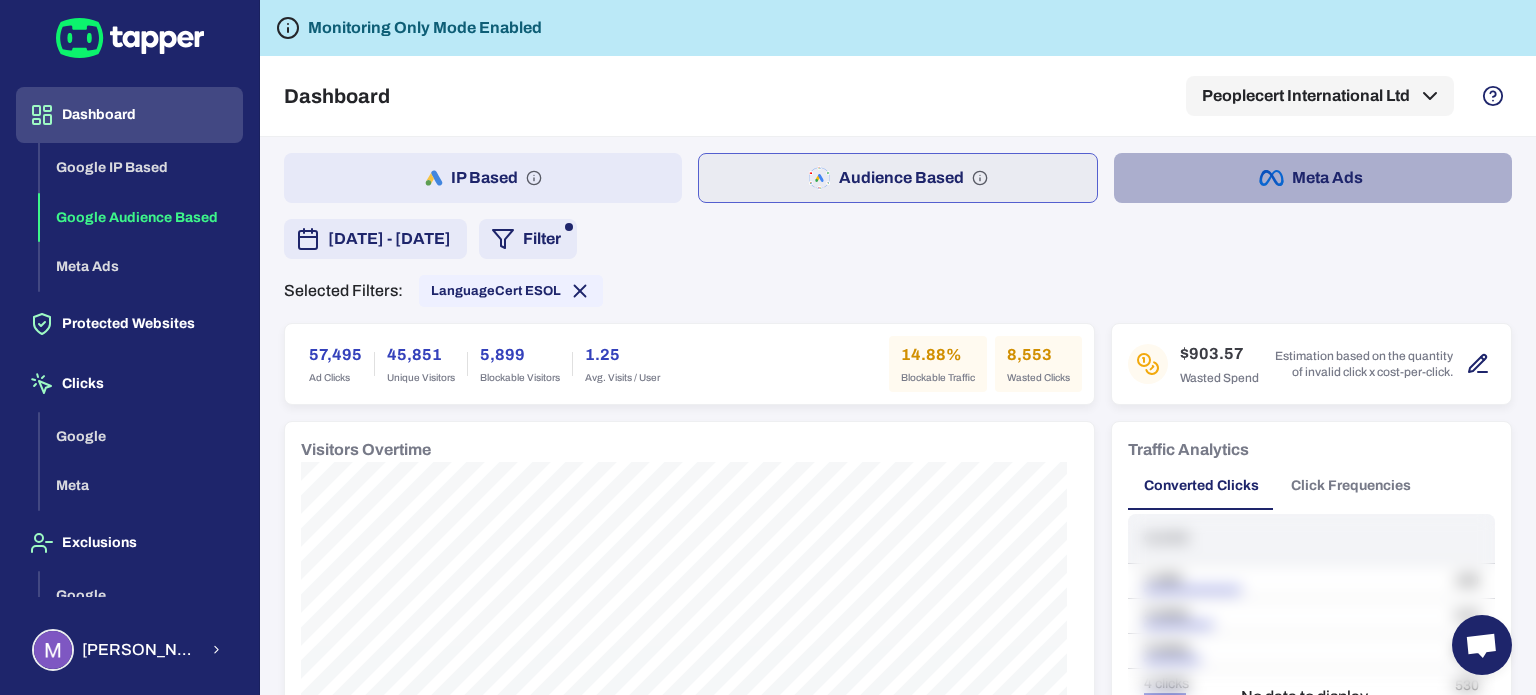 click on "Meta Ads" at bounding box center (1313, 178) 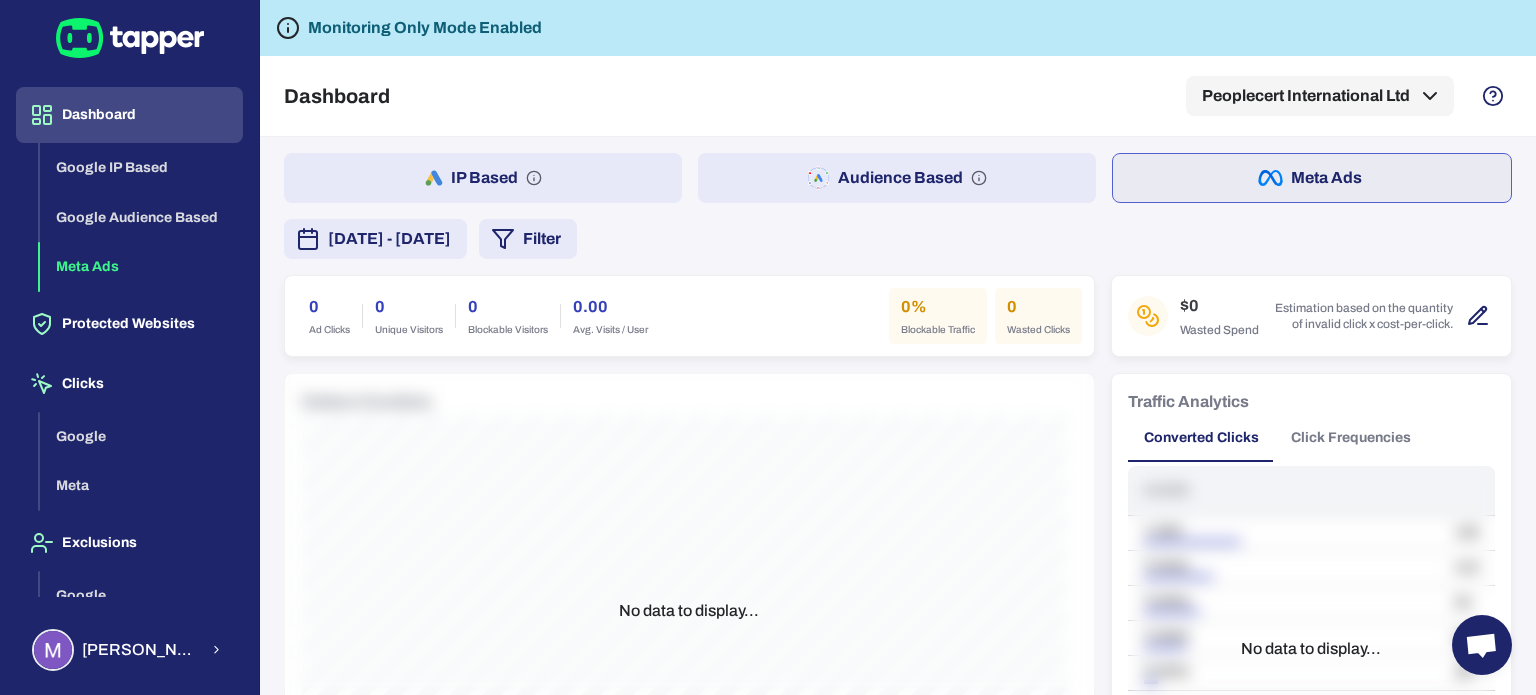 click 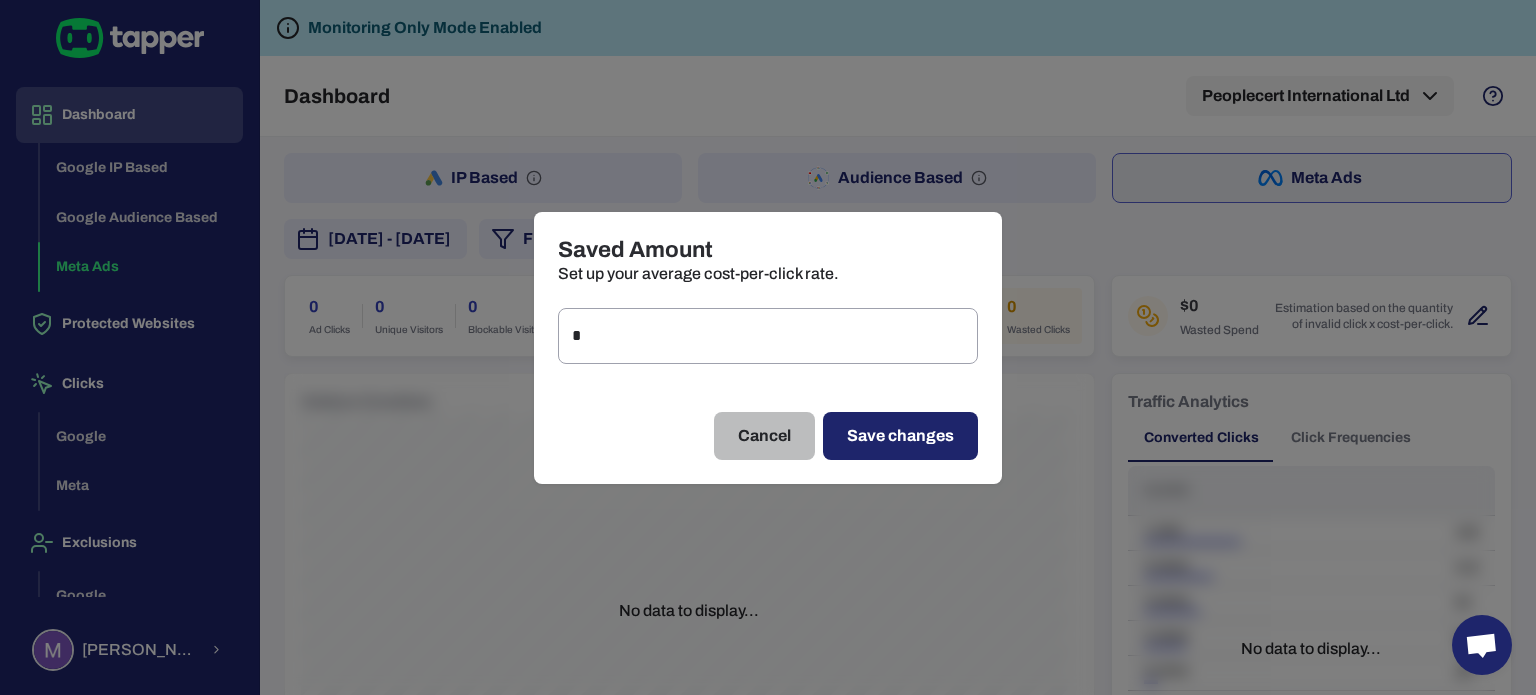 click on "Cancel" at bounding box center [764, 436] 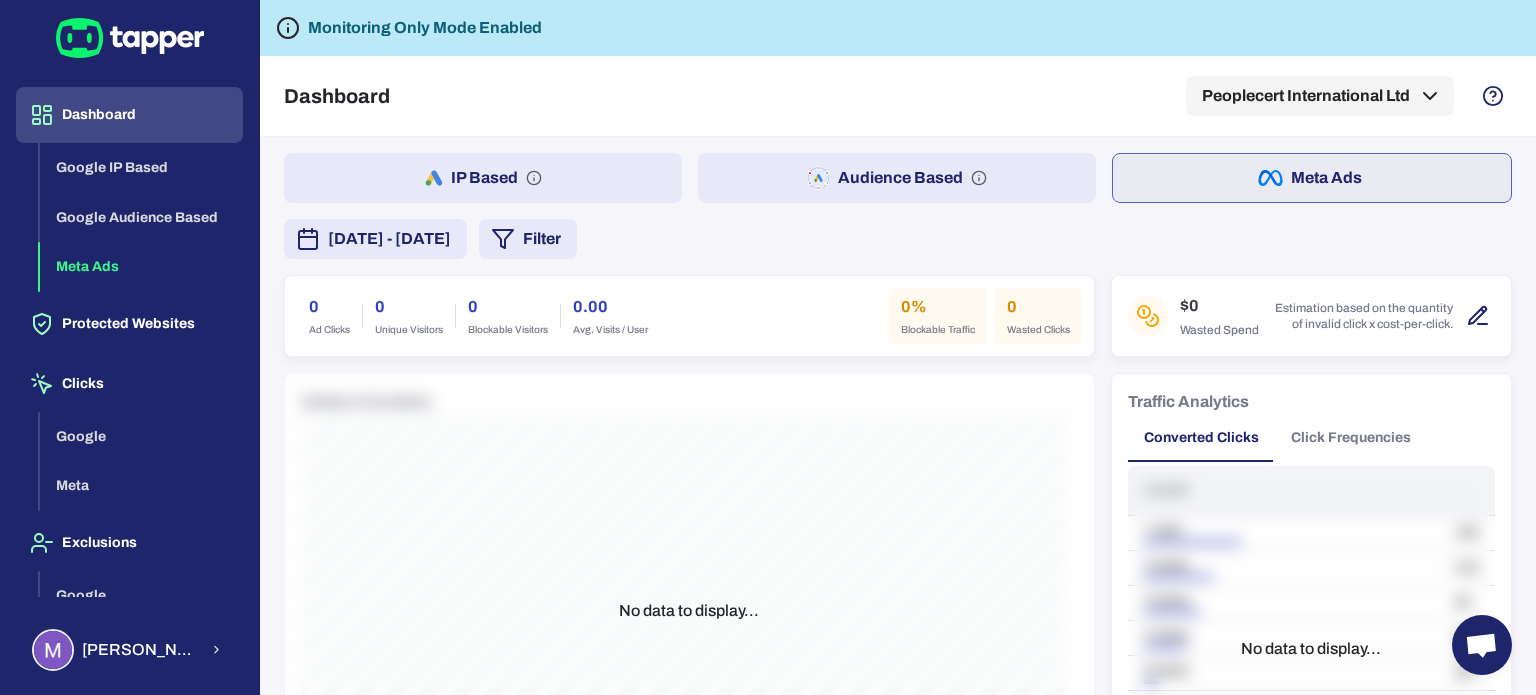 click on "Audience Based" at bounding box center (897, 178) 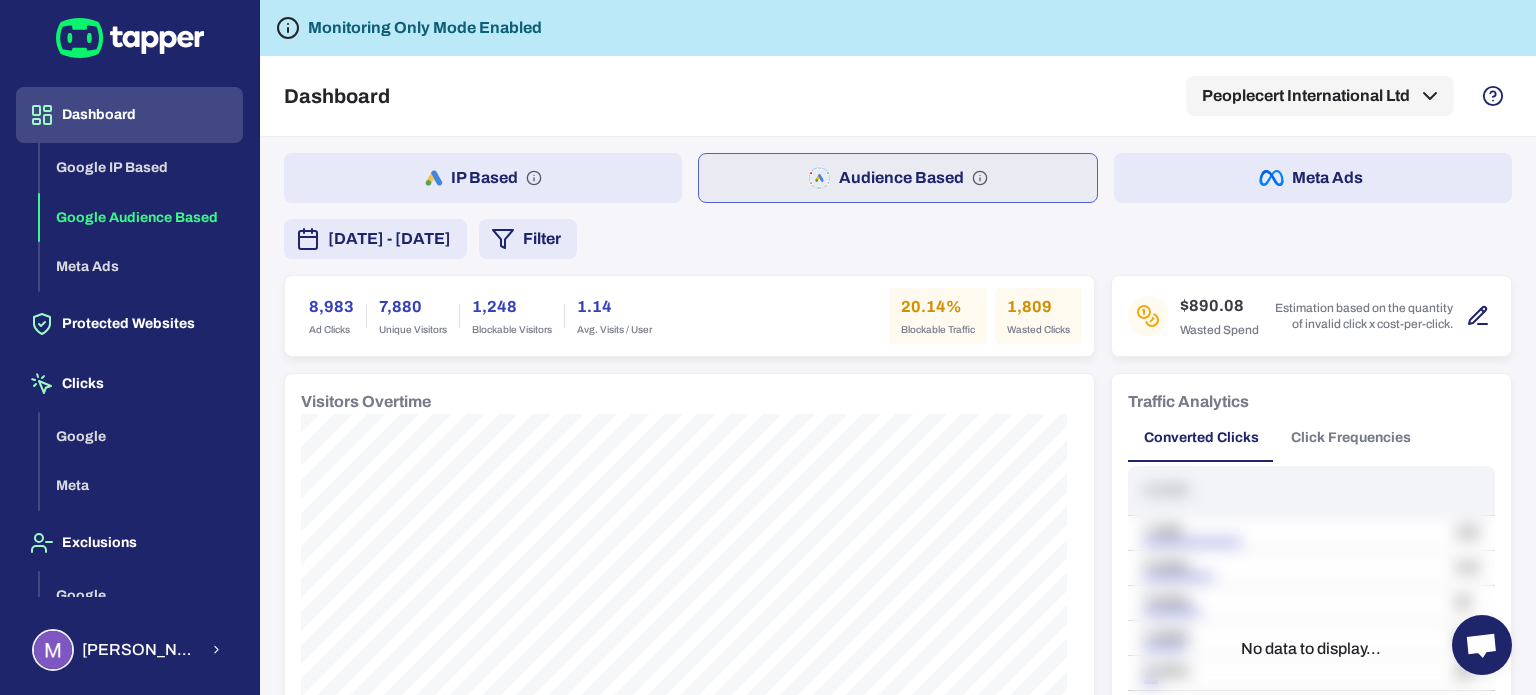click on "[DATE] - [DATE]" at bounding box center (389, 239) 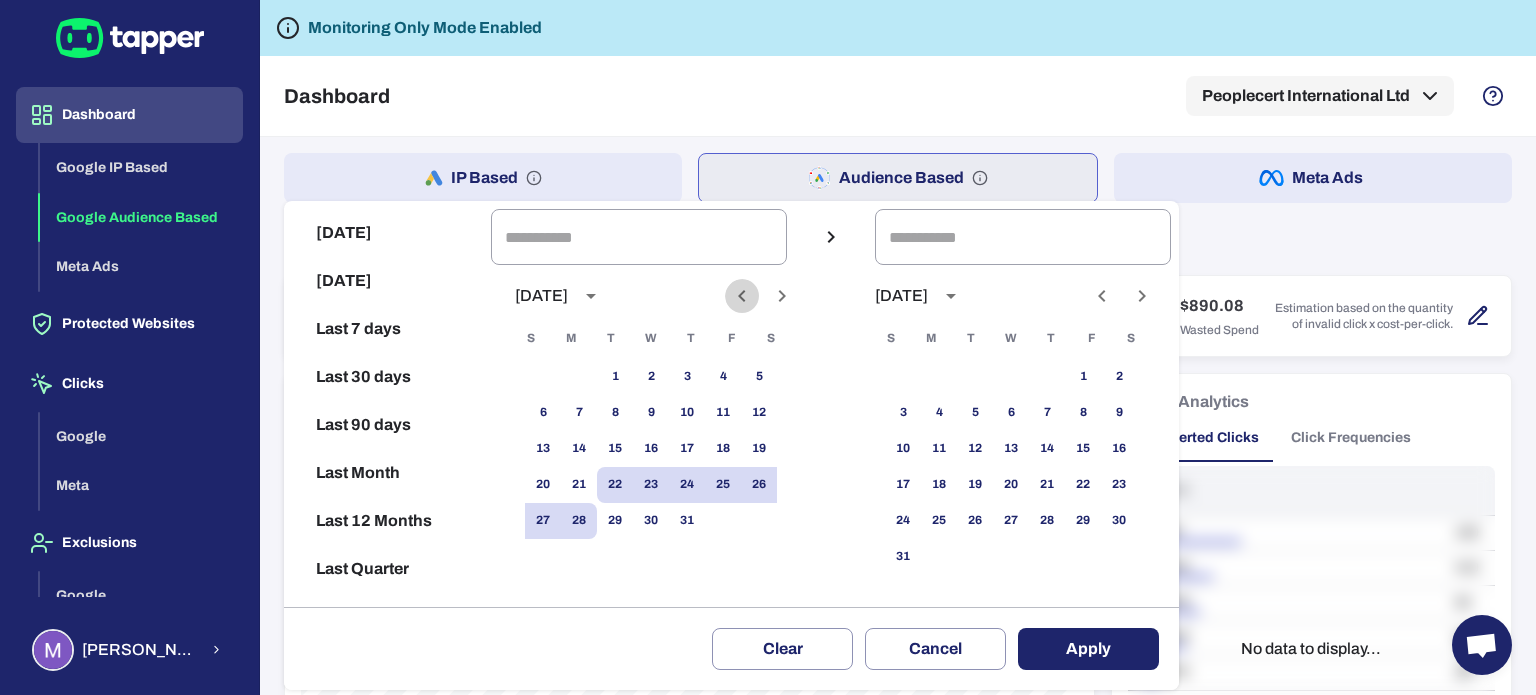 click 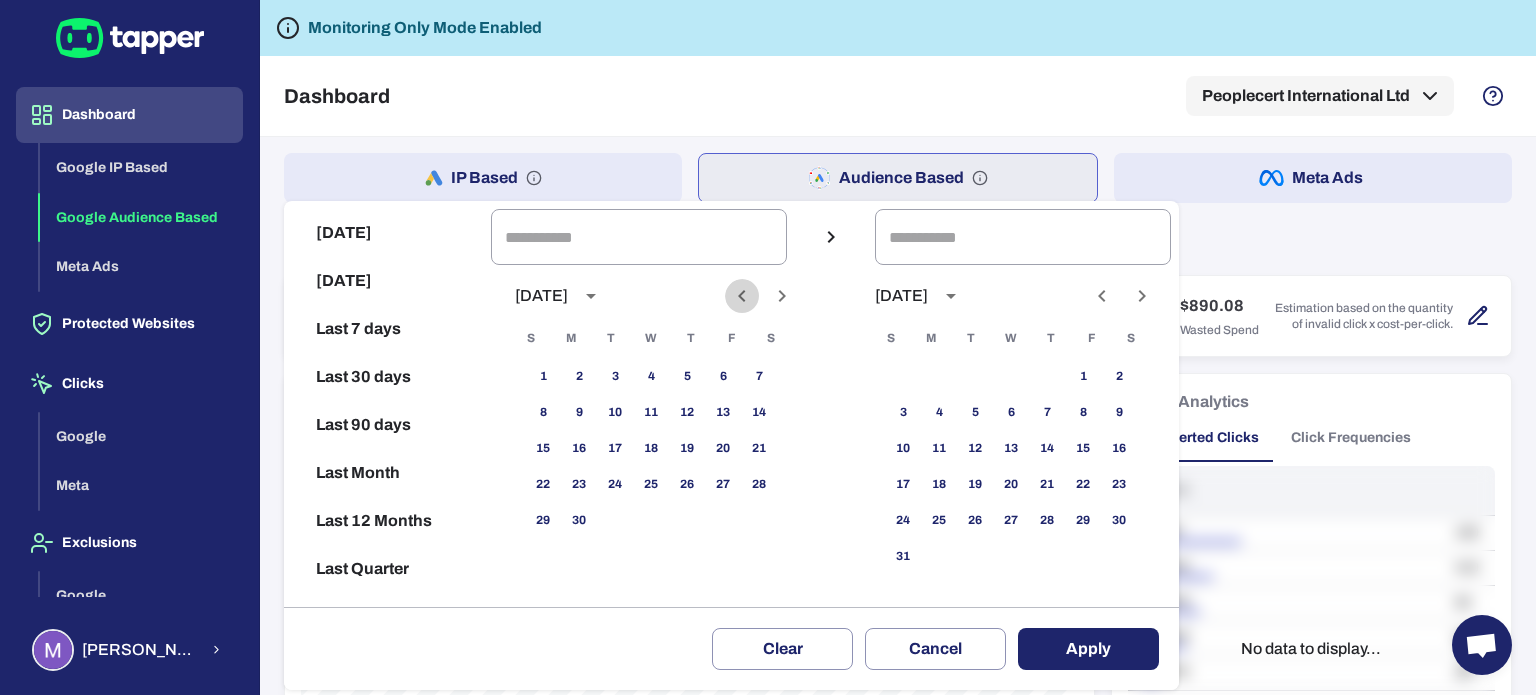 click 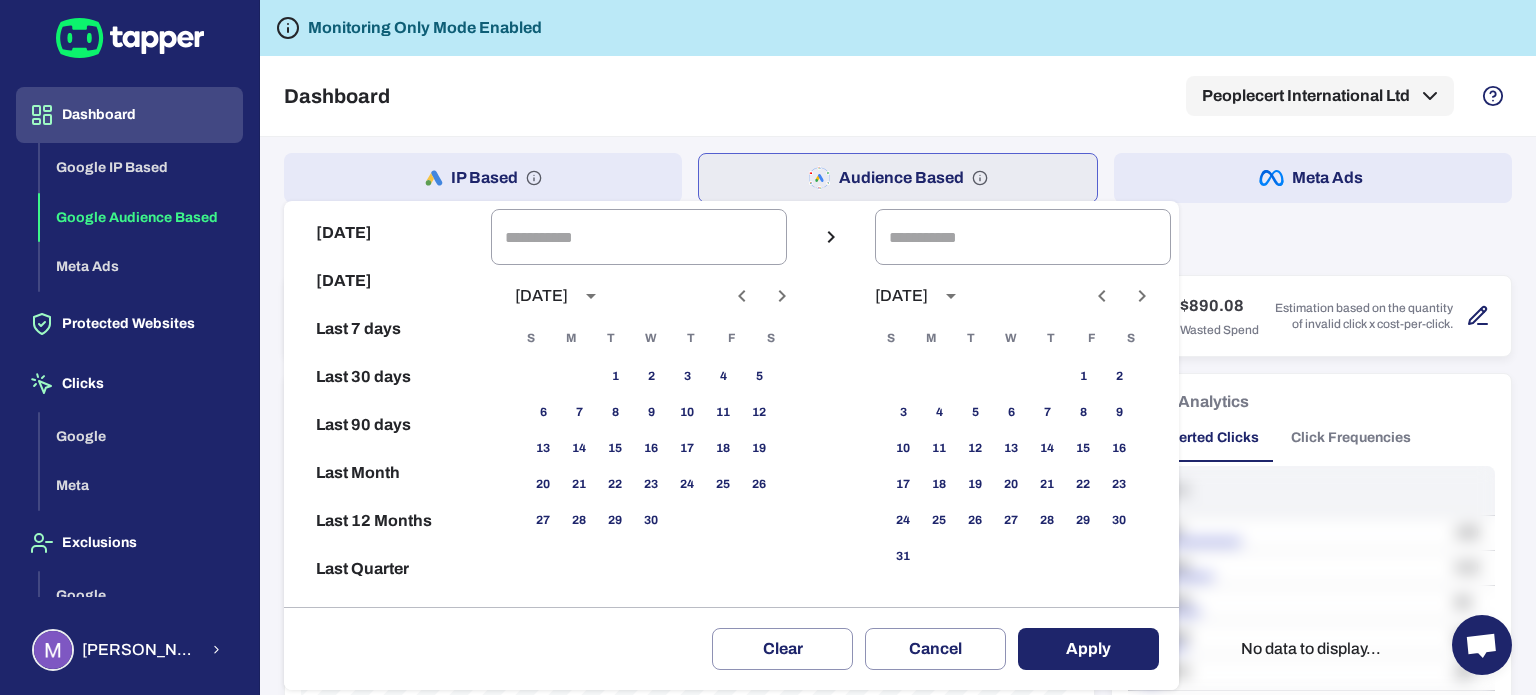click 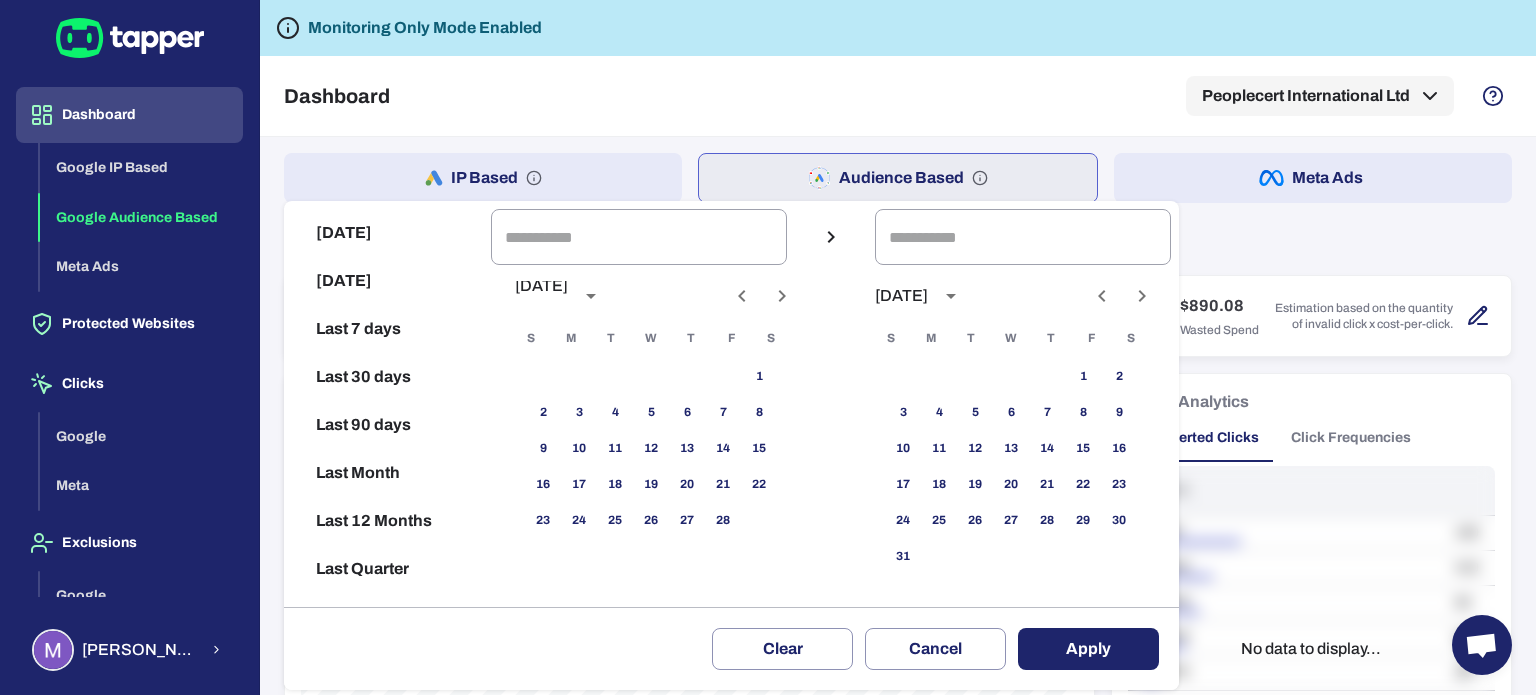 click 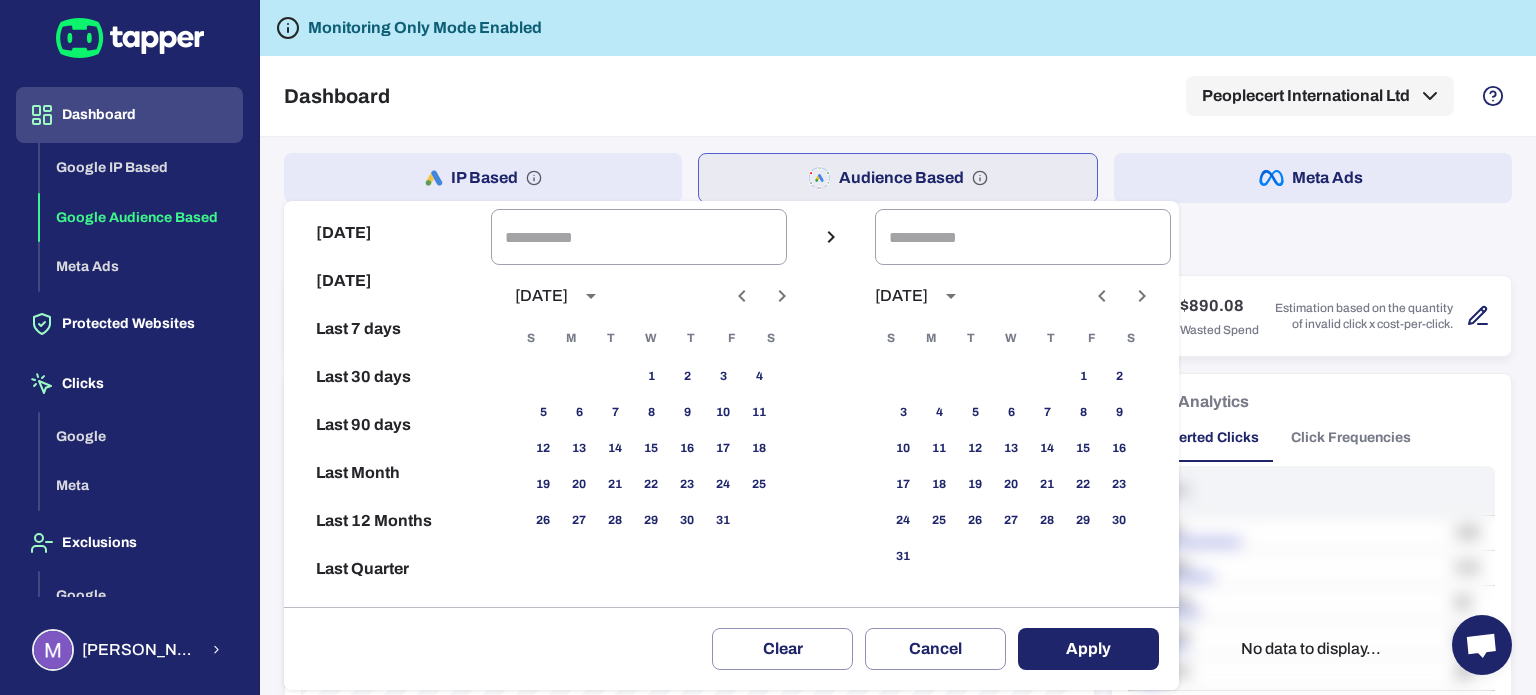 click at bounding box center [782, 296] 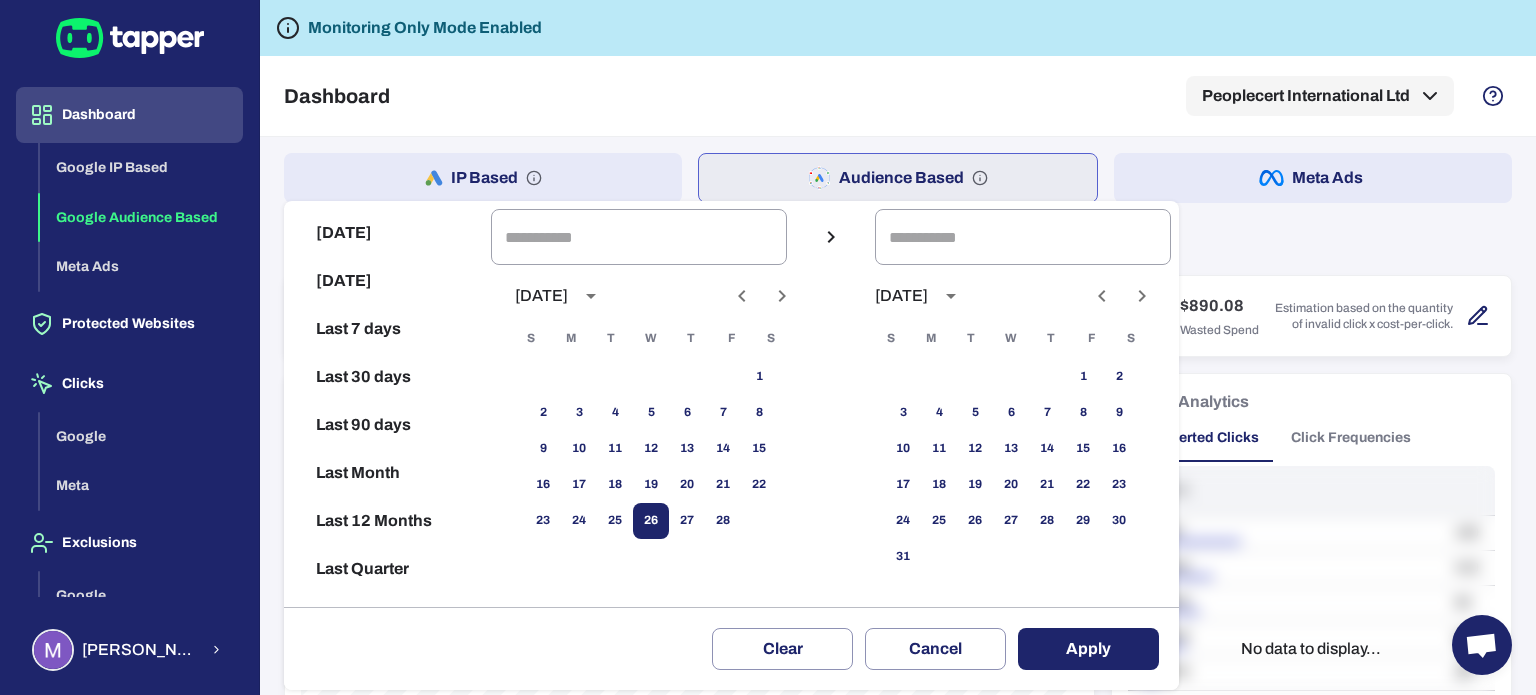 click on "26" at bounding box center [651, 521] 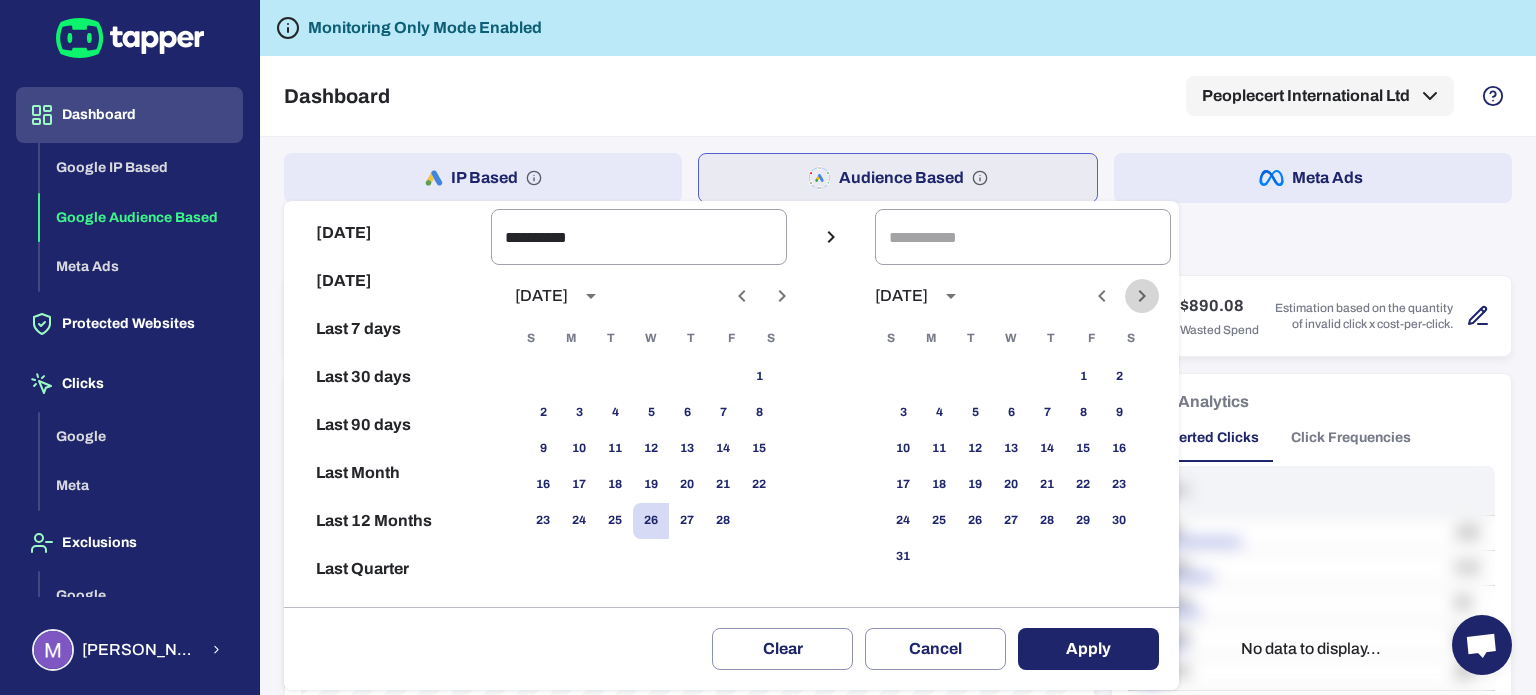 click 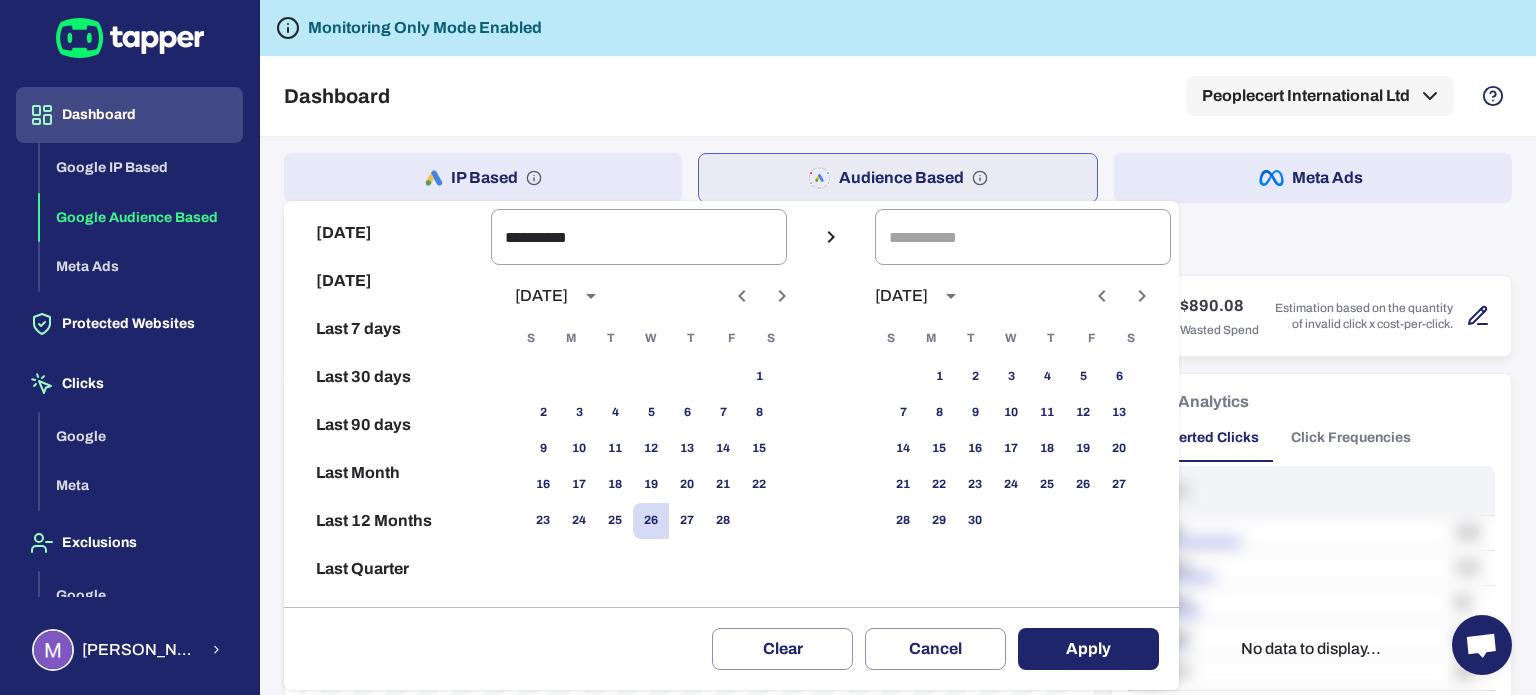 click 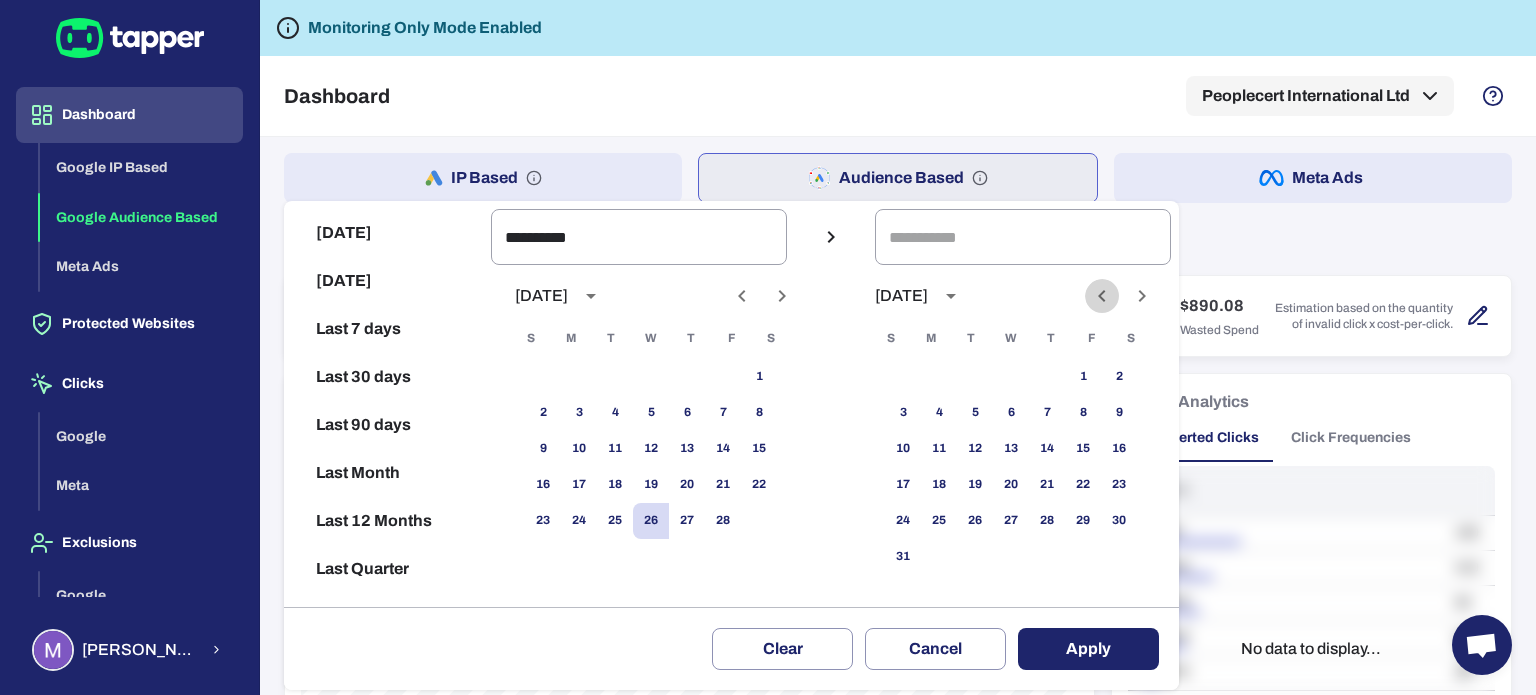 click 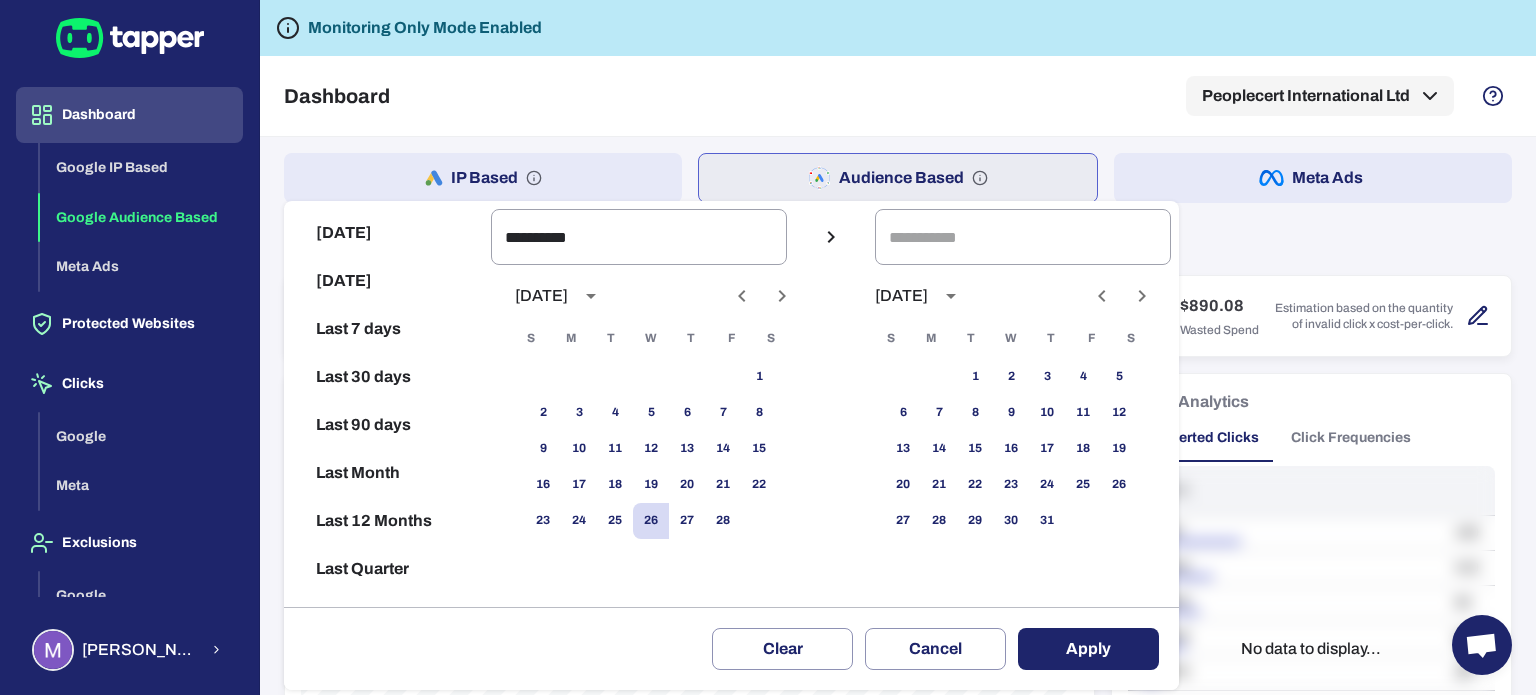 click 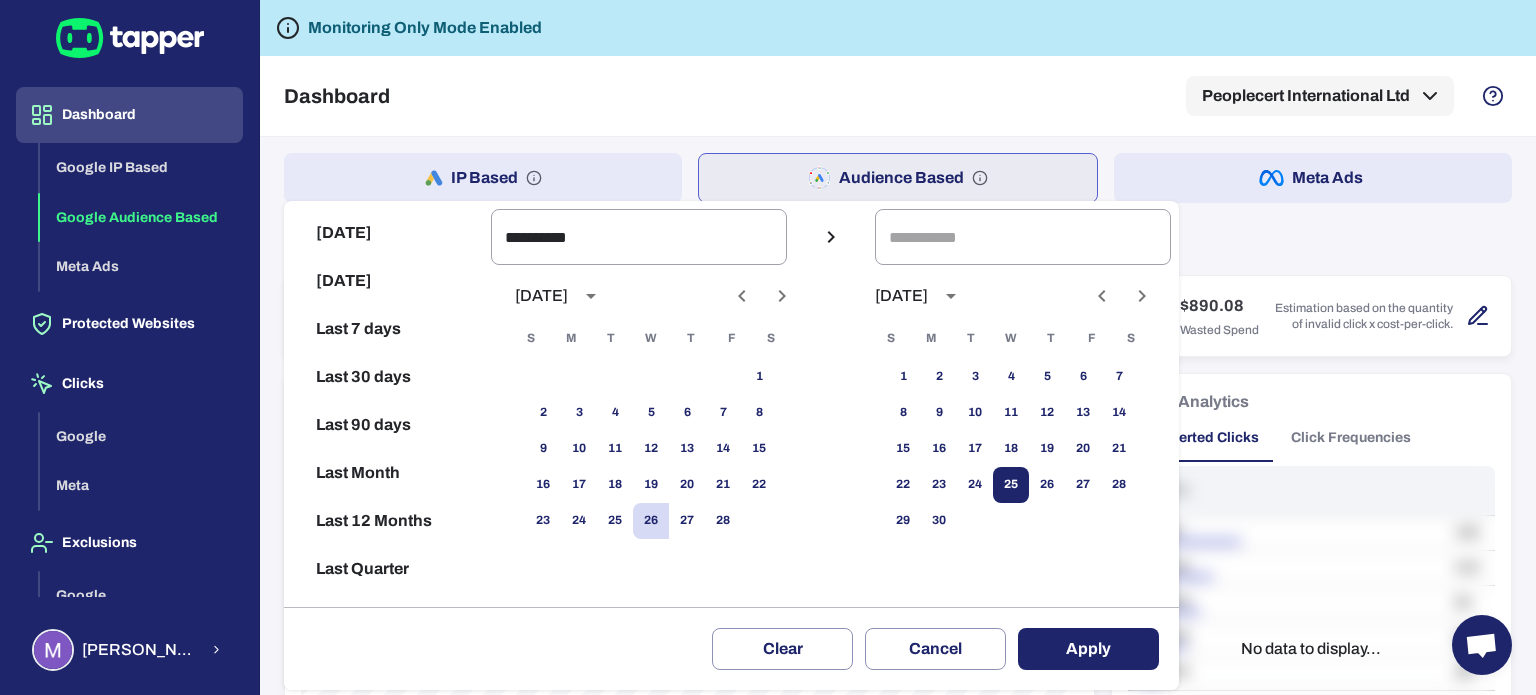 click on "25" at bounding box center (1011, 485) 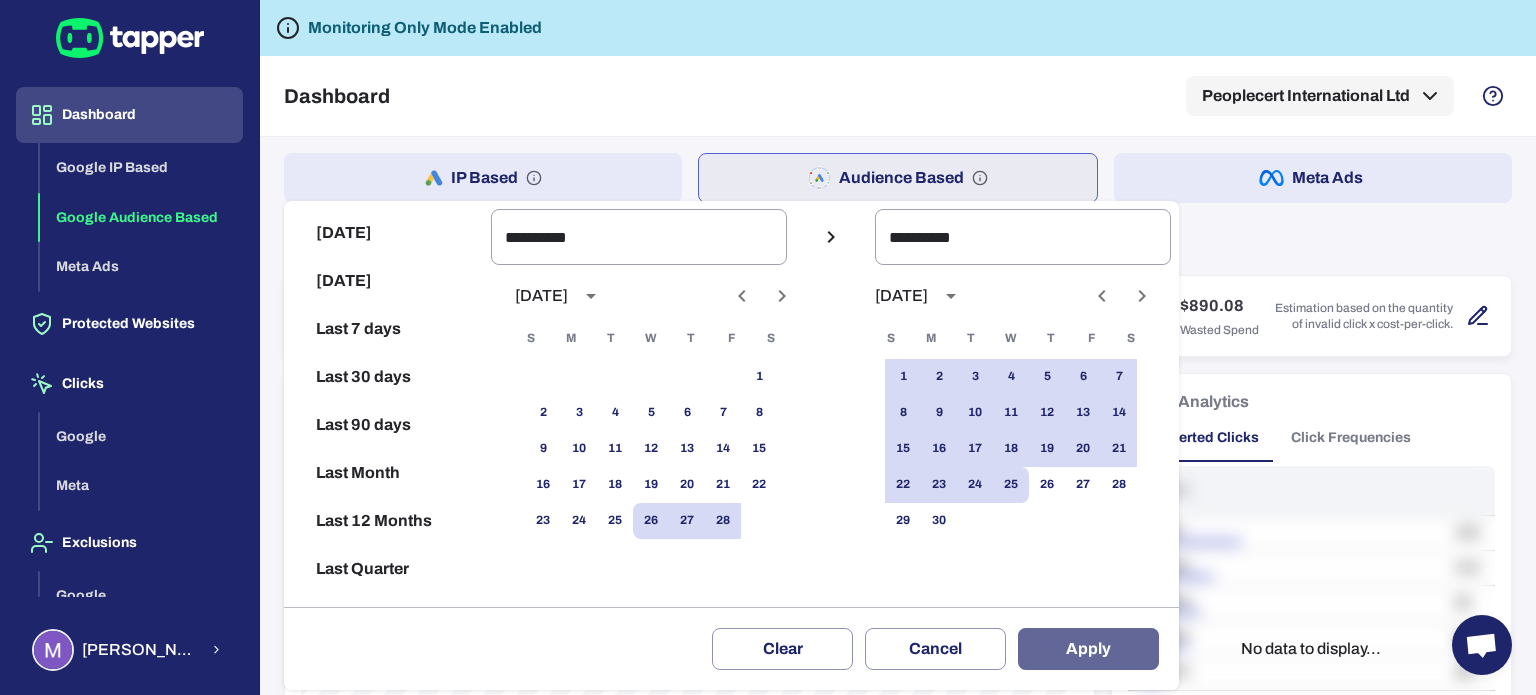 click on "Apply" at bounding box center [1088, 649] 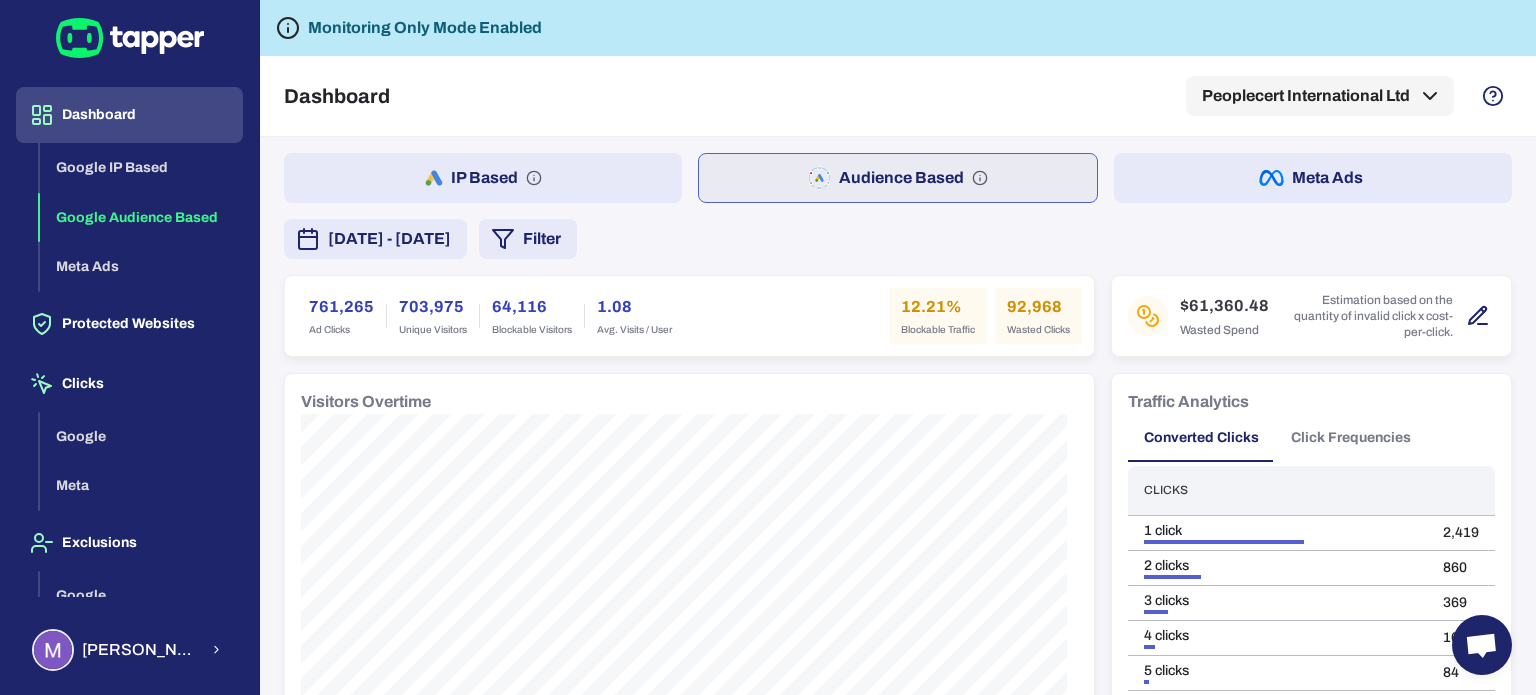 click on "Filter" at bounding box center [528, 239] 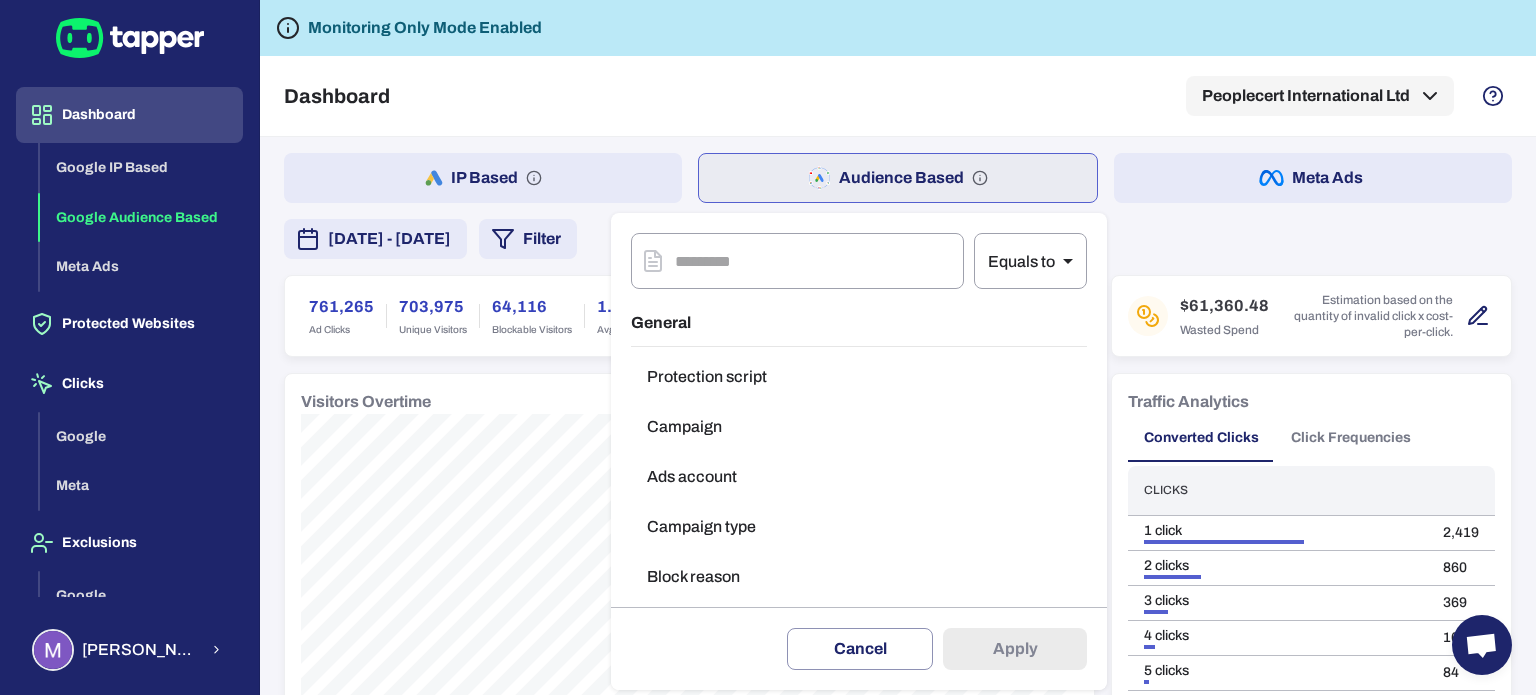 click on "Ads account" at bounding box center (859, 477) 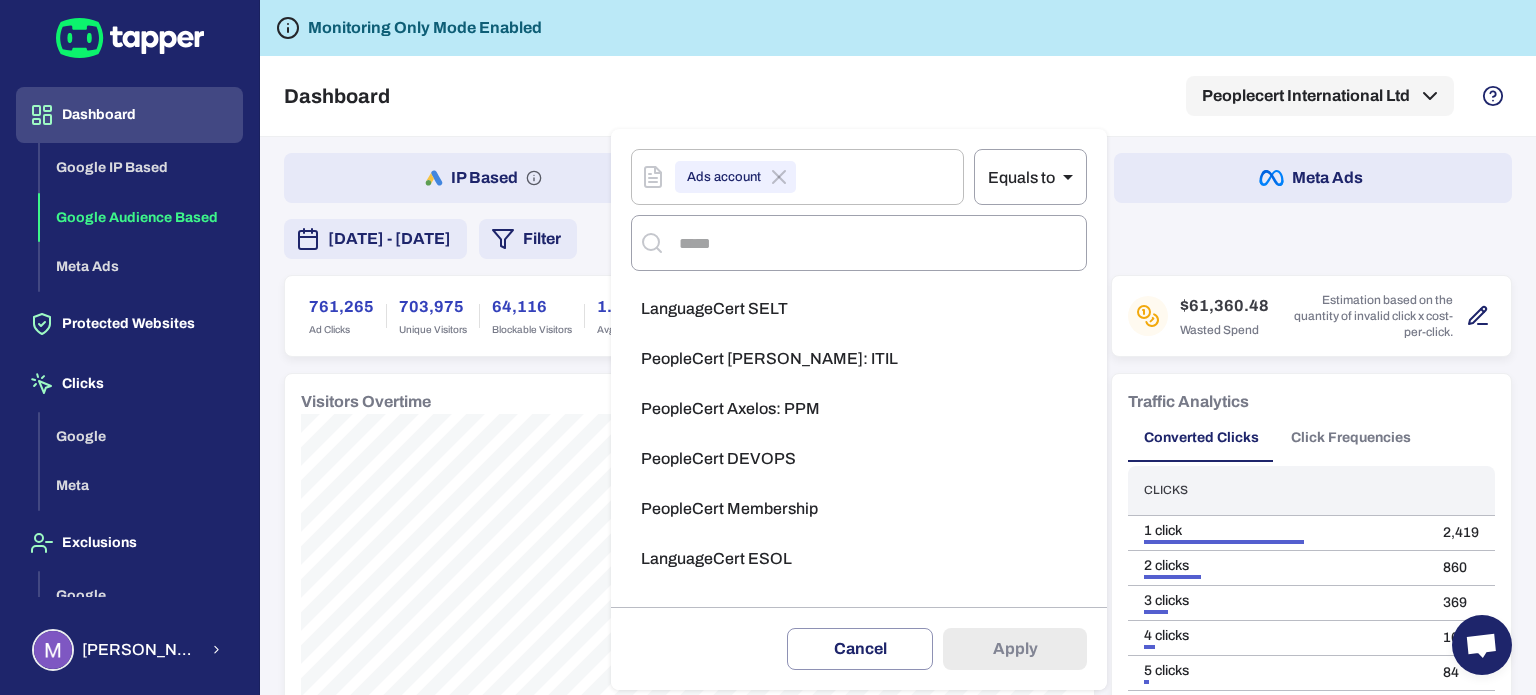 drag, startPoint x: 800, startPoint y: 548, endPoint x: 824, endPoint y: 553, distance: 24.5153 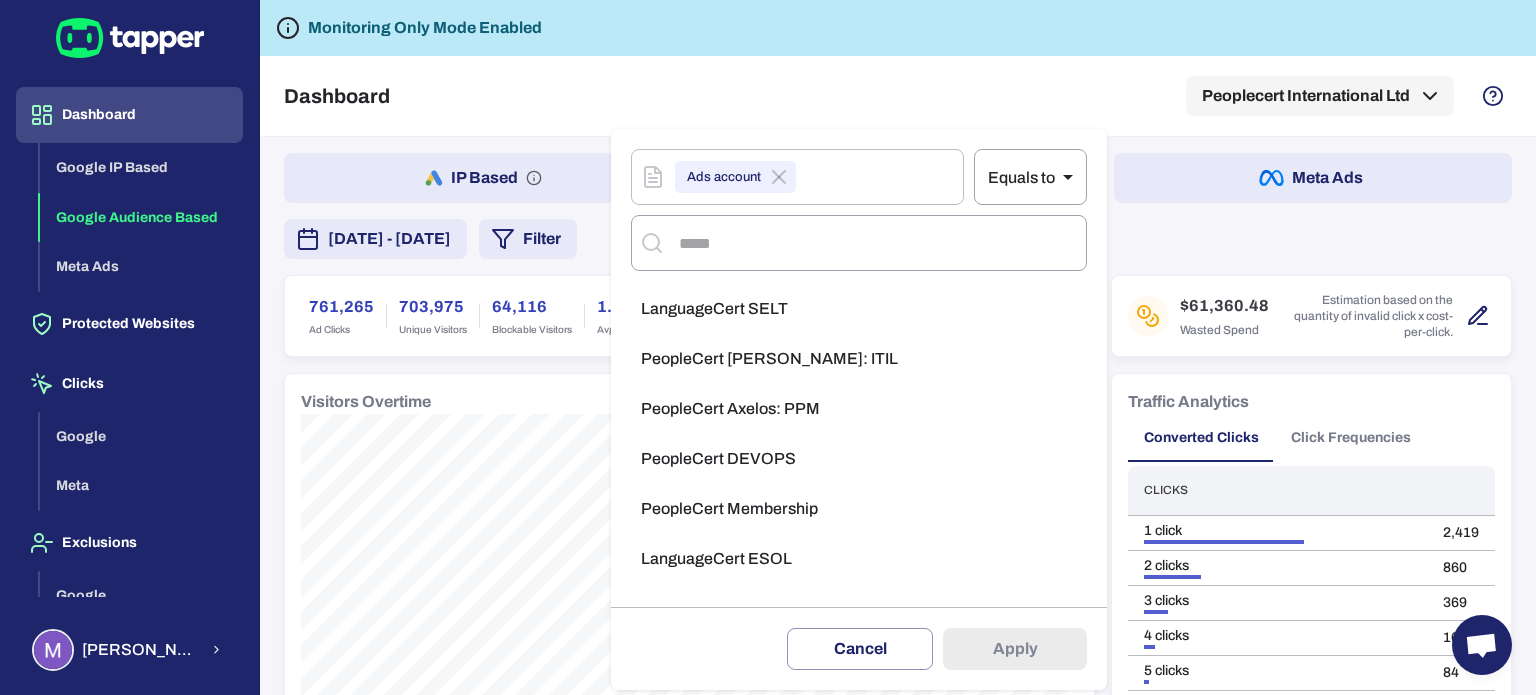 click on "LanguageCert ESOL" at bounding box center [859, 559] 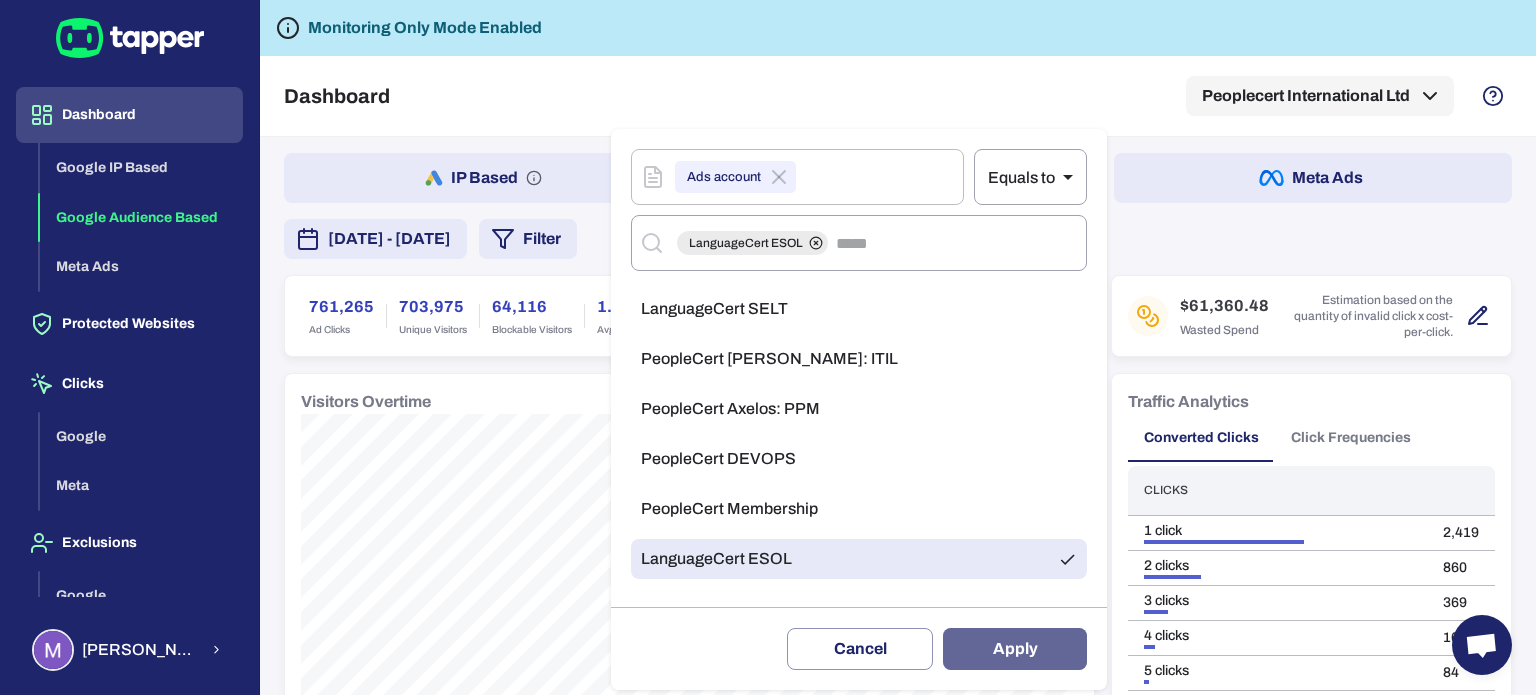 click on "Apply" at bounding box center (1015, 649) 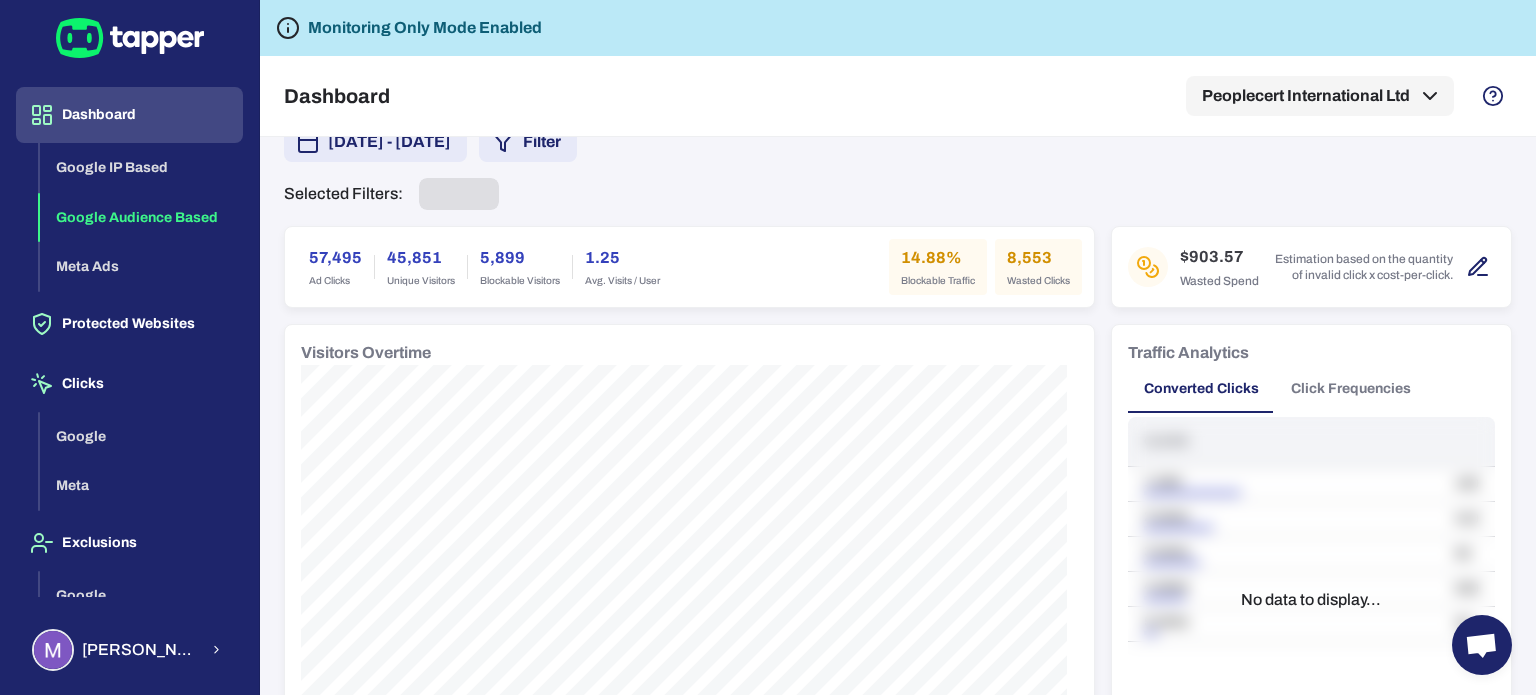 scroll, scrollTop: 100, scrollLeft: 0, axis: vertical 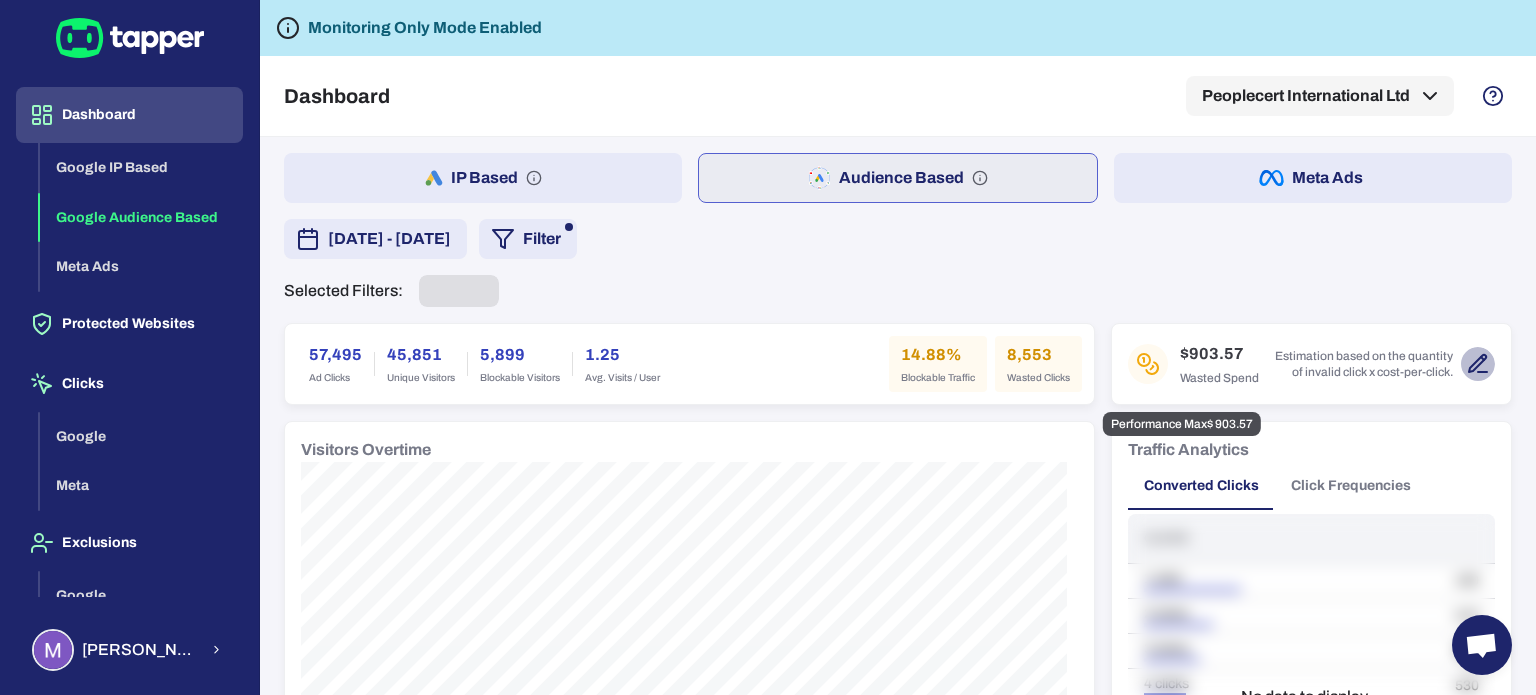 click 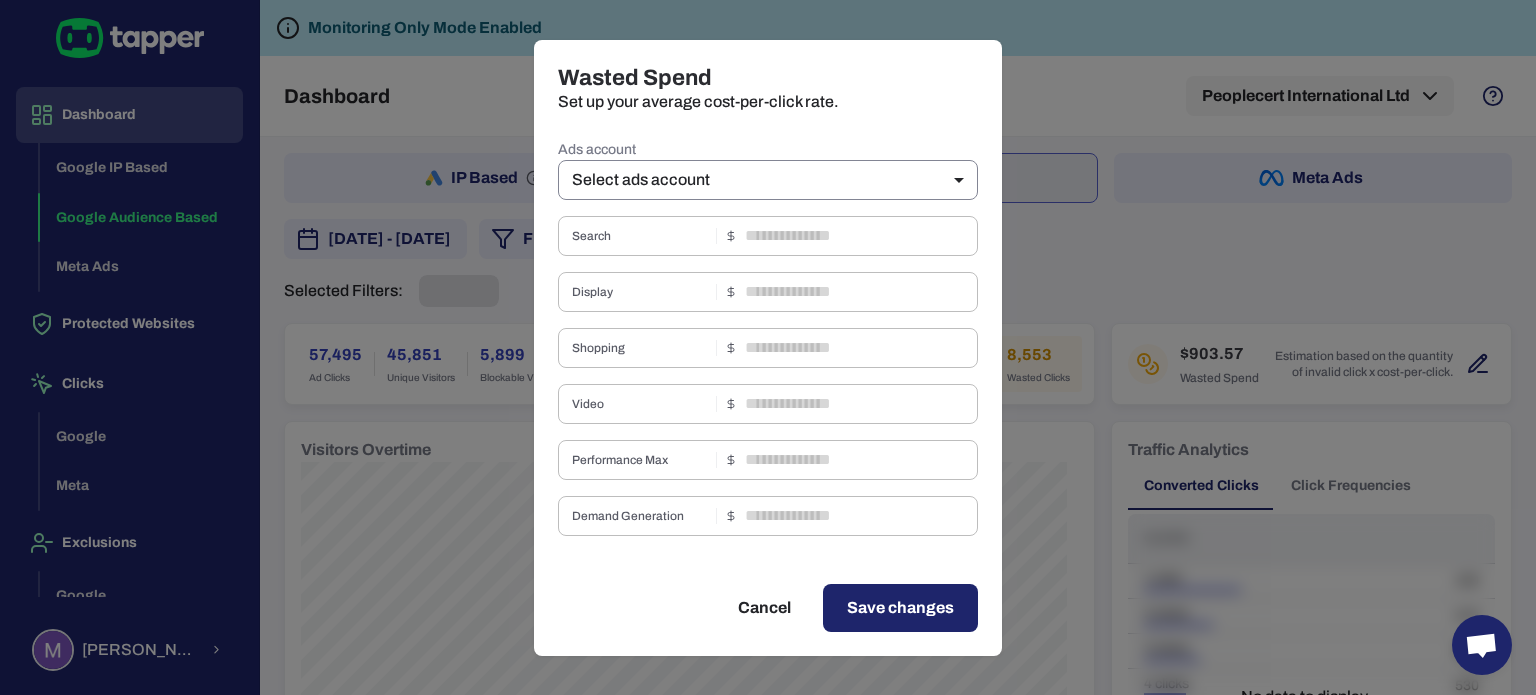 click on "Dashboard Google IP Based Google Audience Based Meta Ads Protected Websites Clicks Google Meta Exclusions Google Meta Marva   Stefanopoulou Monitoring Only Mode Enabled Dashboard Peoplecert International Ltd IP Based Audience Based Meta Ads February 26, 2025 - June 25, 2025 Filter Selected Filters: 57,495 Ad Clicks 45,851 Unique Visitors 5,899 Blockable Visitors 1.25 Avg. Visits / User 14.88% Blockable Traffic 8,553 Wasted Clicks $903.57 Wasted Spend Estimation based on the quantity of invalid click x cost-per-click. Visitors Overtime Traffic Analytics Converted Clicks Click Frequencies Clicks 1 click 100 2 clicks 410 3 clicks 50 4 clicks 530 5 clicks 36 1 No data to display... Track Conversion 1857 Conversions 232.13 Conversion / Day 18.93% Conversion Rate Conversion Analysis No data to display... Invalid Traffic Type 6,118 Aborted Ad Click 4263 /  70% Threat 1299 /  21% Ad Click Limit Exceeded 255 /  4% Data Center 125 /  2% Bounced 71 /  1% Bot 58 /  1% Suspicious Device 33 /  1% Suspicious Ad Click 11 /" at bounding box center (768, 347) 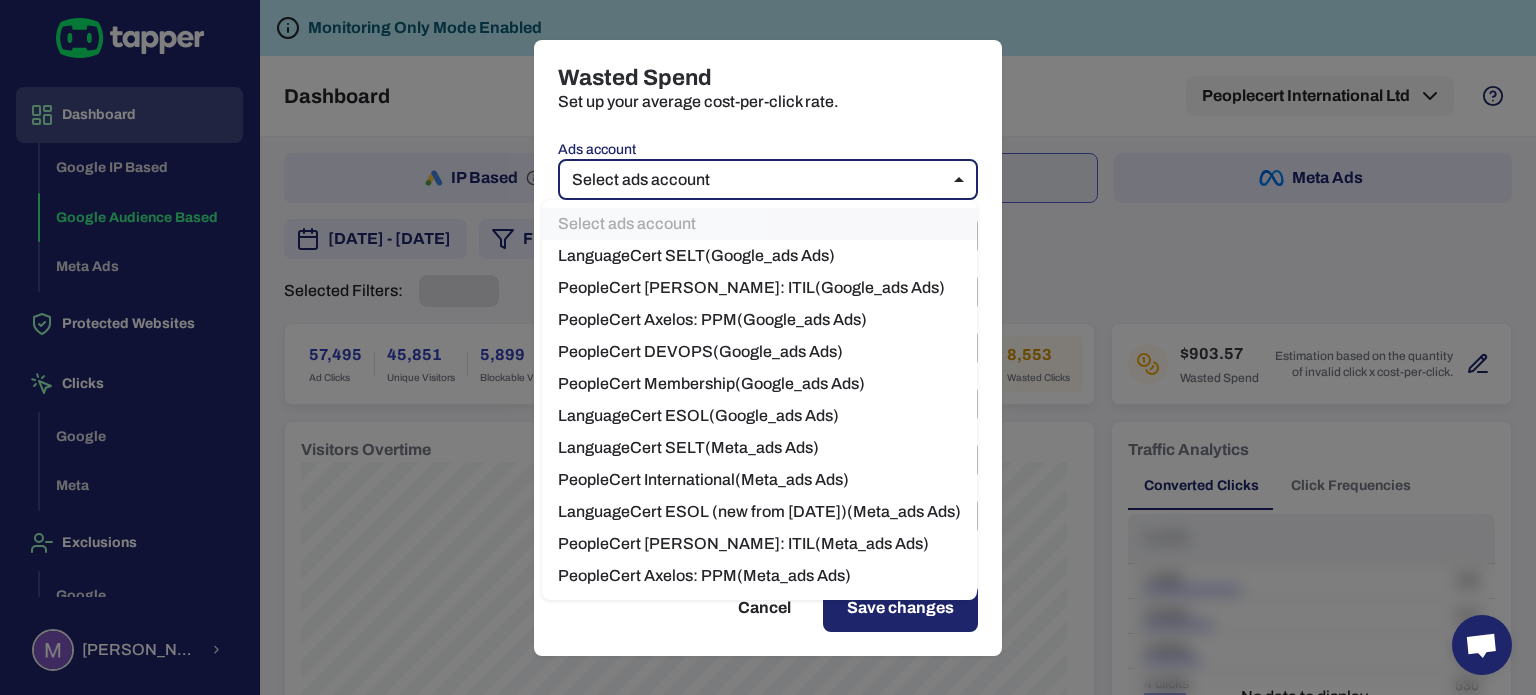 click on "LanguageCert ESOL  ( Google_ads   Ads)" at bounding box center (759, 416) 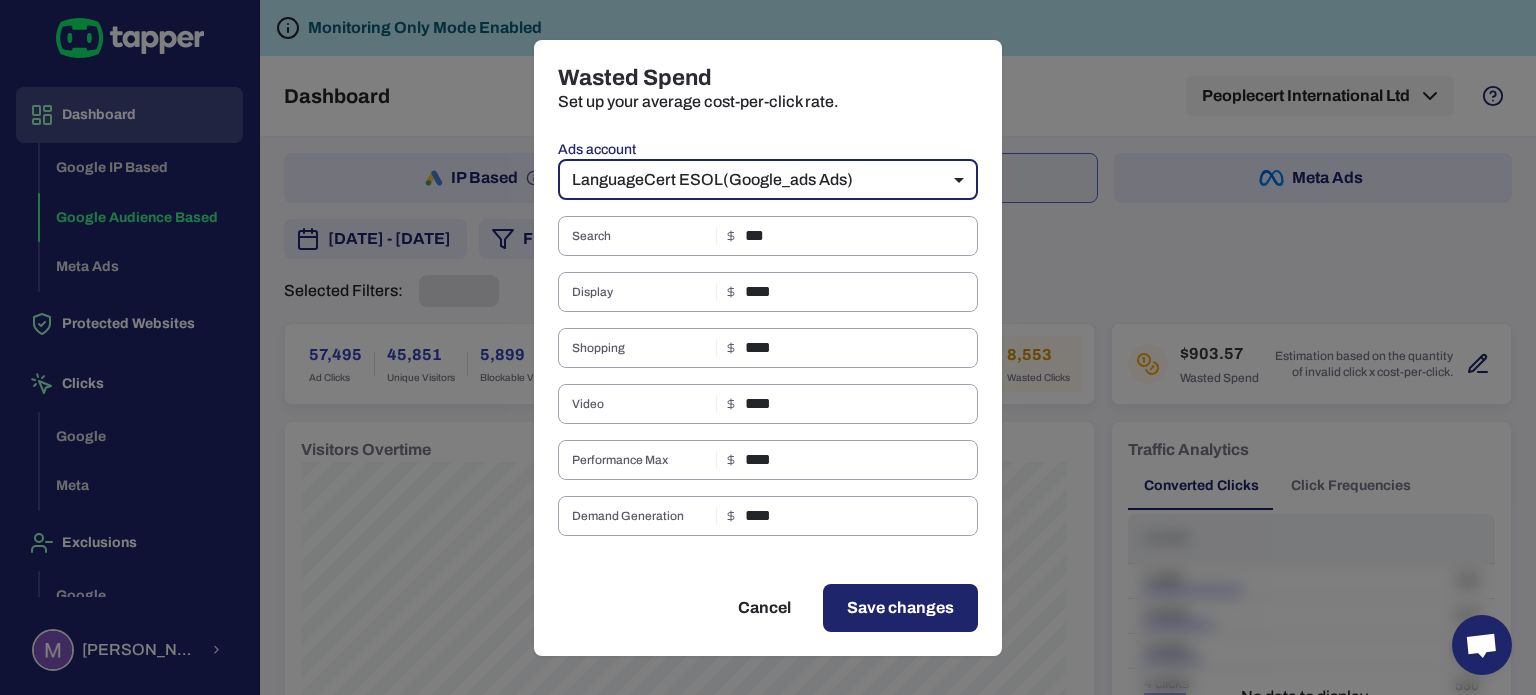 click on "Save changes" at bounding box center (900, 608) 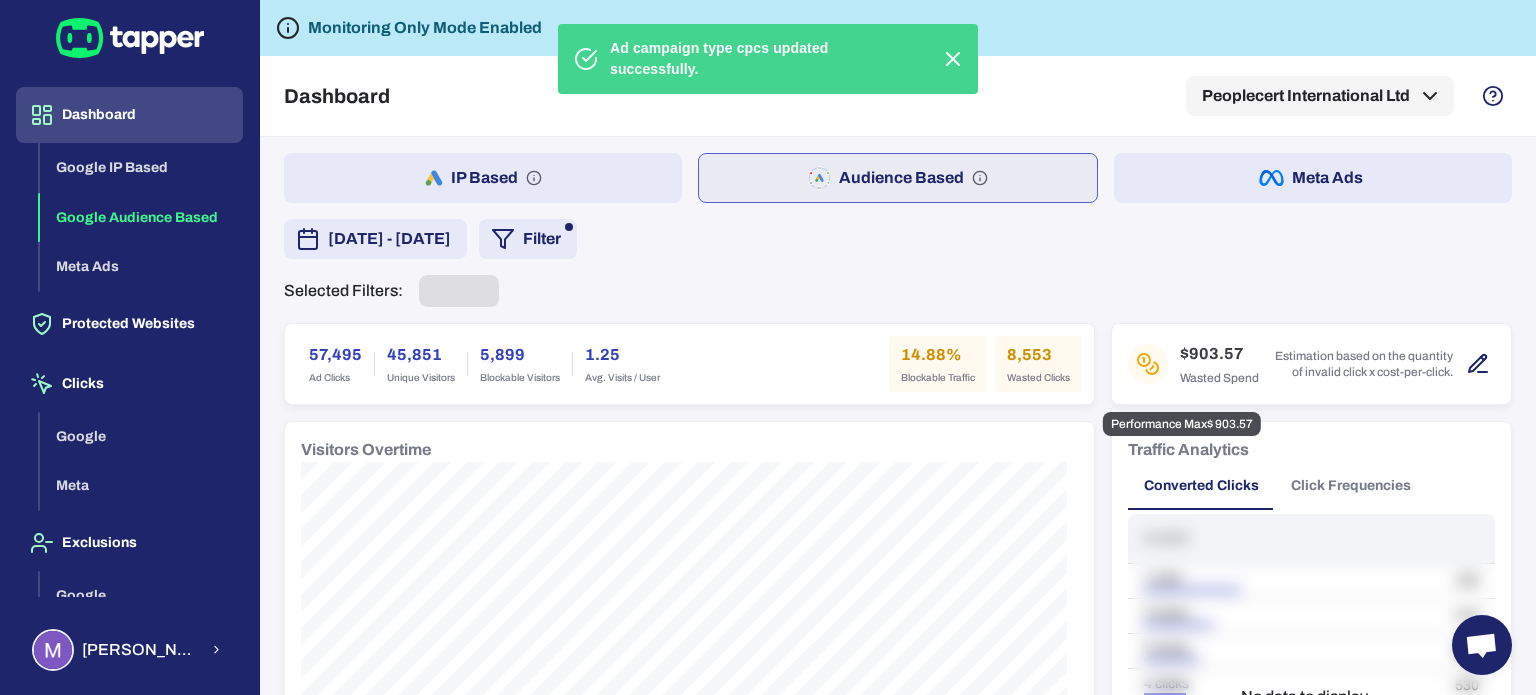 click 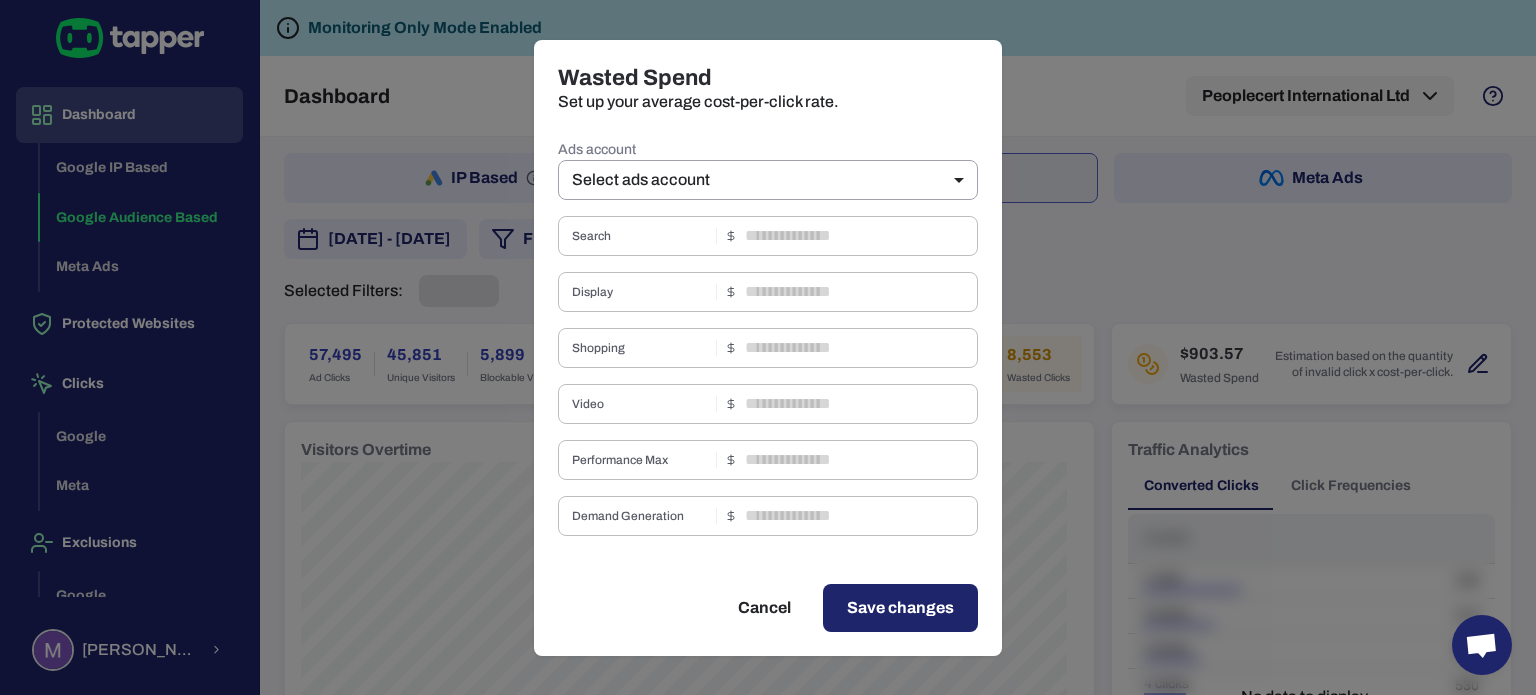 drag, startPoint x: 742, startPoint y: 159, endPoint x: 739, endPoint y: 181, distance: 22.203604 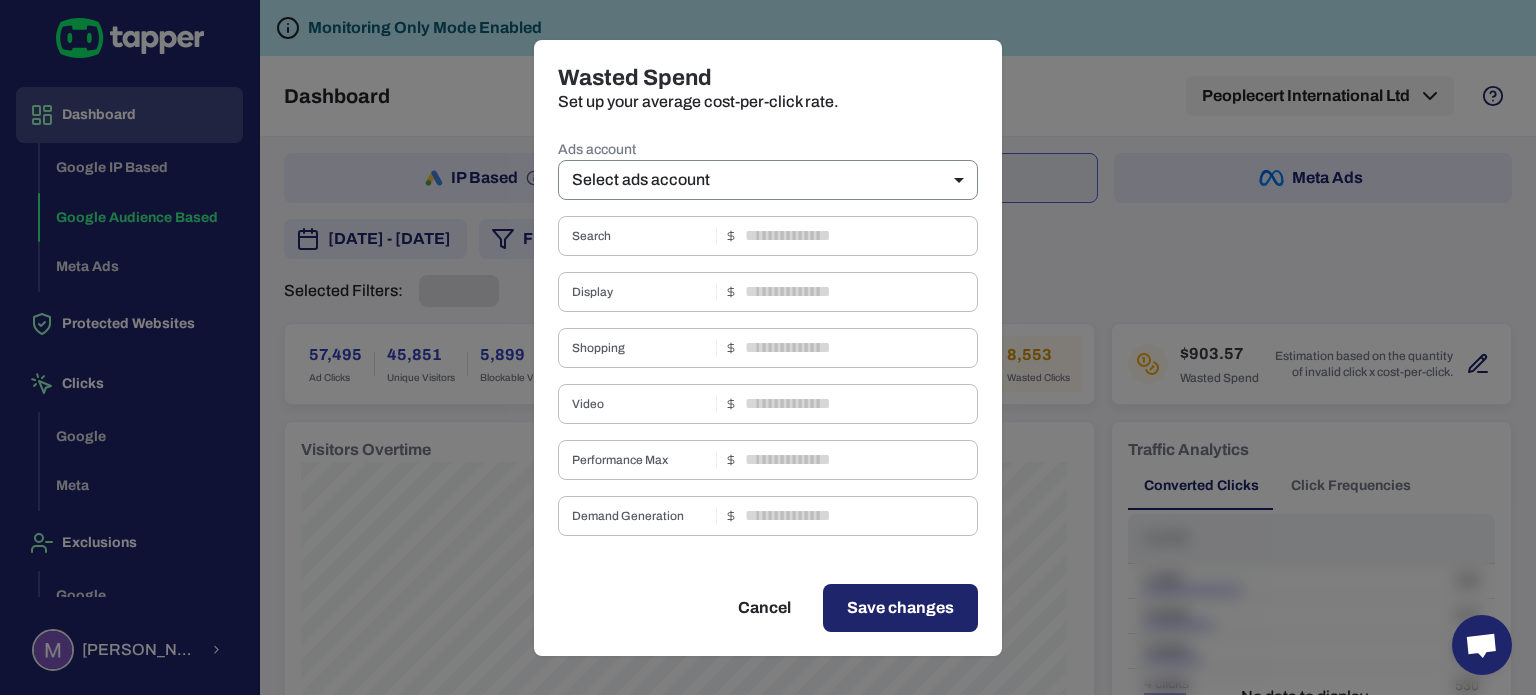 click on "Dashboard Google IP Based Google Audience Based Meta Ads Protected Websites Clicks Google Meta Exclusions Google Meta Marva   Stefanopoulou Monitoring Only Mode Enabled Dashboard Peoplecert International Ltd IP Based Audience Based Meta Ads February 26, 2025 - June 25, 2025 Filter Selected Filters: 57,495 Ad Clicks 45,851 Unique Visitors 5,899 Blockable Visitors 1.25 Avg. Visits / User 14.88% Blockable Traffic 8,553 Wasted Clicks $903.57 Wasted Spend Estimation based on the quantity of invalid click x cost-per-click. Visitors Overtime Traffic Analytics Converted Clicks Click Frequencies Clicks 1 click 100 2 clicks 410 3 clicks 50 4 clicks 530 5 clicks 36 1 No data to display... Track Conversion 1857 Conversions 232.13 Conversion / Day 18.93% Conversion Rate Conversion Analysis No data to display... Invalid Traffic Type 6,118 Aborted Ad Click 4263 /  70% Threat 1299 /  21% Ad Click Limit Exceeded 255 /  4% Data Center 125 /  2% Bounced 71 /  1% Bot 58 /  1% Suspicious Device 33 /  1% Suspicious Ad Click 11 /" at bounding box center [768, 347] 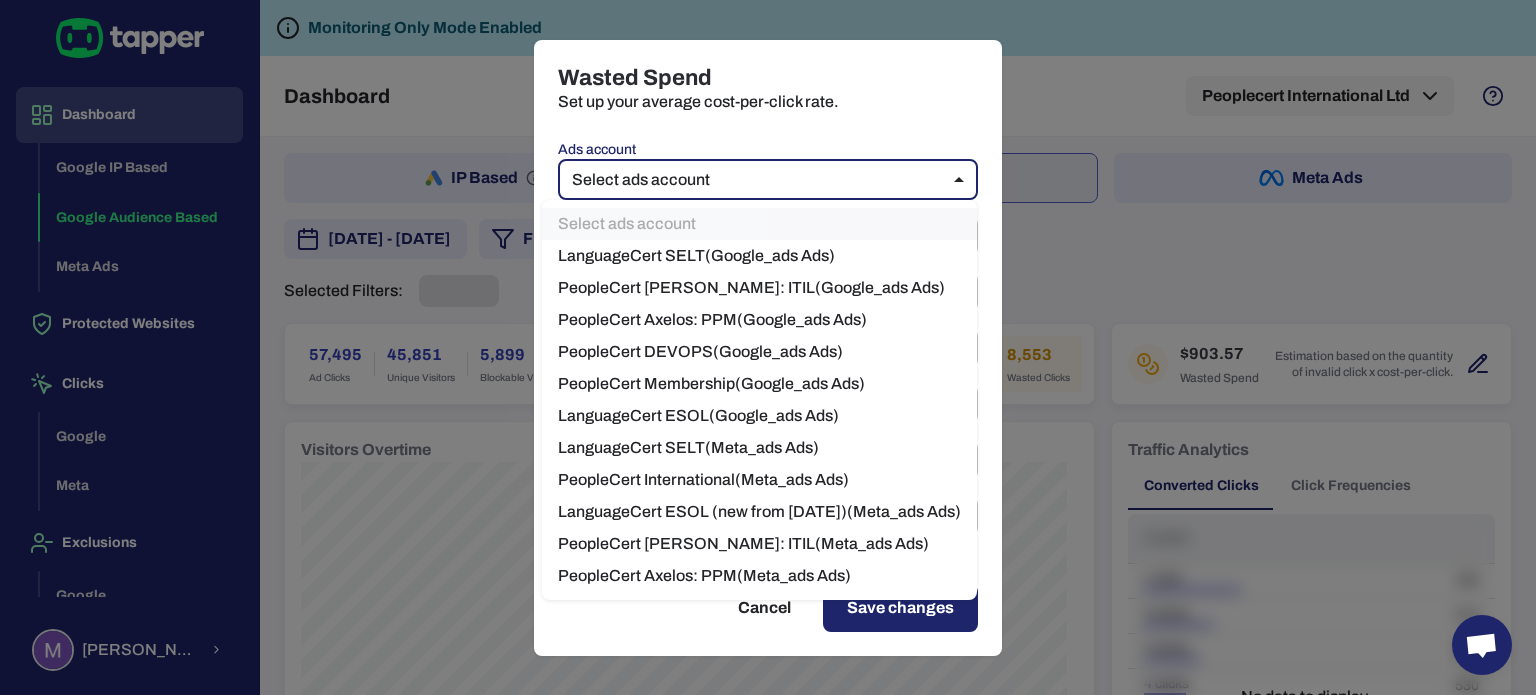 click on "LanguageCert ESOL  ( Google_ads   Ads)" at bounding box center [759, 416] 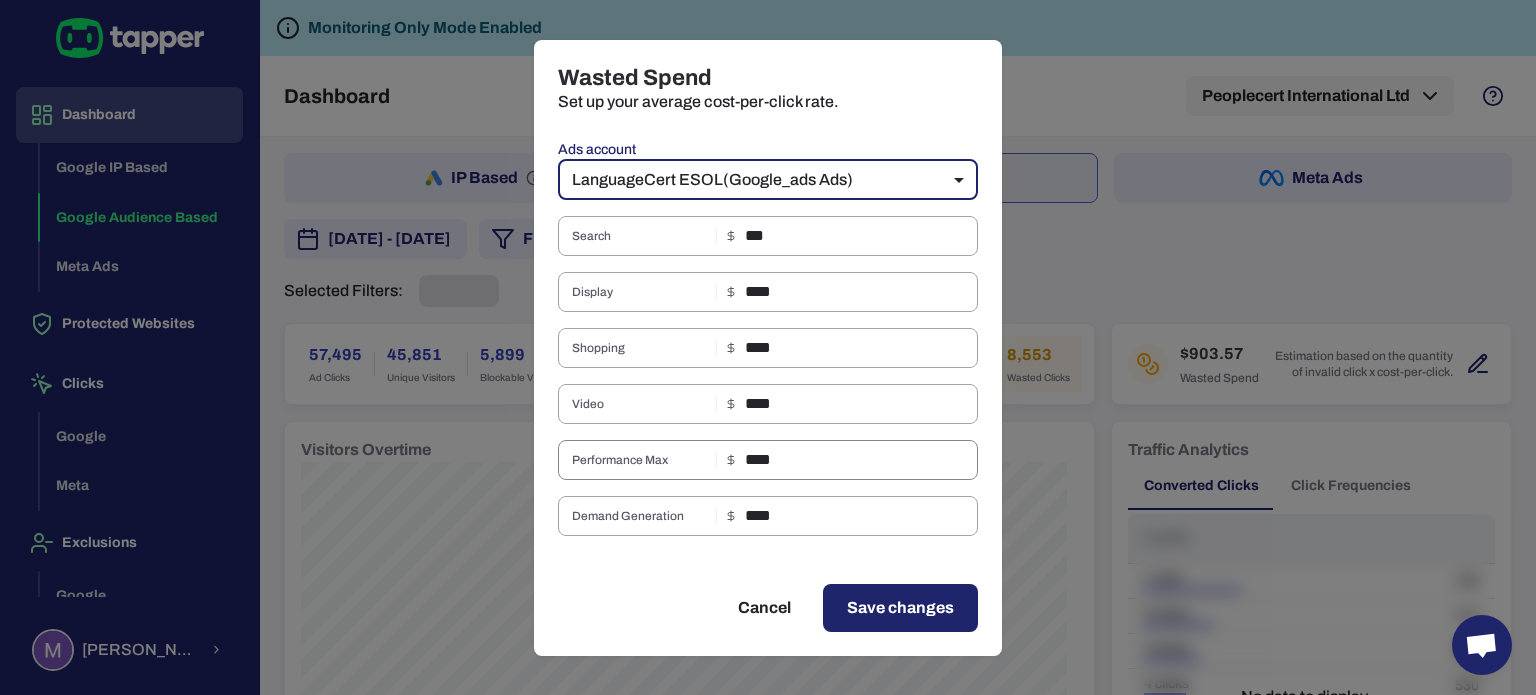 click on "****" at bounding box center [861, 460] 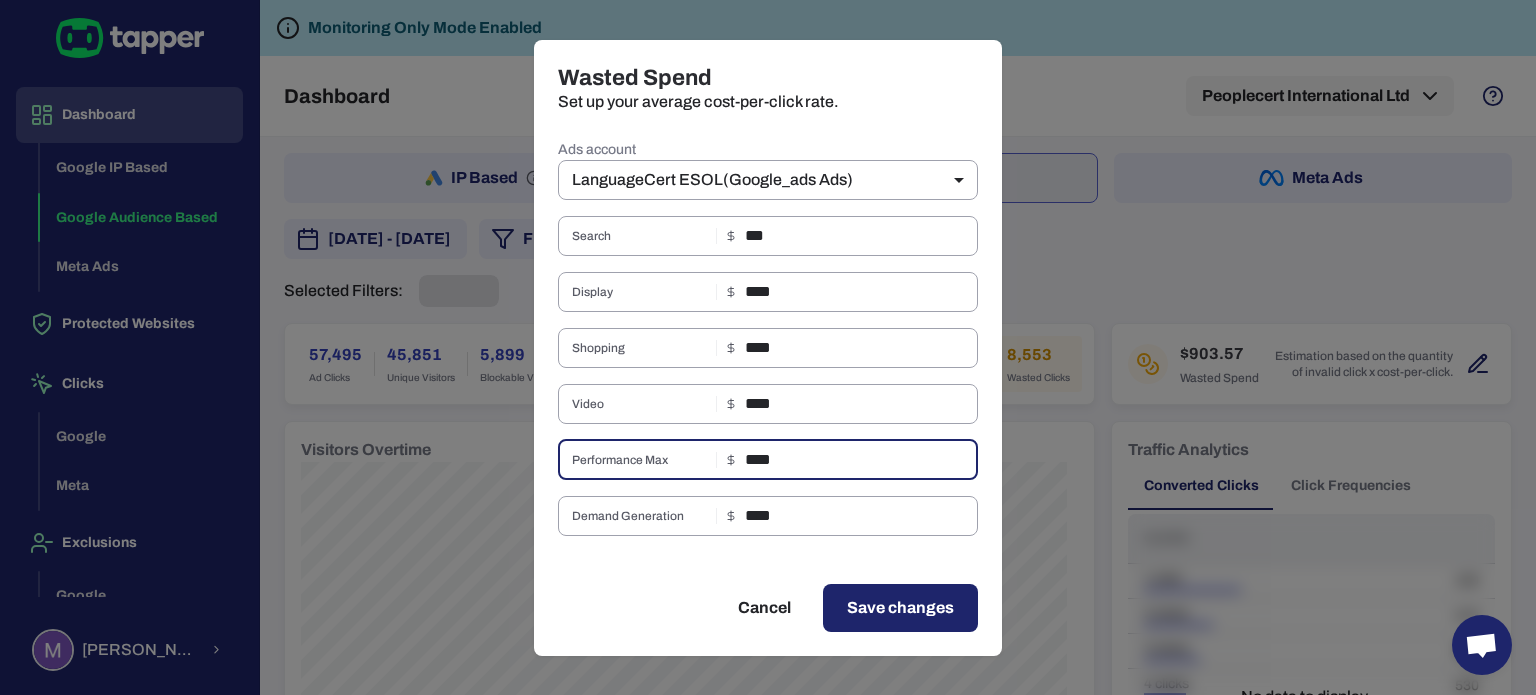 click on "Save changes" at bounding box center [900, 608] 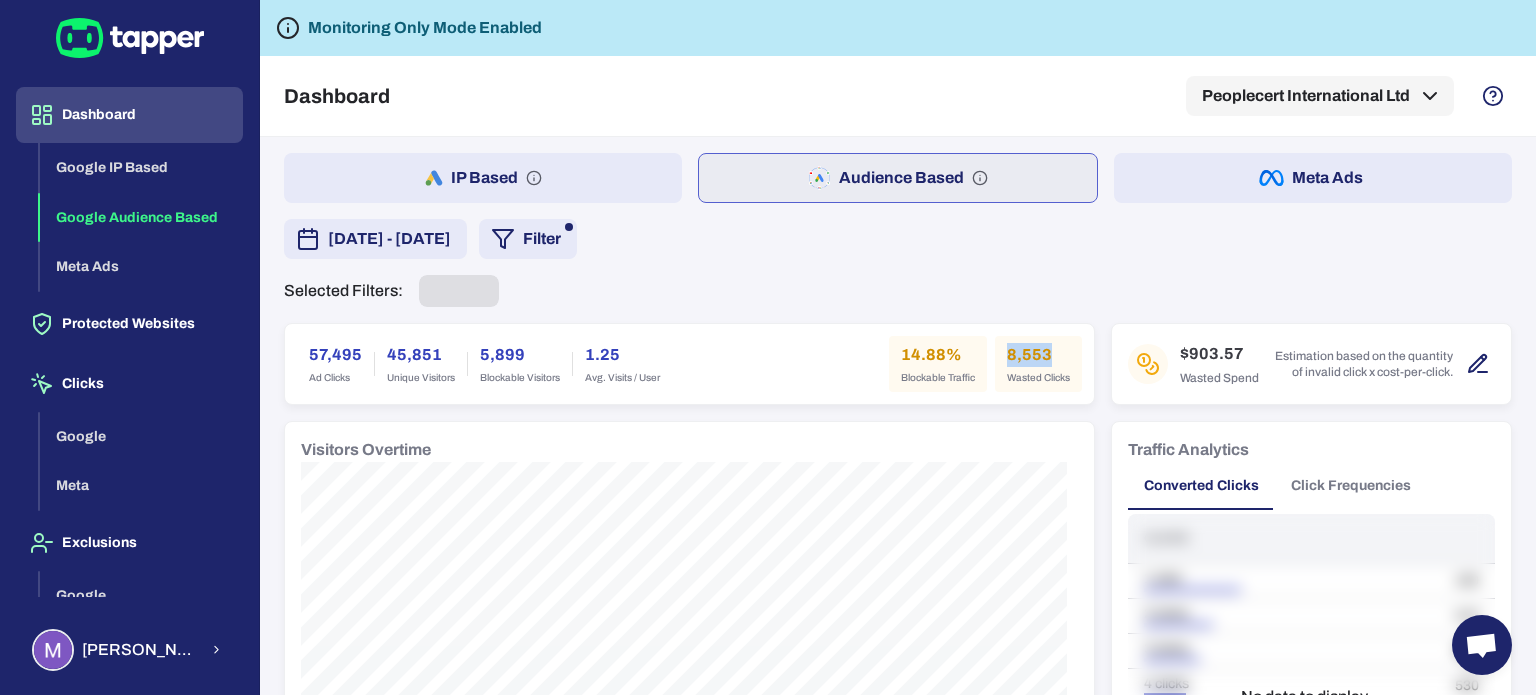 drag, startPoint x: 997, startPoint y: 348, endPoint x: 1050, endPoint y: 349, distance: 53.009434 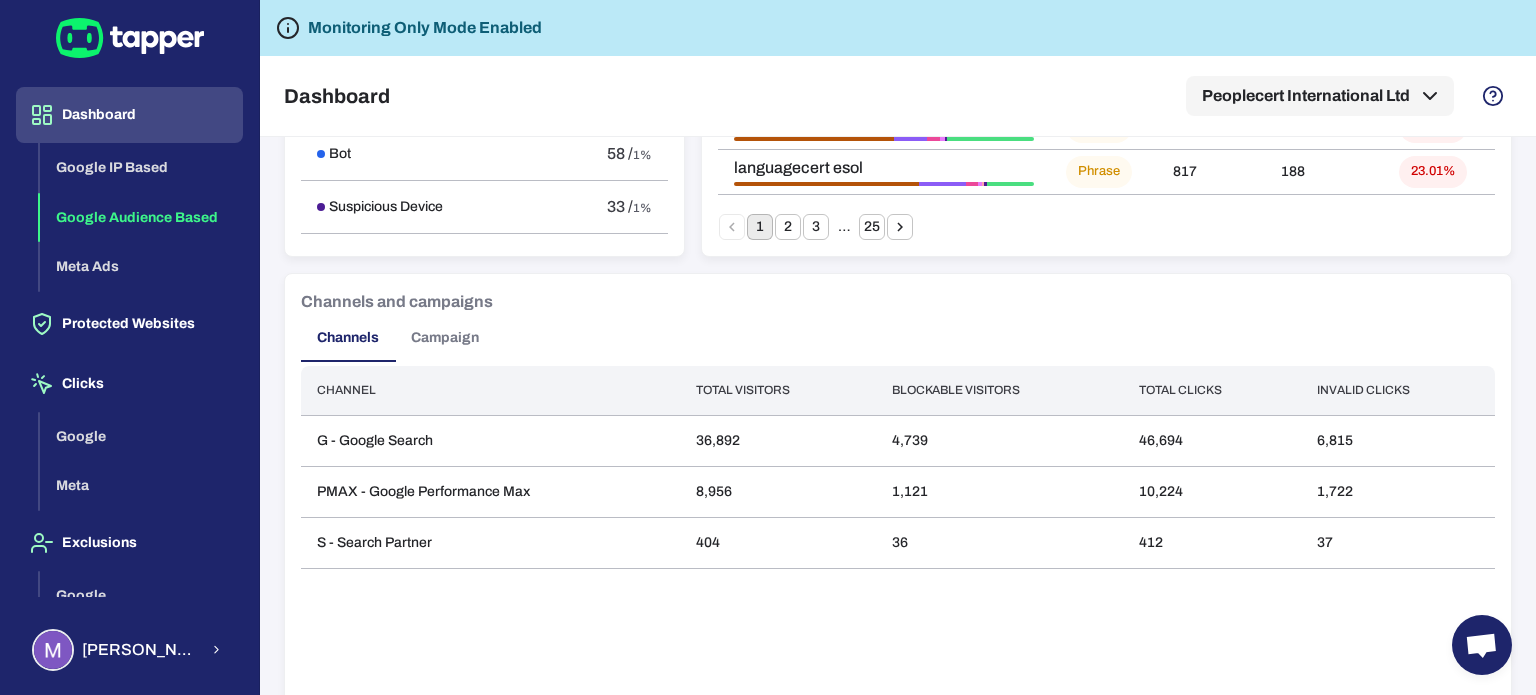 scroll, scrollTop: 1500, scrollLeft: 0, axis: vertical 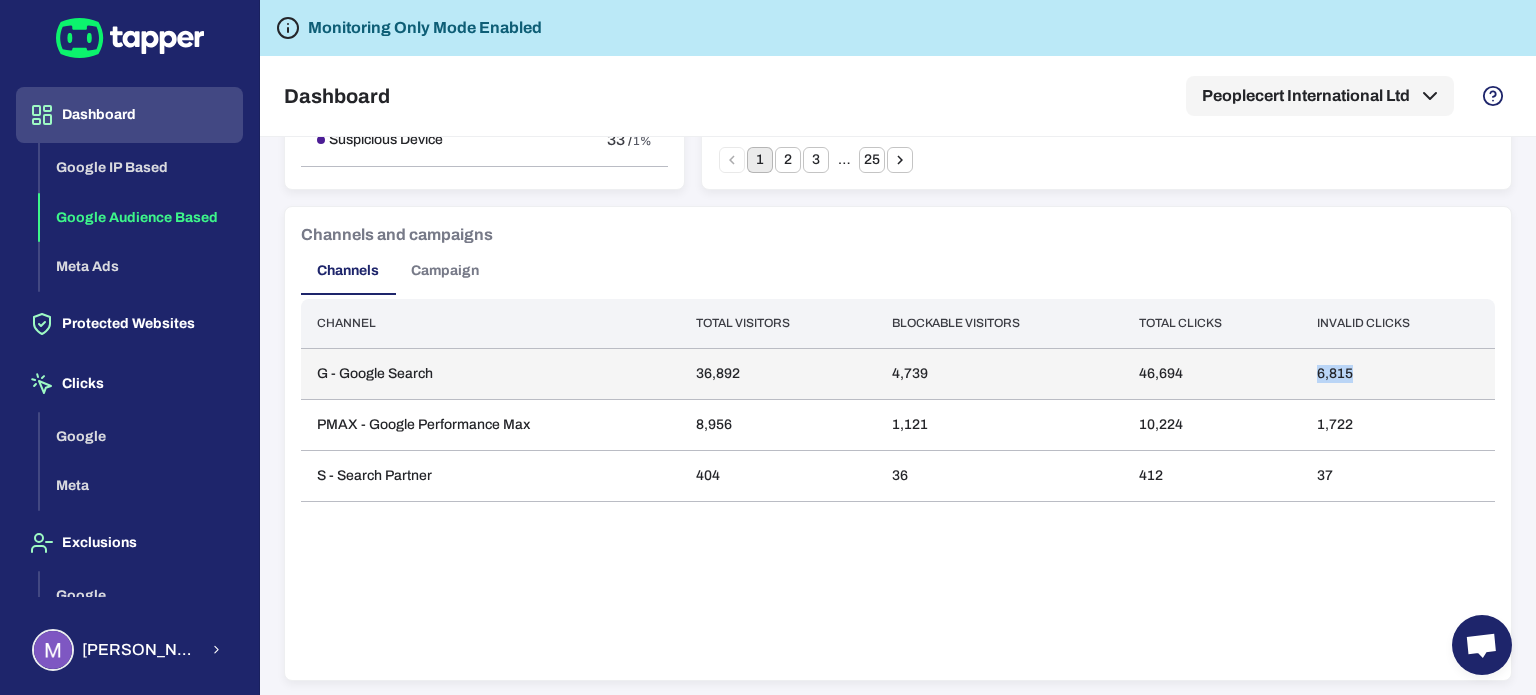 drag, startPoint x: 1321, startPoint y: 375, endPoint x: 1342, endPoint y: 379, distance: 21.377558 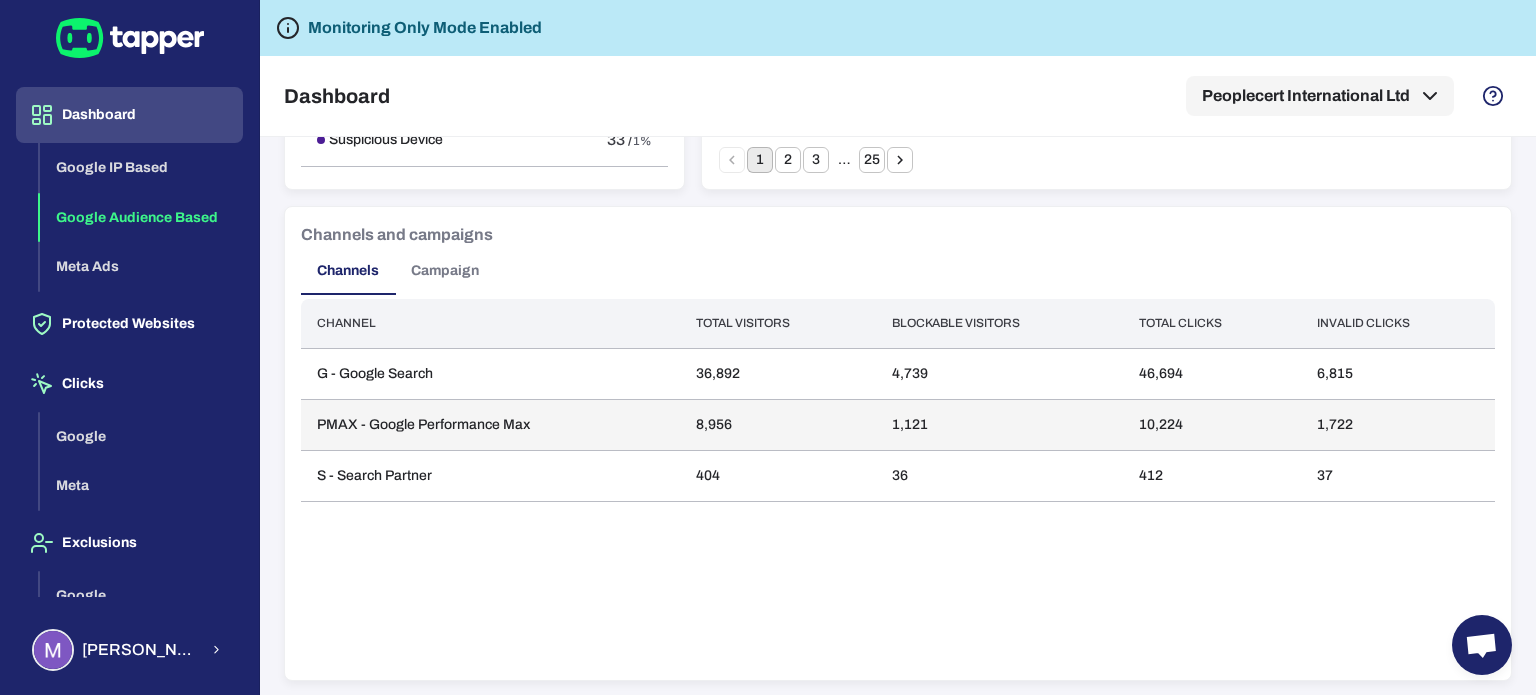 click on "1,121" at bounding box center [1000, 424] 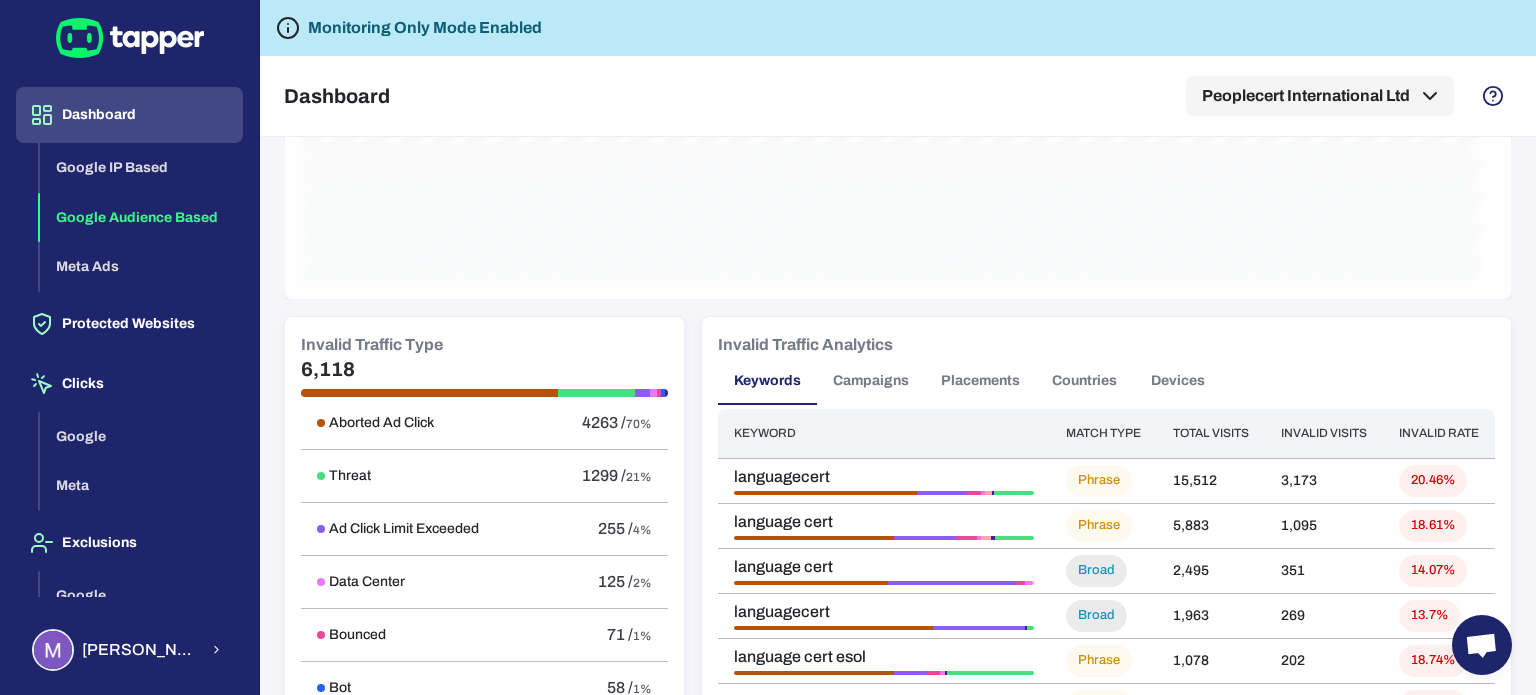 scroll, scrollTop: 0, scrollLeft: 0, axis: both 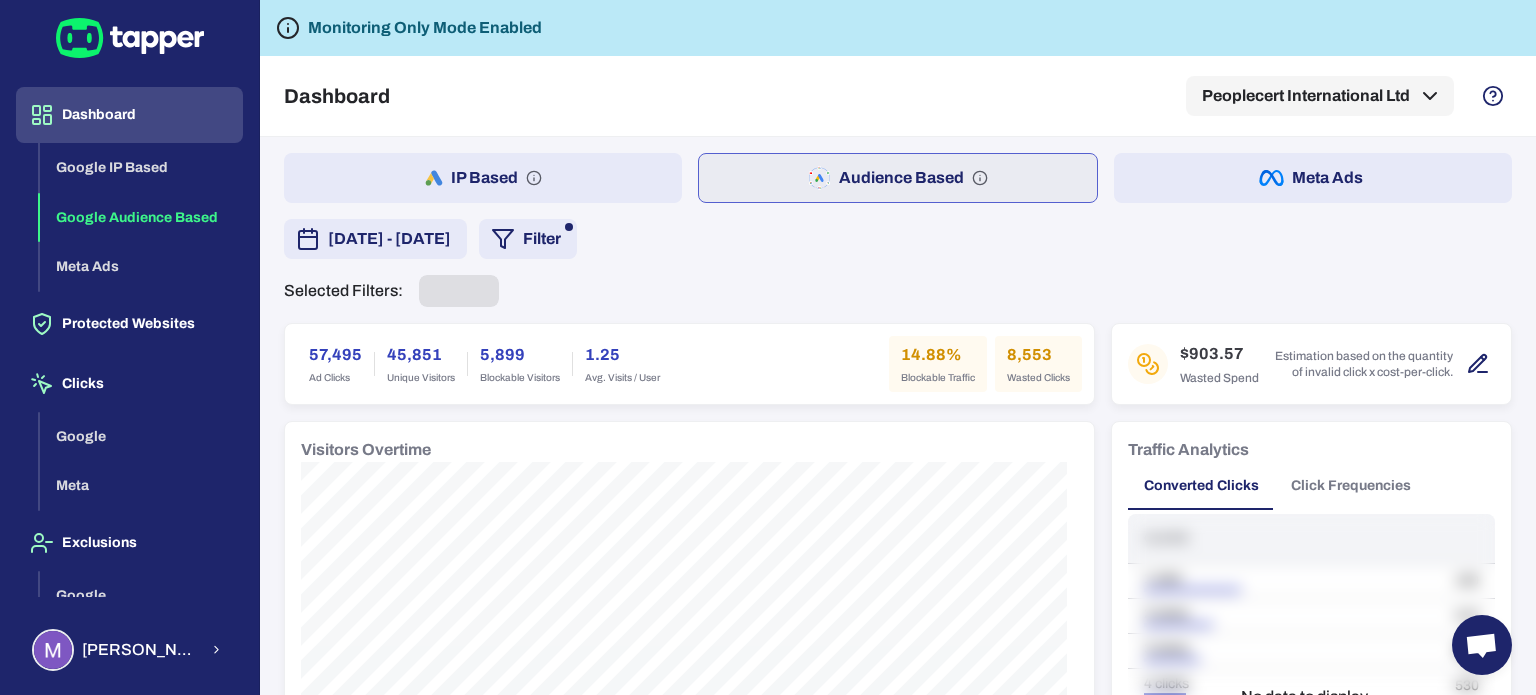 click on "IP Based" at bounding box center [483, 178] 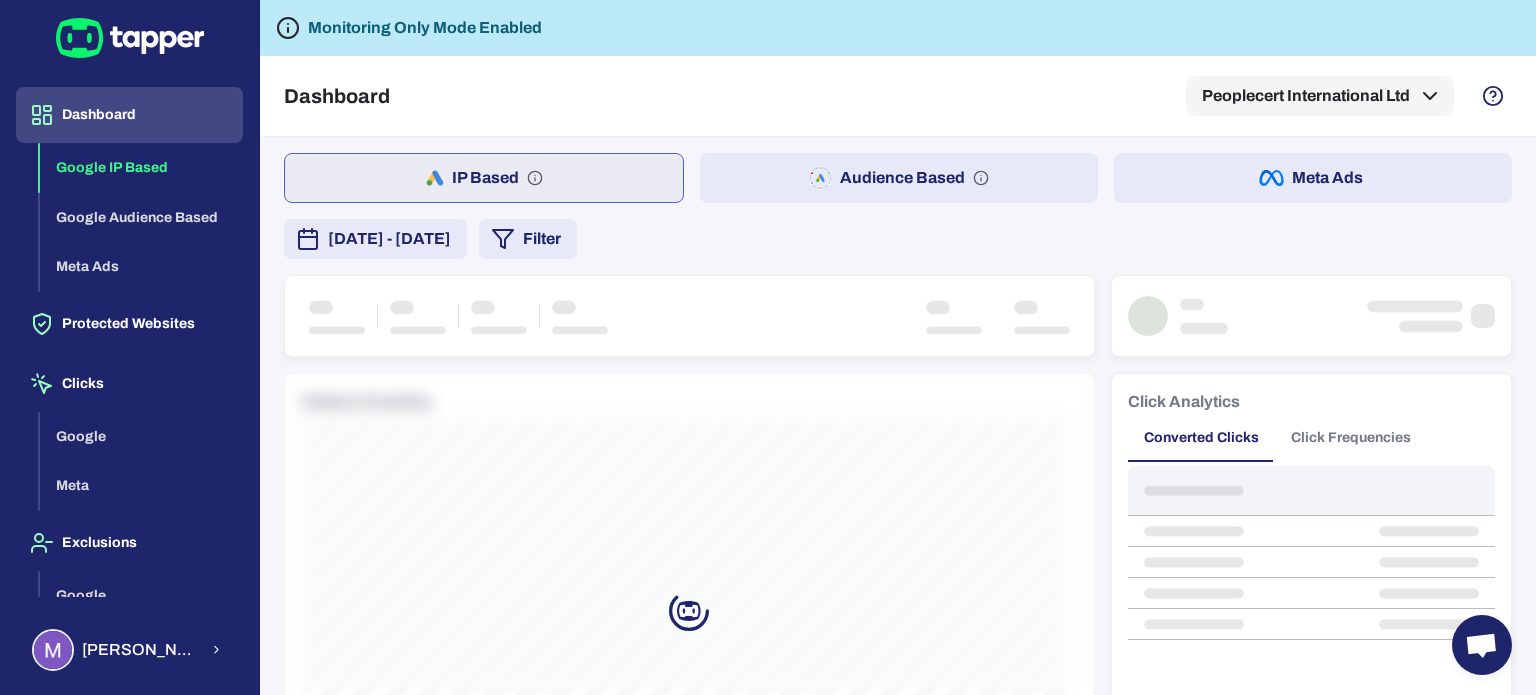click on "[DATE] - [DATE]" at bounding box center (389, 239) 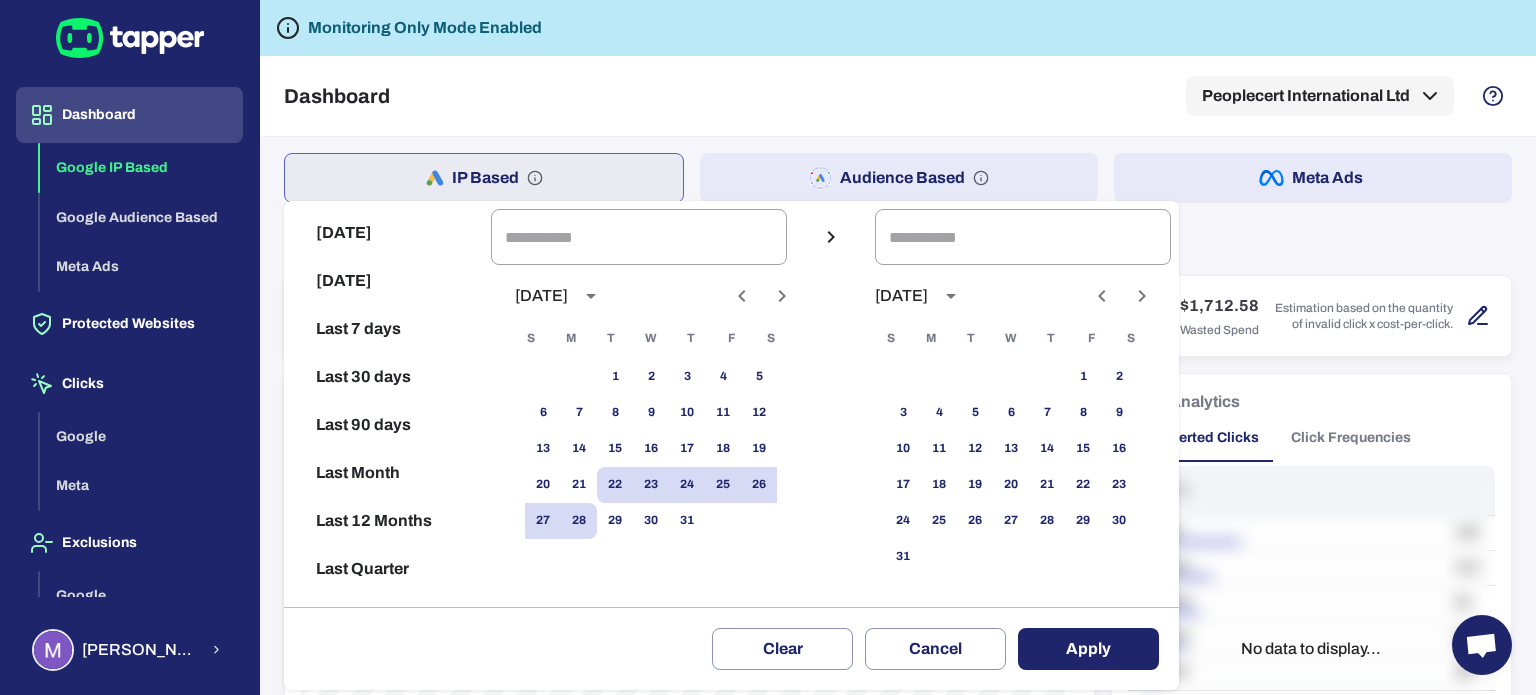 click at bounding box center (762, 296) 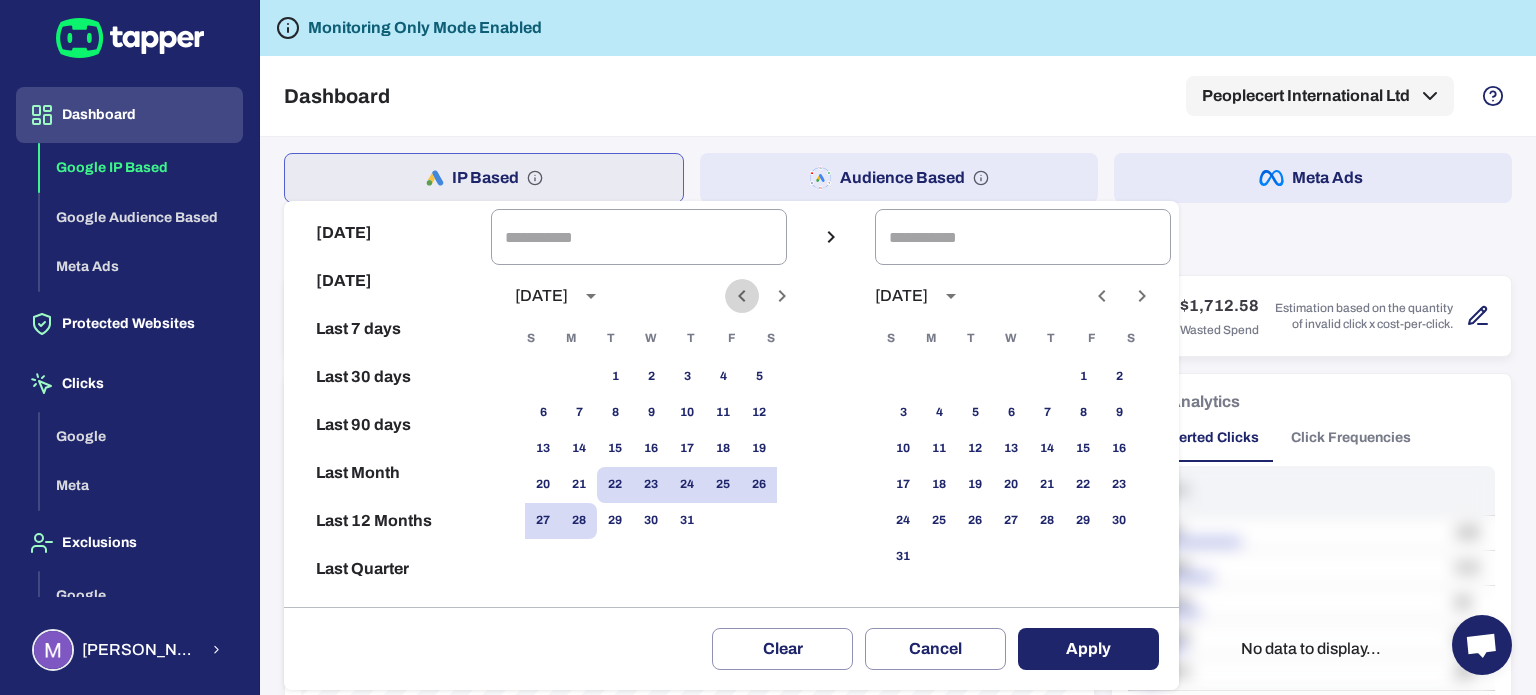 click 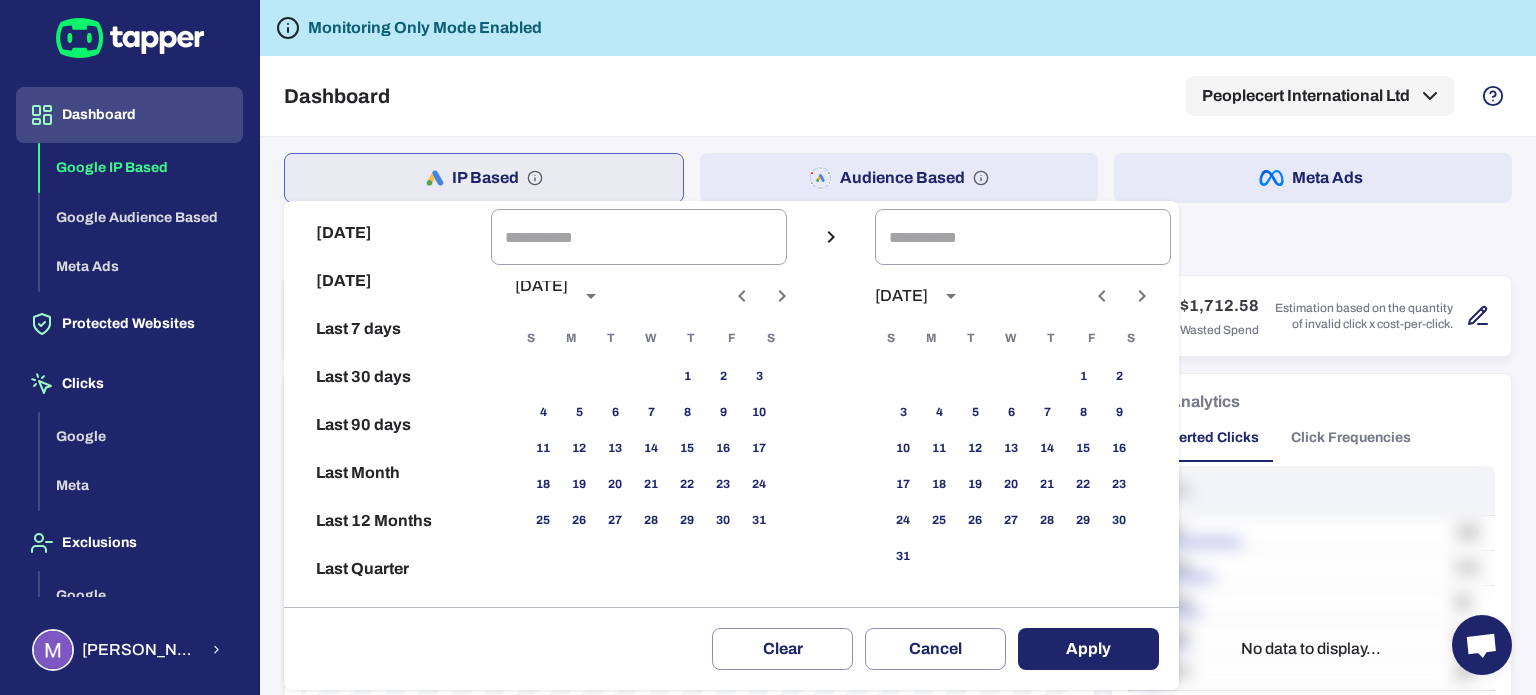 click 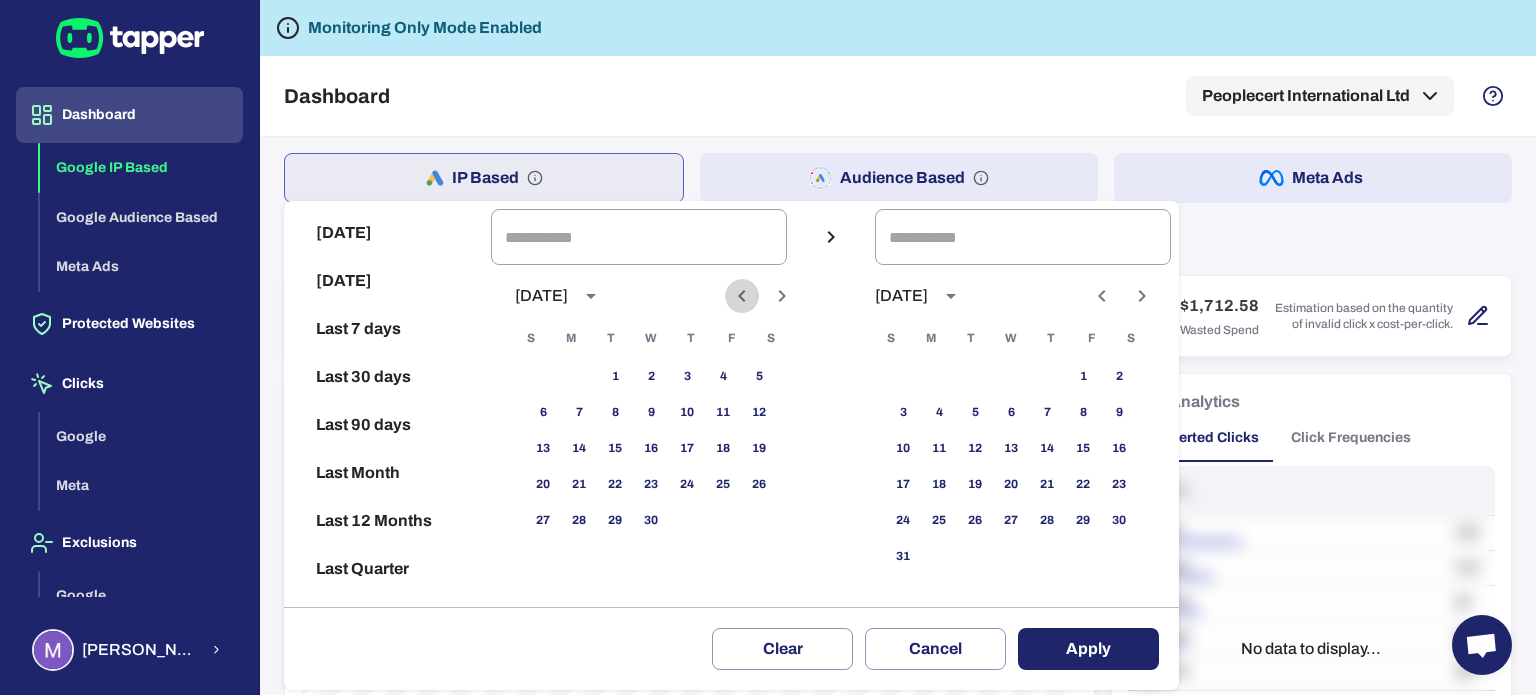 click 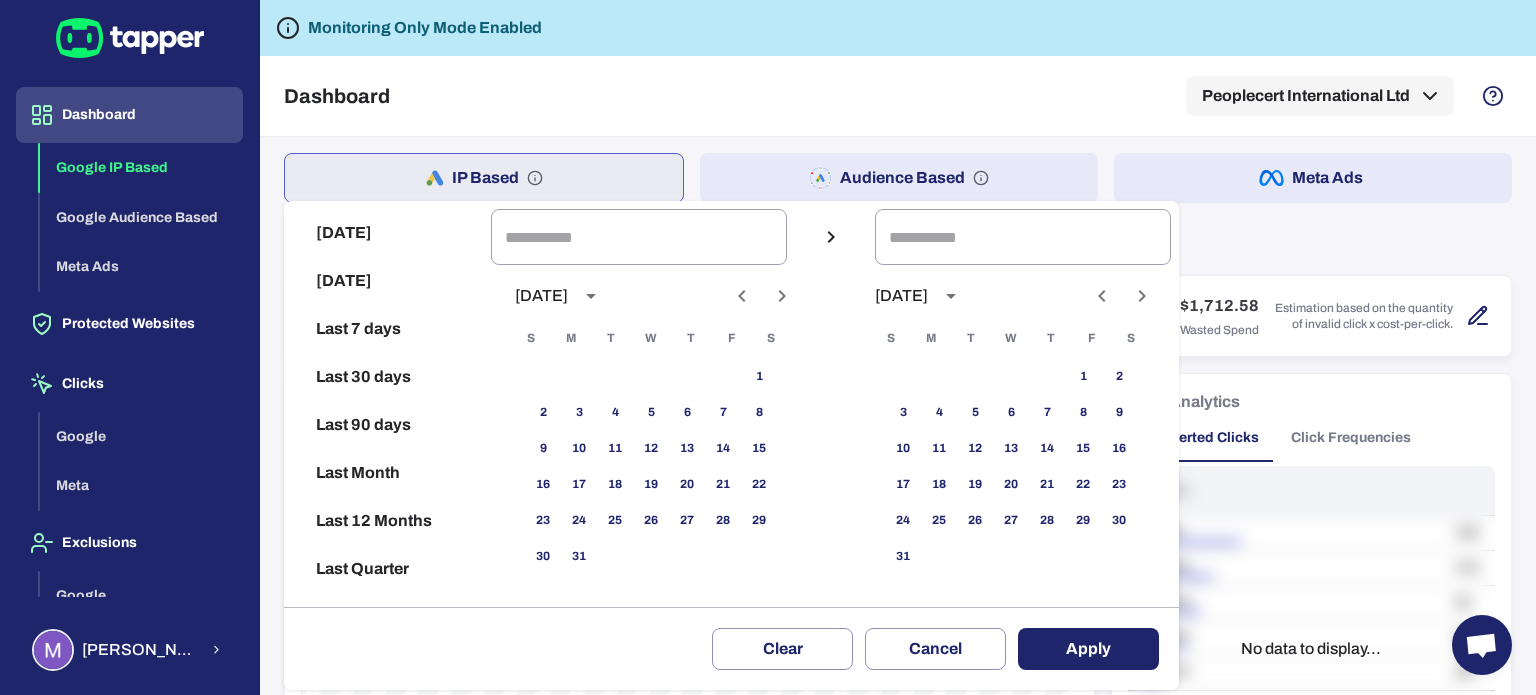 click 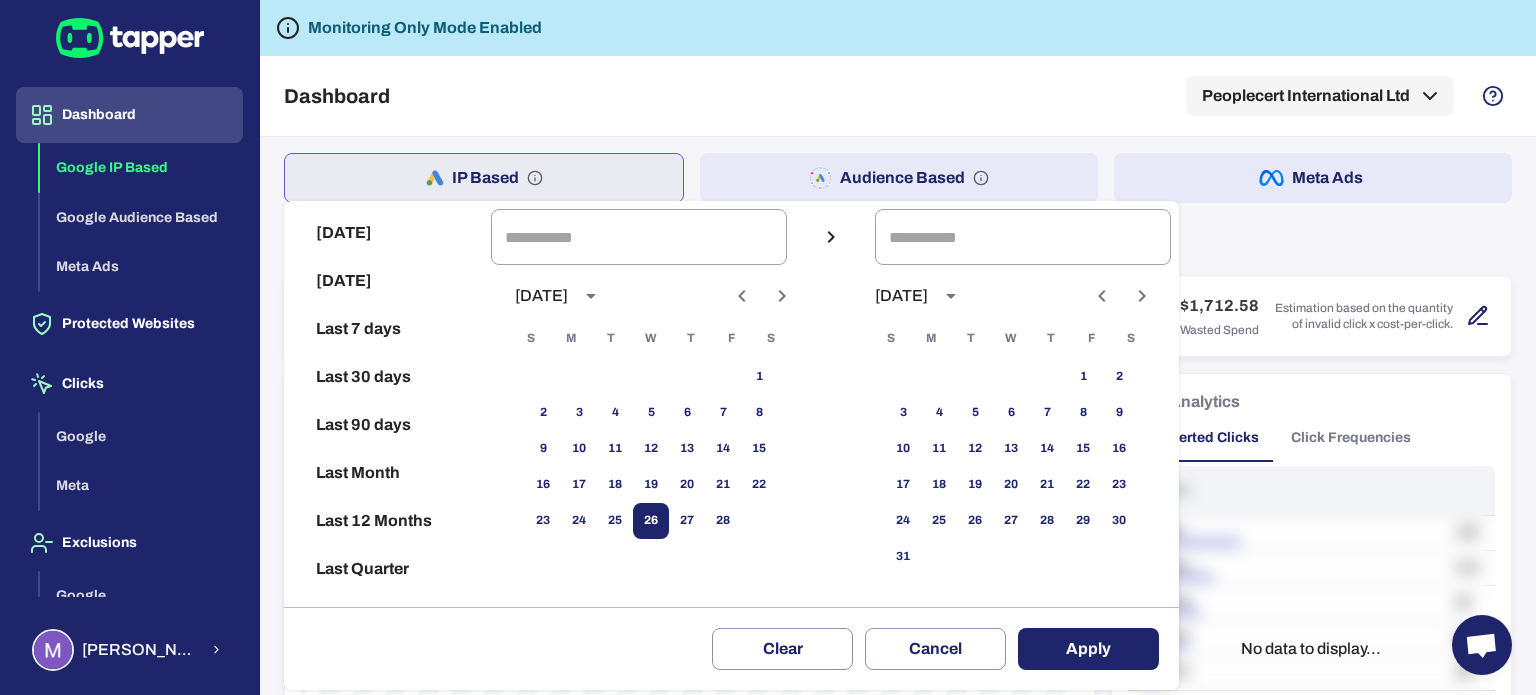 click on "26" at bounding box center (651, 521) 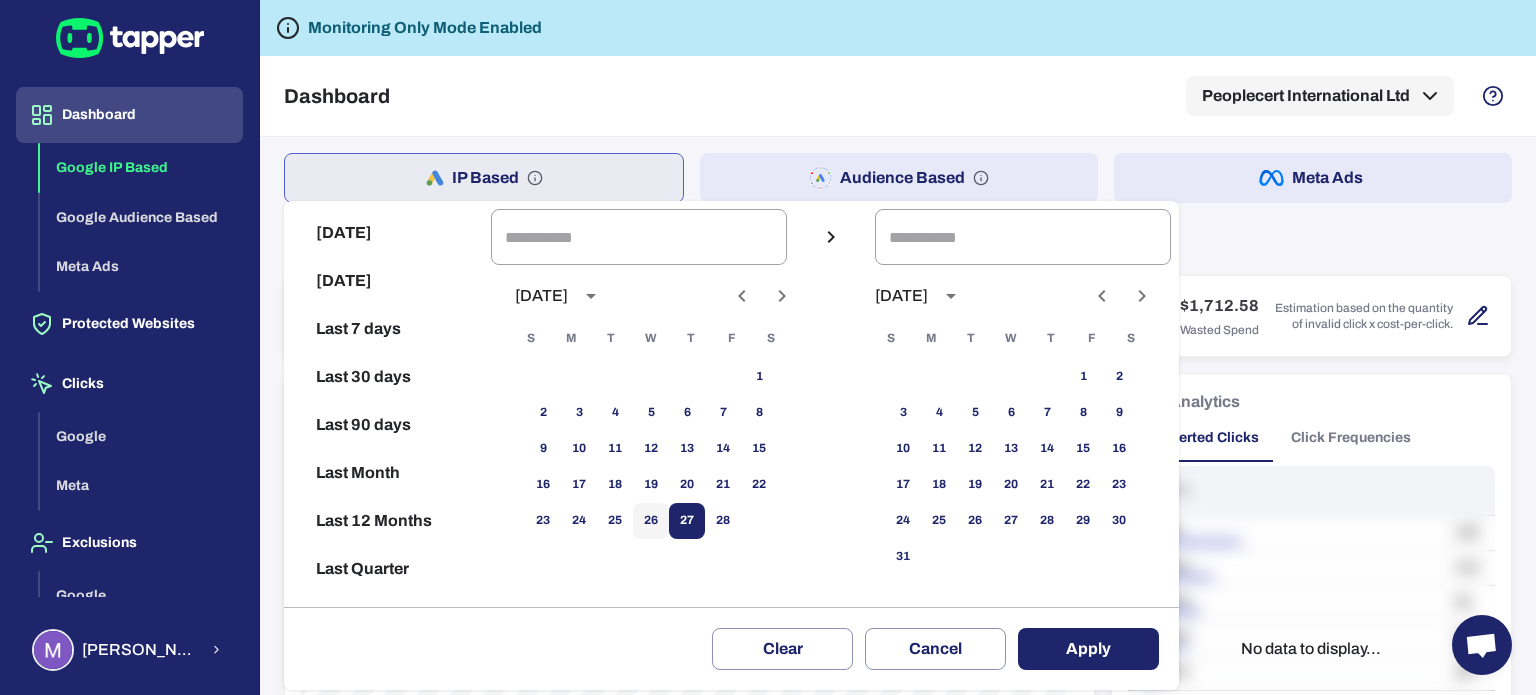 type on "**********" 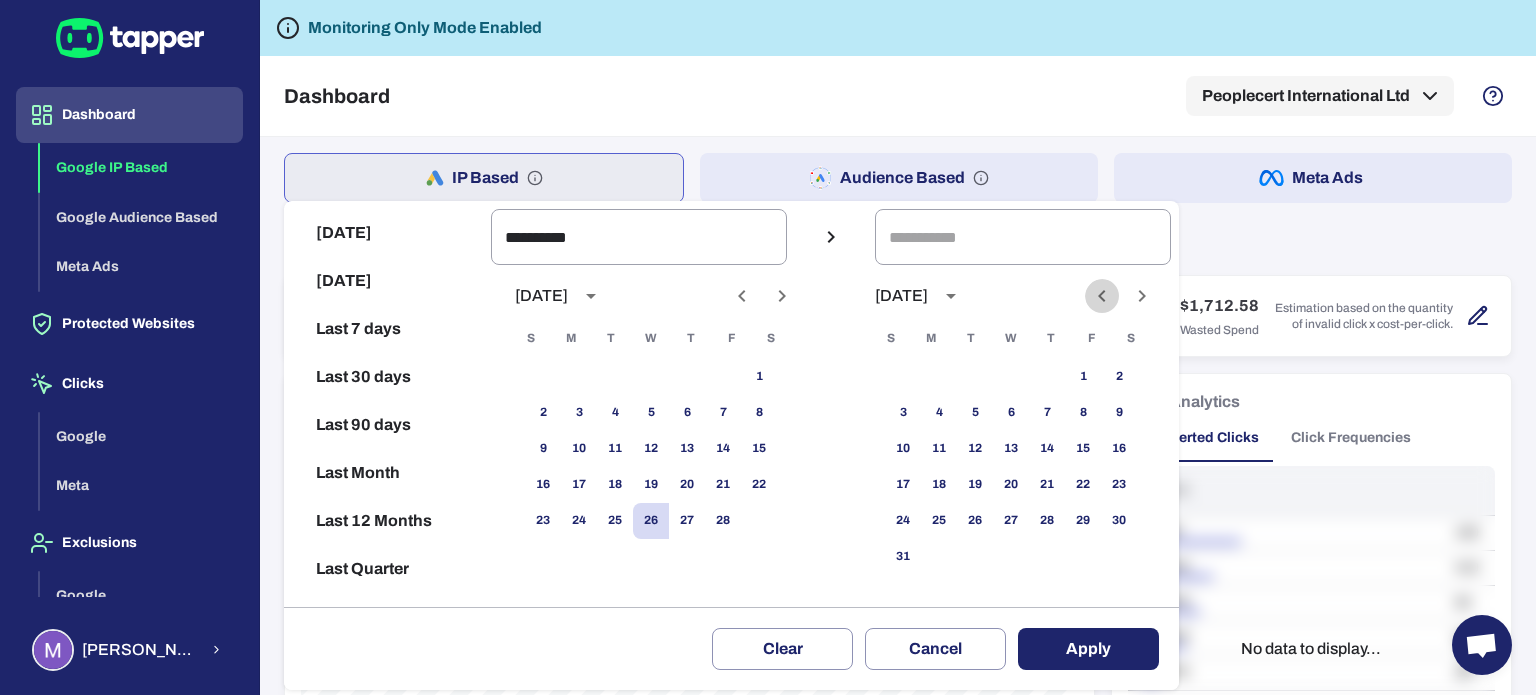 click 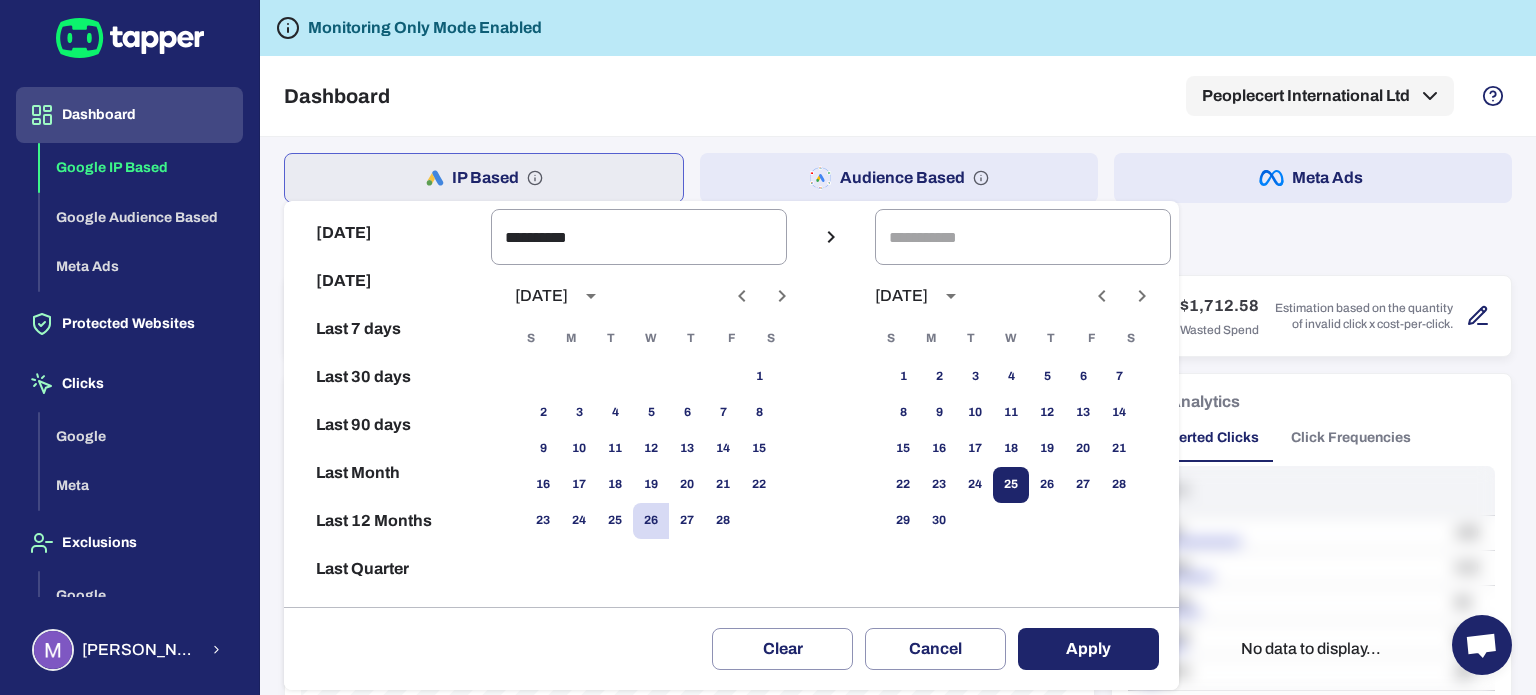 click on "25" at bounding box center (1011, 485) 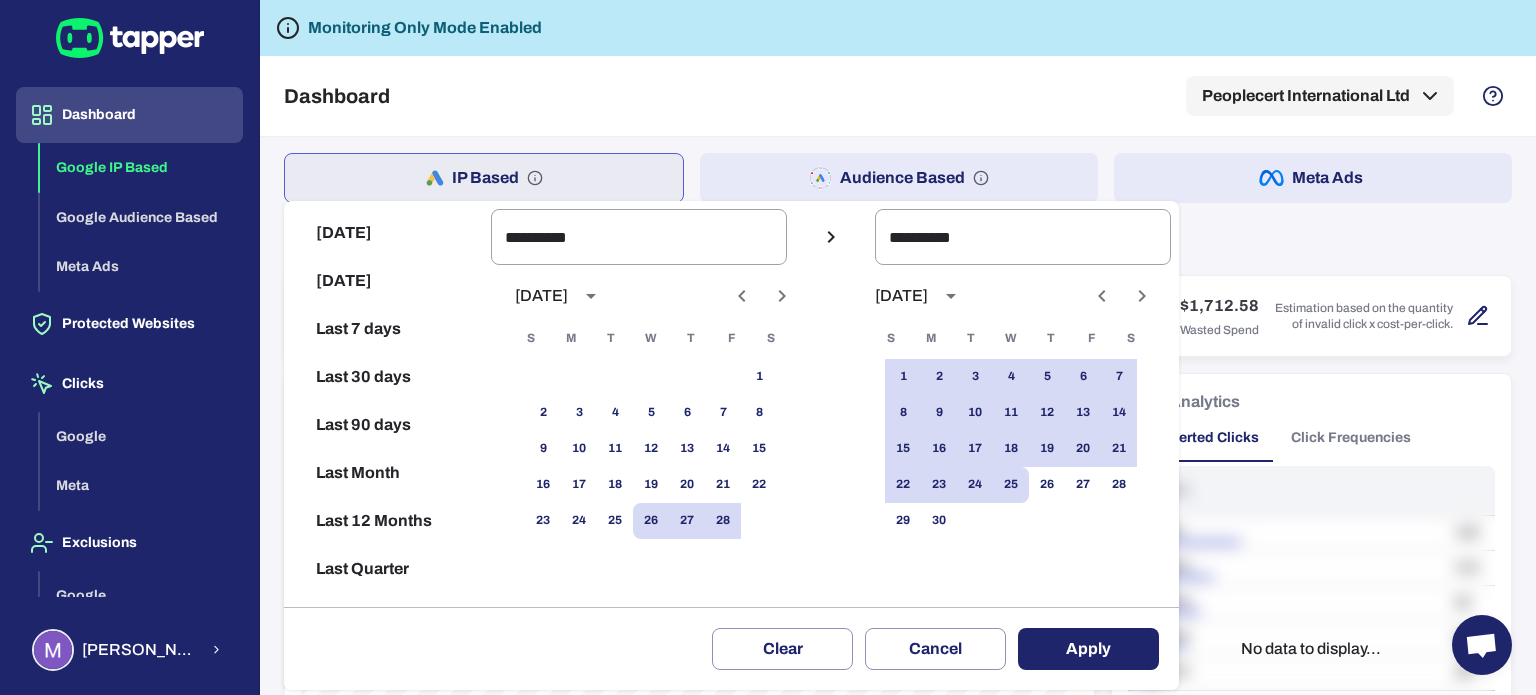 click on "Apply" at bounding box center [1088, 649] 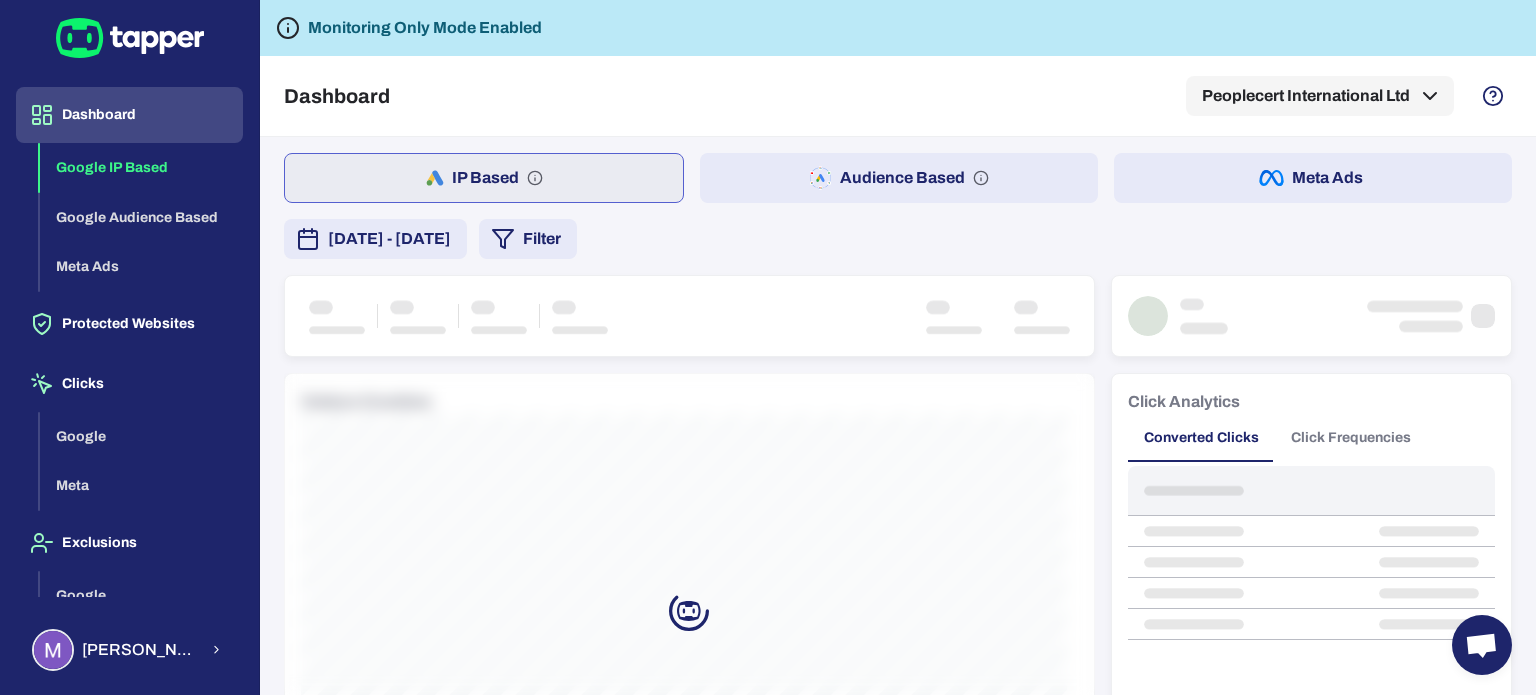 click on "Filter" at bounding box center (528, 239) 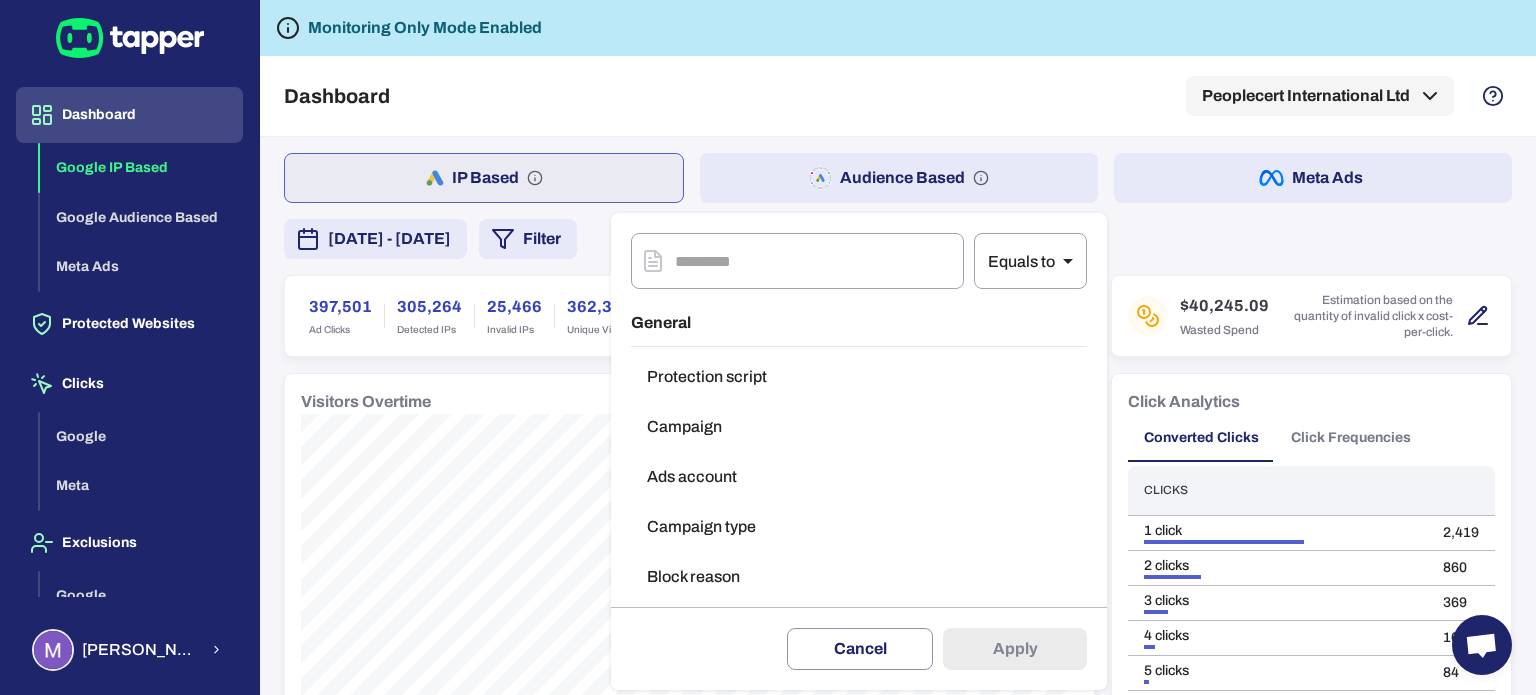 click on "Ads account" at bounding box center [859, 477] 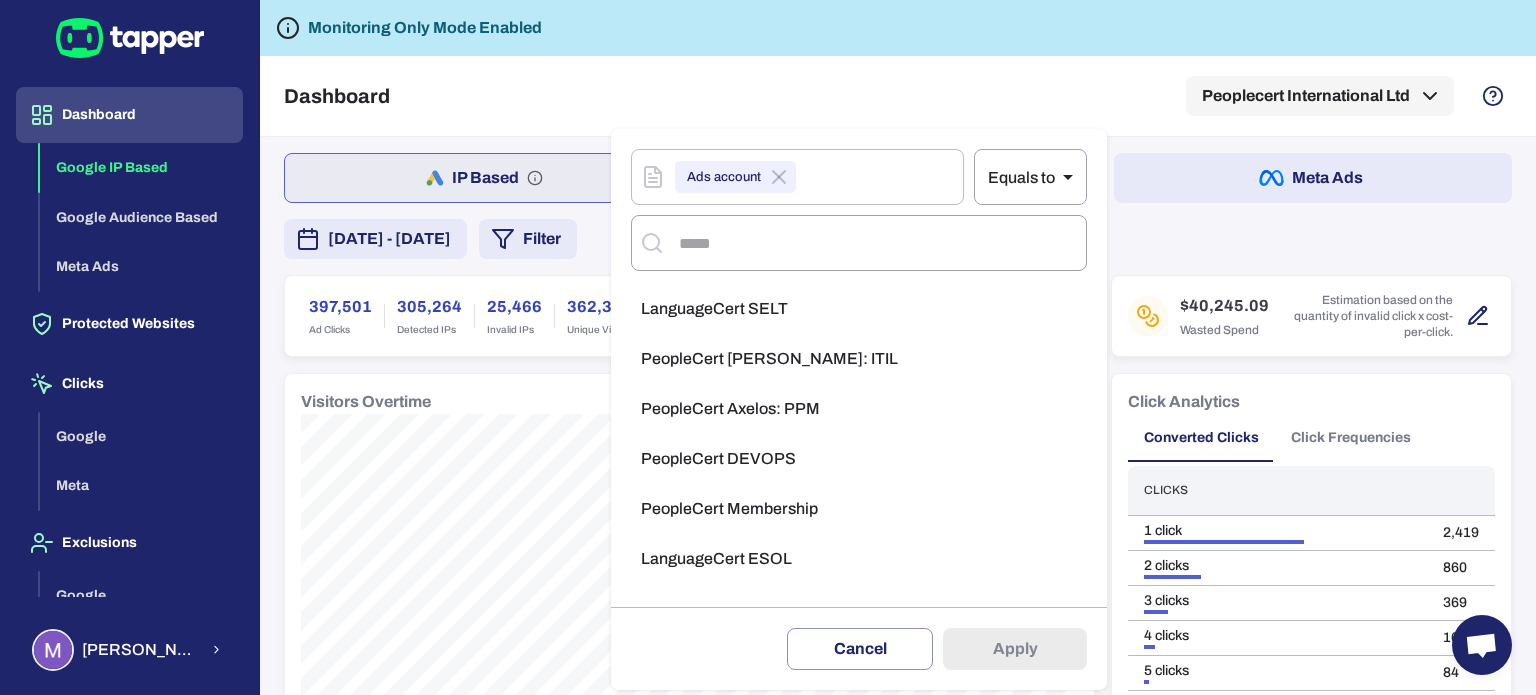 click on "LanguageCert ESOL" at bounding box center (716, 559) 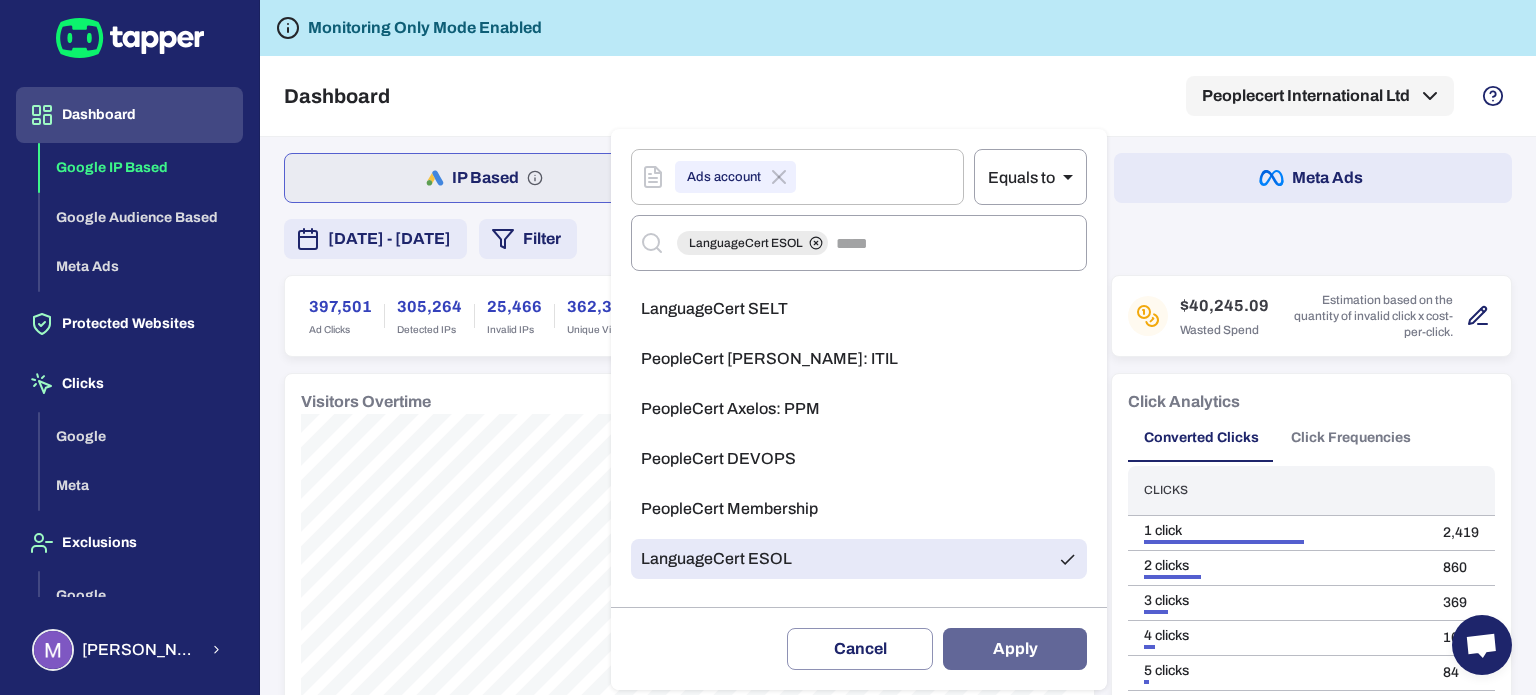 click on "Apply" at bounding box center (1015, 649) 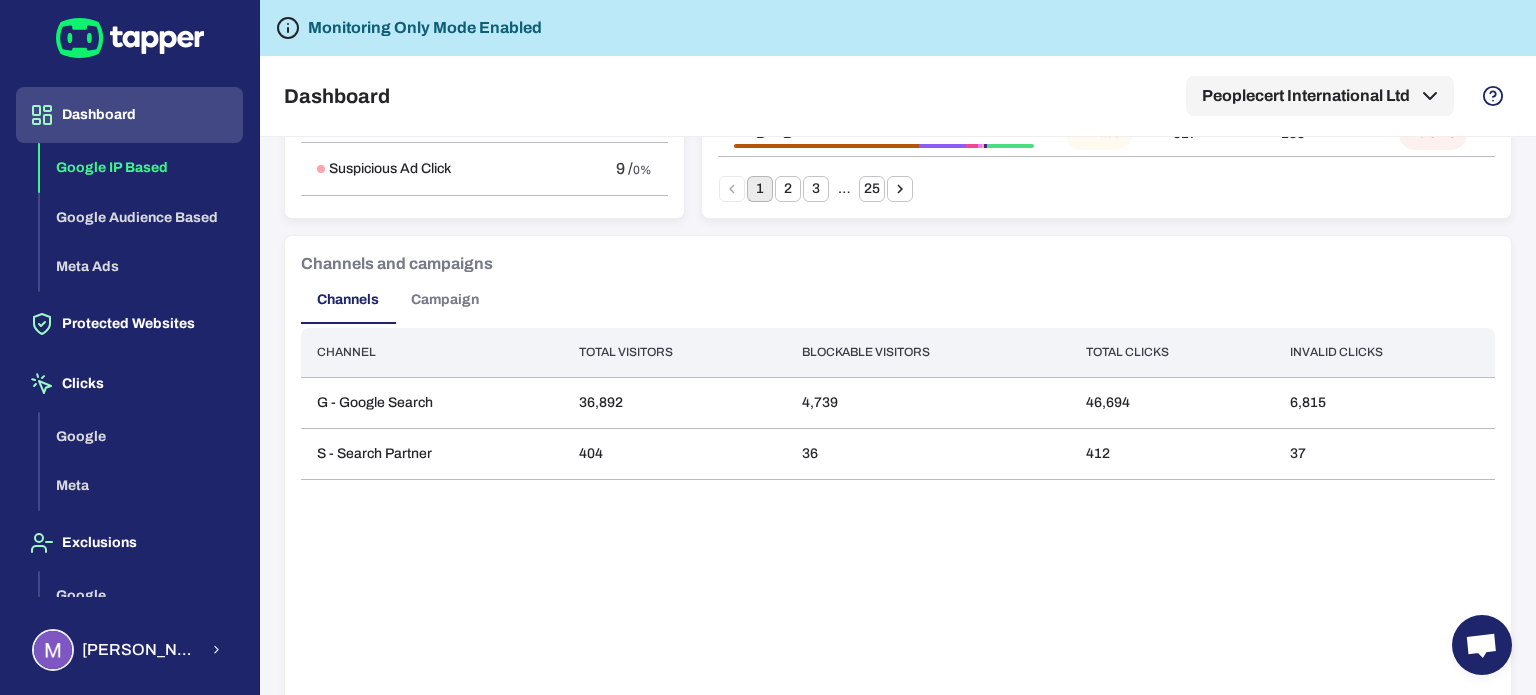 scroll, scrollTop: 1544, scrollLeft: 0, axis: vertical 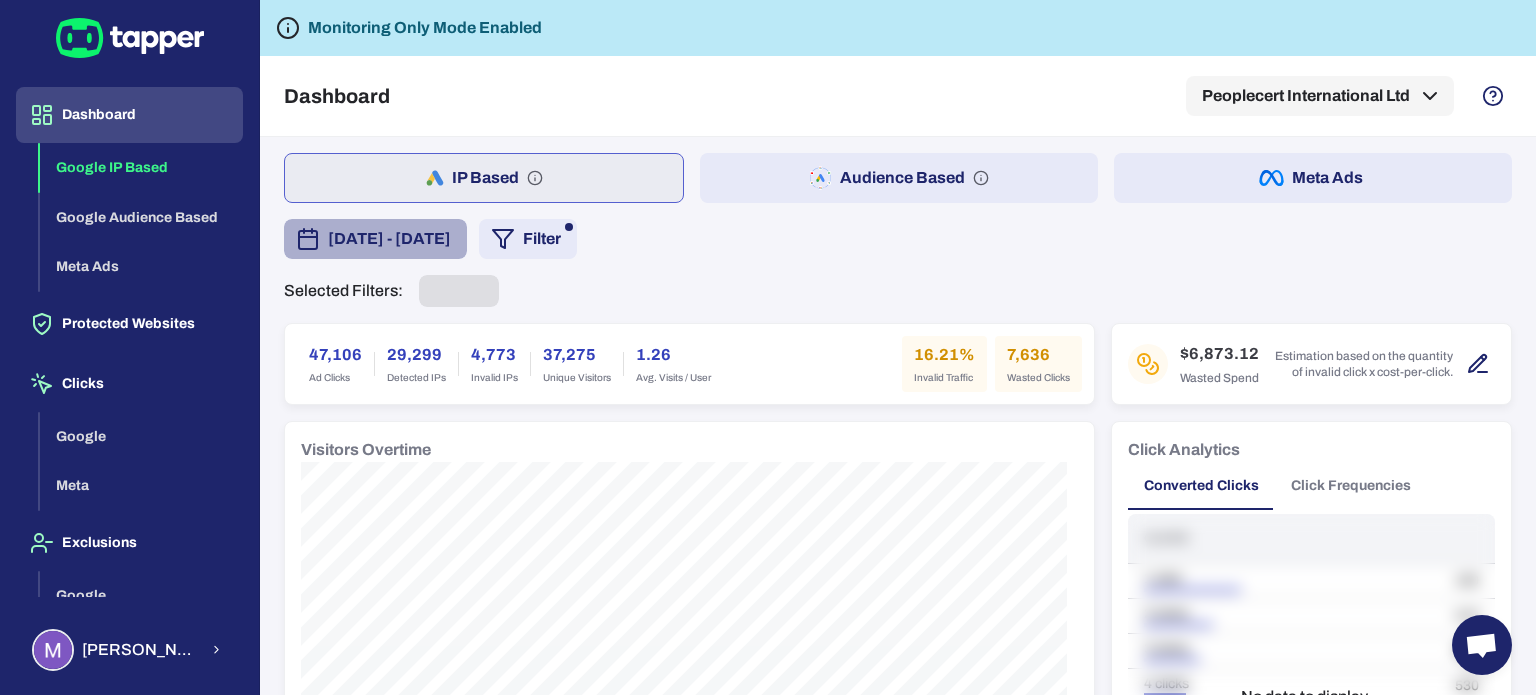 click on "[DATE] - [DATE]" at bounding box center (389, 239) 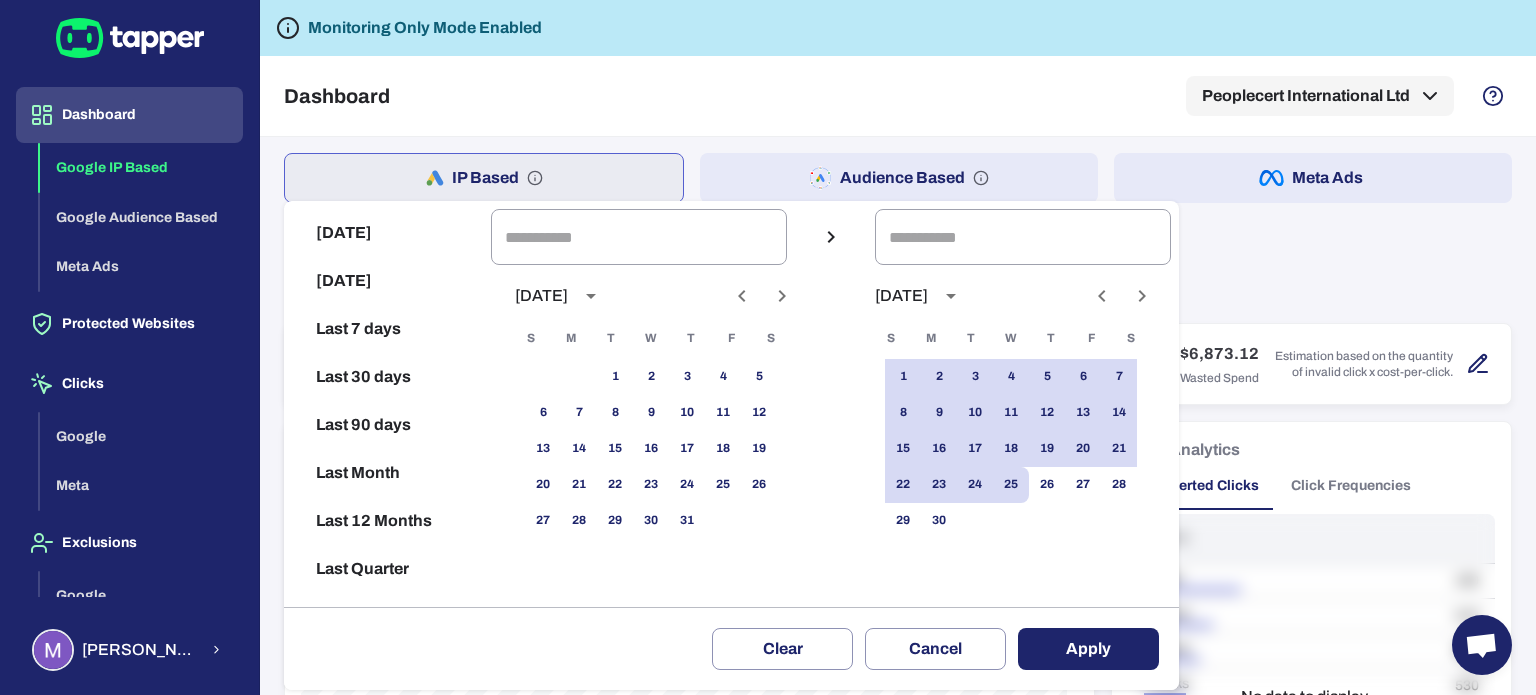 click on "[DATE]" at bounding box center (651, 296) 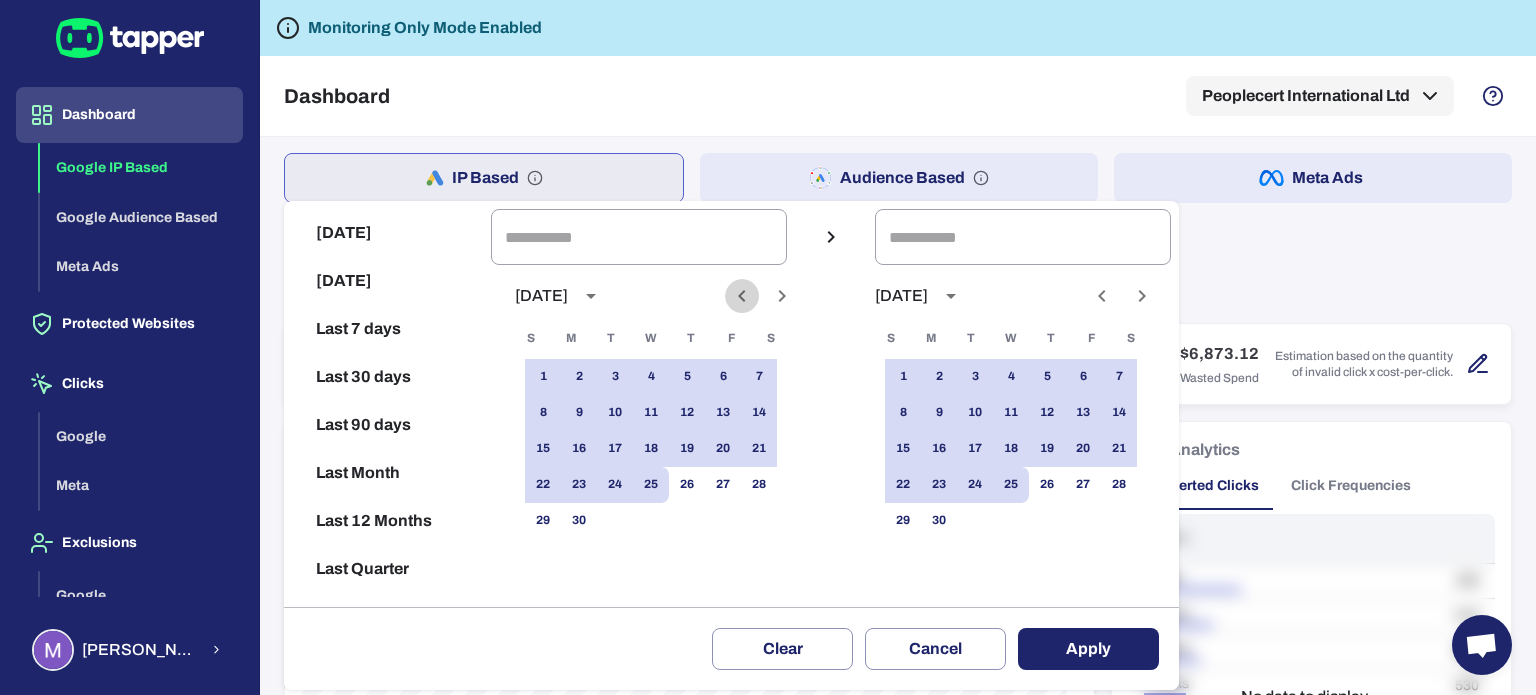 click 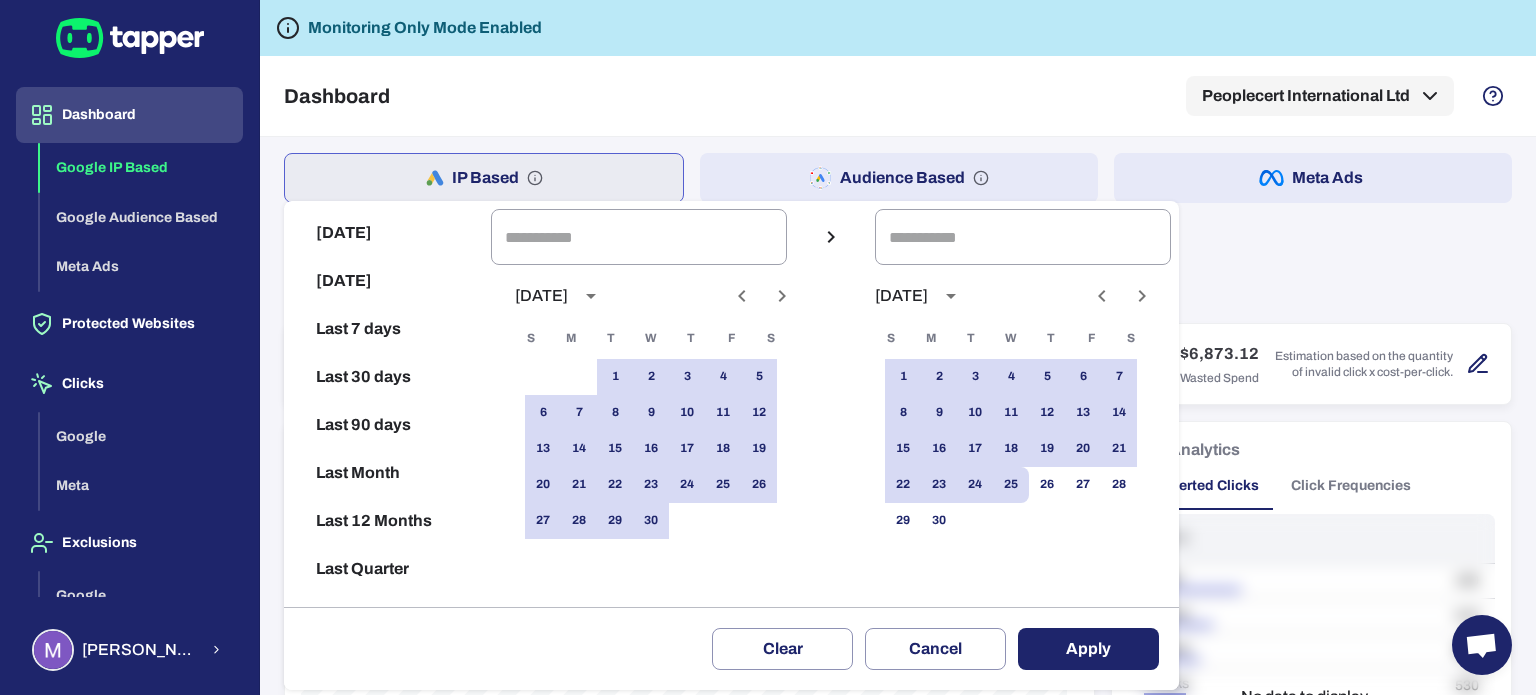 click 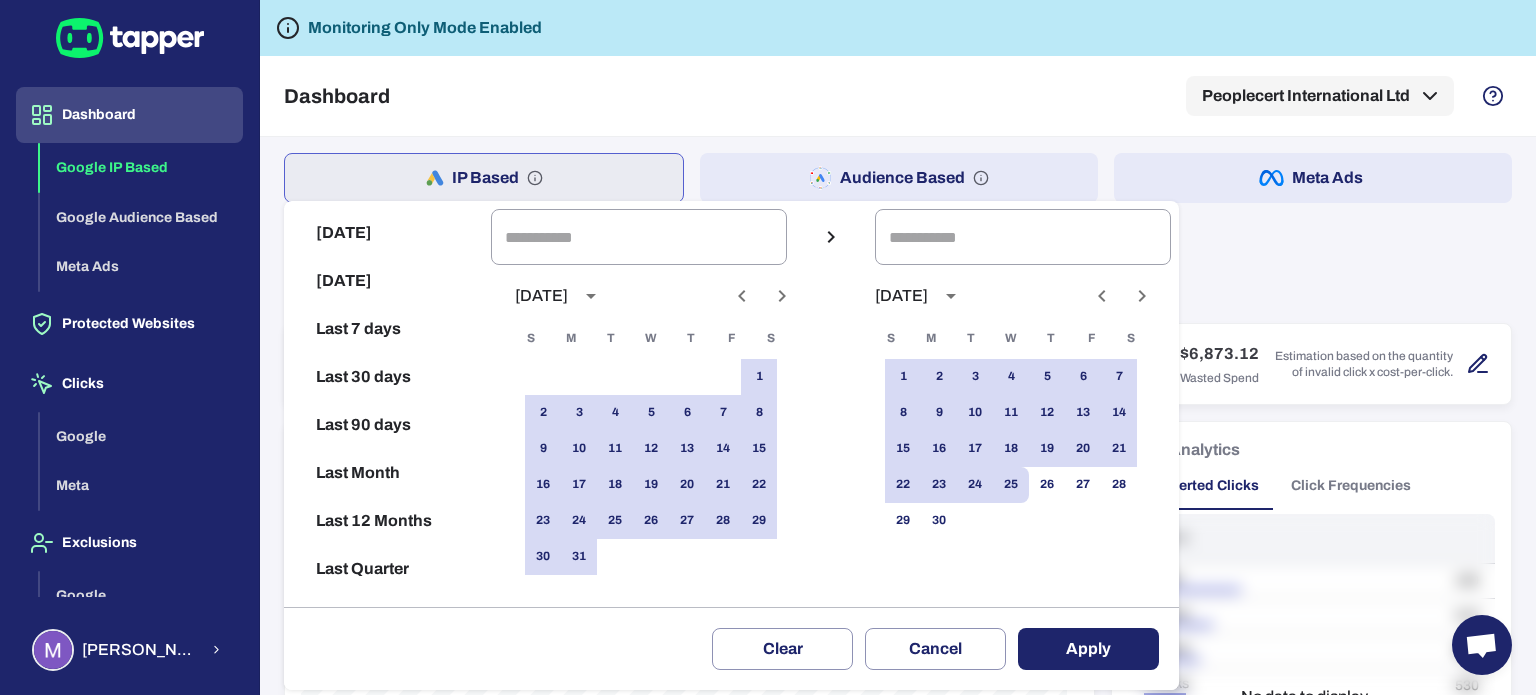click 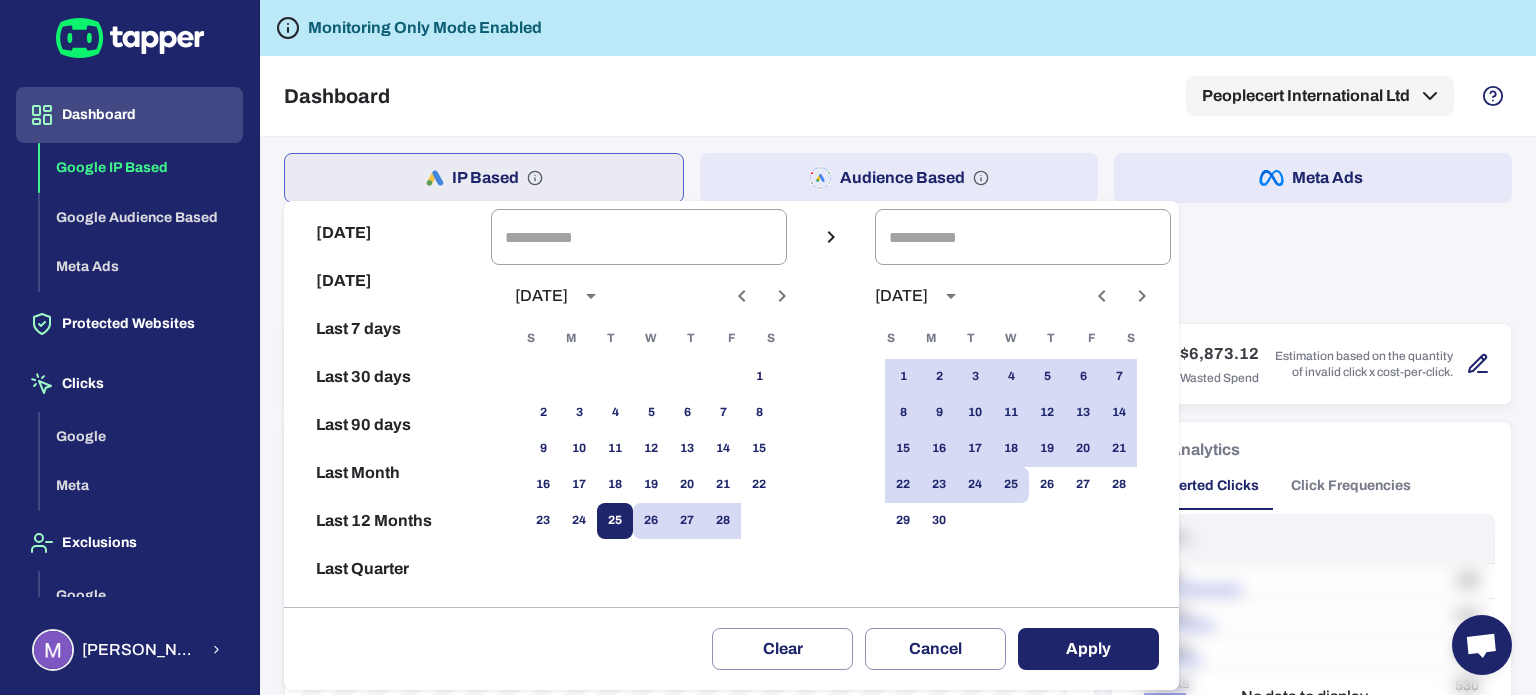 click on "25" at bounding box center [615, 521] 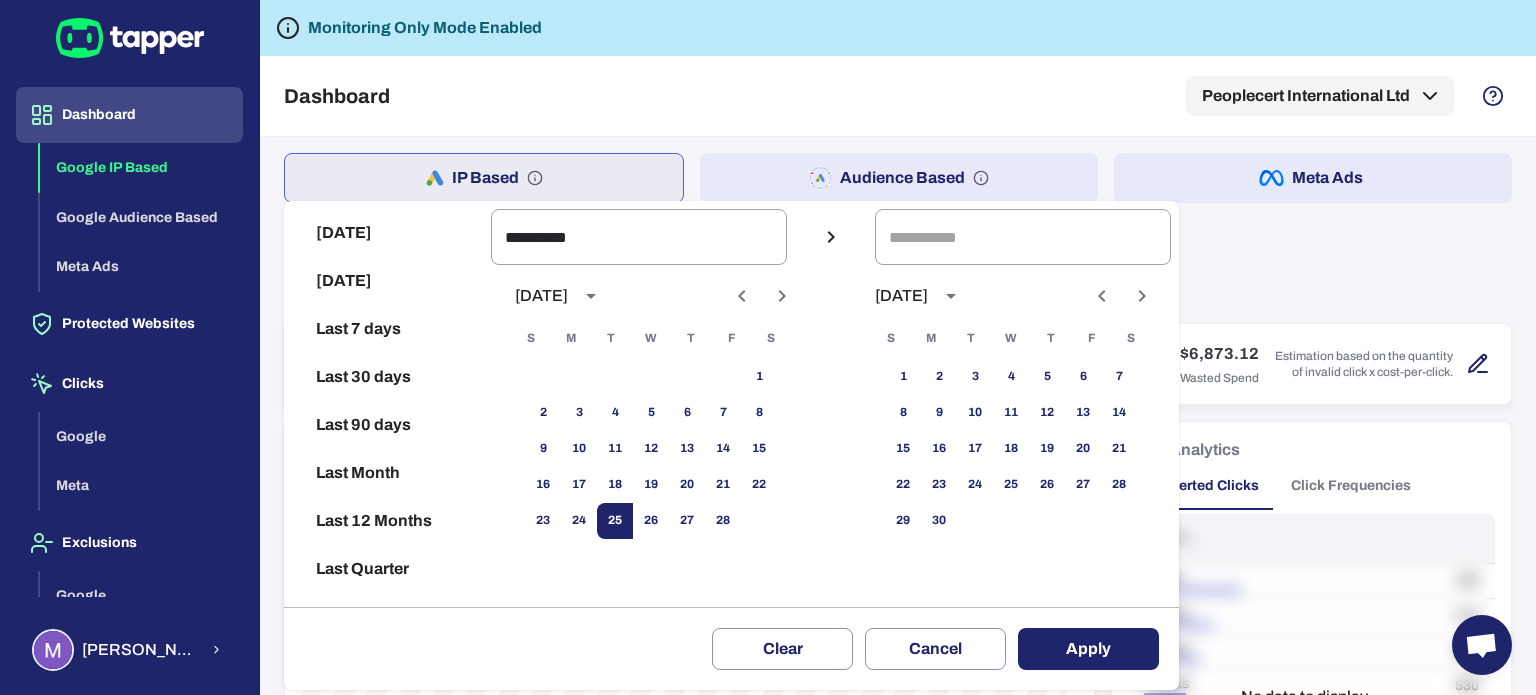 type on "**********" 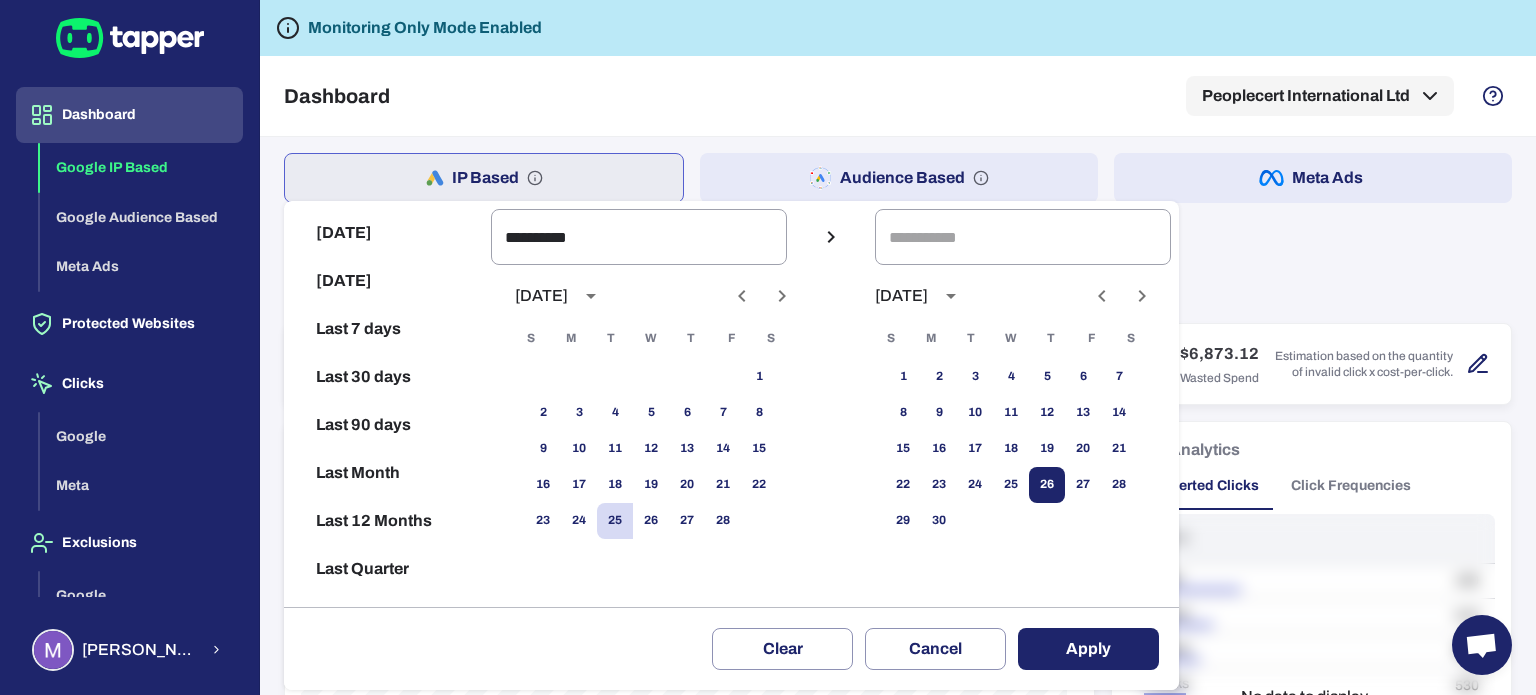 click on "26" at bounding box center (1047, 485) 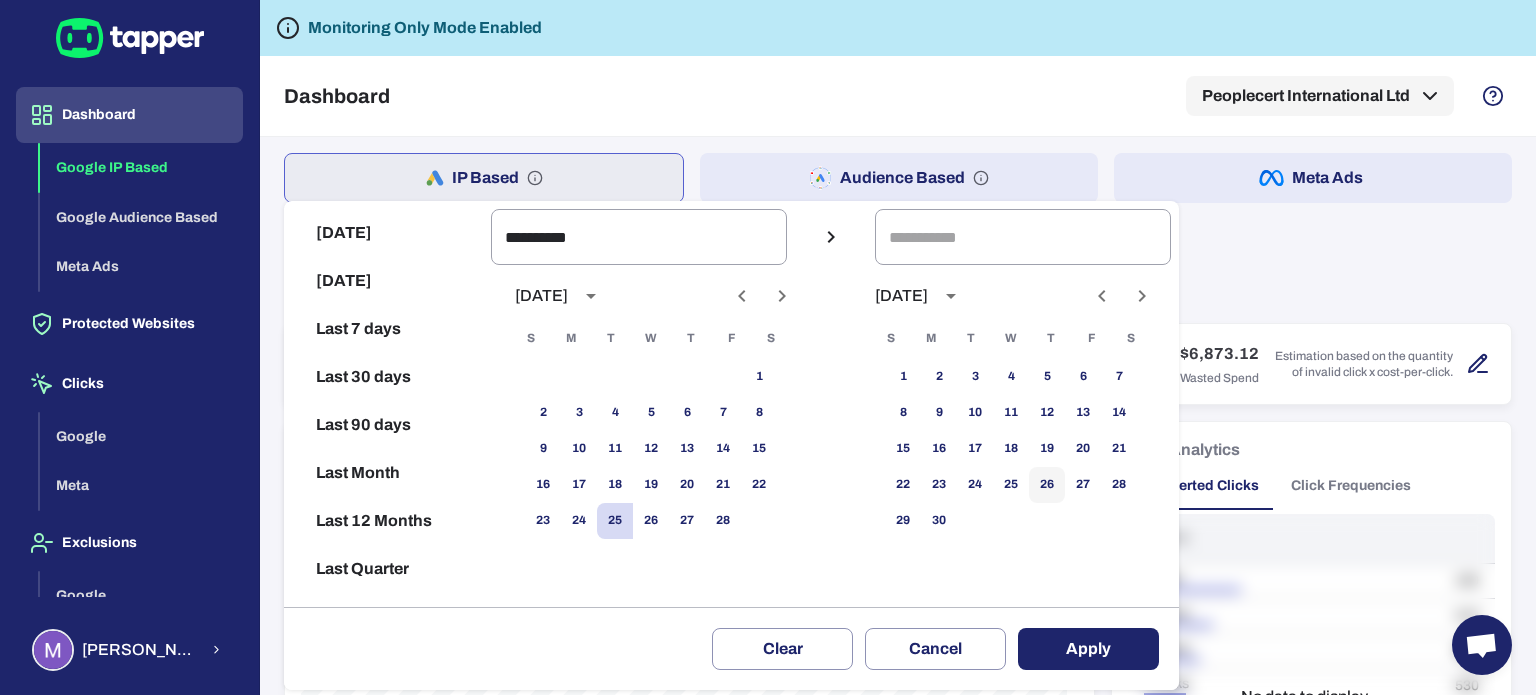 type on "**********" 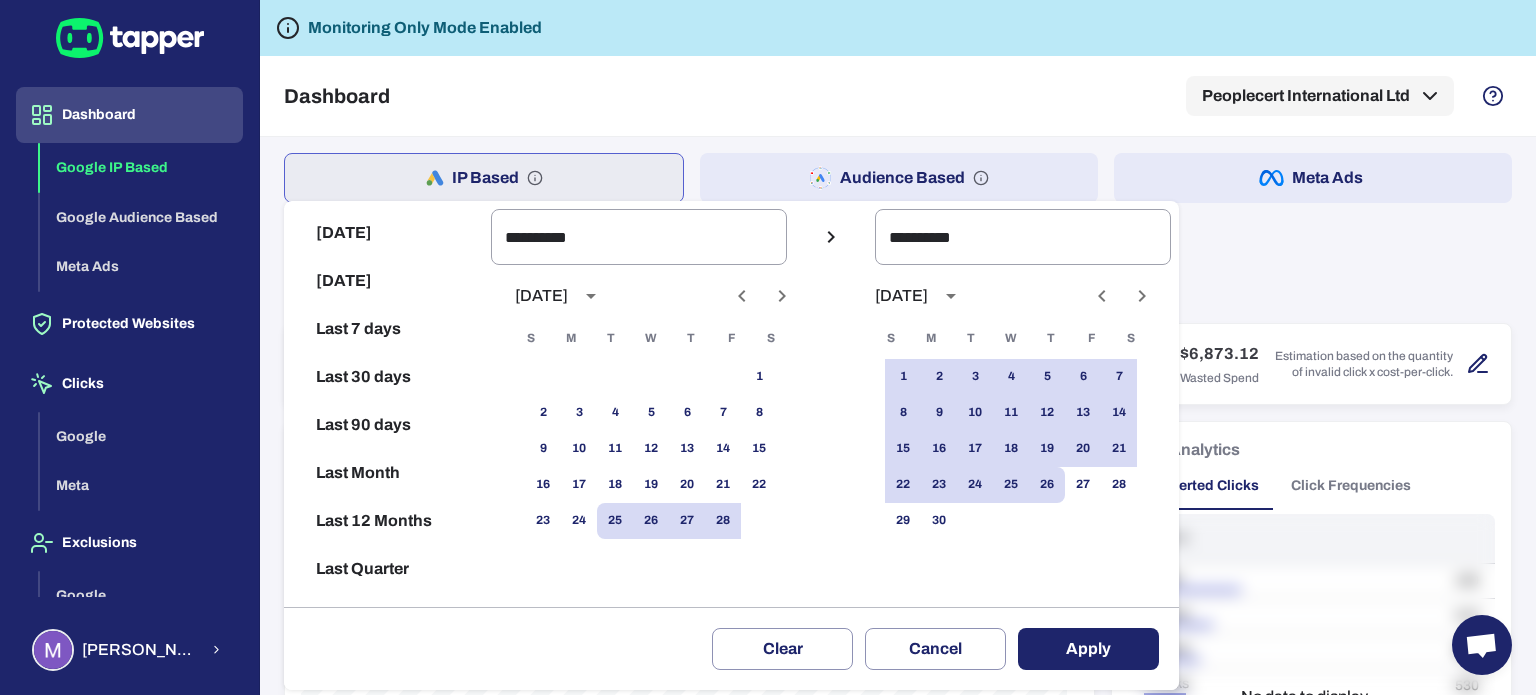 click on "Clear Cancel Apply" at bounding box center [731, 648] 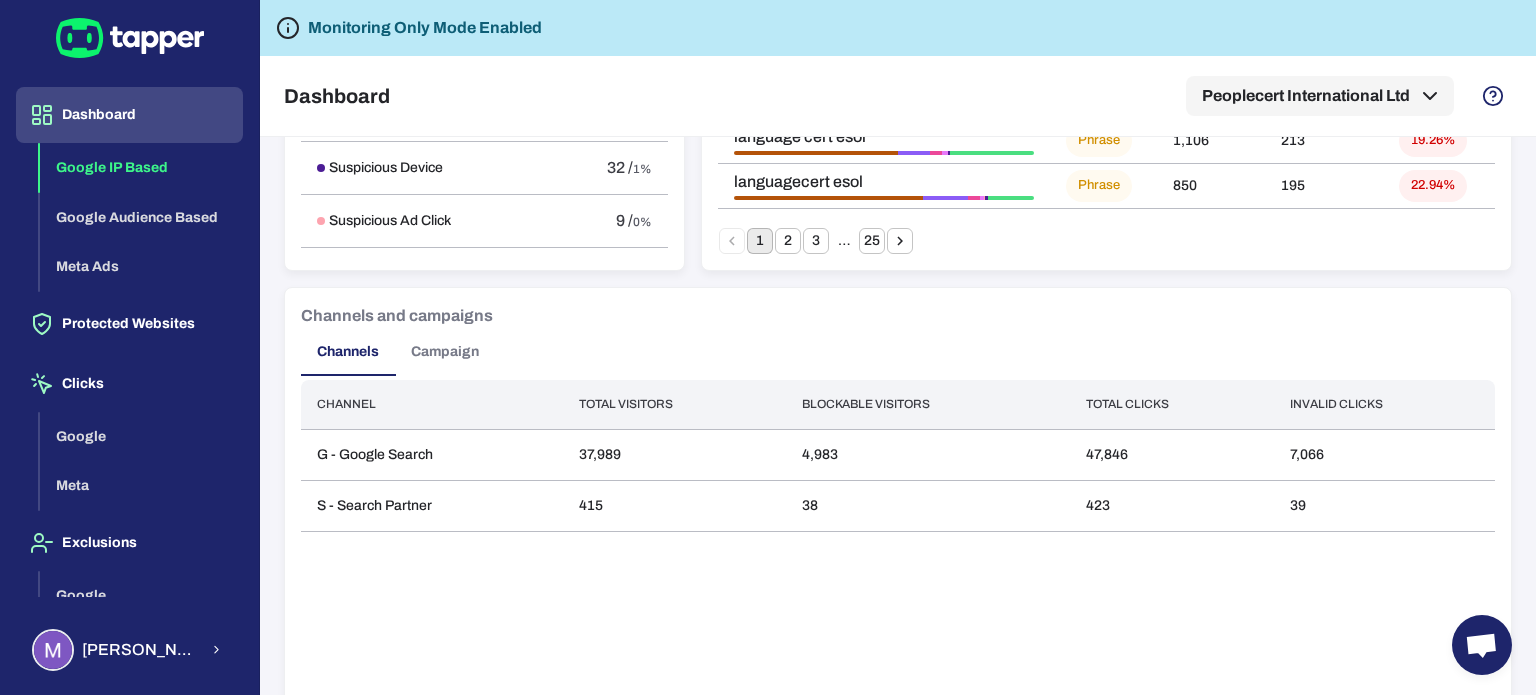 scroll, scrollTop: 1500, scrollLeft: 0, axis: vertical 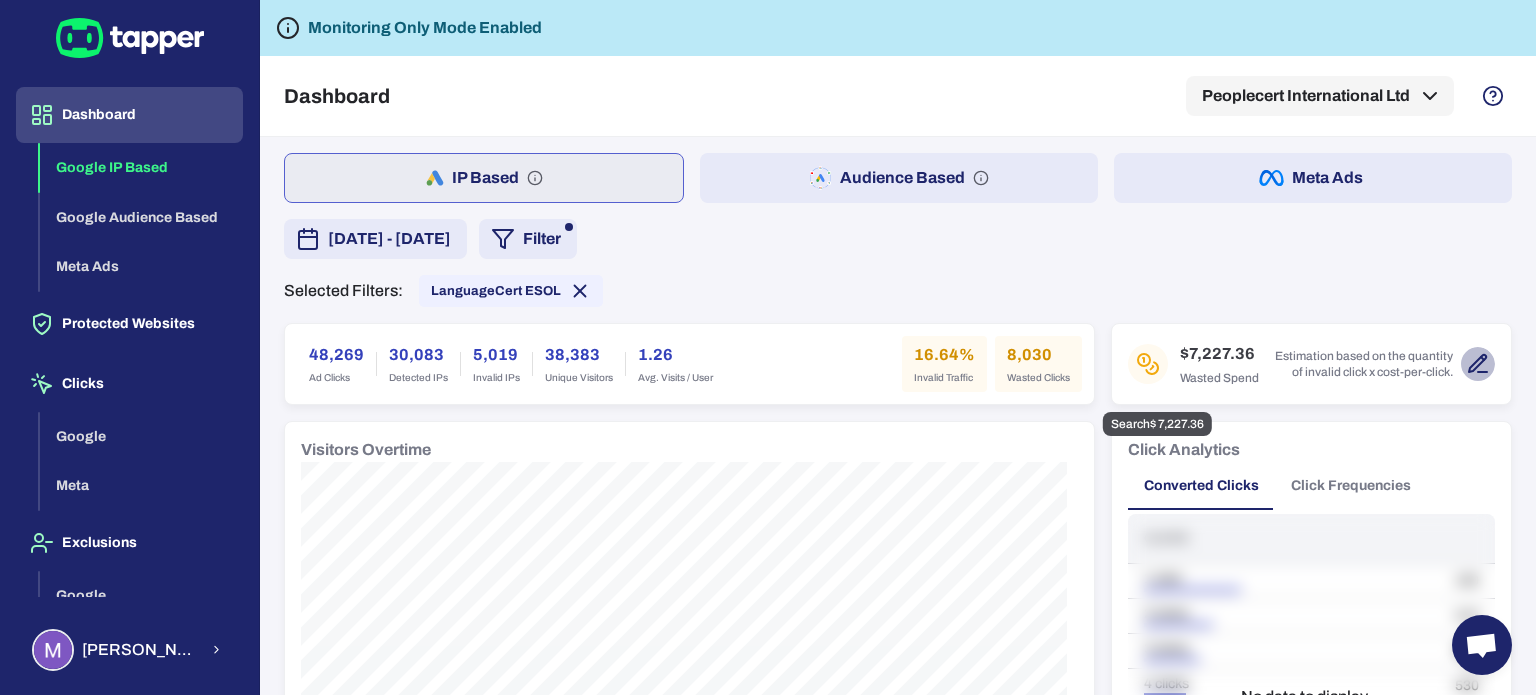 click 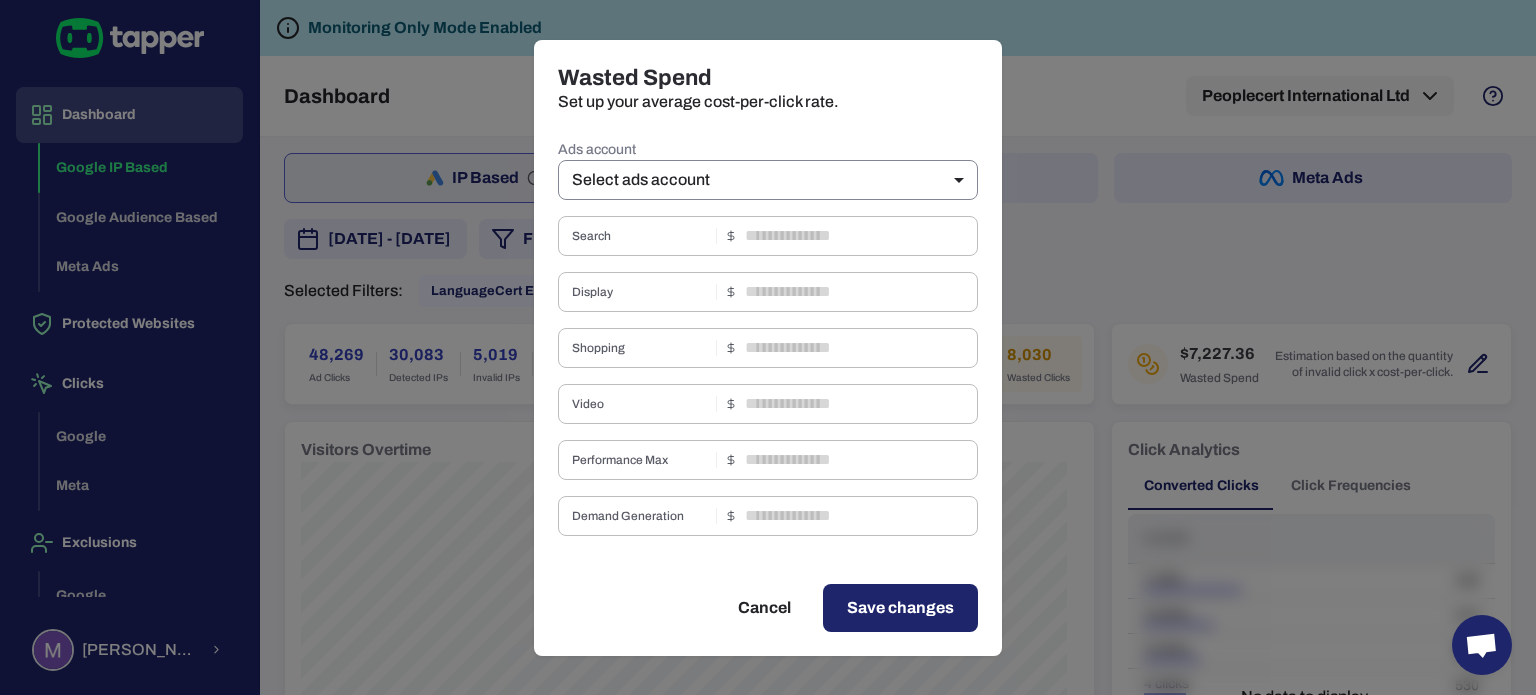 click on "Dashboard Google IP Based Google Audience Based Meta Ads Protected Websites Clicks Google Meta Exclusions Google Meta Marva   Stefanopoulou Monitoring Only Mode Enabled Dashboard Peoplecert International Ltd IP Based Audience Based Meta Ads February 25, 2025 - June 26, 2025 Filter Selected Filters: LanguageCert ESOL 48,269 Ad Clicks 30,083 Detected IPs 5,019 Invalid IPs 38,383 Unique Visitors 1.26 Avg. Visits / User 16.64% Invalid Traffic 8,030 Wasted Clicks $7,227.36 Wasted Spend Estimation based on the quantity of invalid click x cost-per-click. Visitors Overtime Click Analytics Converted Clicks Click Frequencies Clicks 1 click 100 2 clicks 410 3 clicks 50 4 clicks 530 5 clicks 36 1 No data to display... Track Conversion 1857 Conversions 232.13 Conversion / Day 18.93% Conversion Rate Conversion Analysis No data to display... Invalid Traffic Type 5,286 Aborted Ad Click 3925 /  74% Threat 904 /  17% Ad Click Limit Exceeded 239 /  5% Data Center 111 /  2% Bounced 60 /  1% Suspicious Device 32 /  1% 9 /  0% Bot" at bounding box center [768, 347] 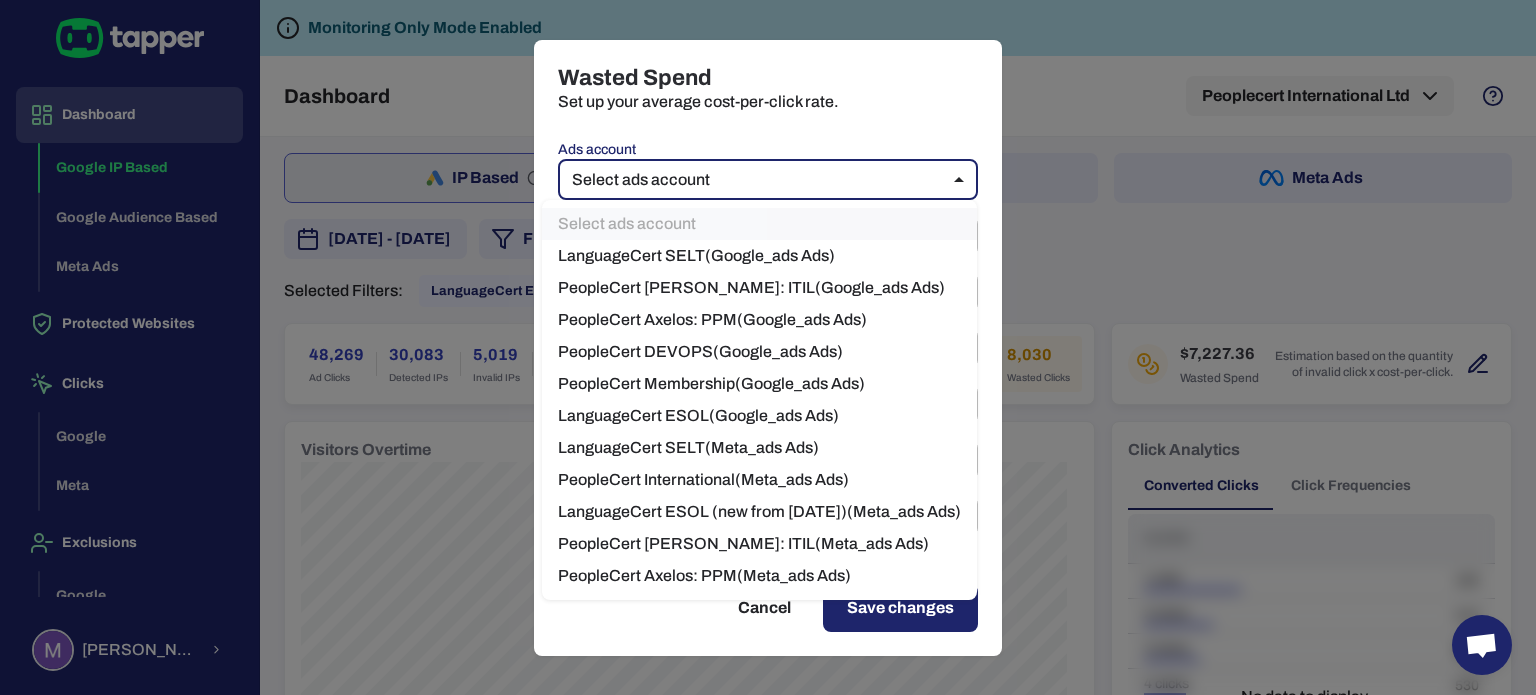 click on "LanguageCert ESOL  ( Google_ads   Ads)" at bounding box center (759, 416) 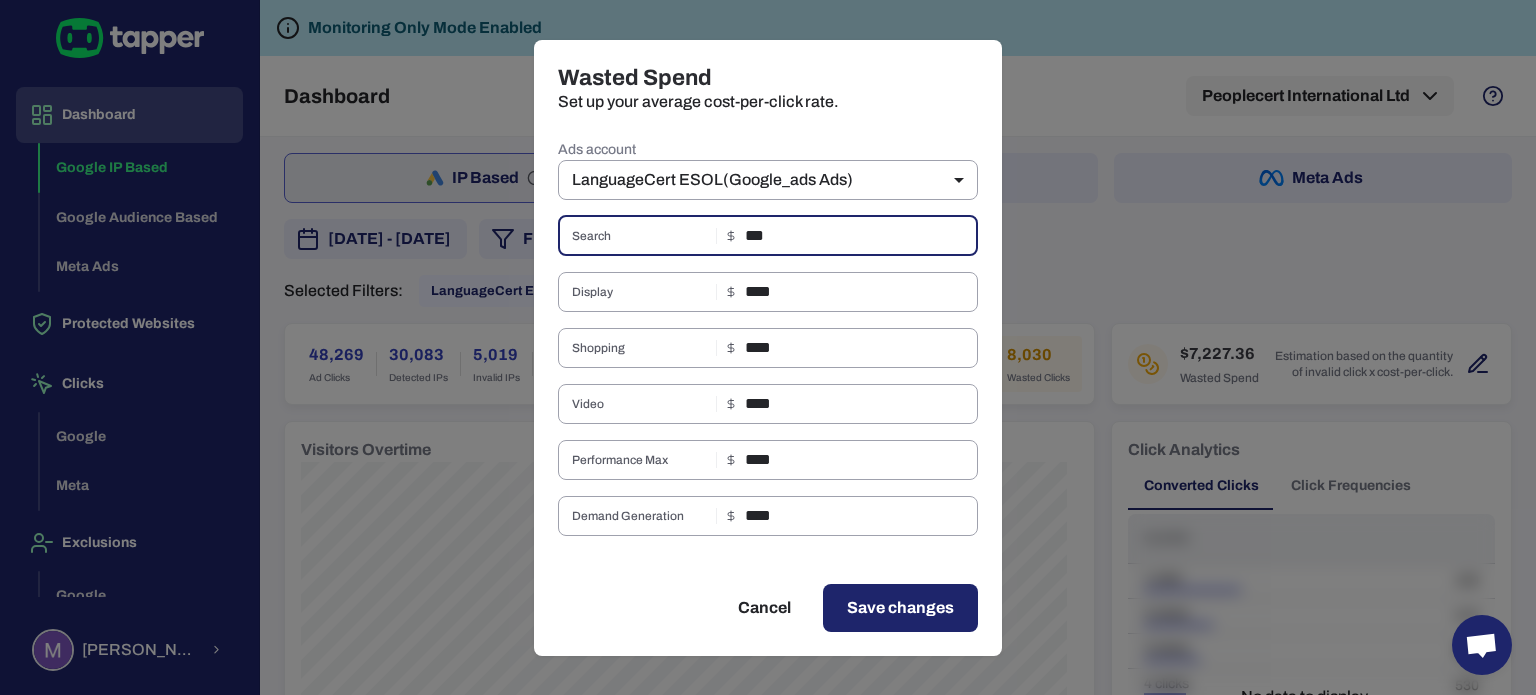 click on "***" at bounding box center [861, 236] 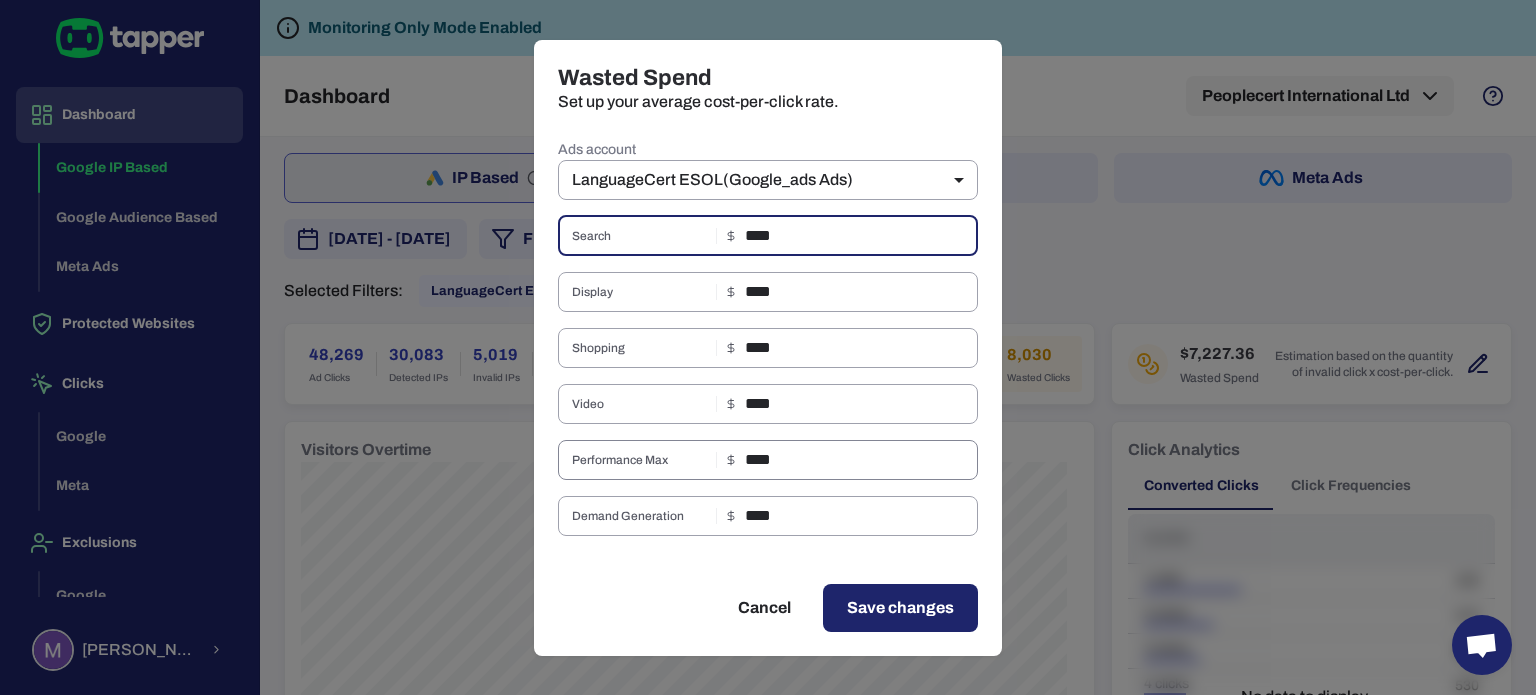 type on "****" 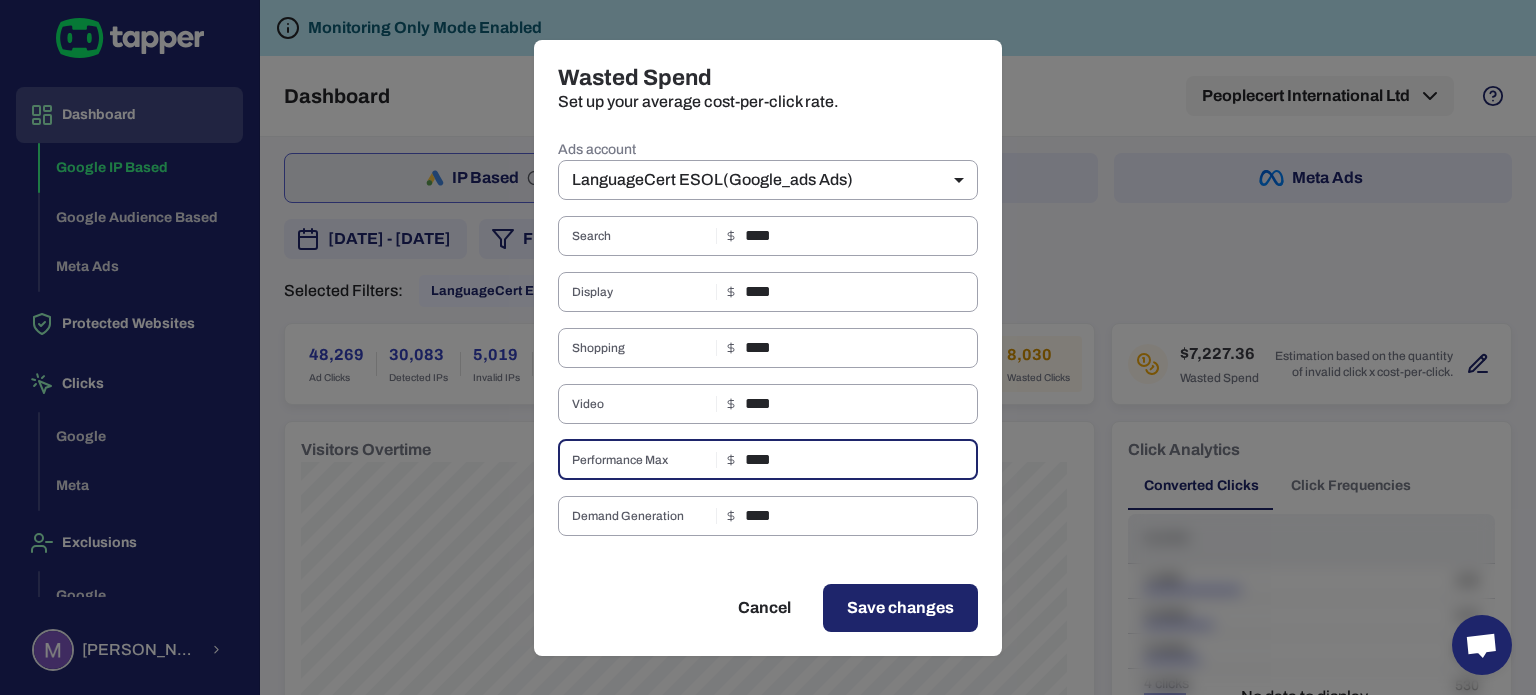 click on "****" at bounding box center (861, 460) 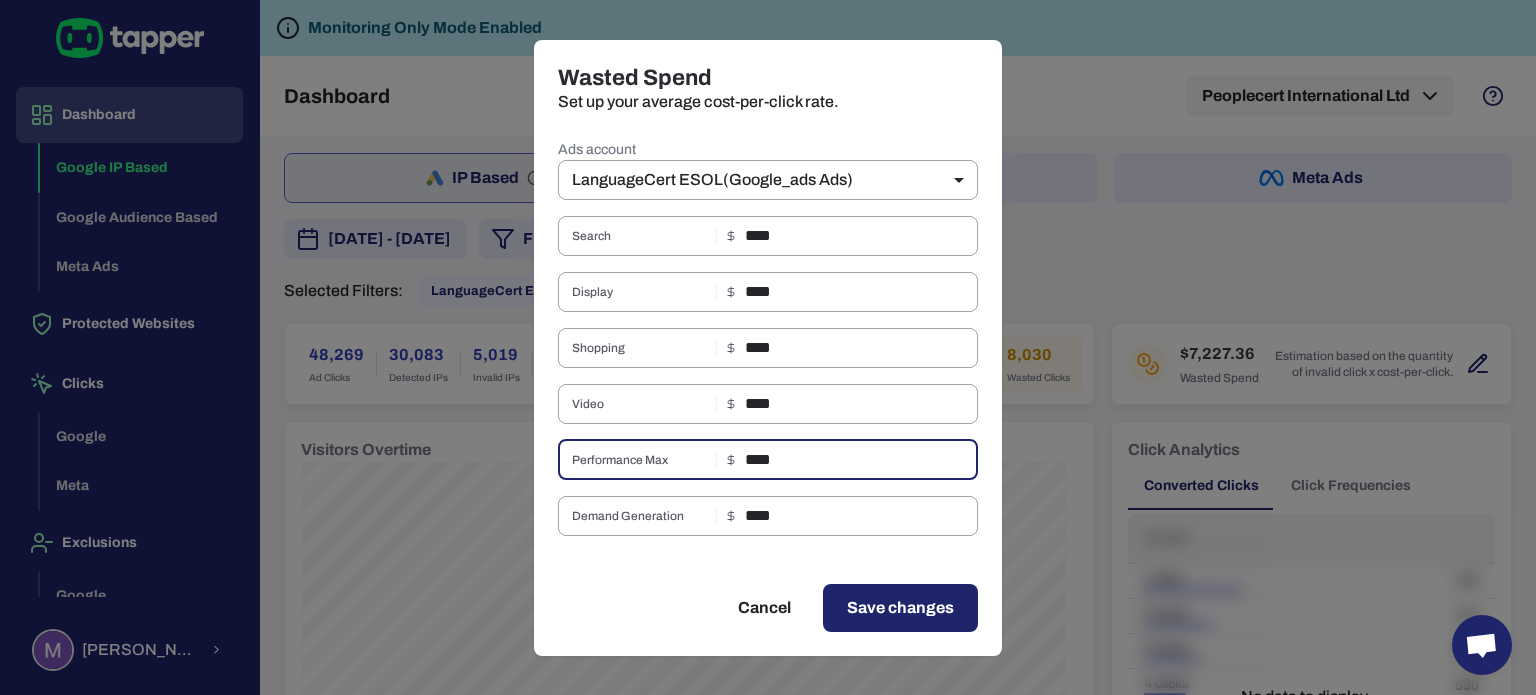 type on "****" 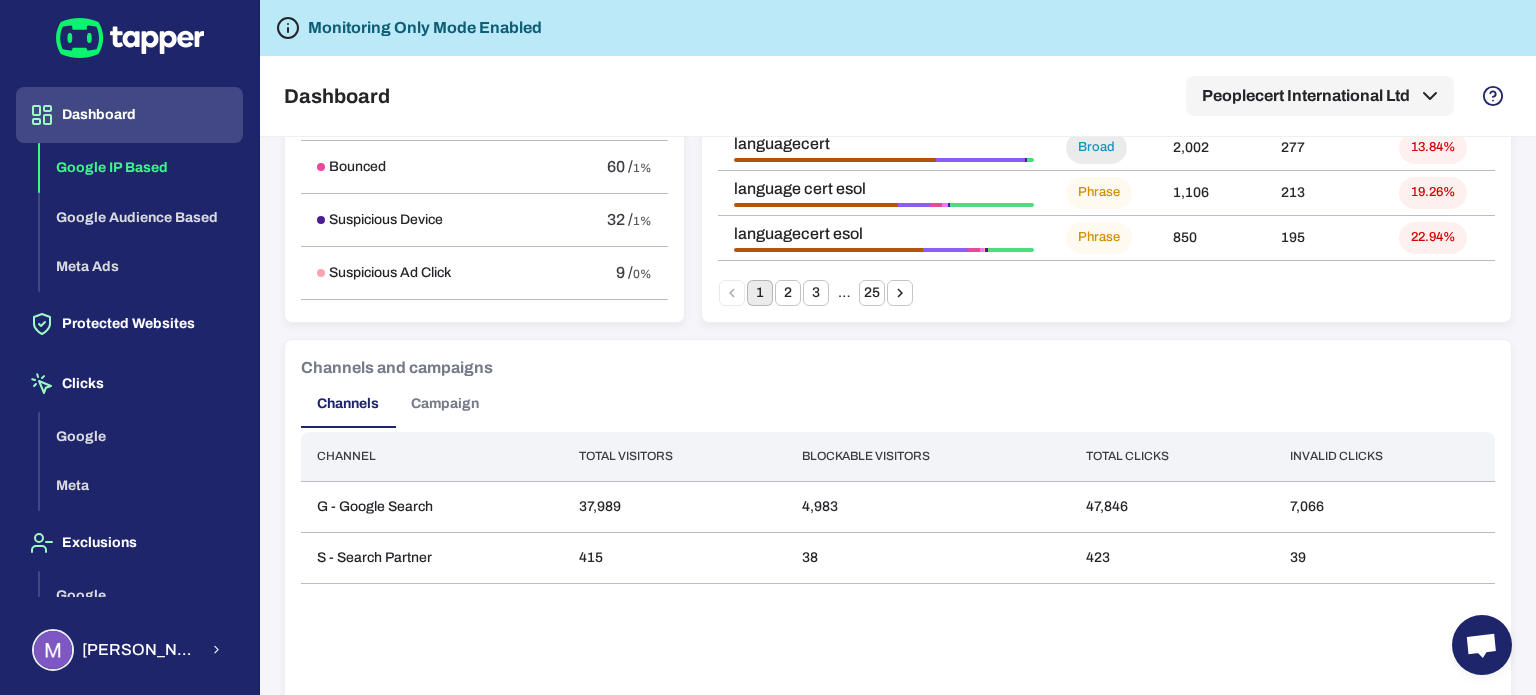 scroll, scrollTop: 1436, scrollLeft: 0, axis: vertical 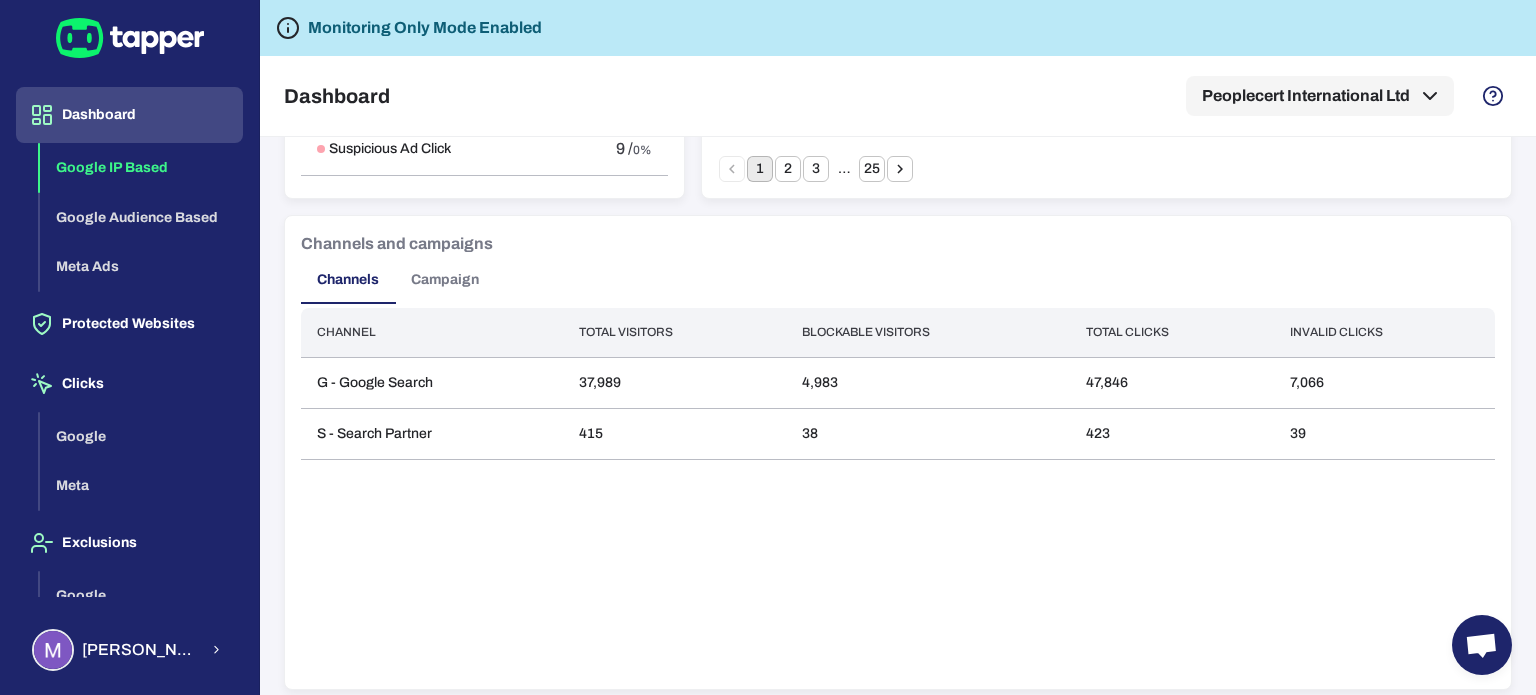click on "Campaign" at bounding box center [445, 280] 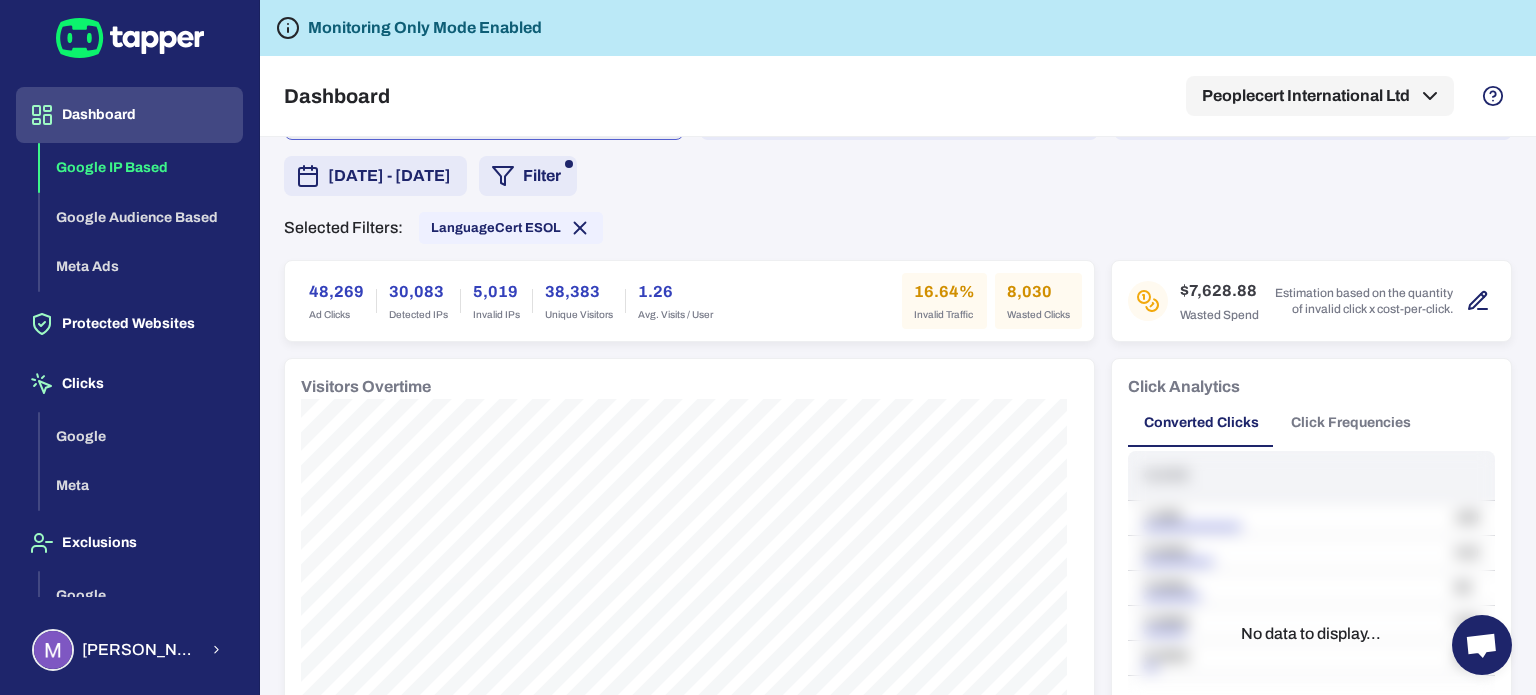 scroll, scrollTop: 0, scrollLeft: 0, axis: both 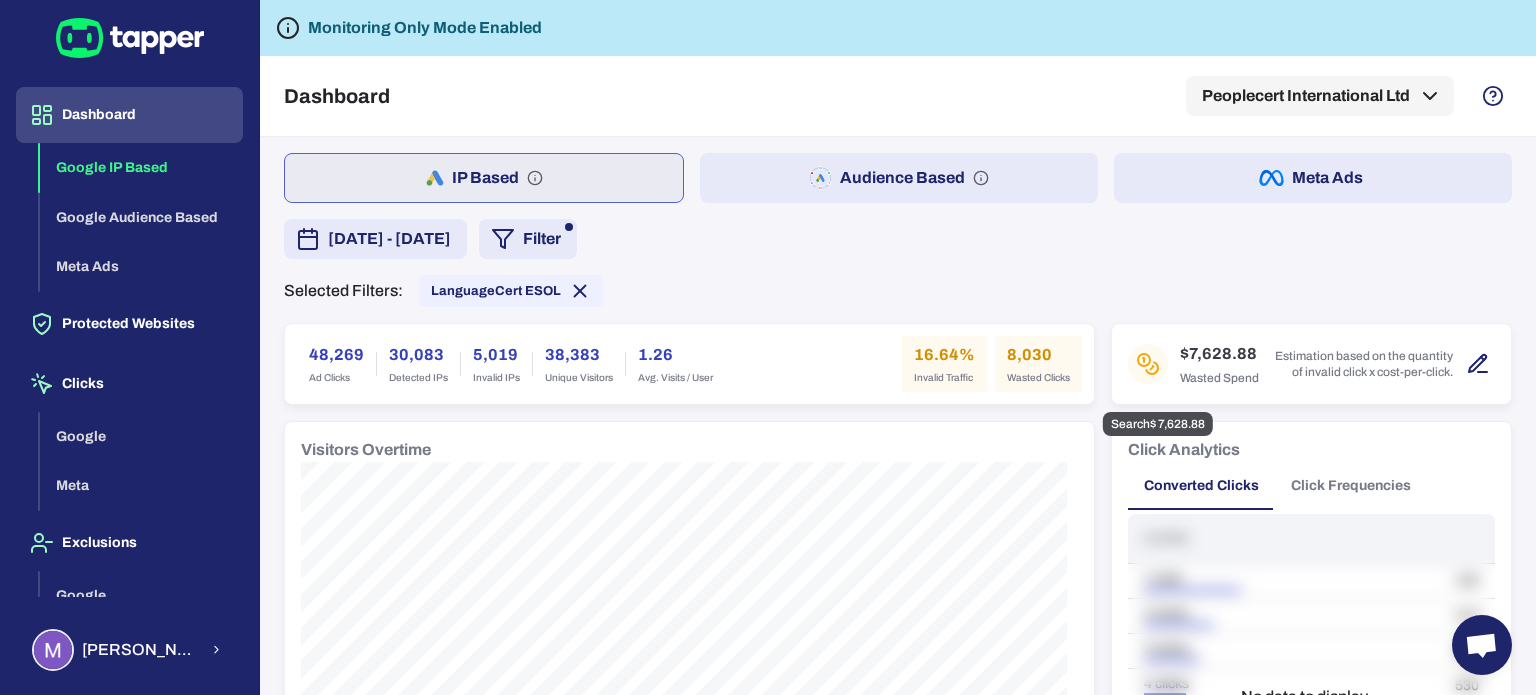 click 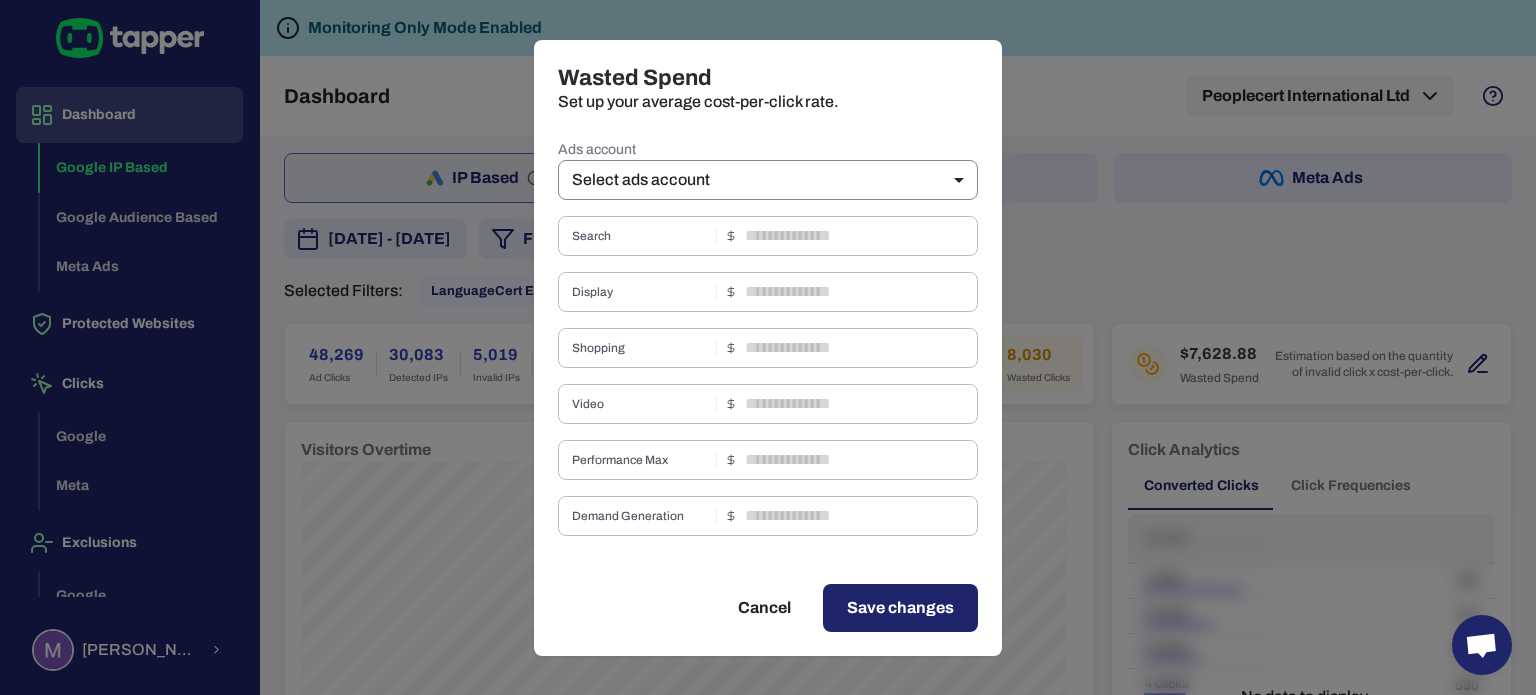 click on "Dashboard Google IP Based Google Audience Based Meta Ads Protected Websites Clicks Google Meta Exclusions Google Meta Marva   Stefanopoulou Monitoring Only Mode Enabled Dashboard Peoplecert International Ltd IP Based Audience Based Meta Ads February 25, 2025 - June 26, 2025 Filter Selected Filters: LanguageCert ESOL 48,269 Ad Clicks 30,083 Detected IPs 5,019 Invalid IPs 38,383 Unique Visitors 1.26 Avg. Visits / User 16.64% Invalid Traffic 8,030 Wasted Clicks $7,628.88 Wasted Spend Estimation based on the quantity of invalid click x cost-per-click. Visitors Overtime Click Analytics Converted Clicks Click Frequencies Clicks 1 click 100 2 clicks 410 3 clicks 50 4 clicks 530 5 clicks 36 1 No data to display... Track Conversion 1857 Conversions 232.13 Conversion / Day 18.93% Conversion Rate Conversion Analysis No data to display... Invalid Traffic Type 5,286 Aborted Ad Click 3925 /  74% Threat 904 /  17% Ad Click Limit Exceeded 239 /  5% Data Center 111 /  2% Bounced 60 /  1% Suspicious Device 32 /  1% 9 /  0% Bot" at bounding box center (768, 347) 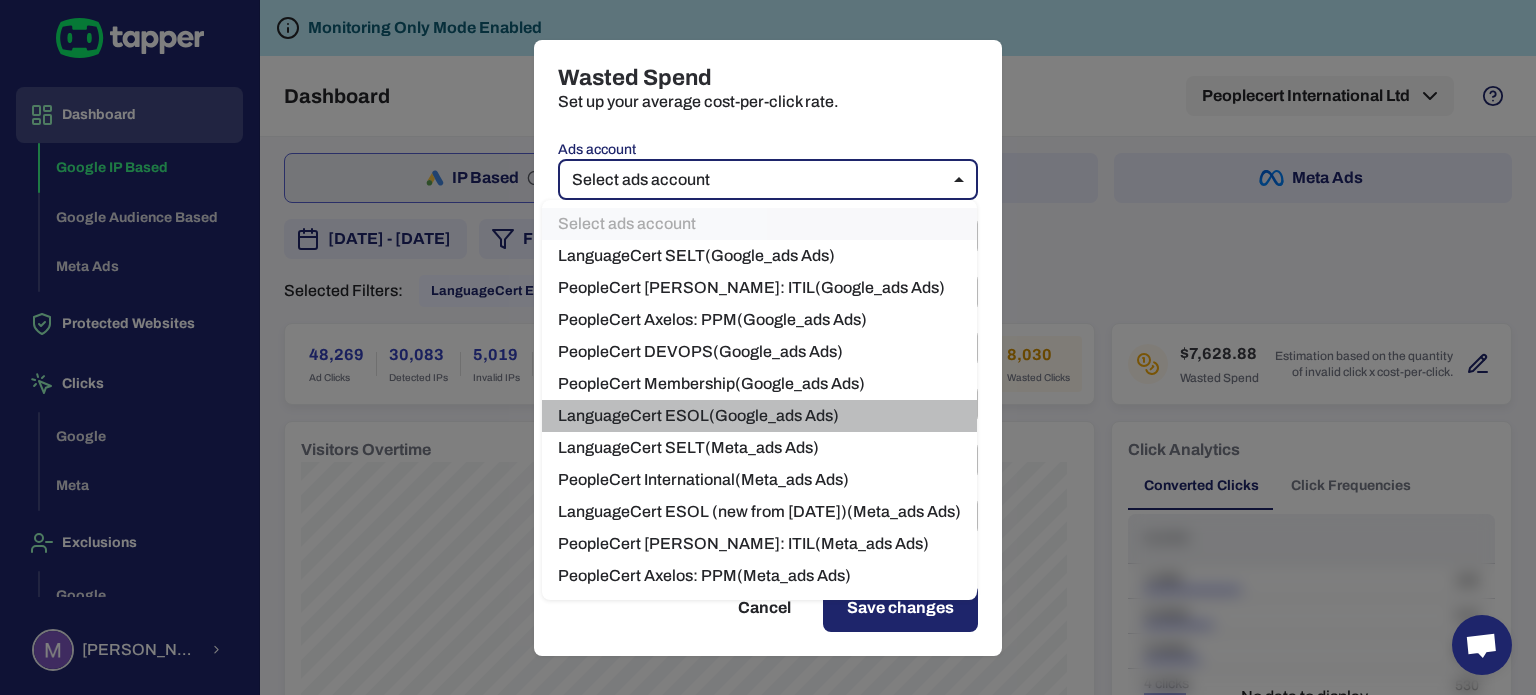 click on "LanguageCert ESOL  ( Google_ads   Ads)" at bounding box center [759, 416] 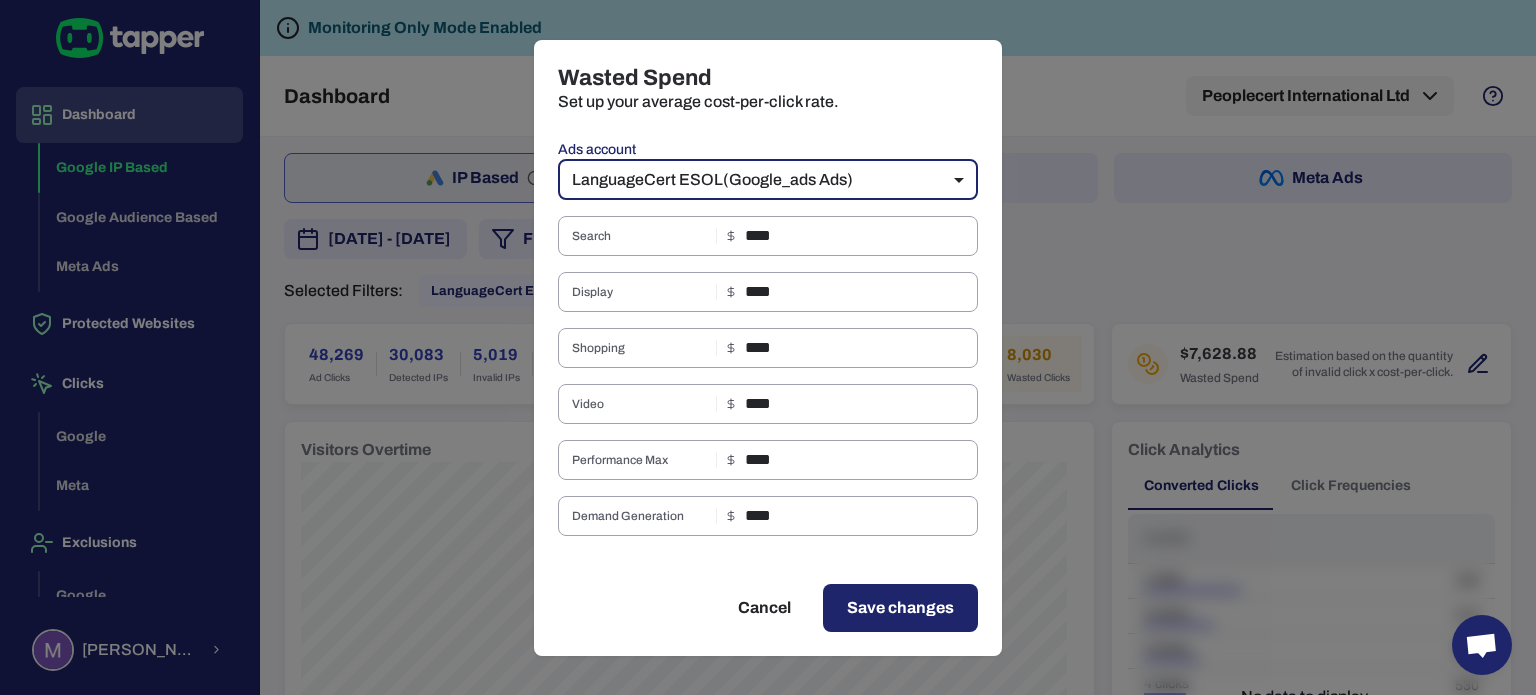 click on "Save changes" at bounding box center [900, 608] 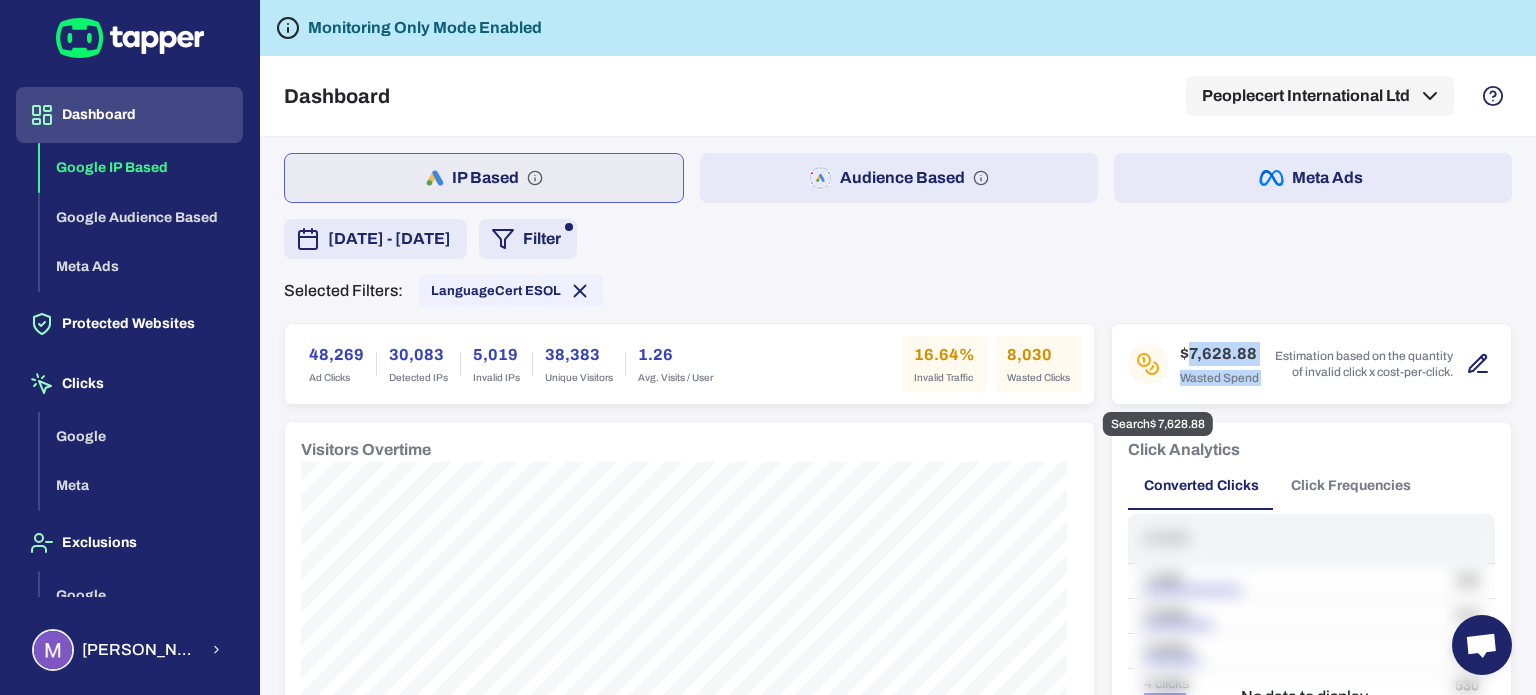 drag, startPoint x: 1183, startPoint y: 347, endPoint x: 1283, endPoint y: 366, distance: 101.788994 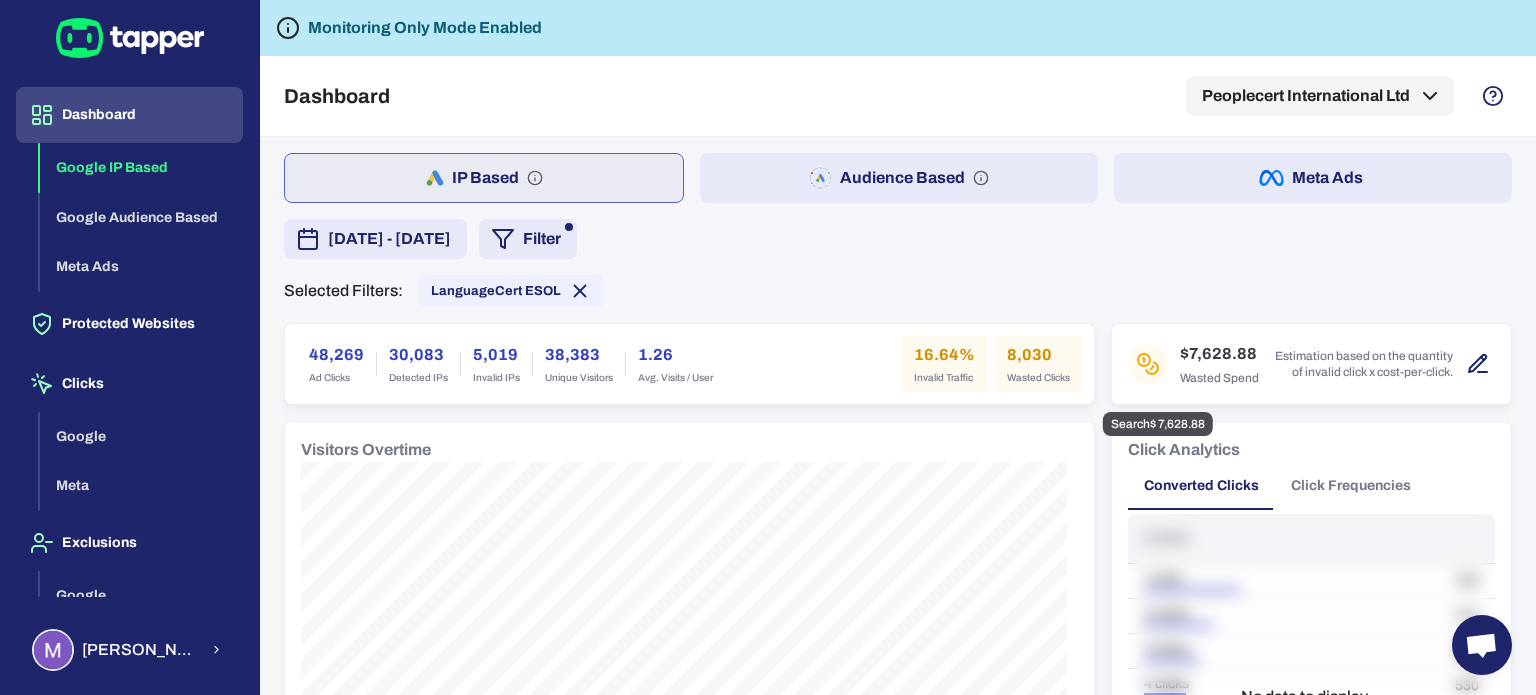 click on "$7,628.88" at bounding box center [1219, 354] 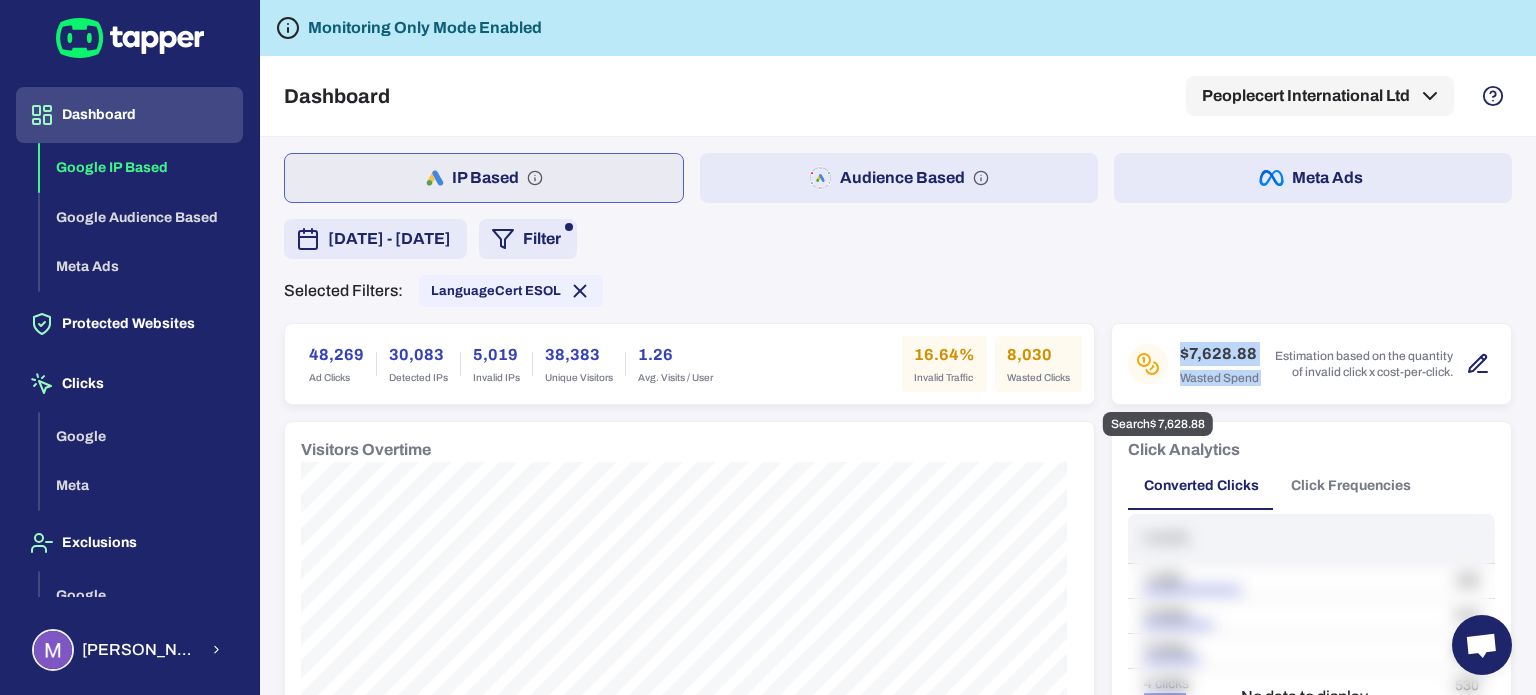 drag, startPoint x: 1167, startPoint y: 347, endPoint x: 1256, endPoint y: 348, distance: 89.005615 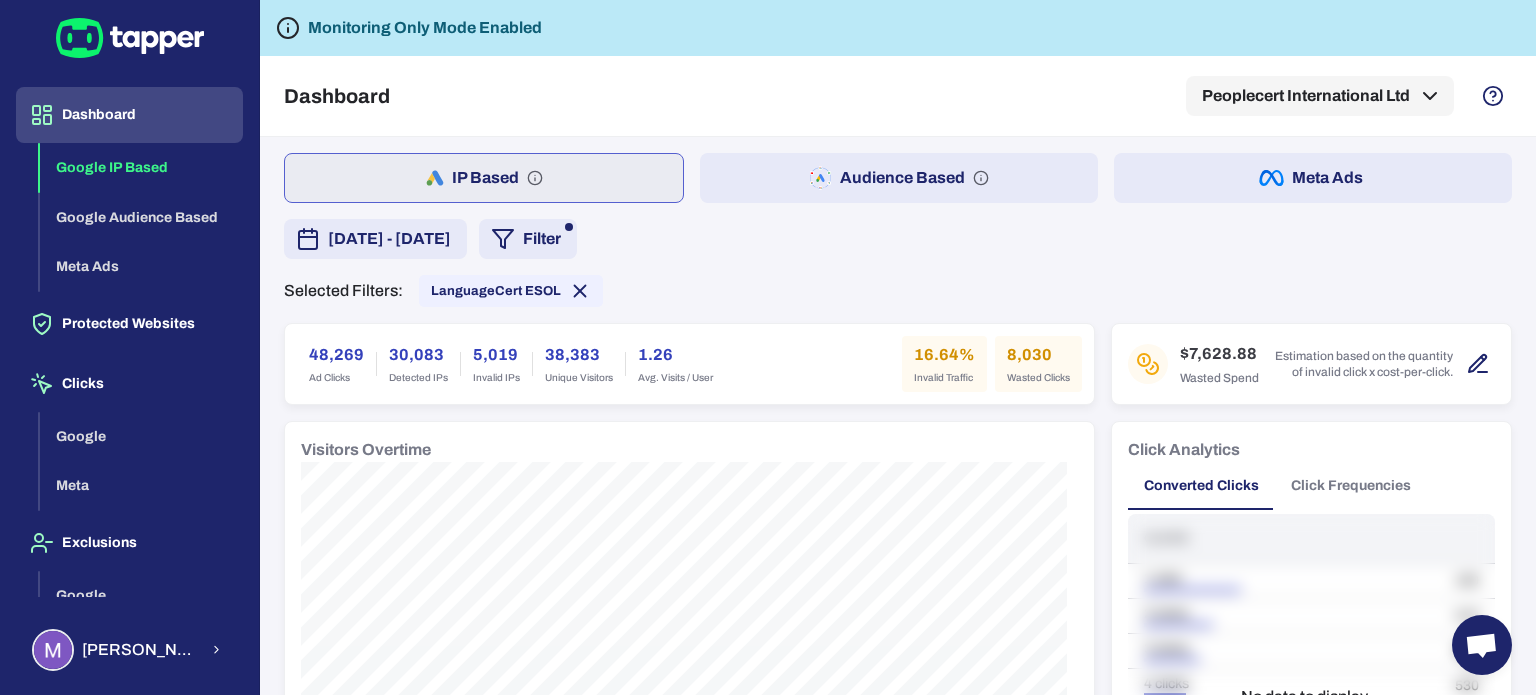 click on "[DATE] - [DATE] Filter Selected Filters: LanguageCert ESOL" at bounding box center (898, 263) 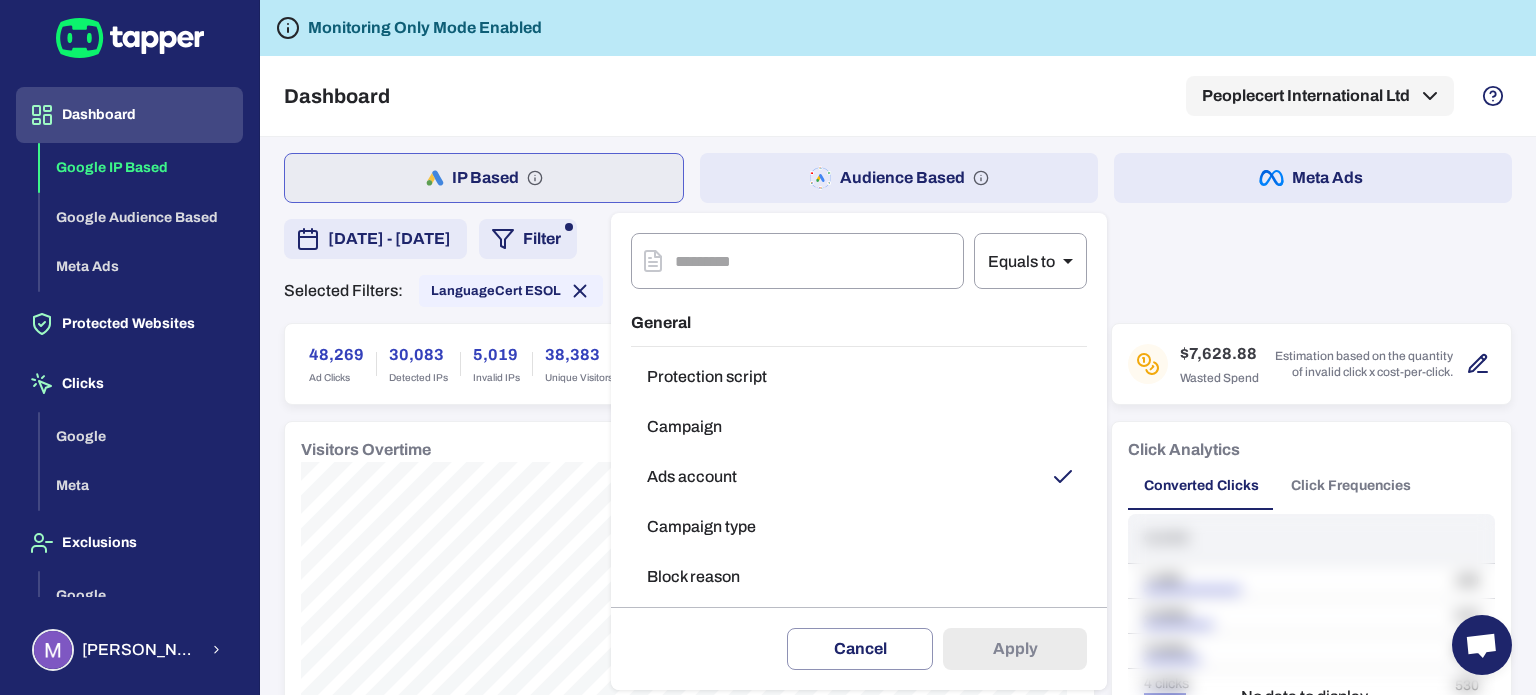 click on "Ads account" at bounding box center (859, 477) 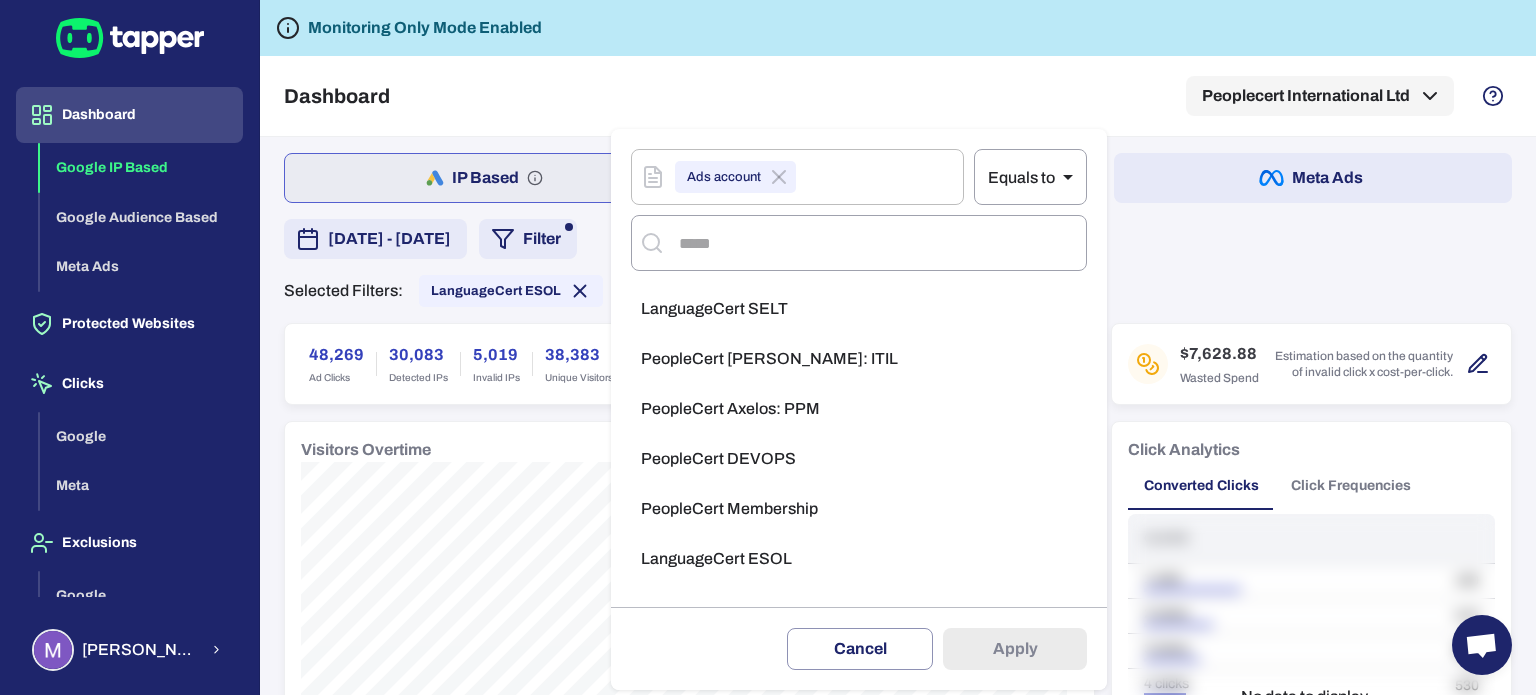 click on "LanguageCert SELT" at bounding box center [859, 309] 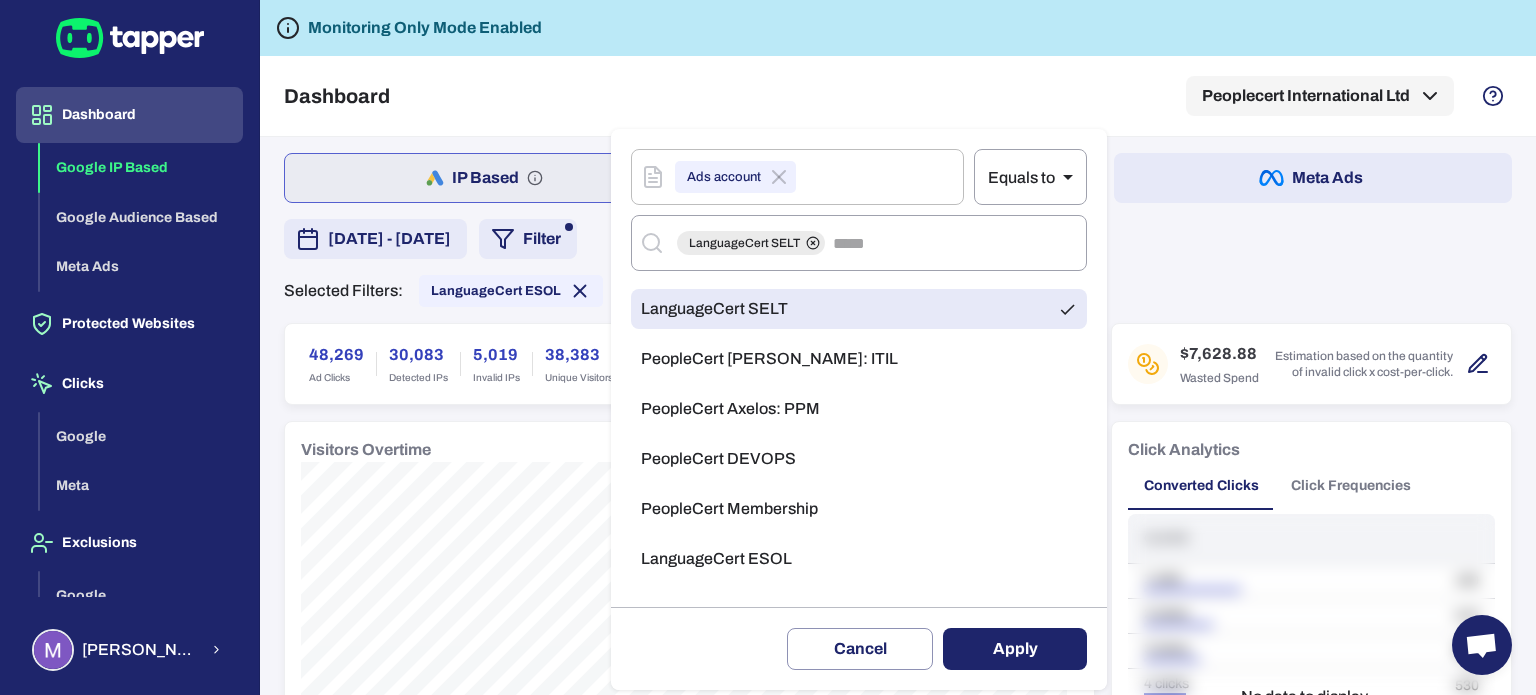 click on "Apply" at bounding box center (1015, 649) 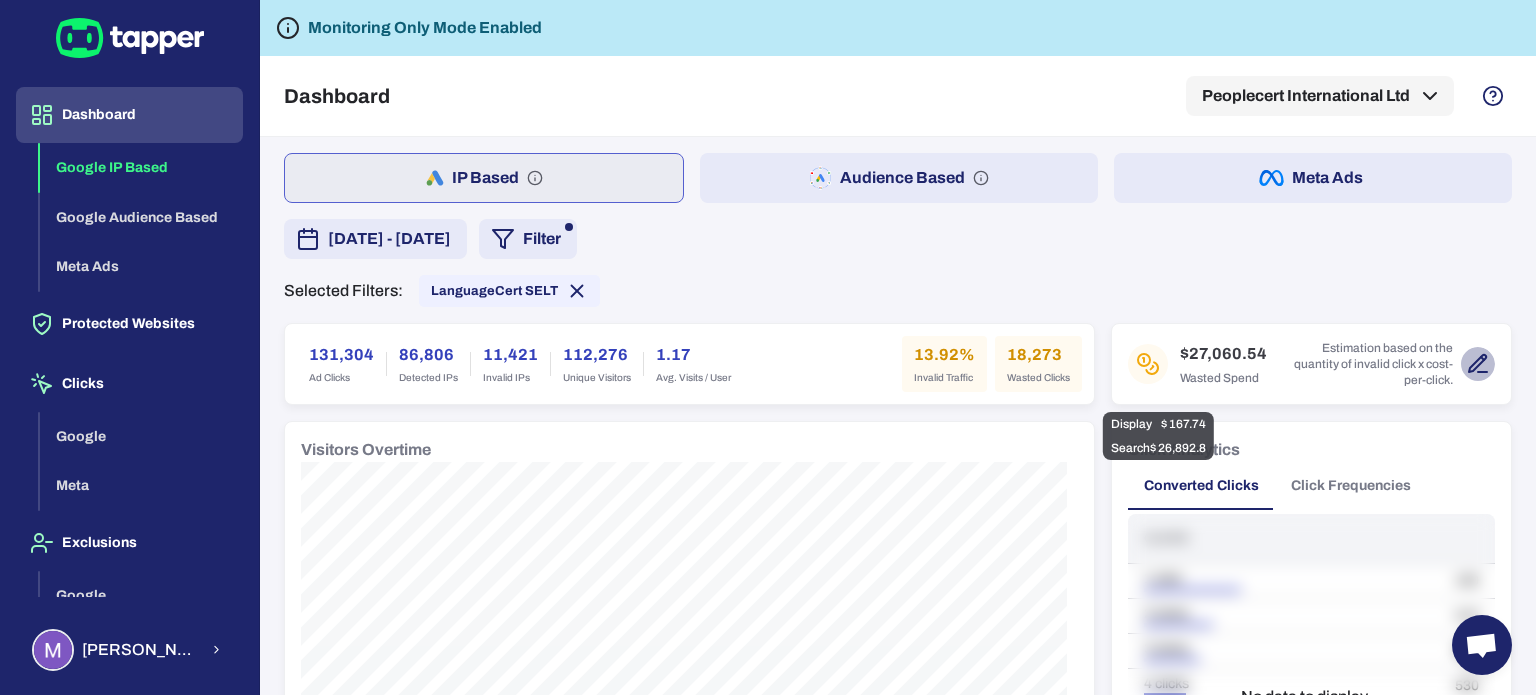 click 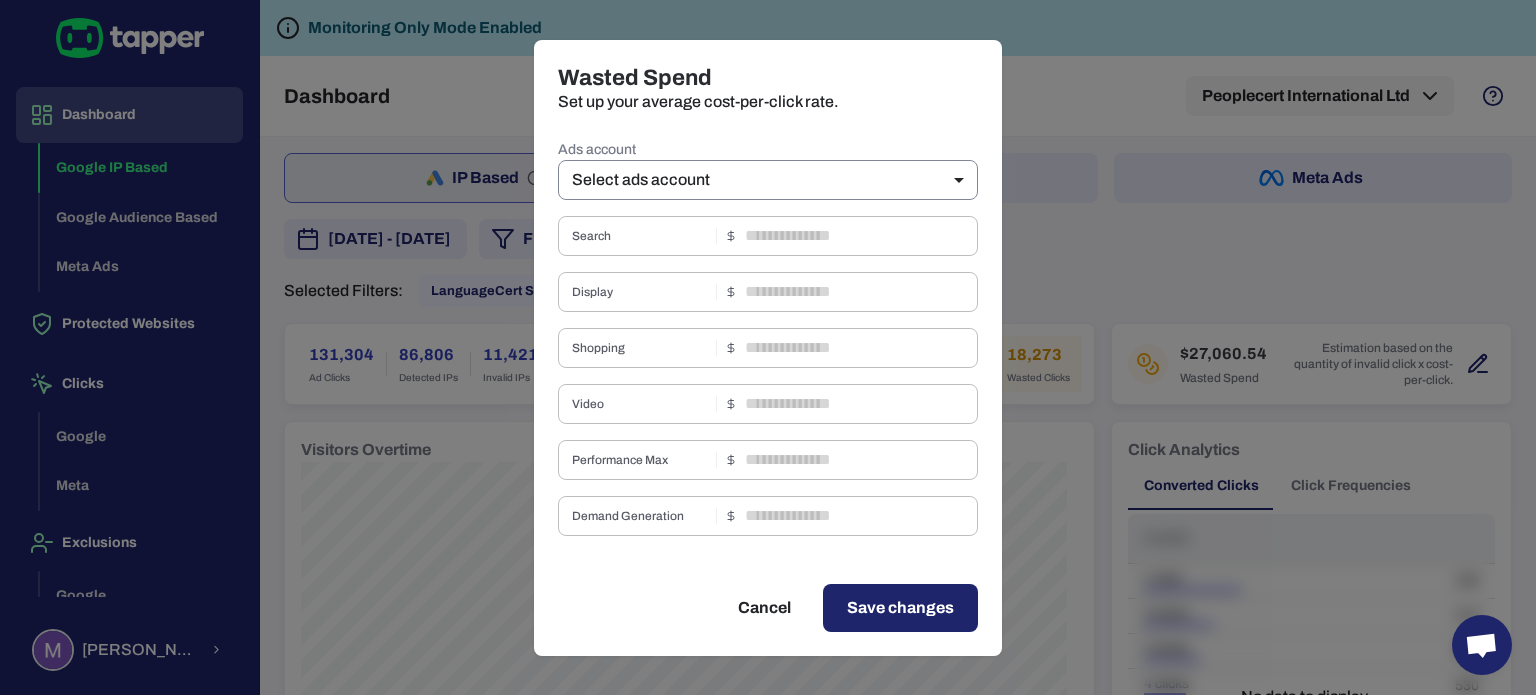 click on "Dashboard Google IP Based Google Audience Based Meta Ads Protected Websites Clicks Google Meta Exclusions Google Meta Marva   Stefanopoulou Monitoring Only Mode Enabled Dashboard Peoplecert International Ltd IP Based Audience Based Meta Ads February 25, 2025 - June 26, 2025 Filter Selected Filters: LanguageCert SELT 131,304 Ad Clicks 86,806 Detected IPs 11,421 Invalid IPs 112,276 Unique Visitors 1.17 Avg. Visits / User 13.92% Invalid Traffic 18,273 Wasted Clicks $27,060.54 Wasted Spend Estimation based on the quantity of invalid click x cost-per-click. Visitors Overtime Click Analytics Converted Clicks Click Frequencies Clicks 1 click 100 2 clicks 410 3 clicks 50 4 clicks 530 5 clicks 36 1 No data to display... Track Conversion 1857 Conversions 232.13 Conversion / Day 18.93% Conversion Rate Conversion Analysis No data to display... Invalid Traffic Type 11,959 Aborted Ad Click 7633 /  64% Threat 2594 /  22% Ad Click Limit Exceeded 777 /  6% Data Center 736 /  6% Bounced 102 /  1% Bot 72 /  1% Suspicious Device" at bounding box center (768, 347) 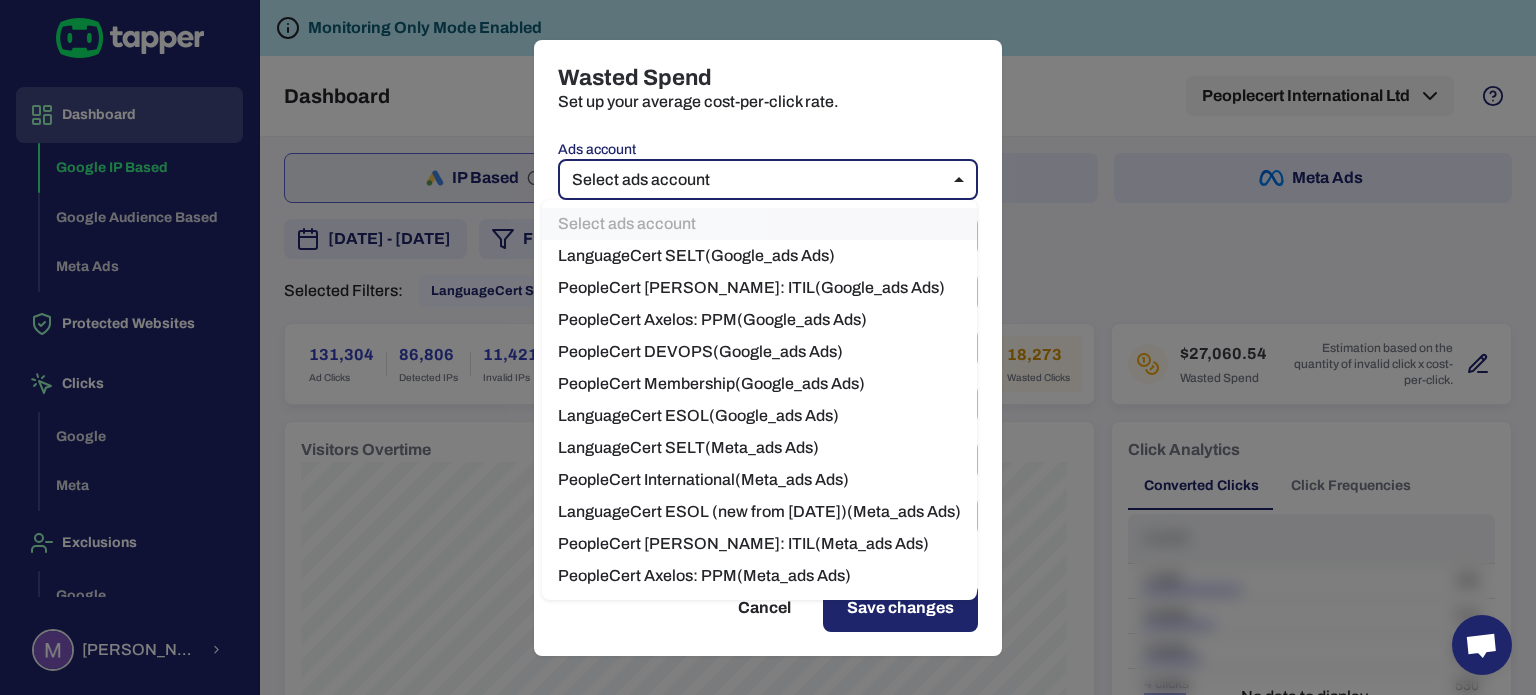 click on "LanguageCert SELT  ( Meta_ads   Ads)" at bounding box center [759, 448] 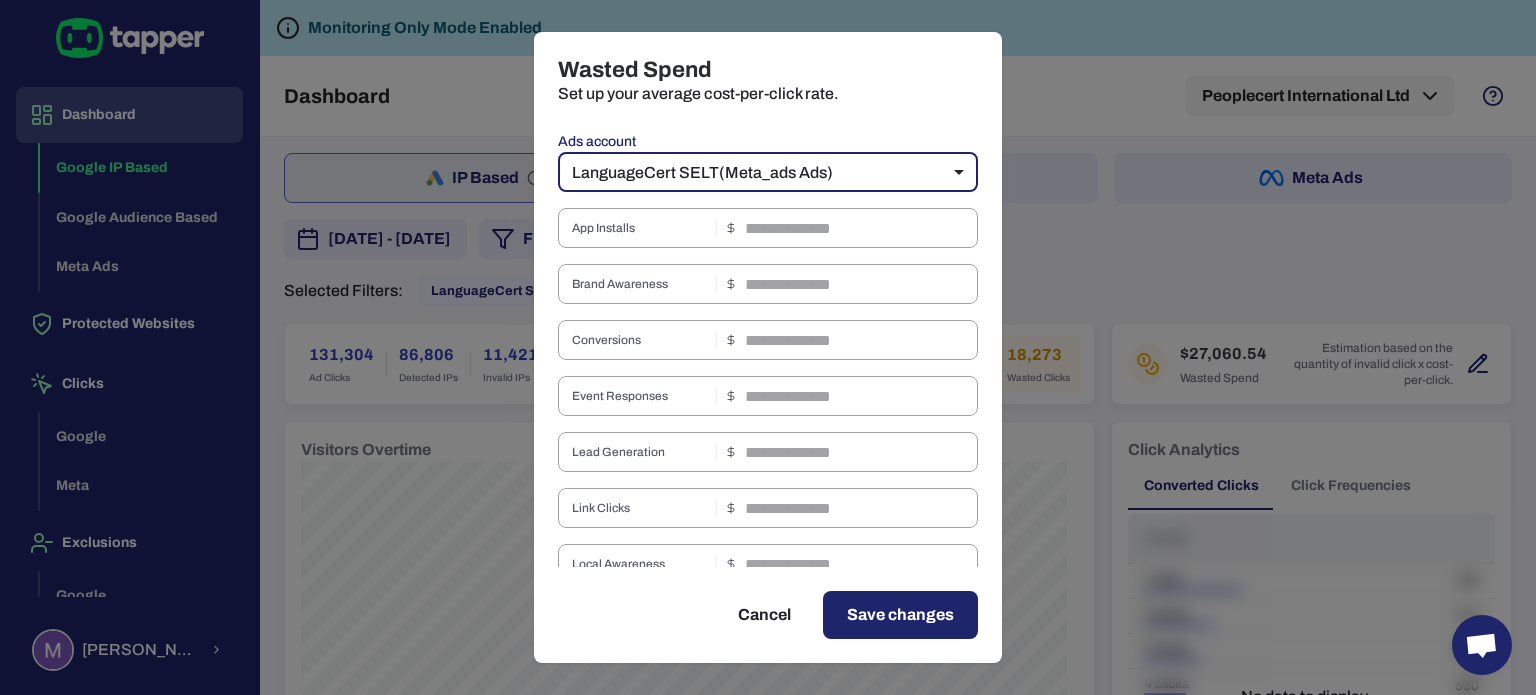 click on "Dashboard Google IP Based Google Audience Based Meta Ads Protected Websites Clicks Google Meta Exclusions Google Meta Marva   Stefanopoulou Monitoring Only Mode Enabled Dashboard Peoplecert International Ltd IP Based Audience Based Meta Ads February 25, 2025 - June 26, 2025 Filter Selected Filters: LanguageCert SELT 131,304 Ad Clicks 86,806 Detected IPs 11,421 Invalid IPs 112,276 Unique Visitors 1.17 Avg. Visits / User 13.92% Invalid Traffic 18,273 Wasted Clicks $27,060.54 Wasted Spend Estimation based on the quantity of invalid click x cost-per-click. Visitors Overtime Click Analytics Converted Clicks Click Frequencies Clicks 1 click 100 2 clicks 410 3 clicks 50 4 clicks 530 5 clicks 36 1 No data to display... Track Conversion 1857 Conversions 232.13 Conversion / Day 18.93% Conversion Rate Conversion Analysis No data to display... Invalid Traffic Type 11,959 Aborted Ad Click 7633 /  64% Threat 2594 /  22% Ad Click Limit Exceeded 777 /  6% Data Center 736 /  6% Bounced 102 /  1% Bot 72 /  1% Suspicious Device" at bounding box center [768, 347] 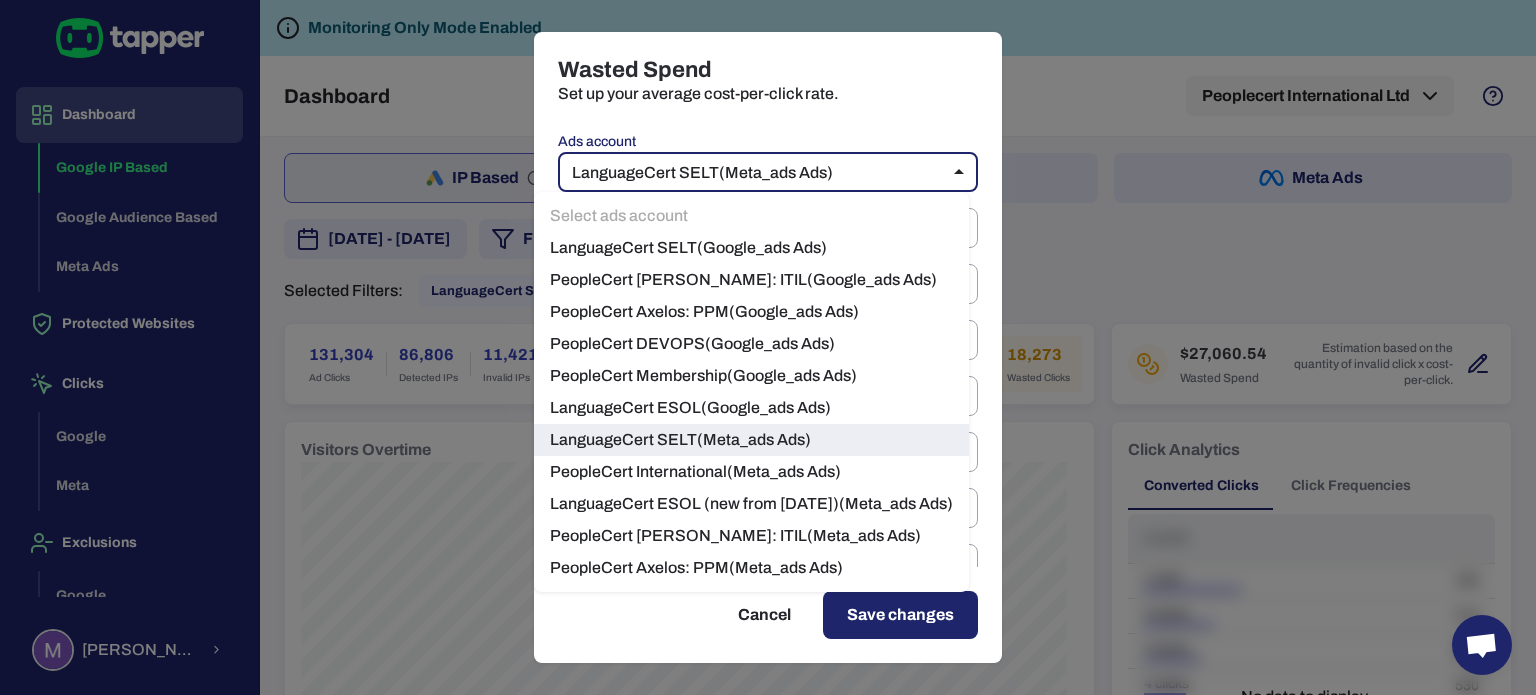 click on "LanguageCert SELT  ( Google_ads   Ads)" at bounding box center [751, 248] 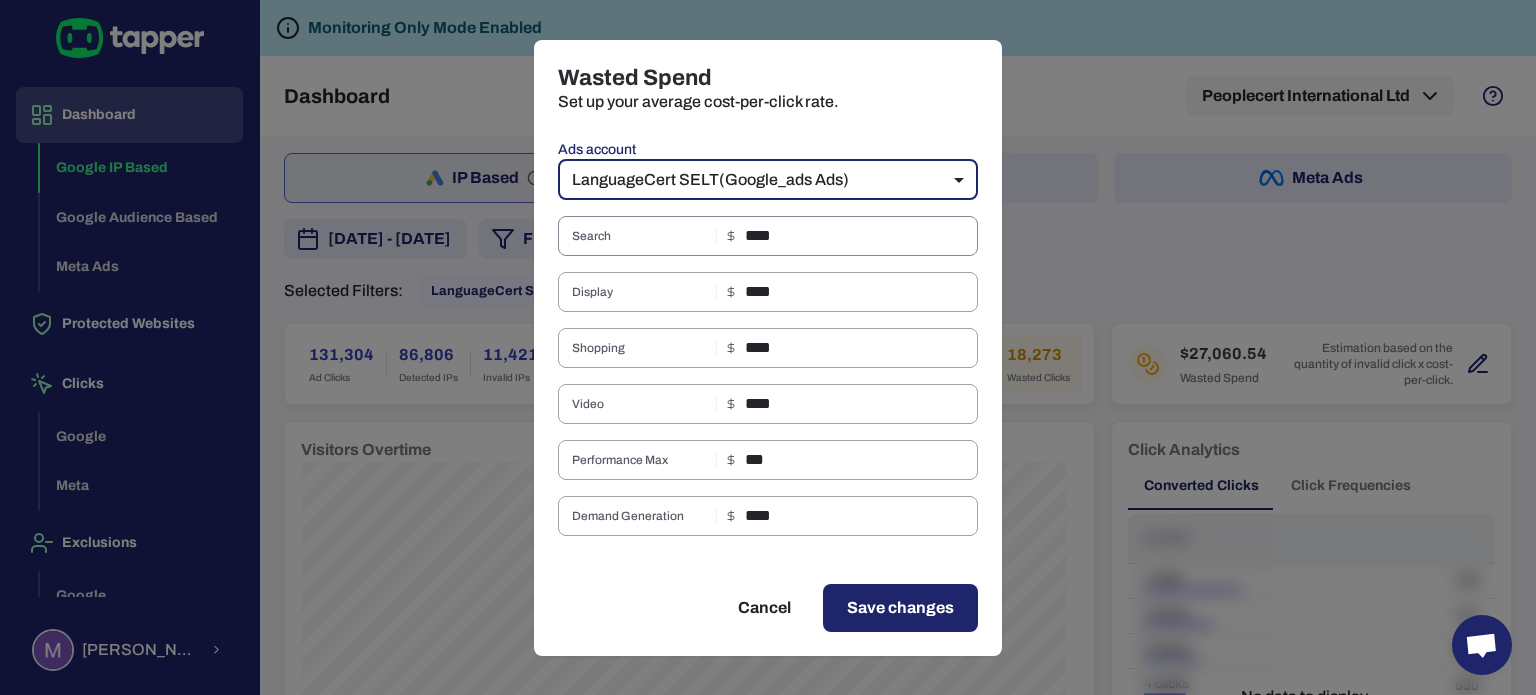 click on "Search **** ​" at bounding box center (768, 236) 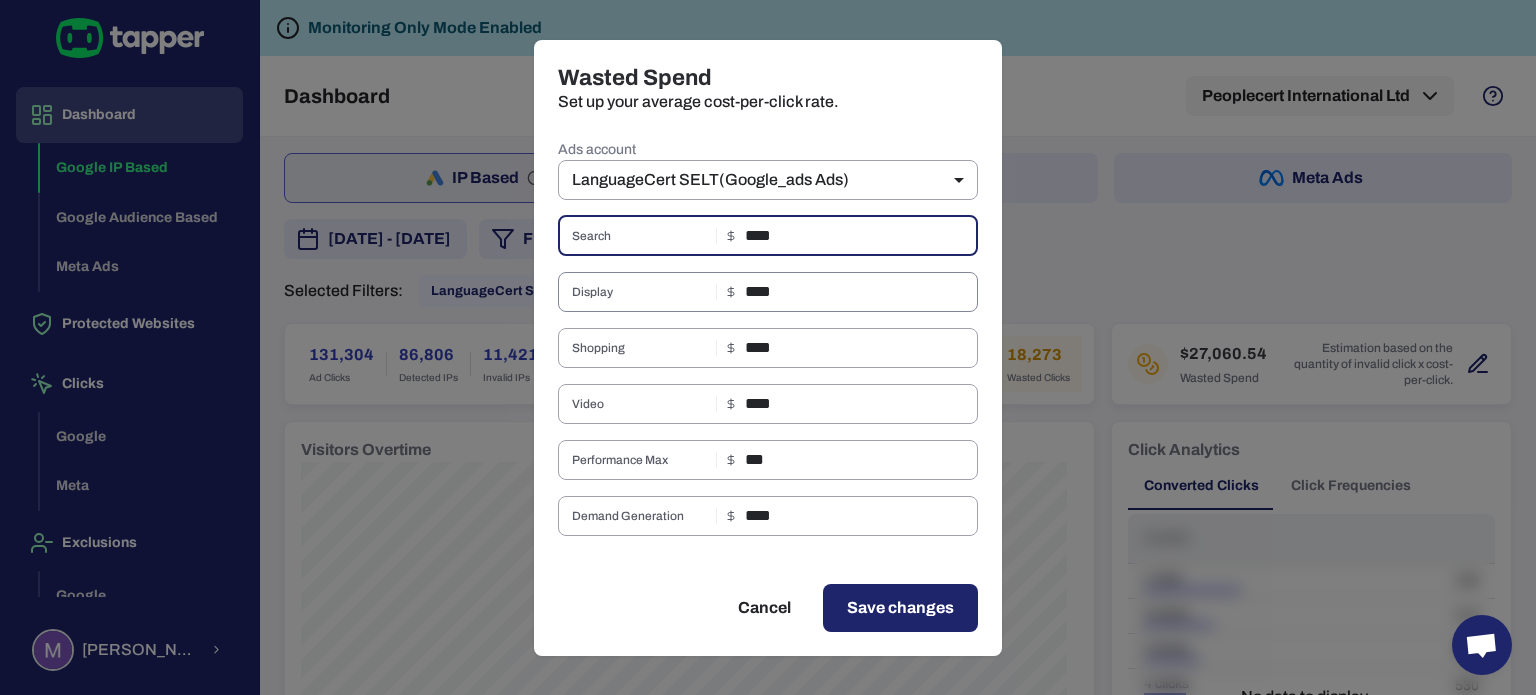 type on "****" 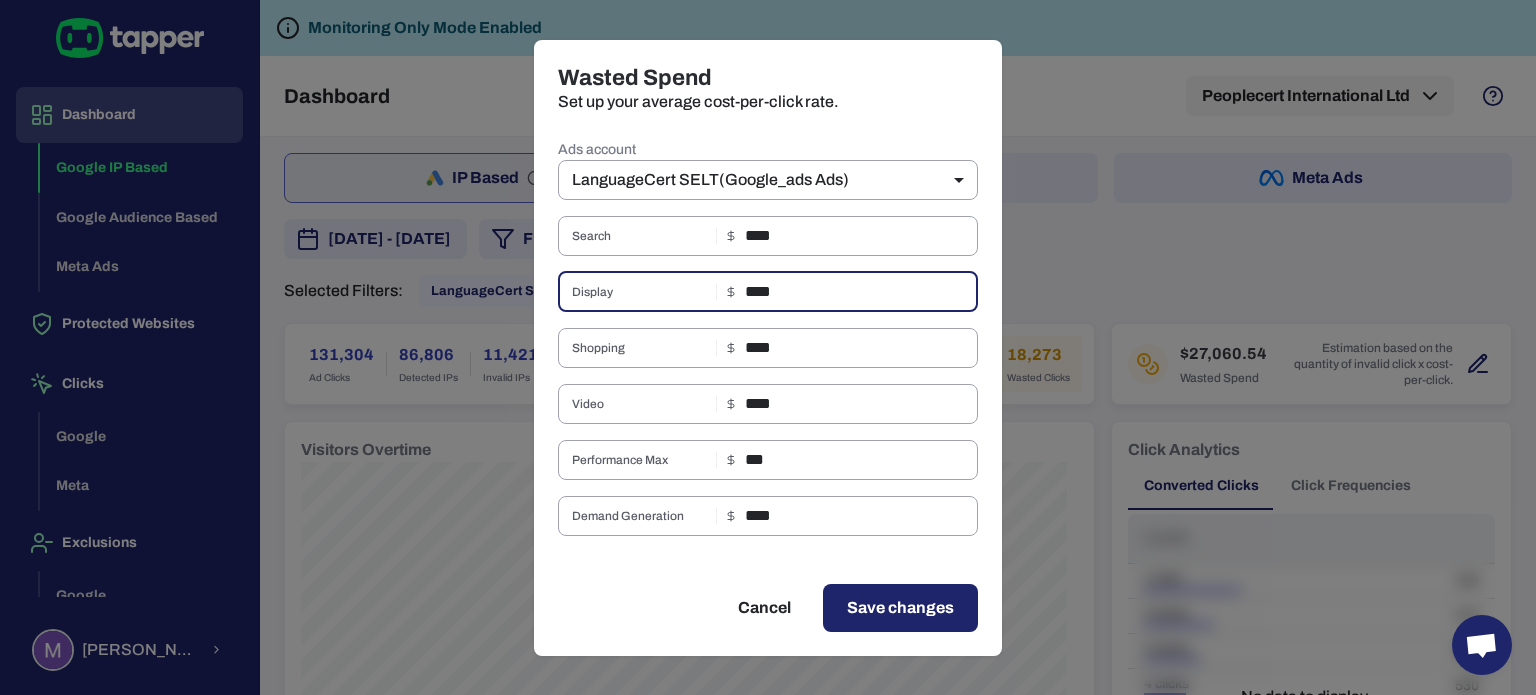 click on "Save changes" at bounding box center (900, 608) 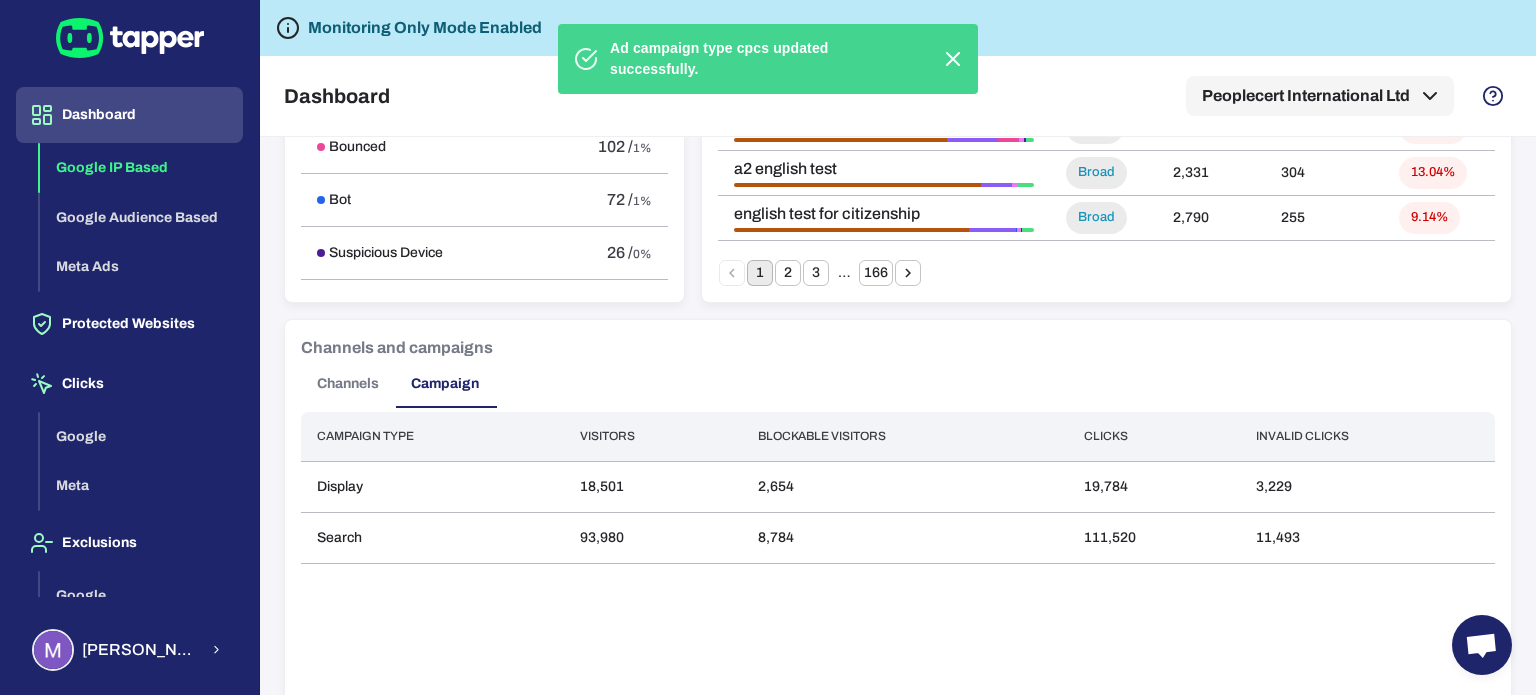 scroll, scrollTop: 1565, scrollLeft: 0, axis: vertical 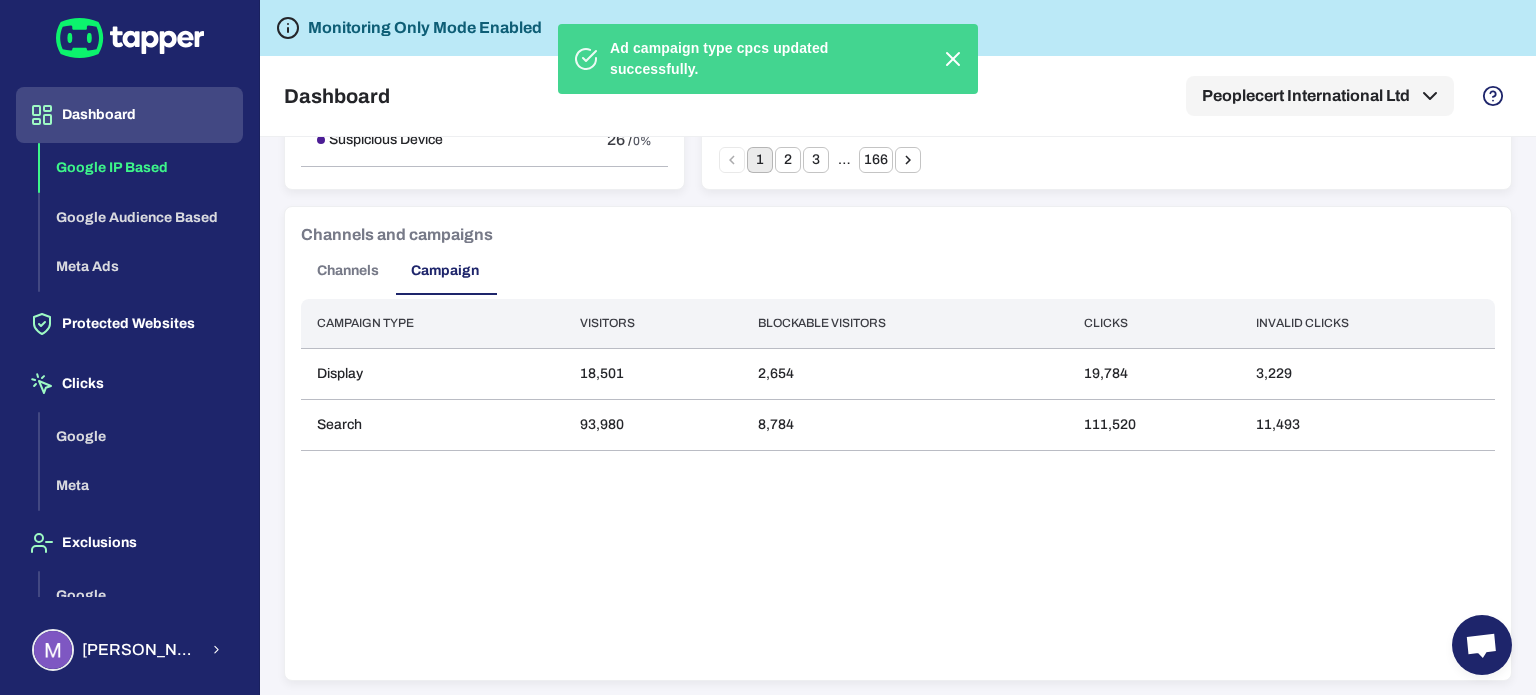 click on "Channels" at bounding box center [348, 271] 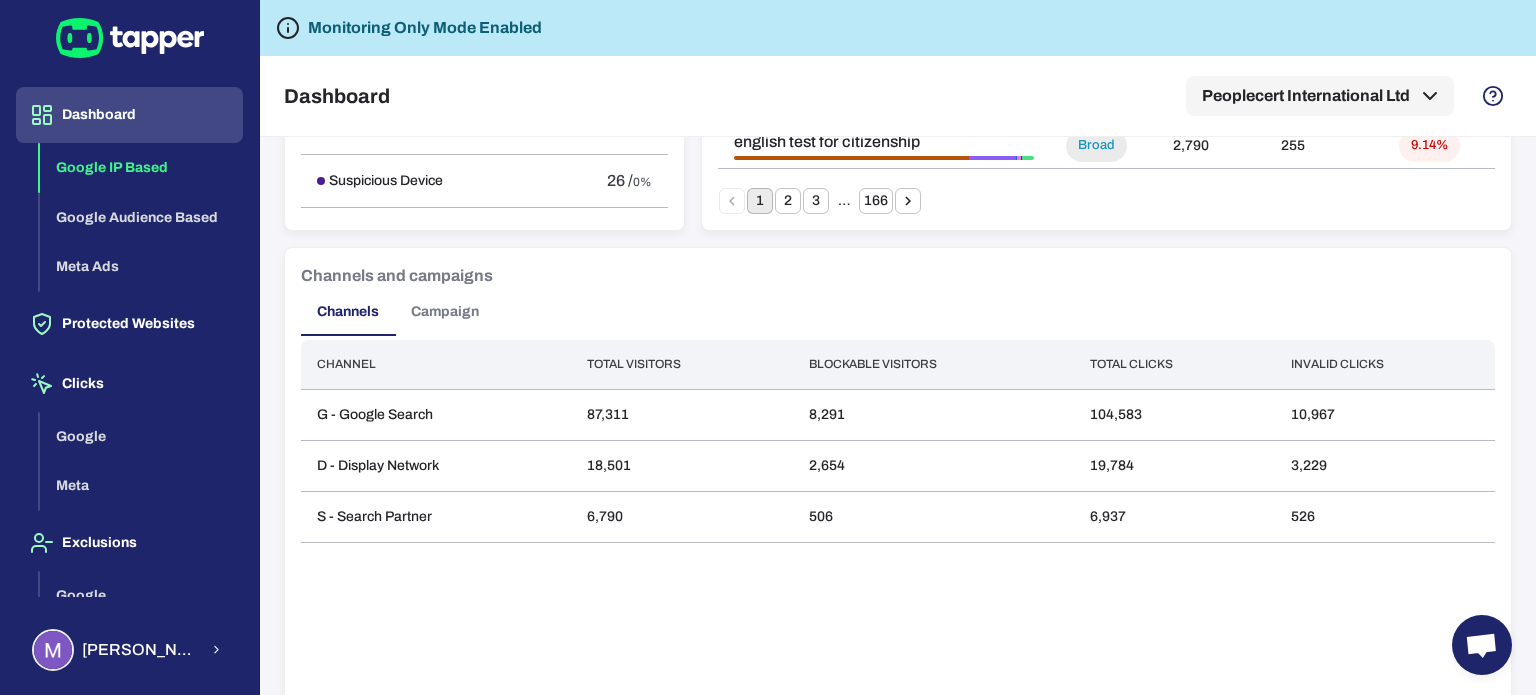 scroll, scrollTop: 1565, scrollLeft: 0, axis: vertical 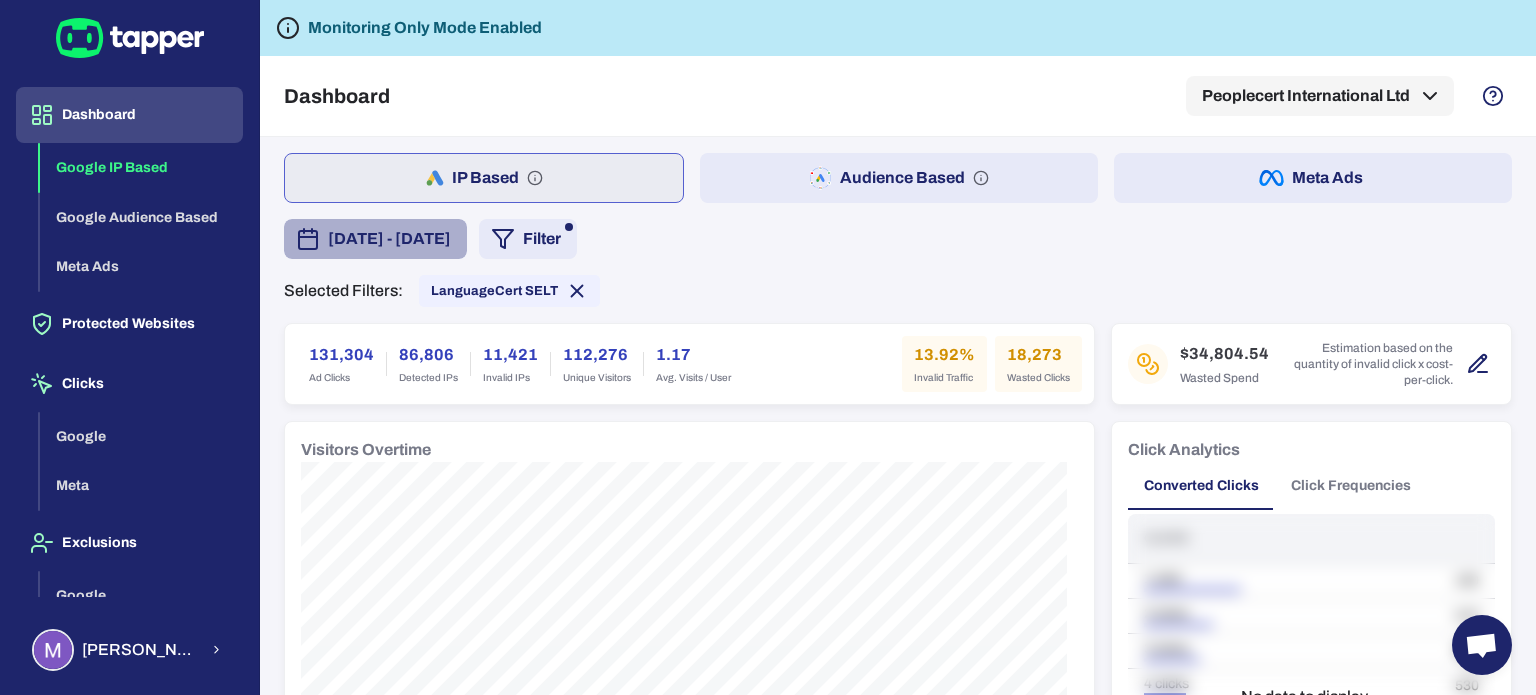 click on "[DATE] - [DATE]" at bounding box center [389, 239] 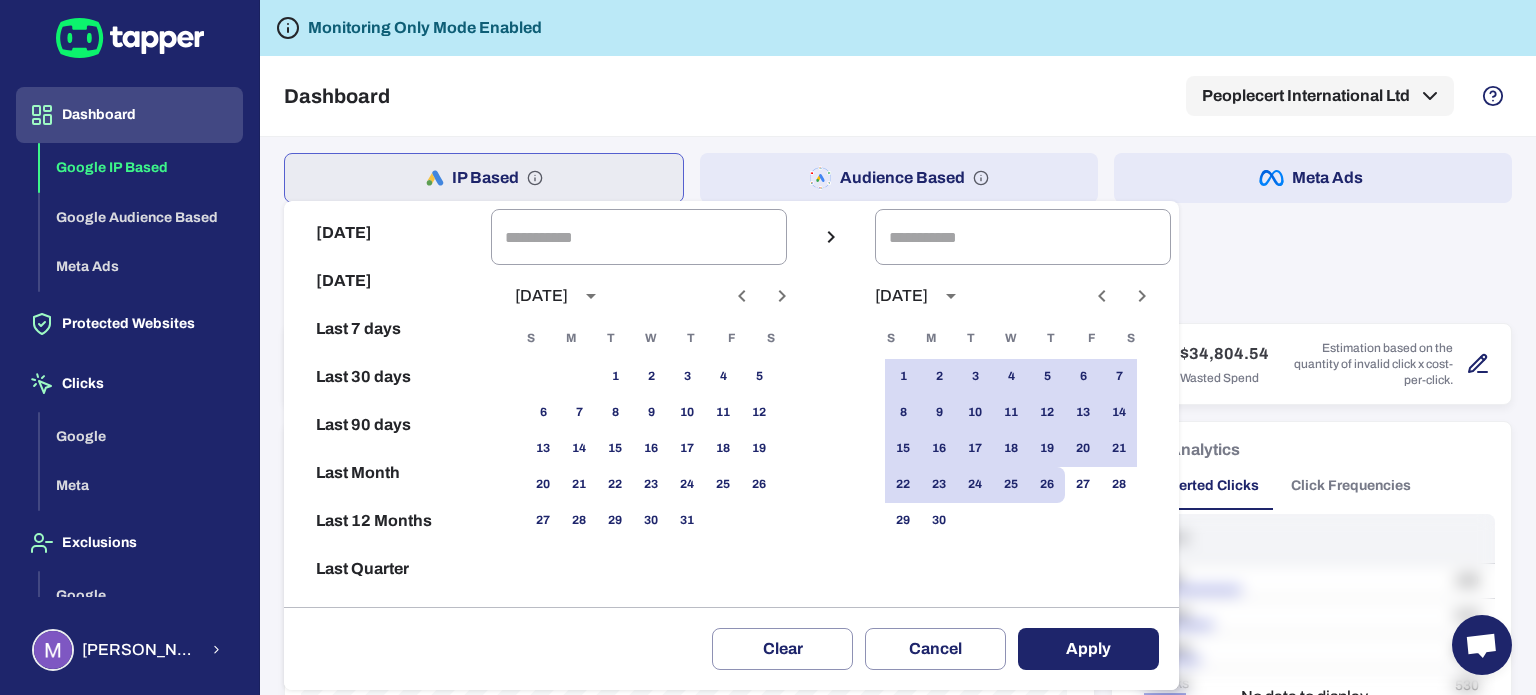 click at bounding box center (768, 347) 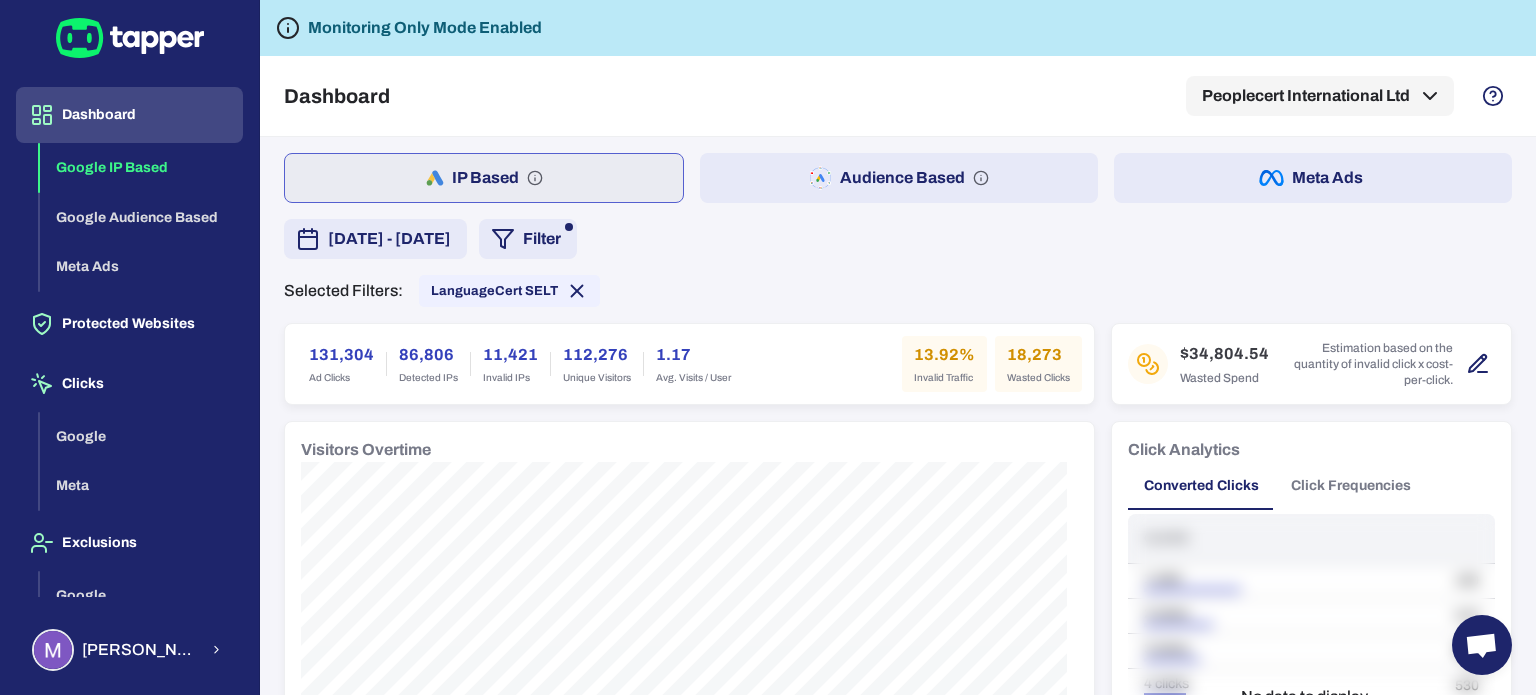 click on "[DATE] - [DATE]" at bounding box center (389, 239) 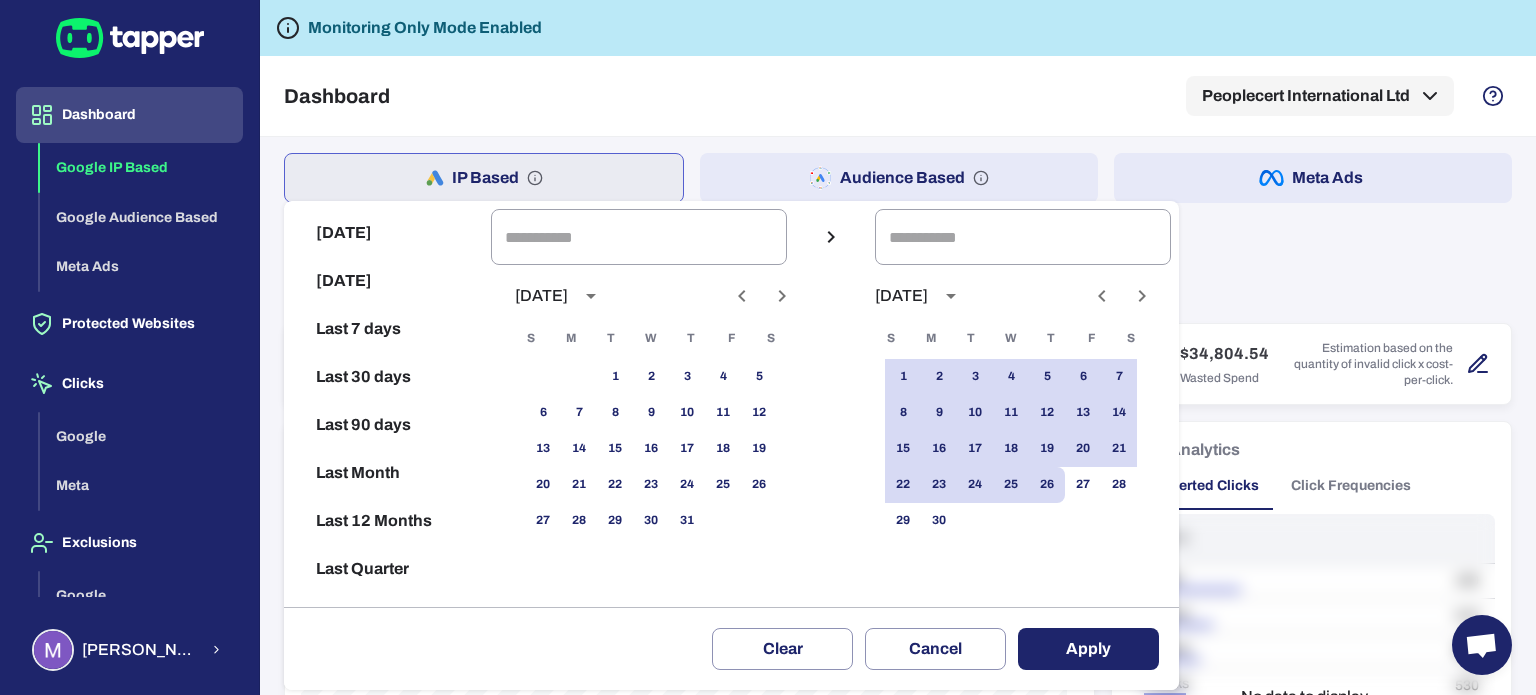 click 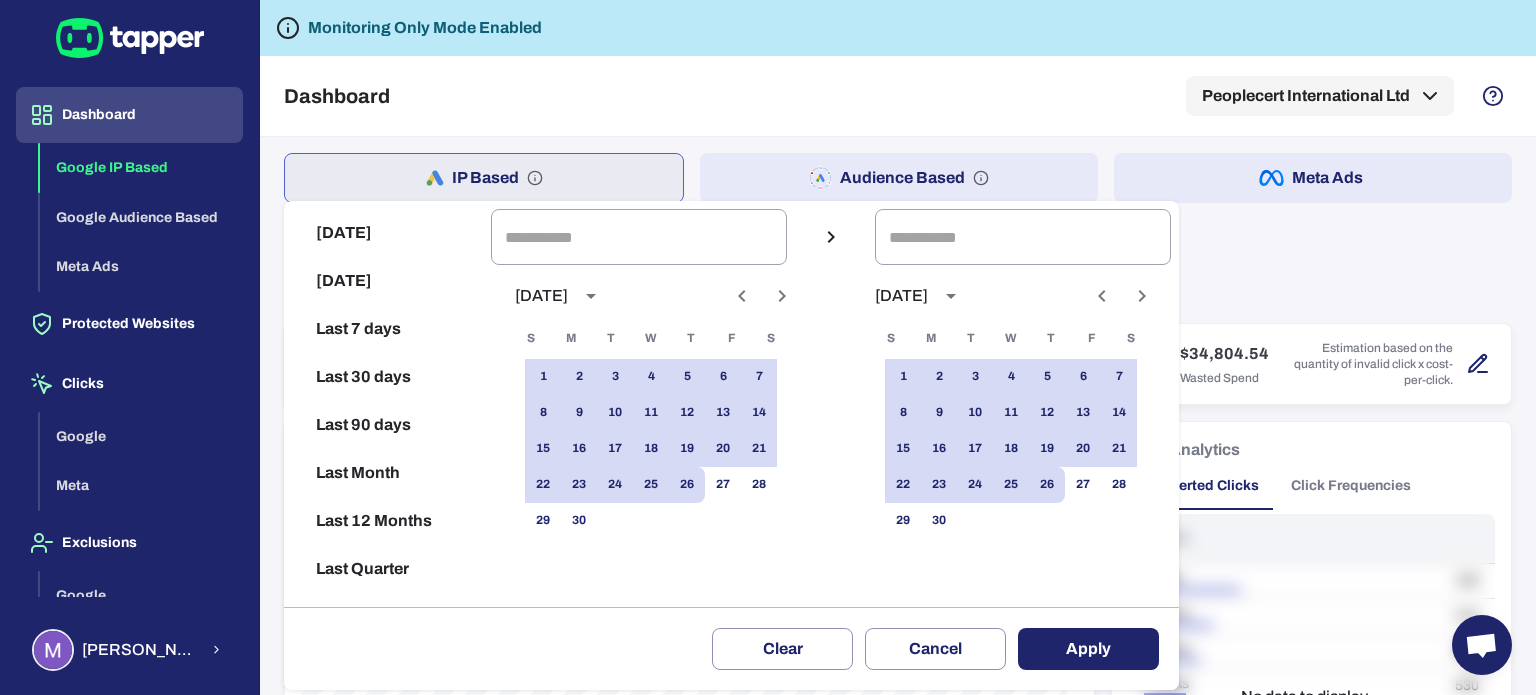 click 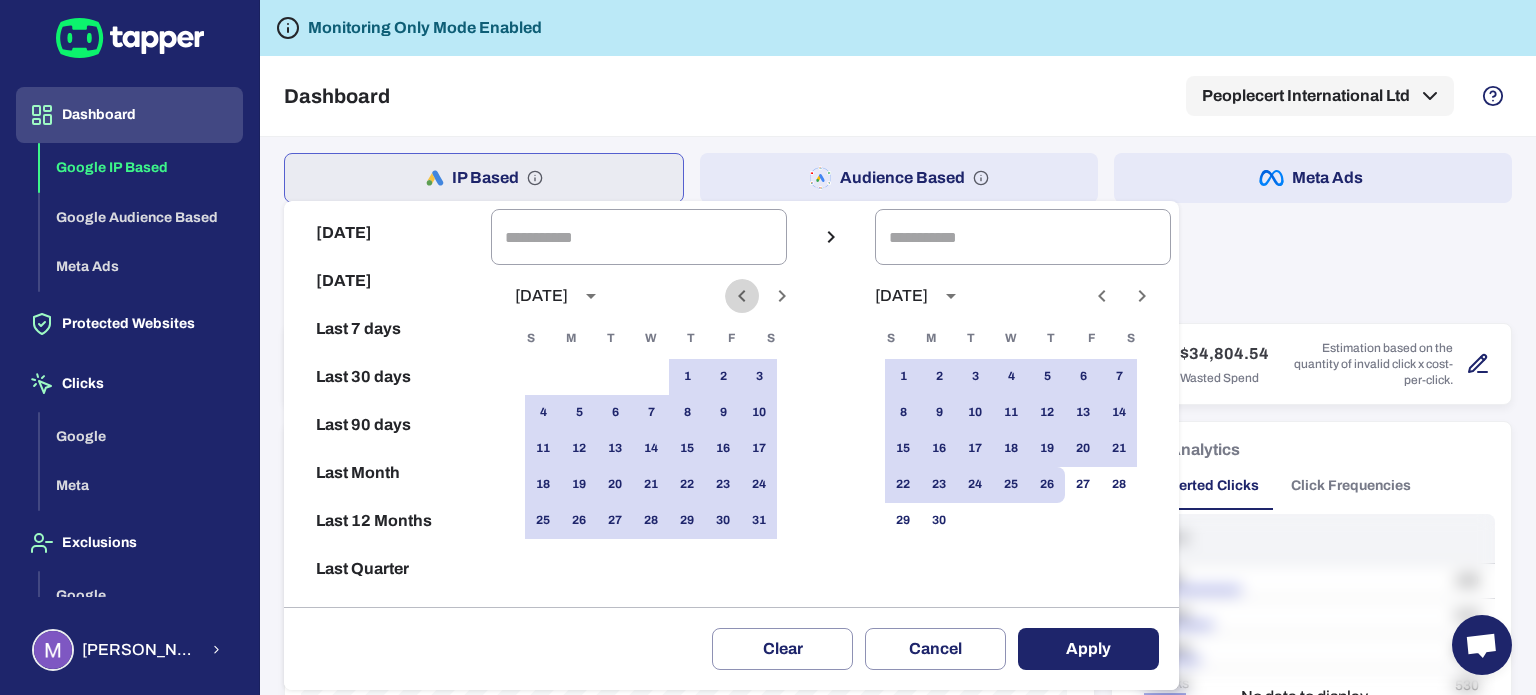 click 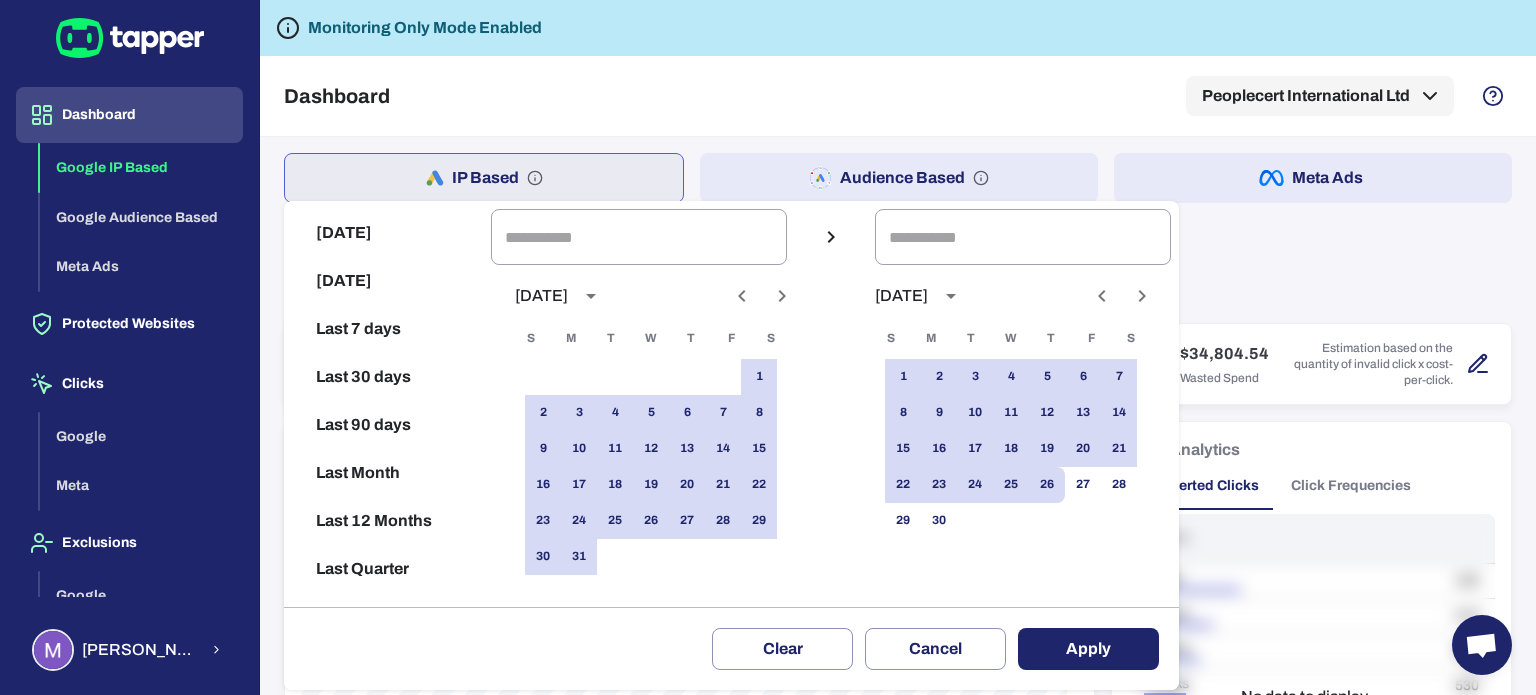 click 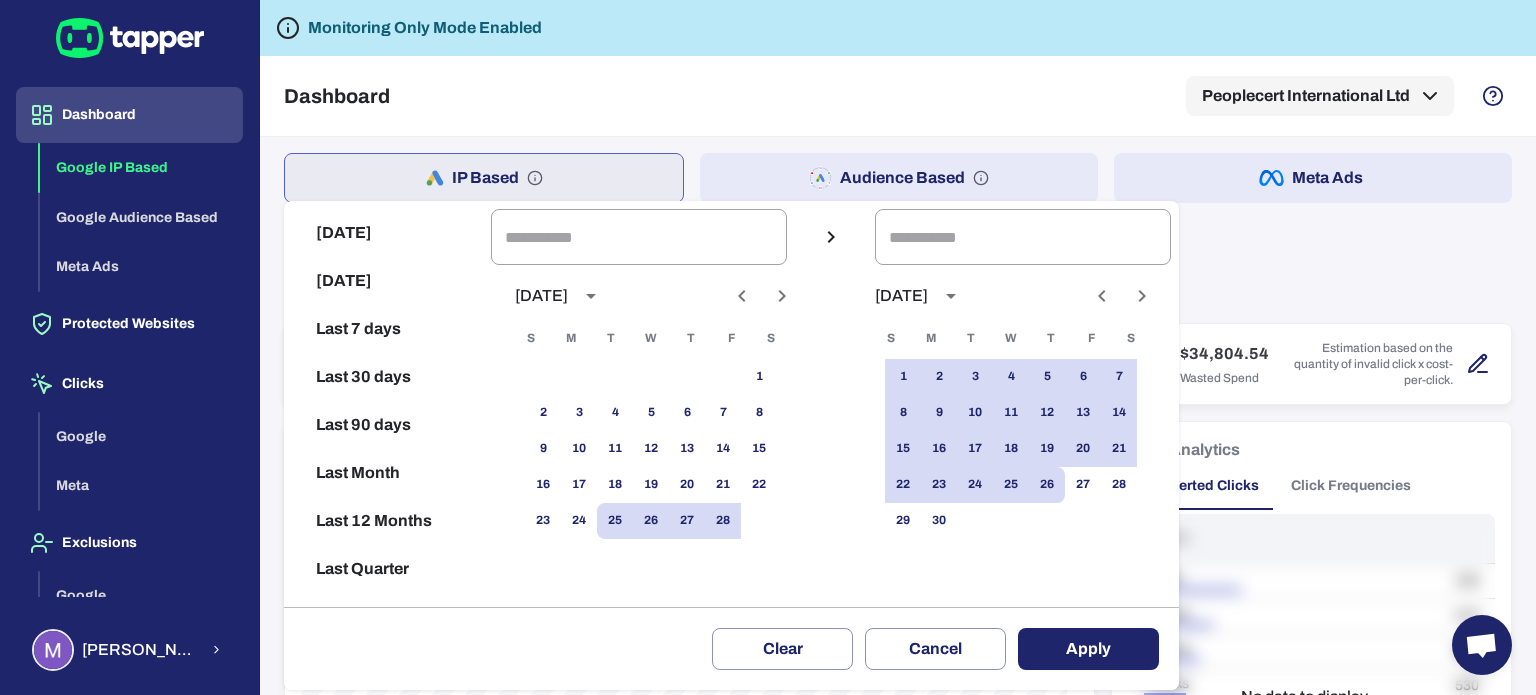 click at bounding box center [768, 347] 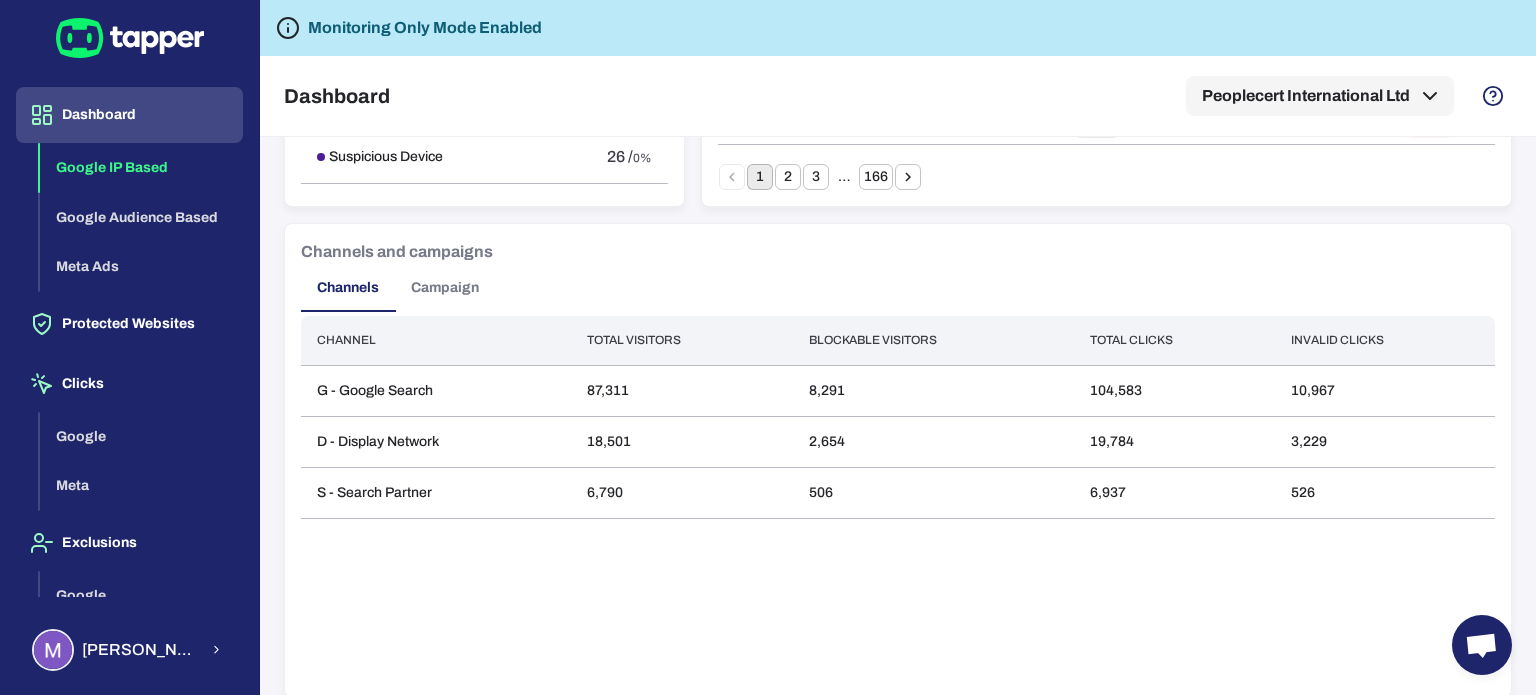scroll, scrollTop: 1565, scrollLeft: 0, axis: vertical 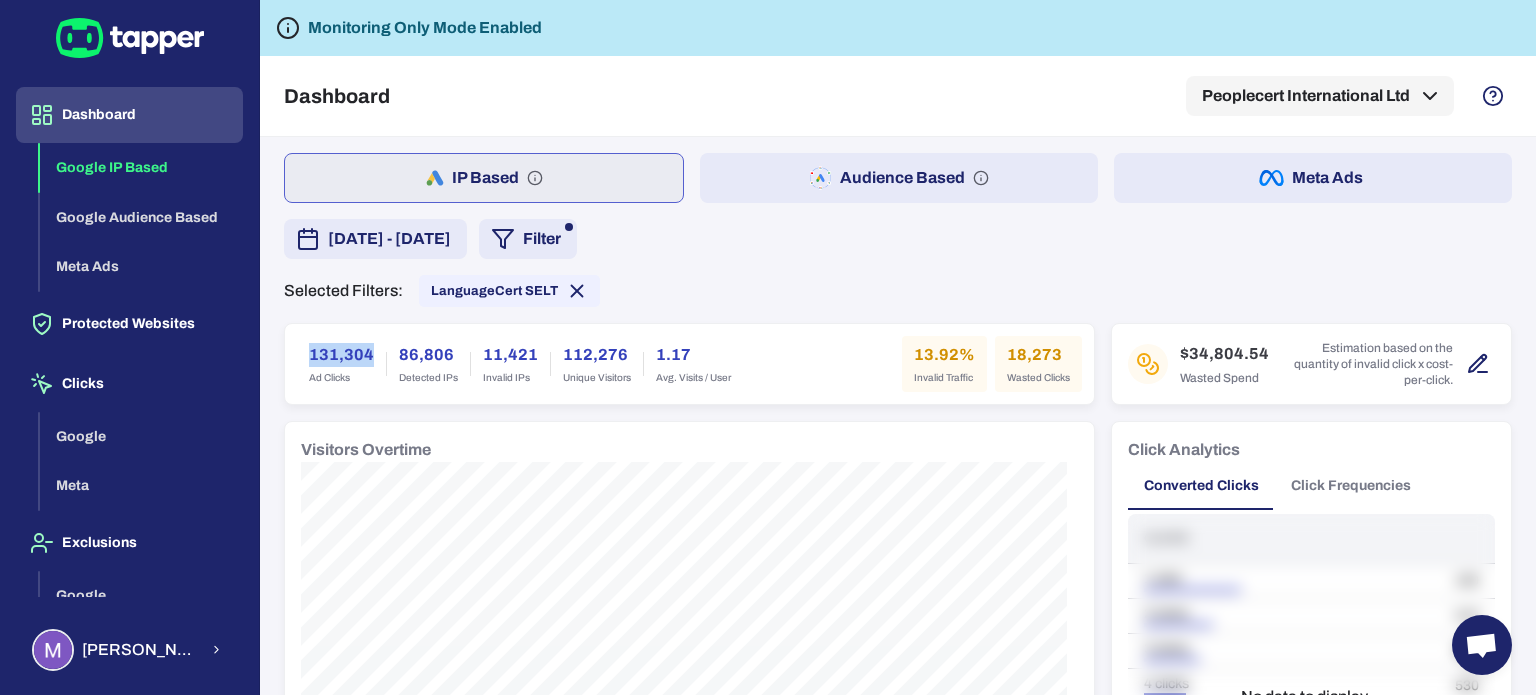drag, startPoint x: 300, startPoint y: 360, endPoint x: 377, endPoint y: 355, distance: 77.16217 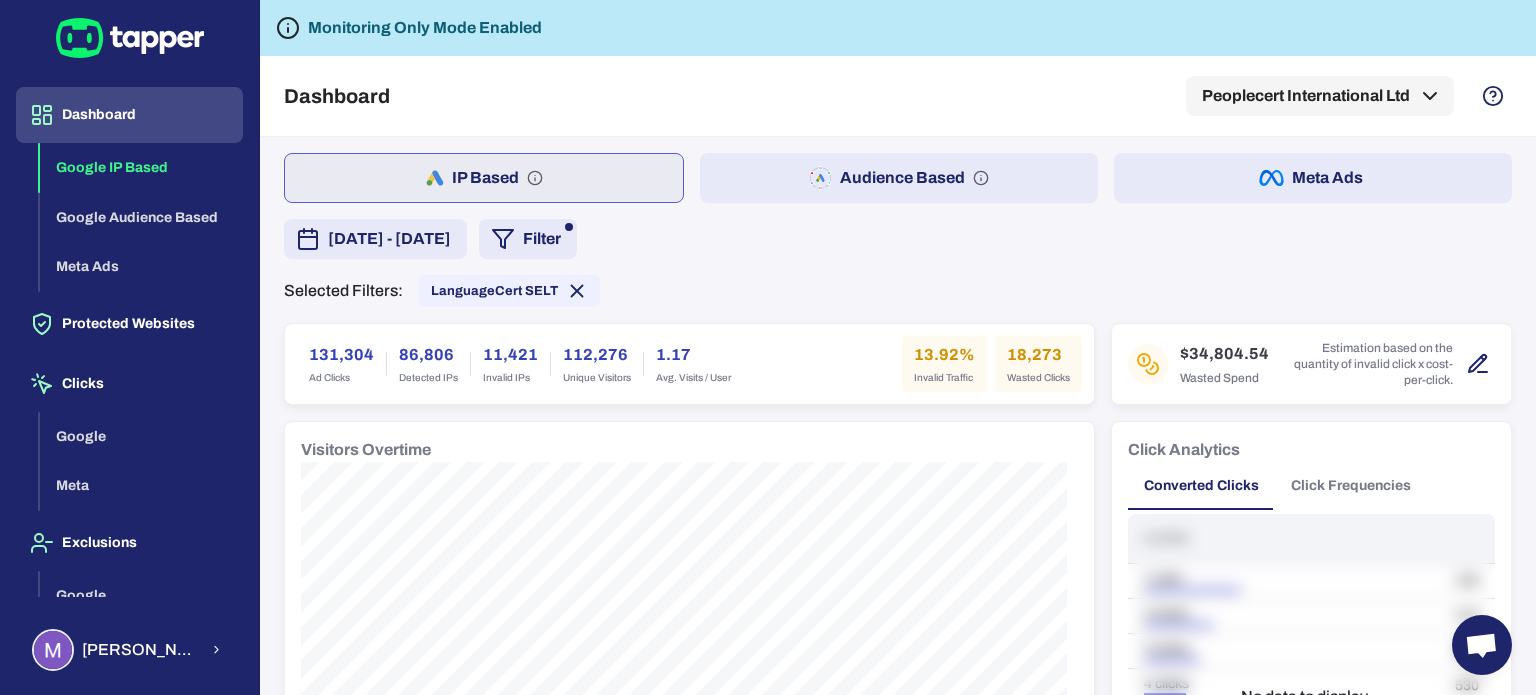click on "131,304 Ad Clicks" at bounding box center (341, 364) 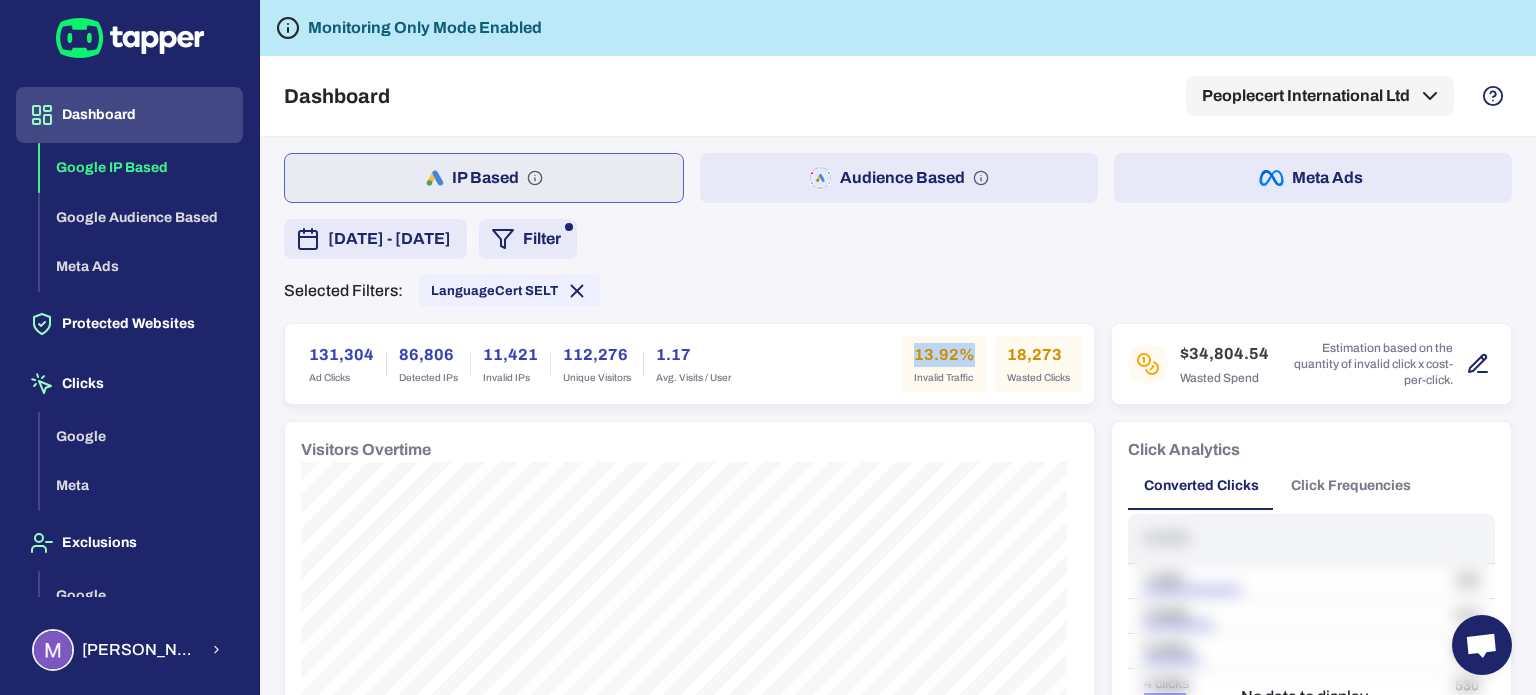 drag, startPoint x: 904, startPoint y: 355, endPoint x: 960, endPoint y: 355, distance: 56 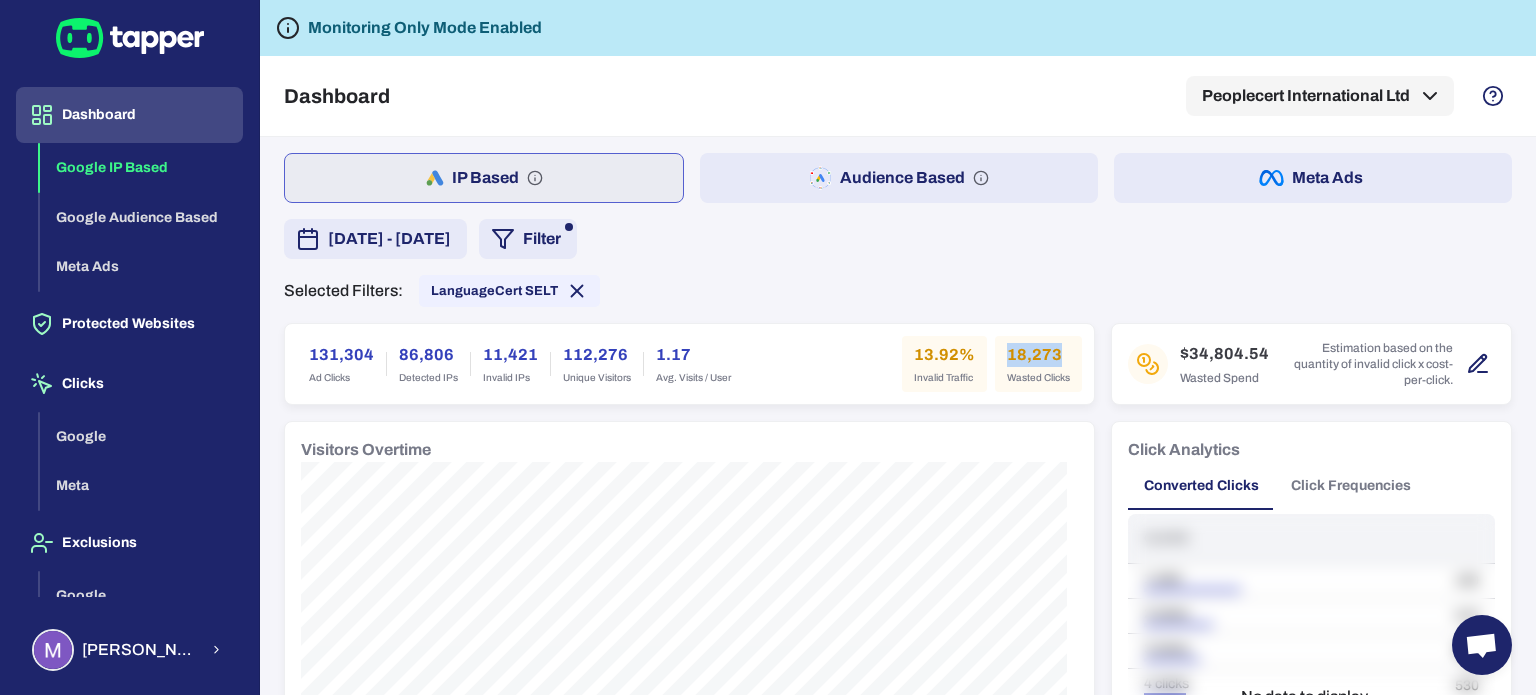 drag, startPoint x: 994, startPoint y: 357, endPoint x: 1051, endPoint y: 357, distance: 57 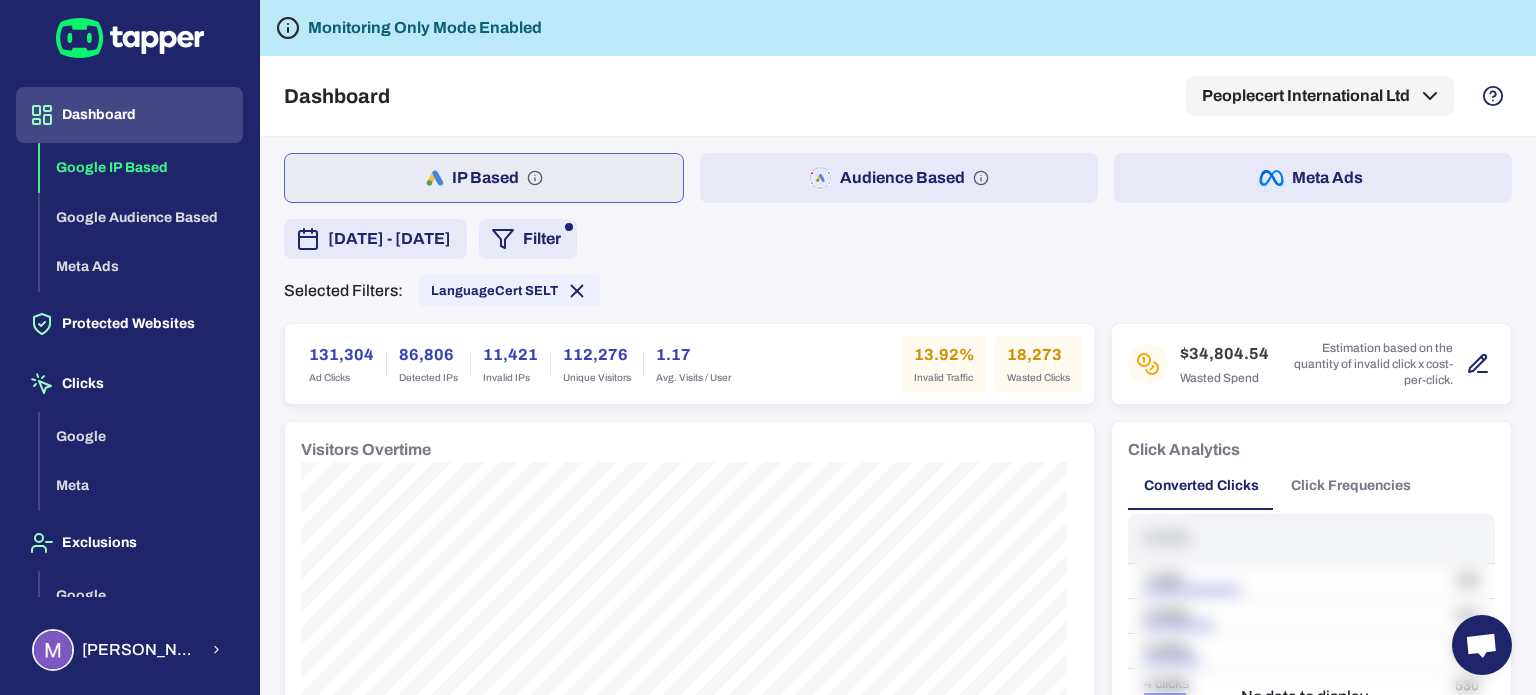 click on "Wasted Clicks" at bounding box center [1038, 378] 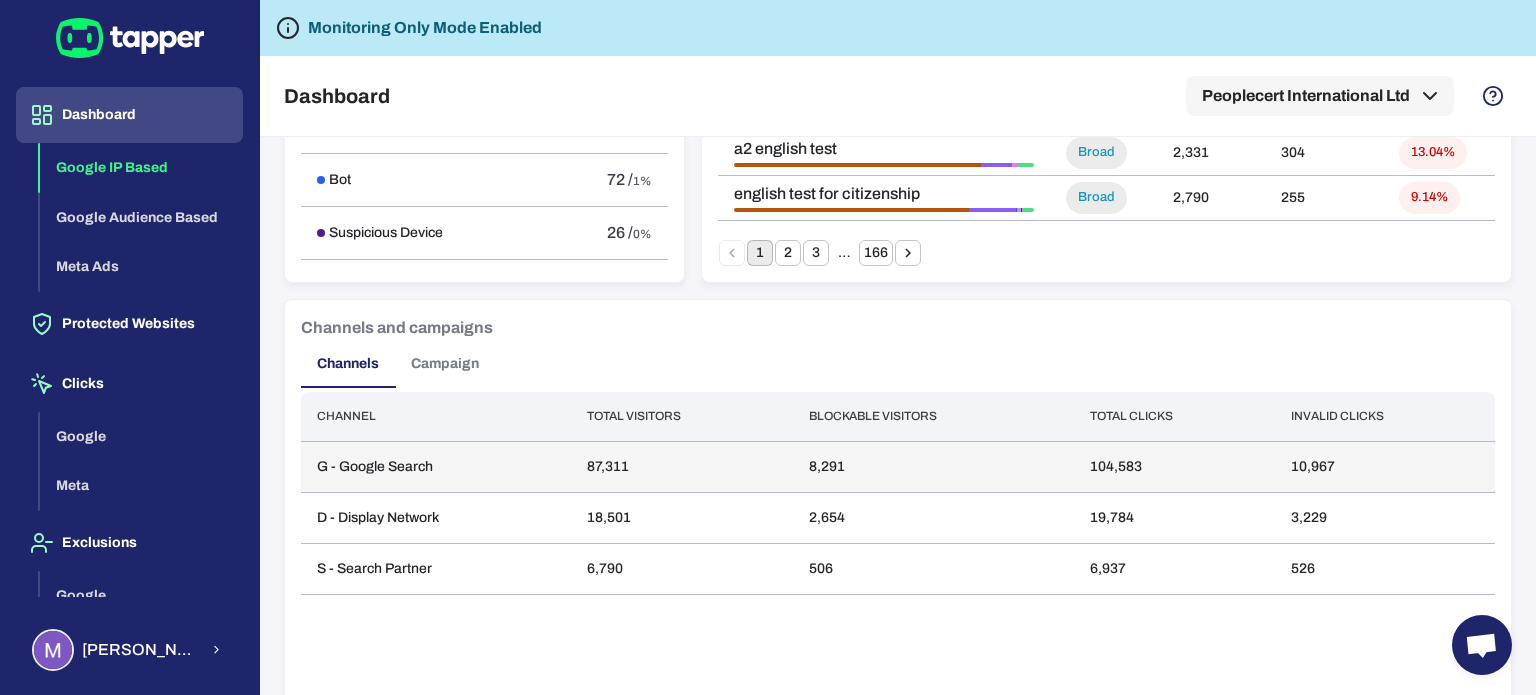 scroll, scrollTop: 1465, scrollLeft: 0, axis: vertical 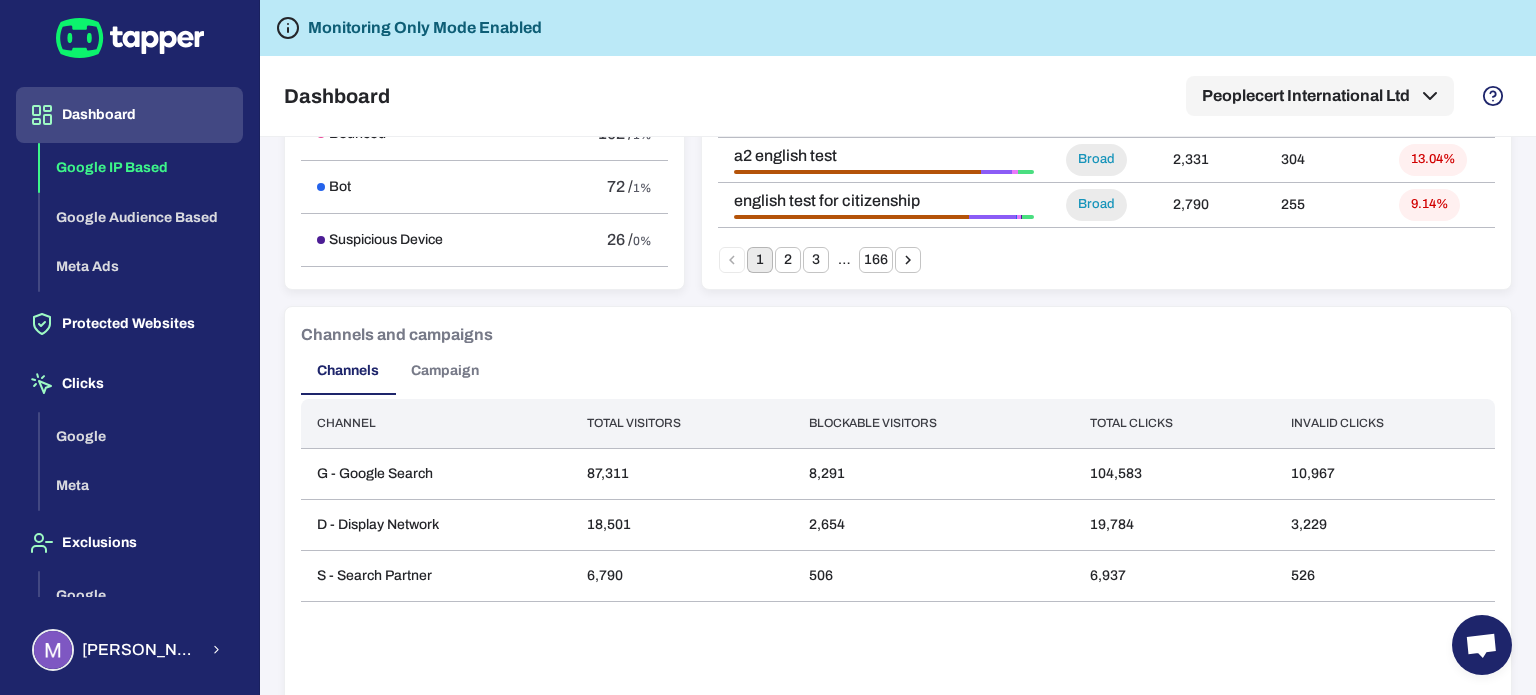 click on "Campaign" at bounding box center (445, 371) 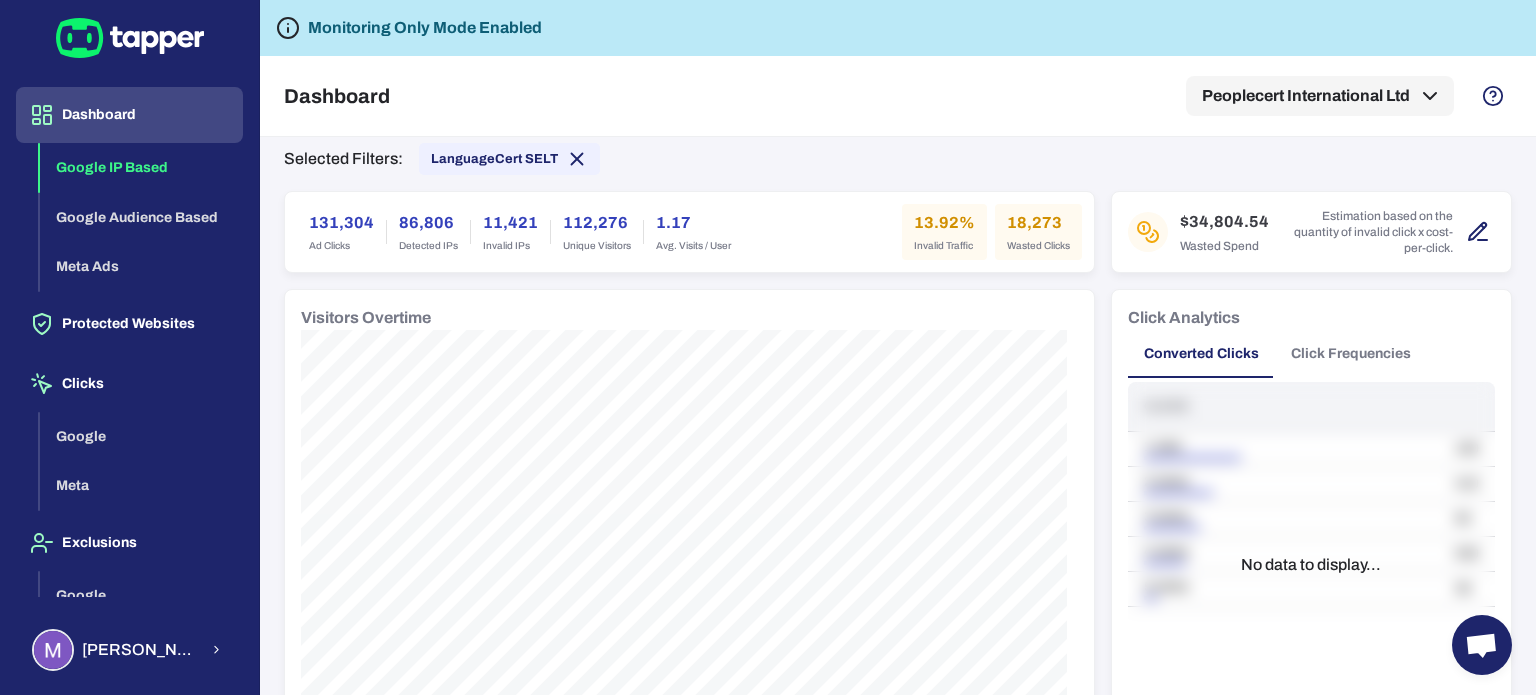 scroll, scrollTop: 0, scrollLeft: 0, axis: both 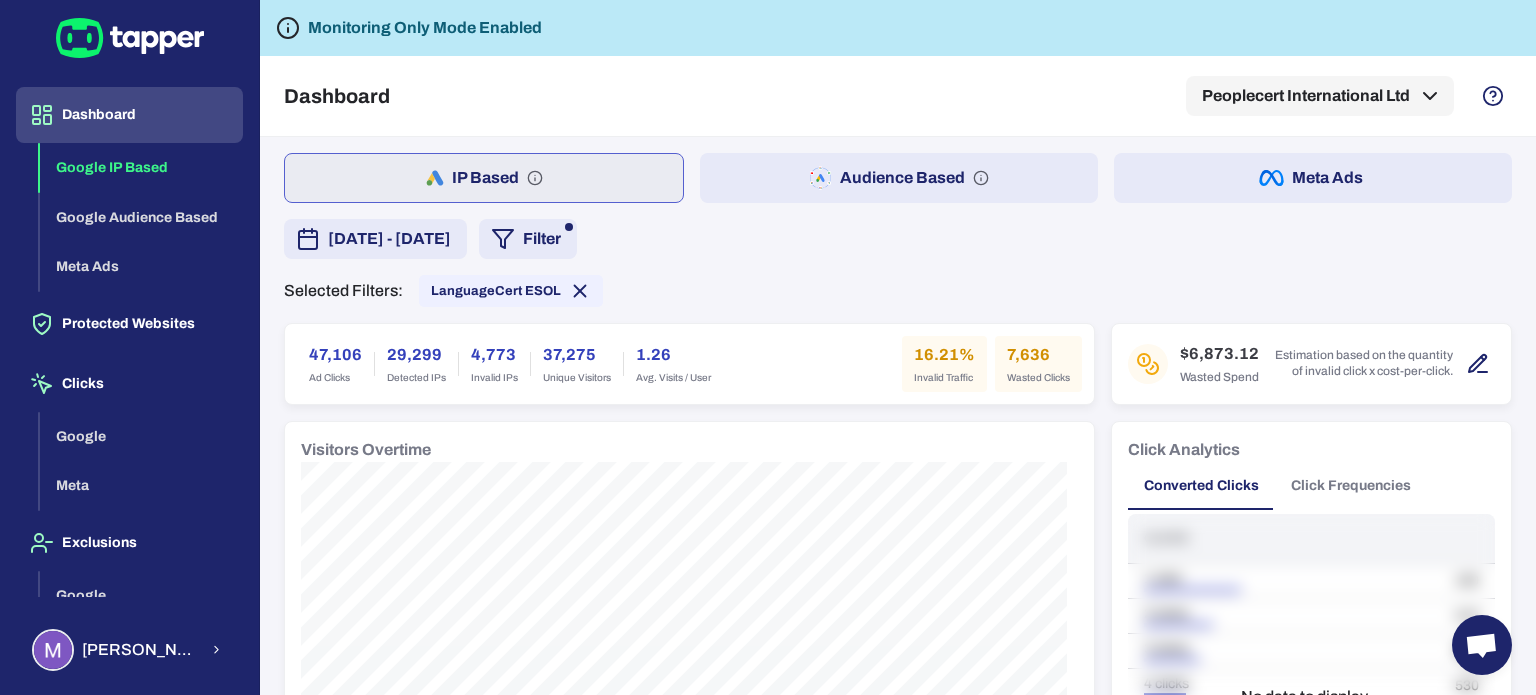 click on "Audience Based" at bounding box center [899, 178] 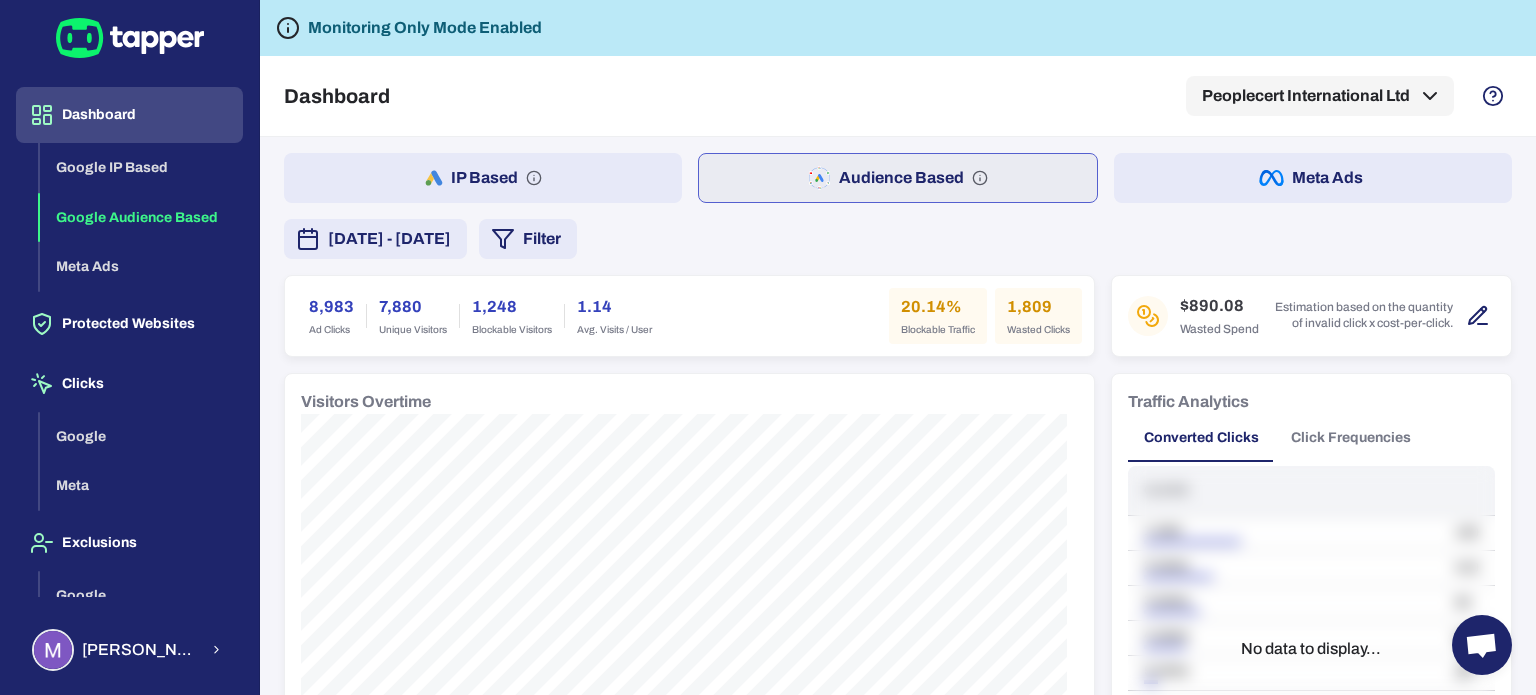 click on "[DATE] - [DATE]" at bounding box center [375, 239] 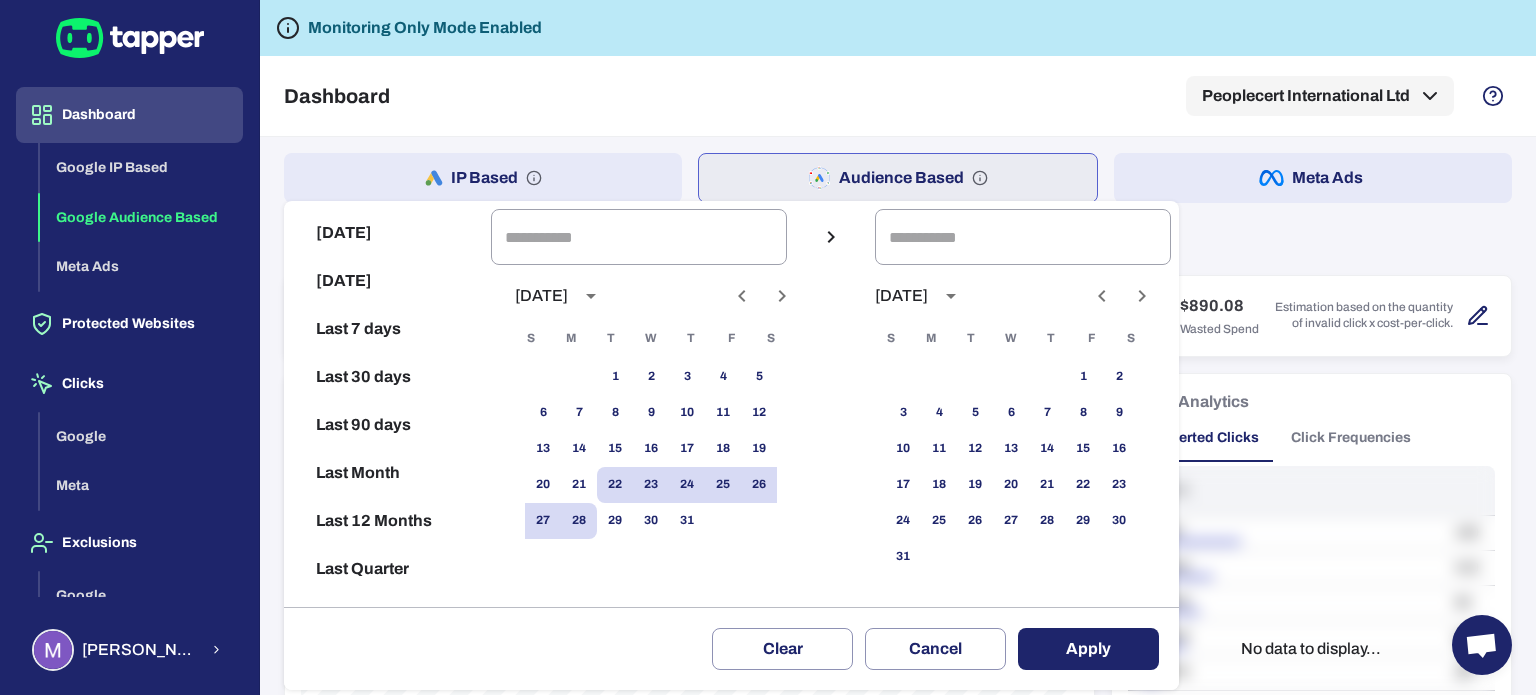 click 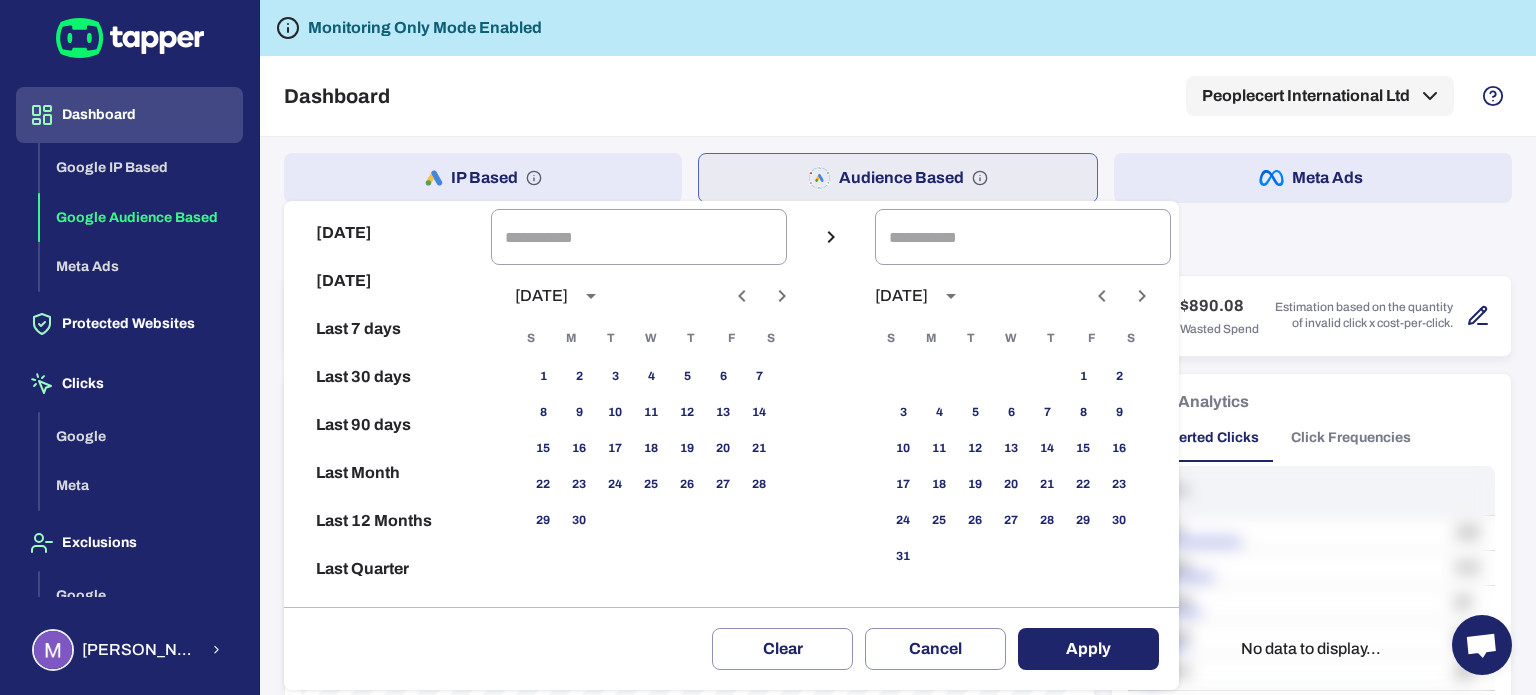 click 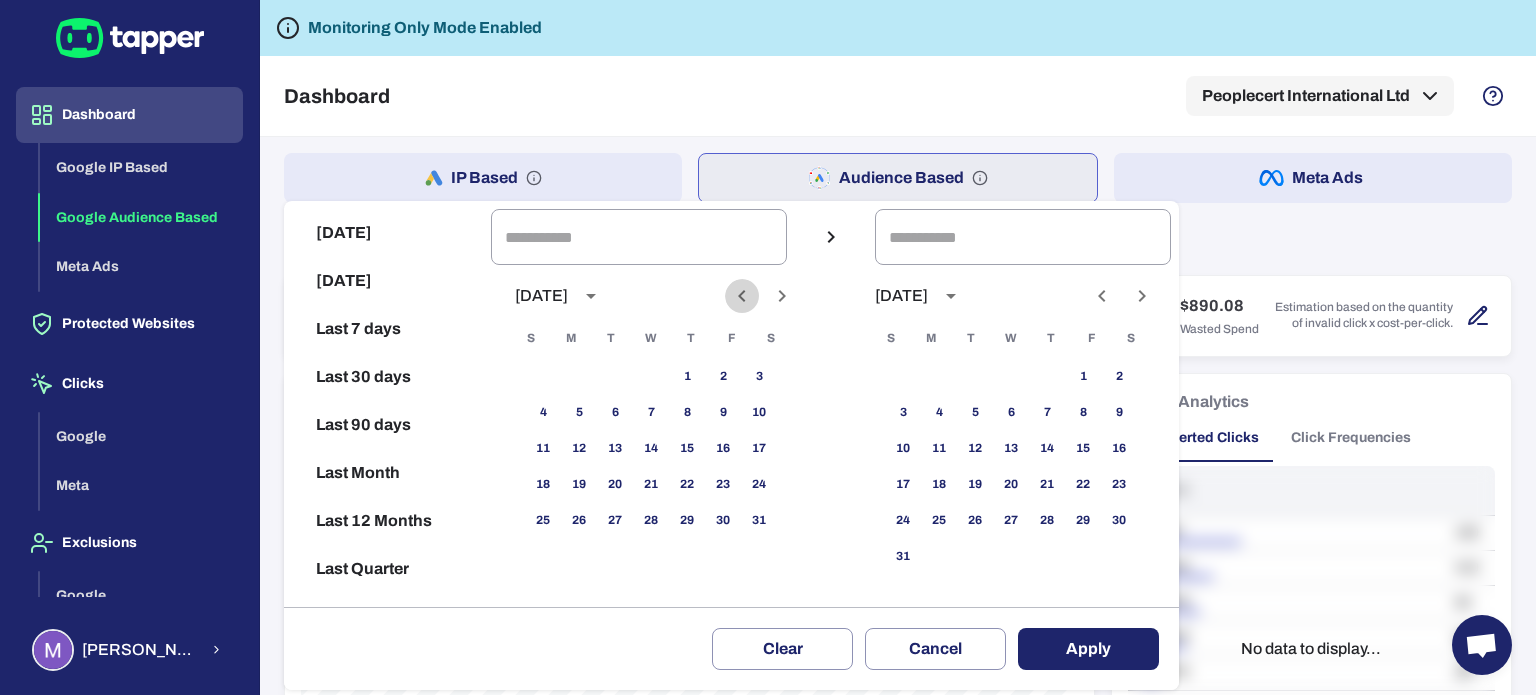 click 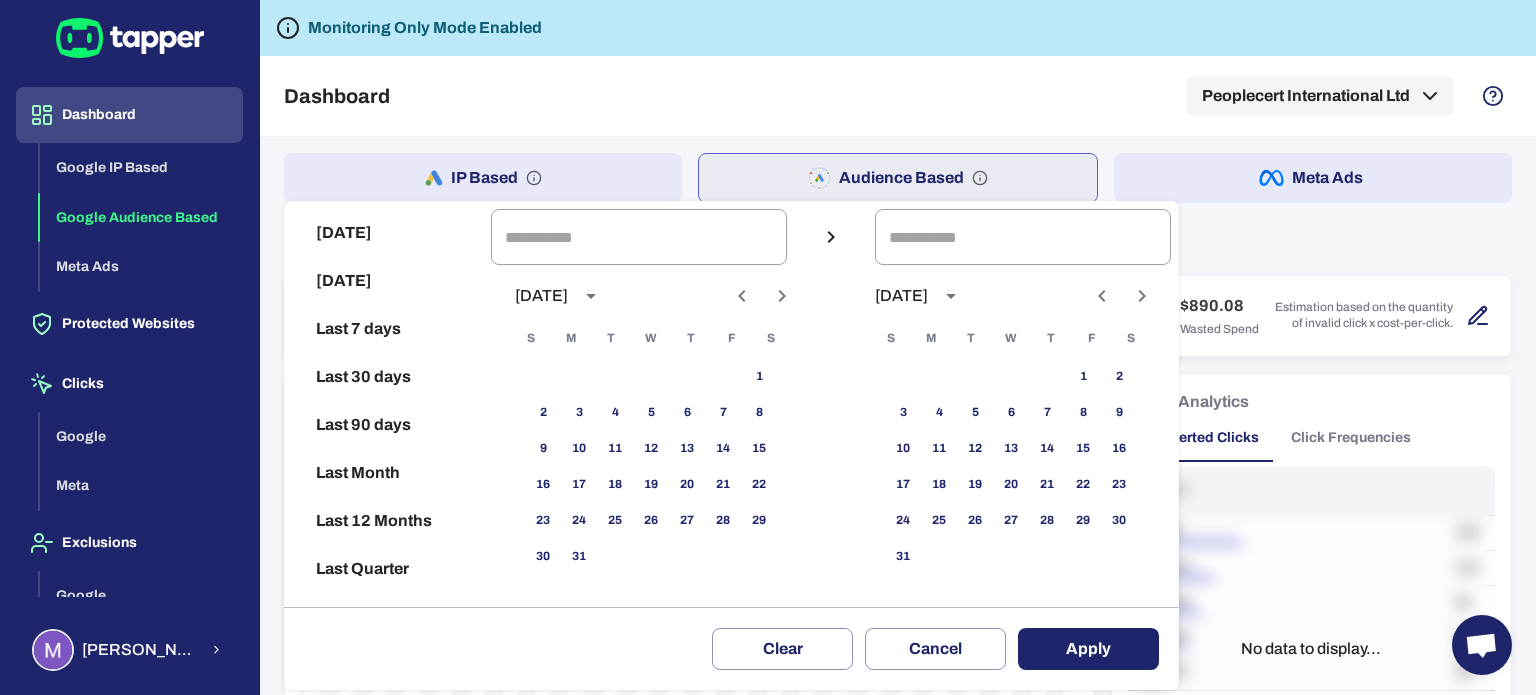 click 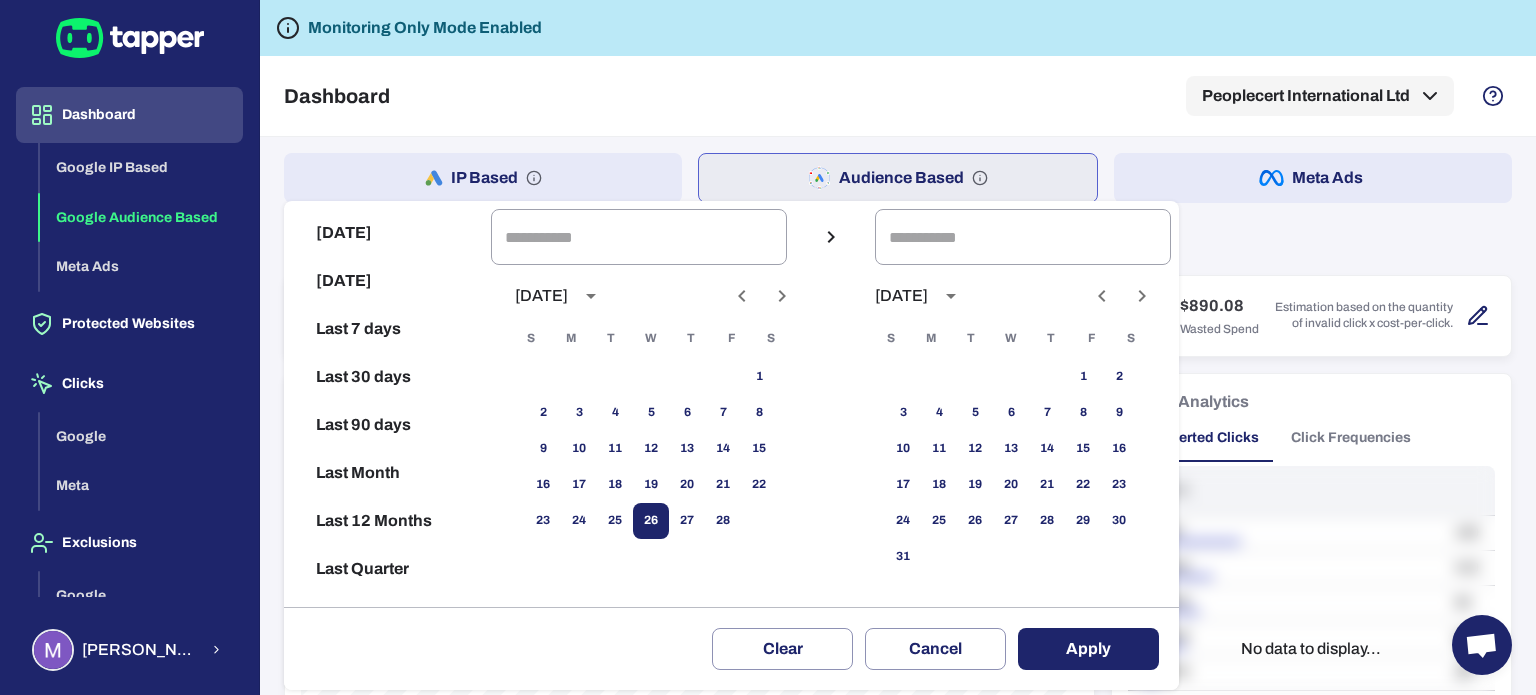 click on "26" at bounding box center (651, 521) 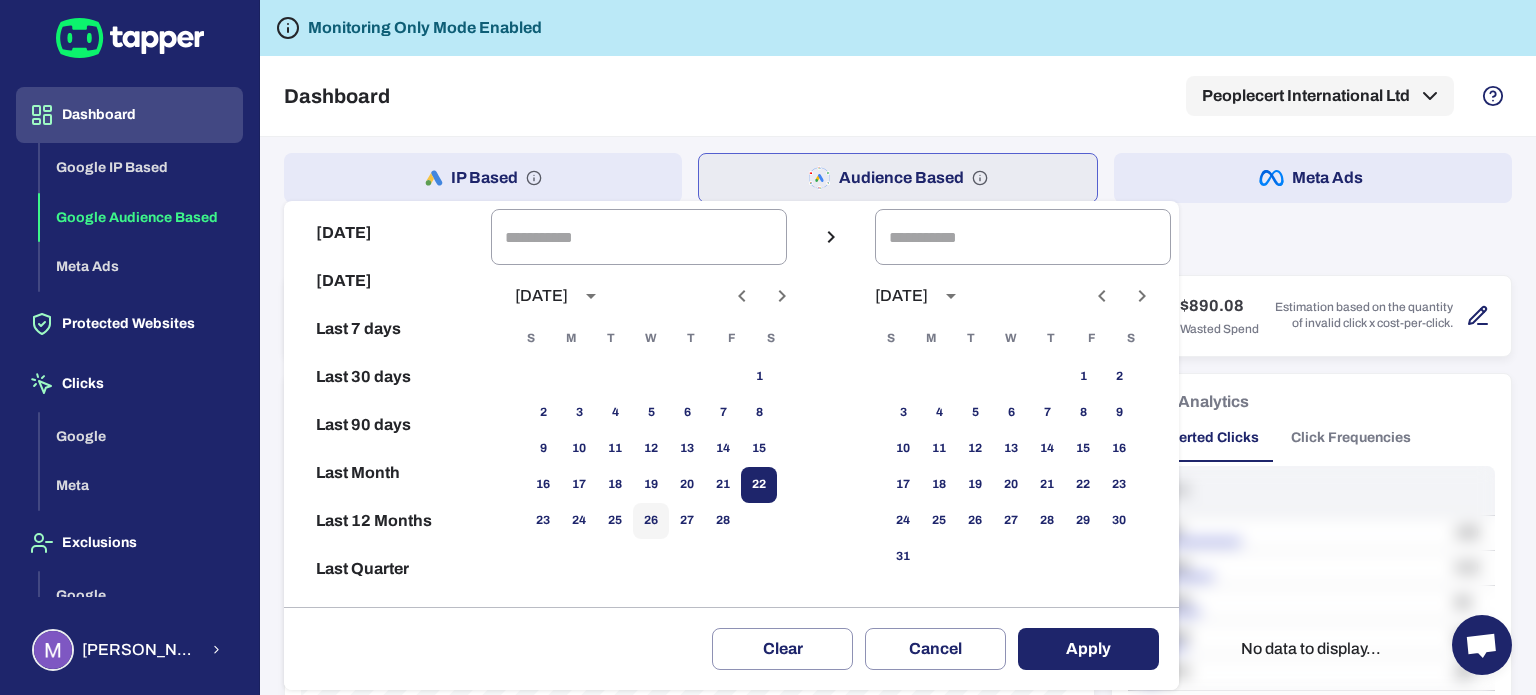 type on "**********" 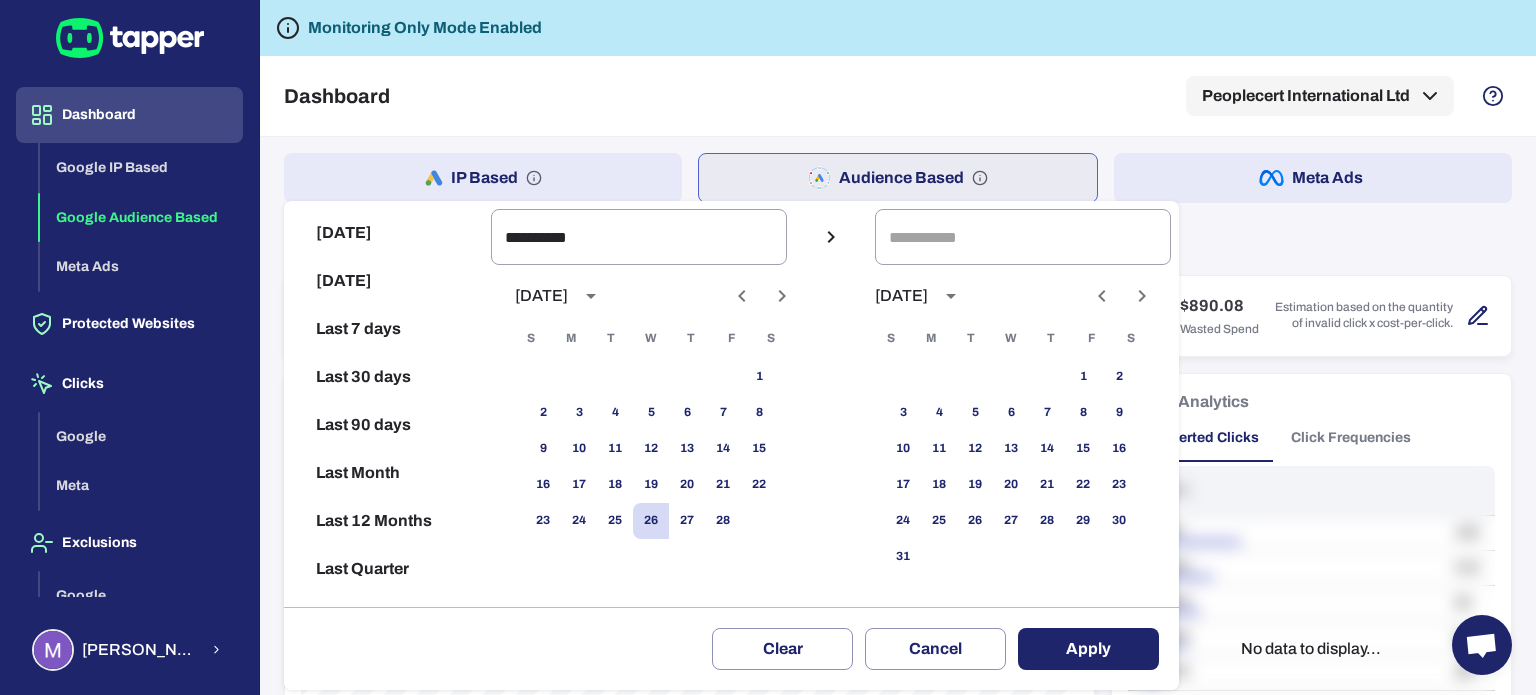 click at bounding box center (1102, 296) 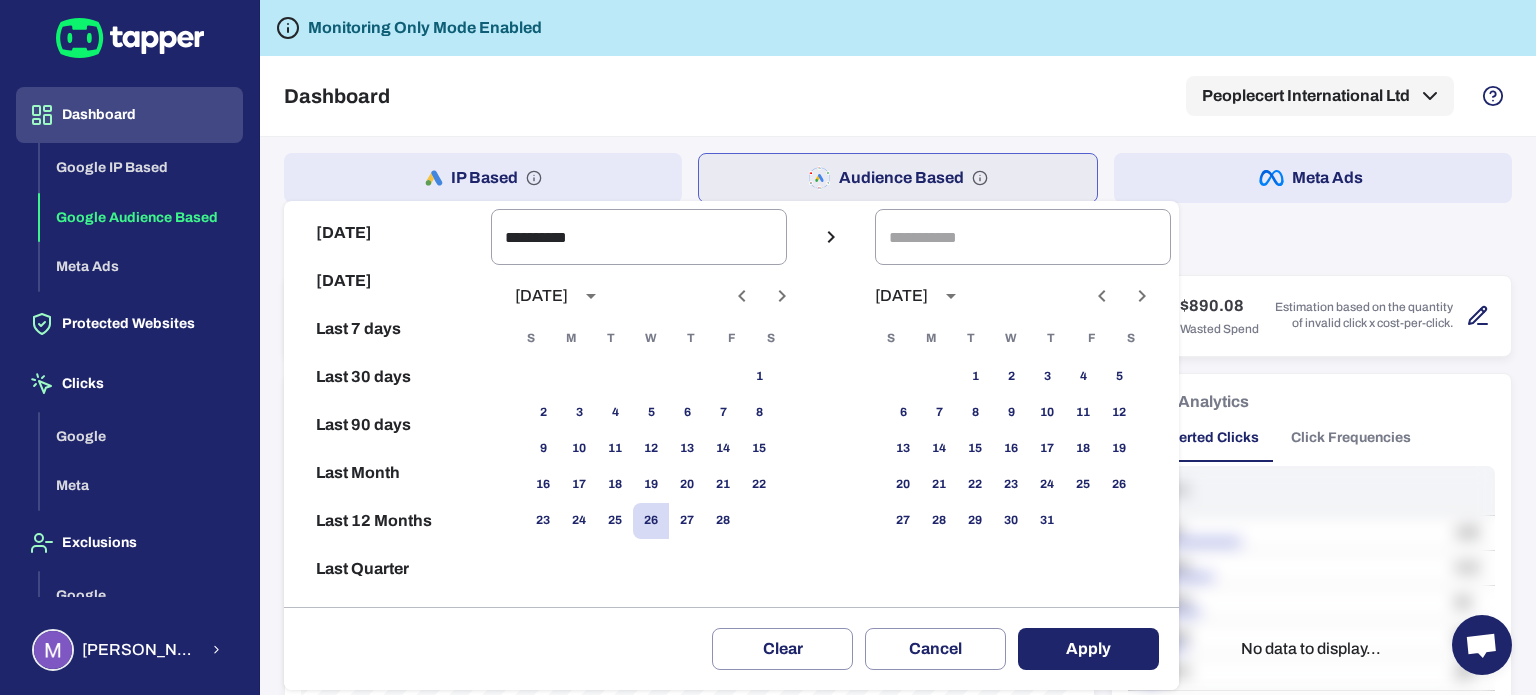 click at bounding box center (1102, 296) 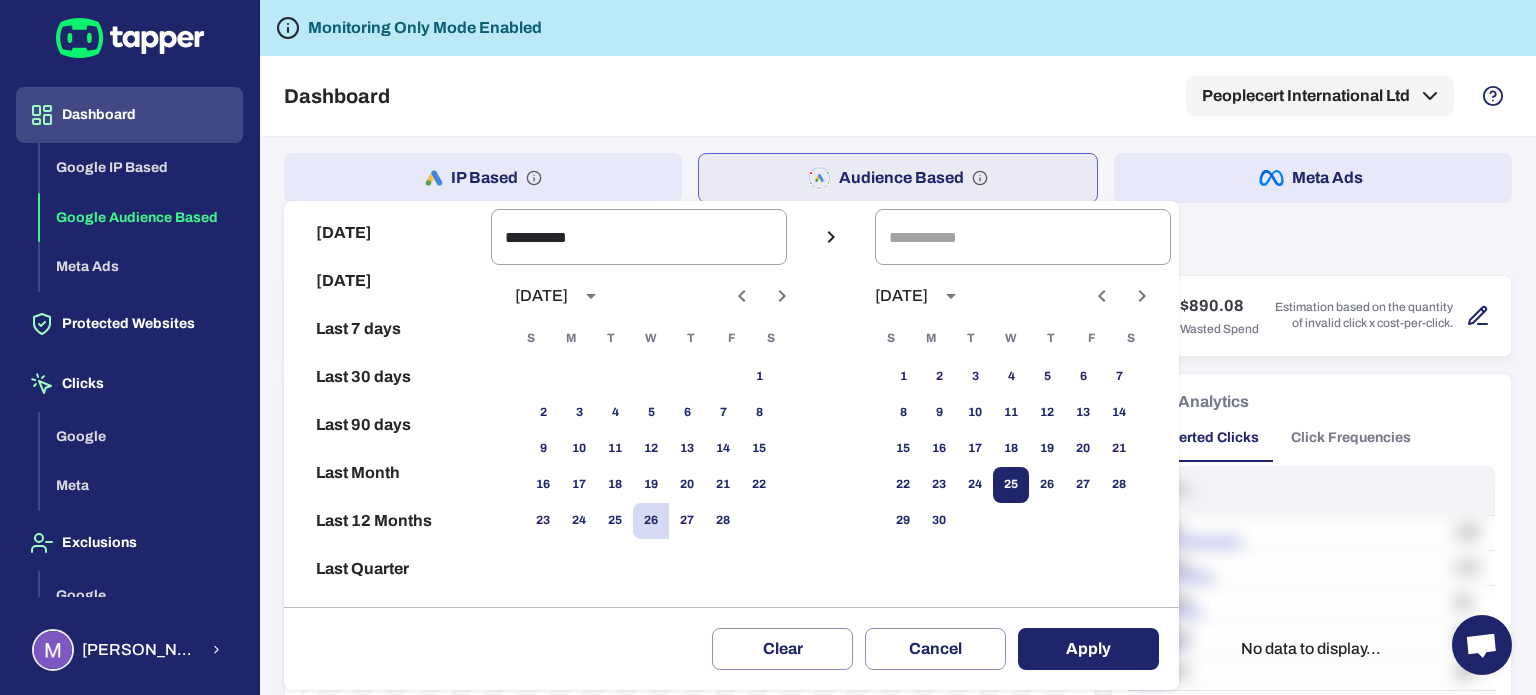 click on "25" at bounding box center [1011, 485] 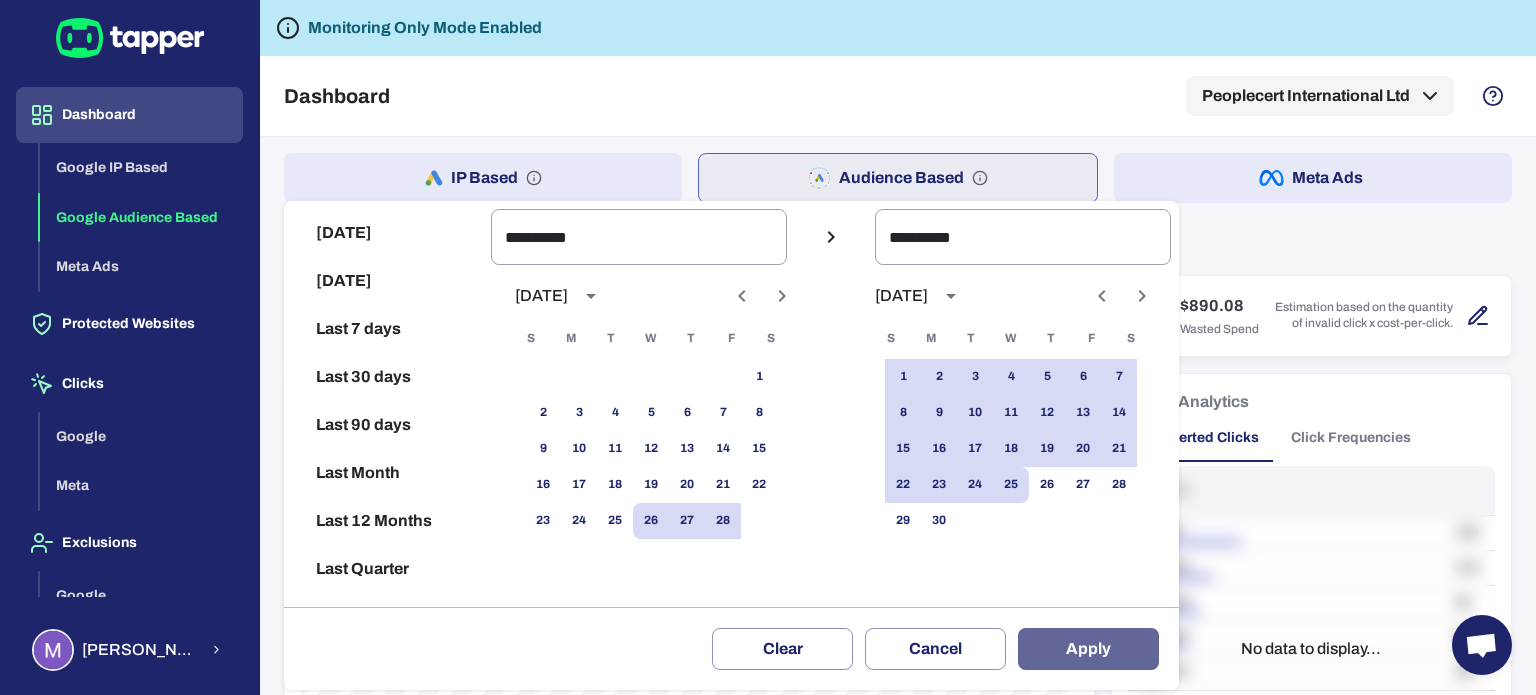 click on "Apply" at bounding box center (1088, 649) 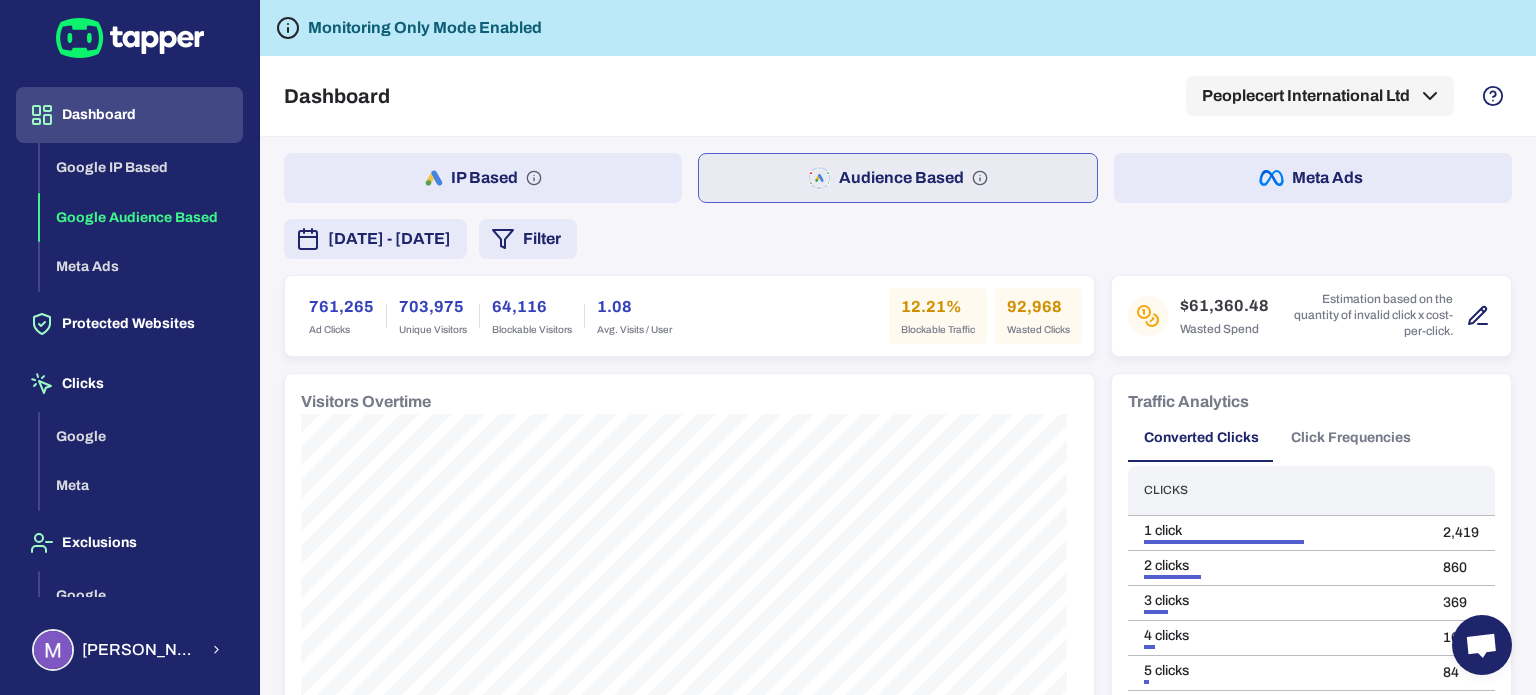 click on "Filter" at bounding box center [528, 239] 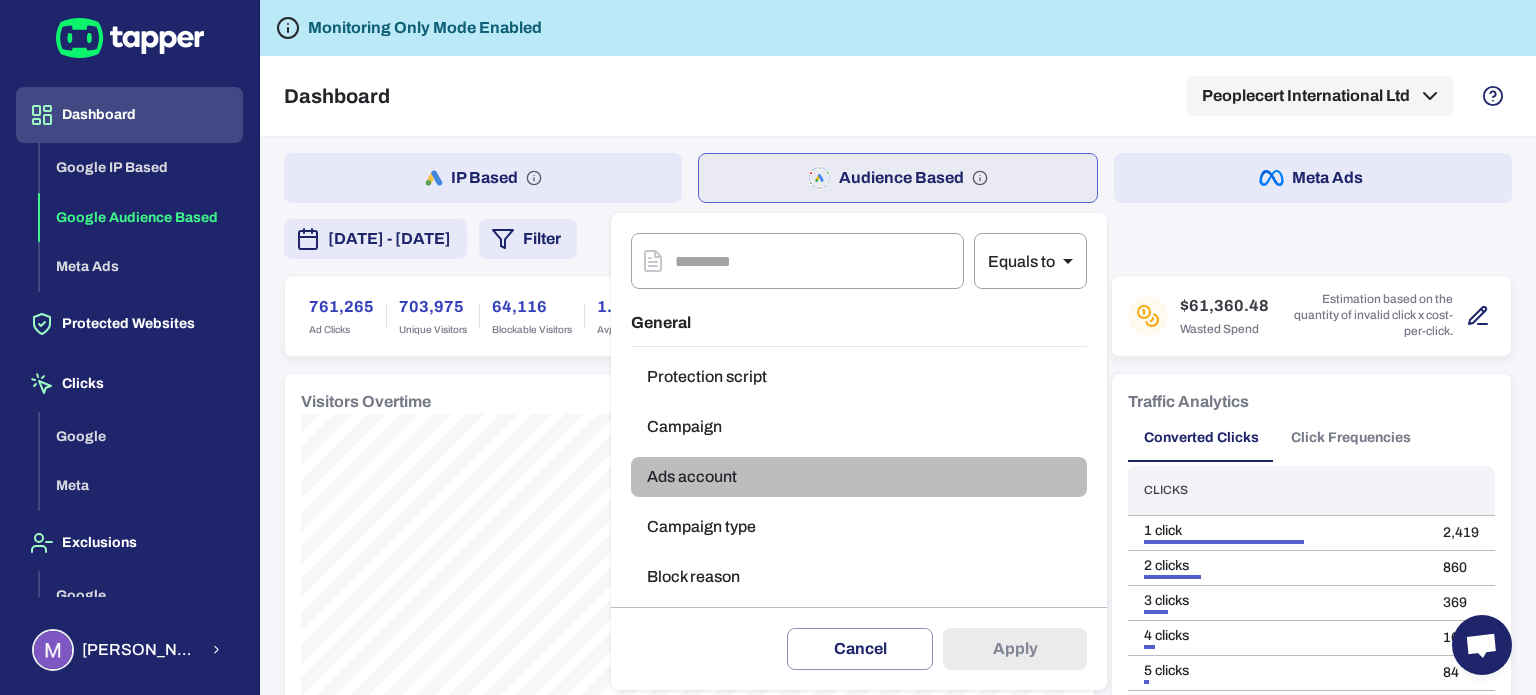 click on "Ads account" at bounding box center (859, 477) 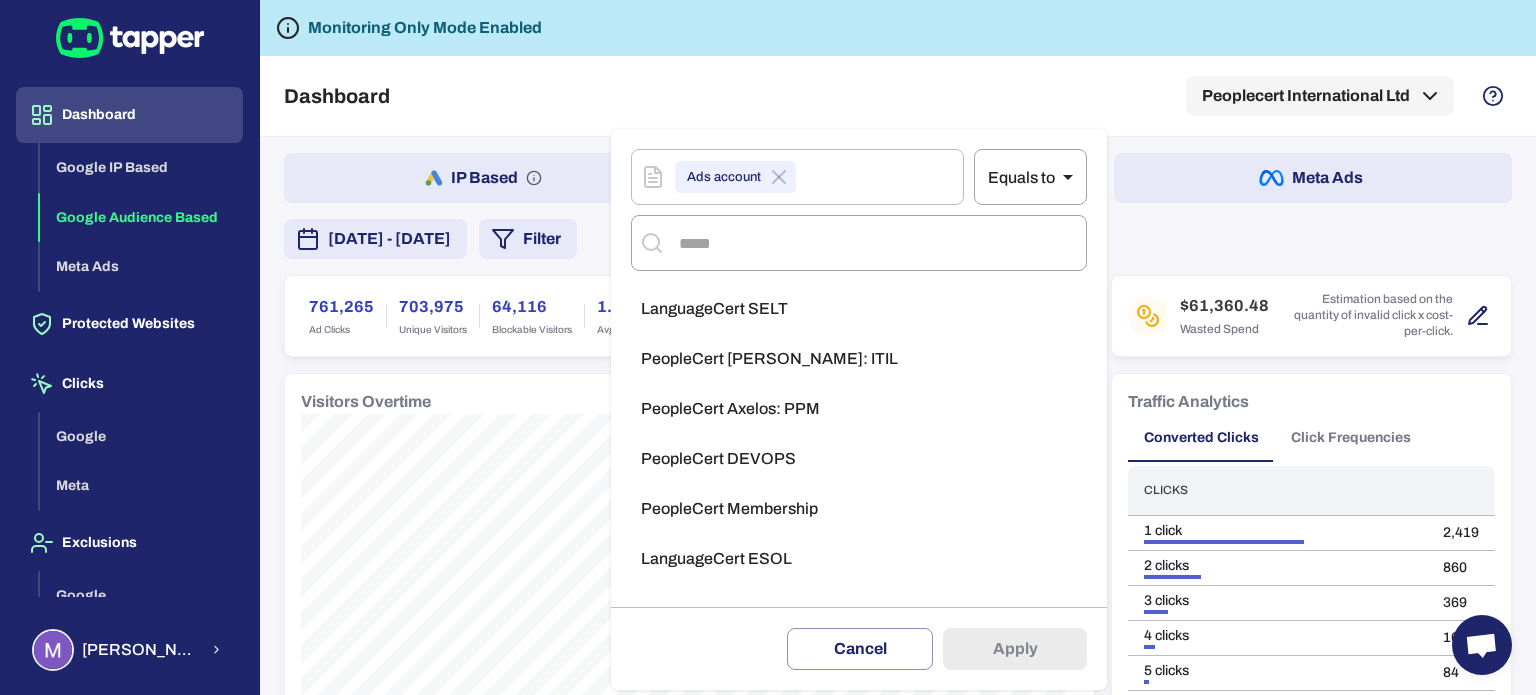 click on "LanguageCert ESOL" at bounding box center [859, 559] 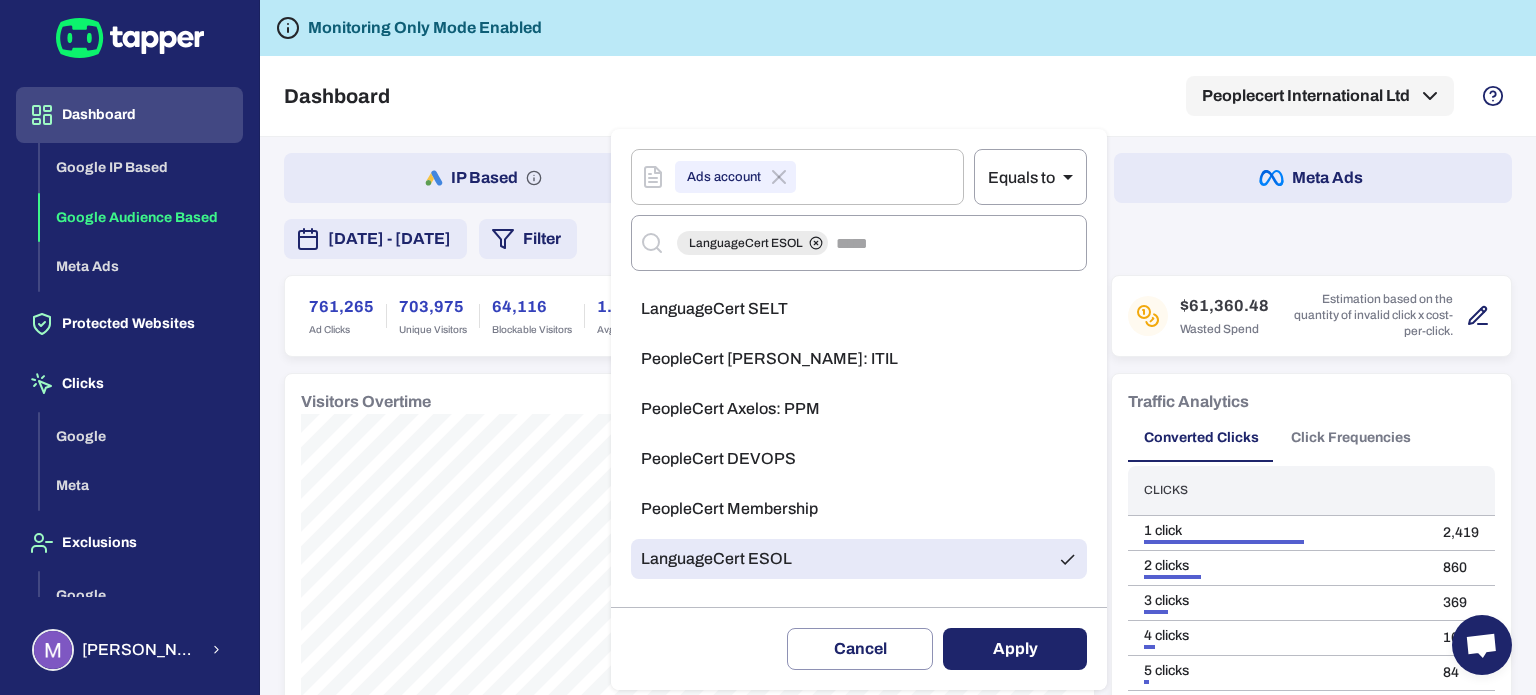 click on "Apply" at bounding box center [1015, 649] 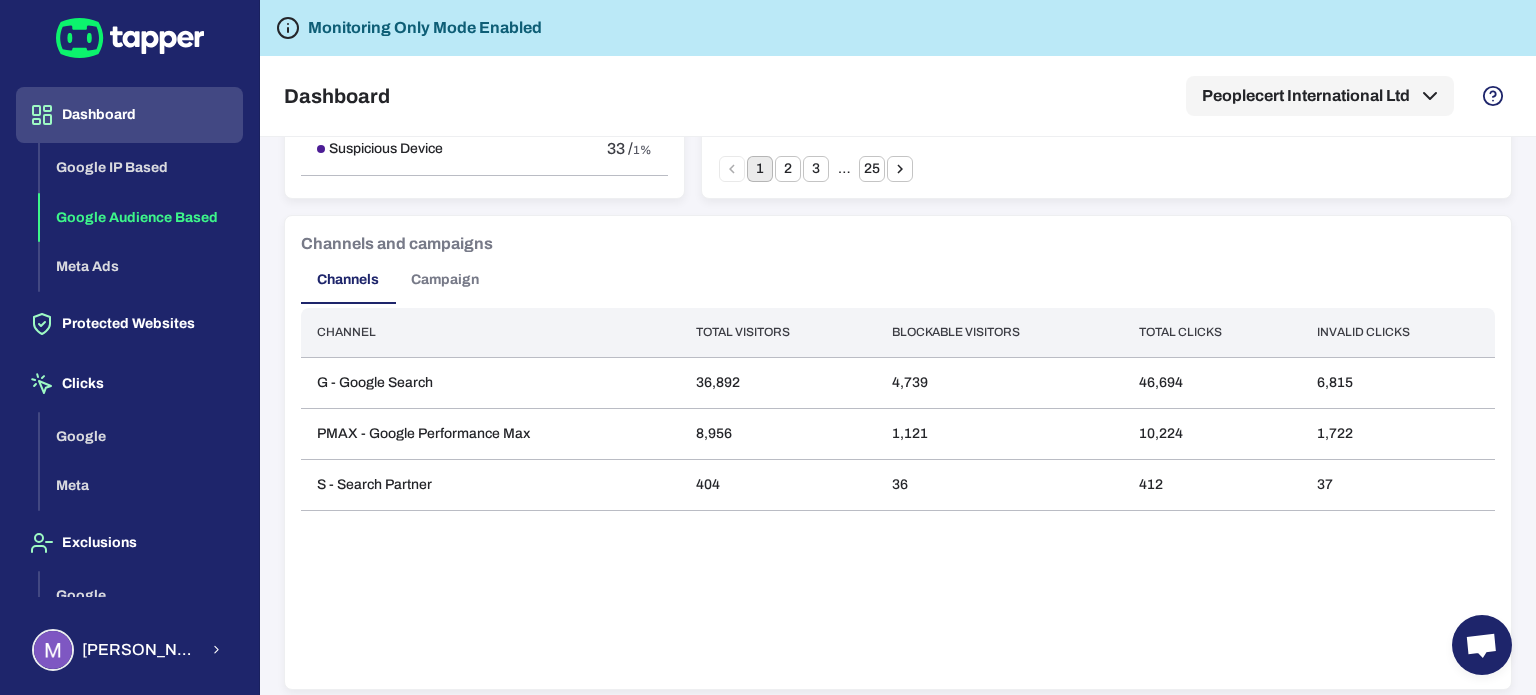 scroll, scrollTop: 1565, scrollLeft: 0, axis: vertical 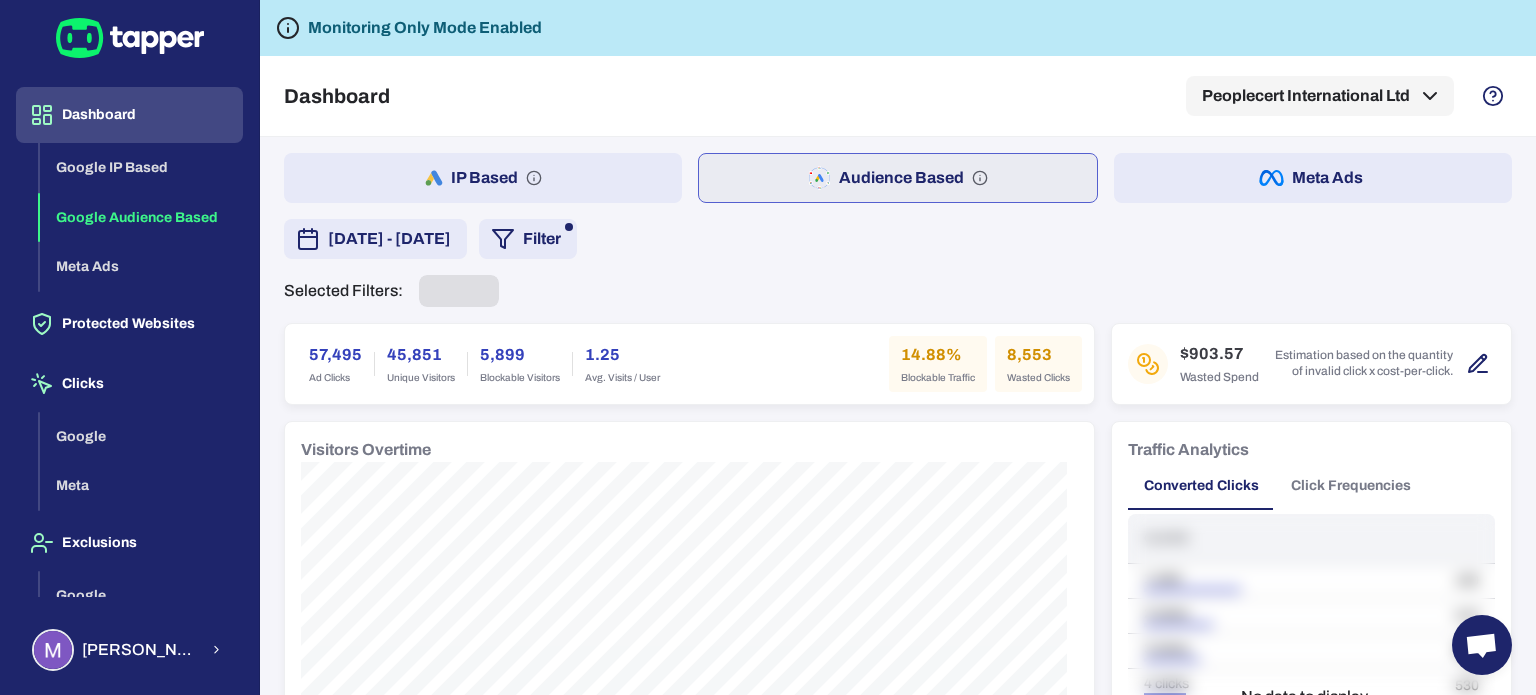 click on "[DATE] - [DATE]" at bounding box center (389, 239) 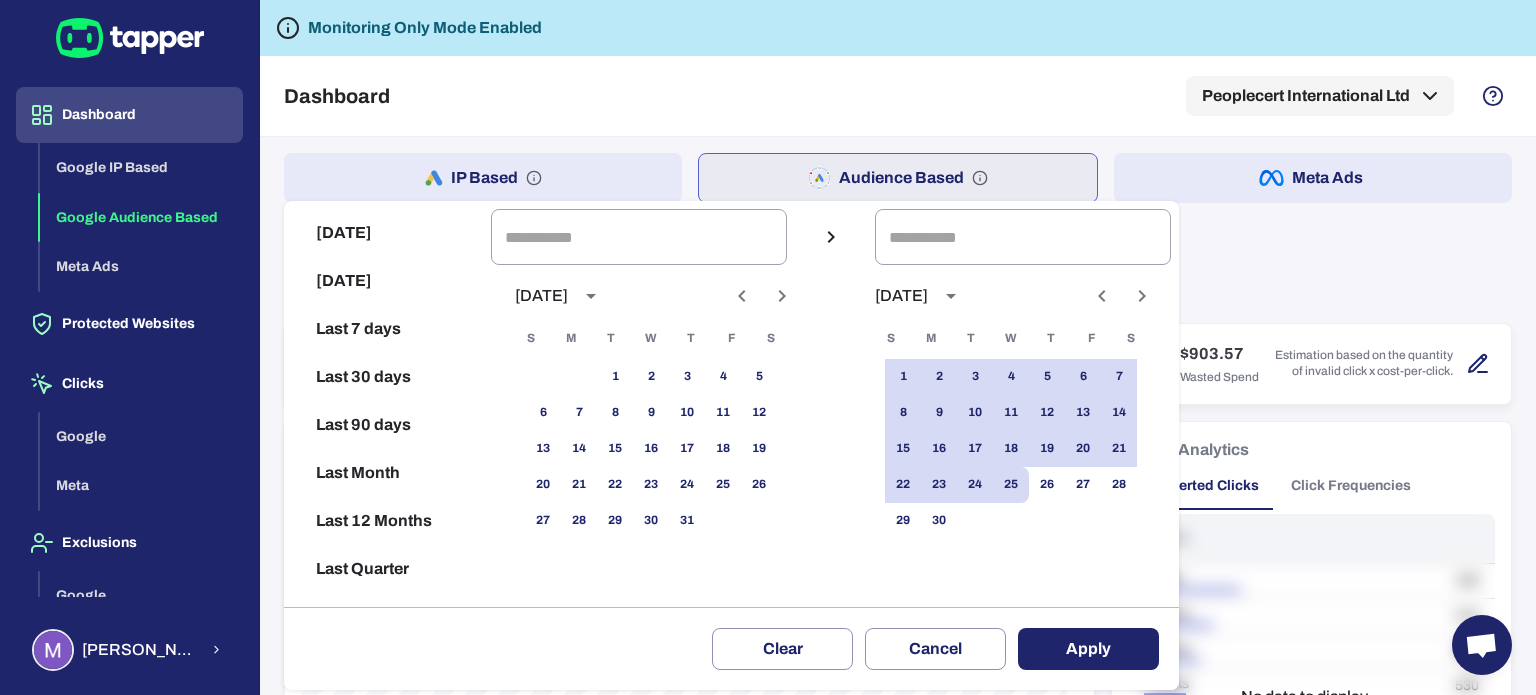click 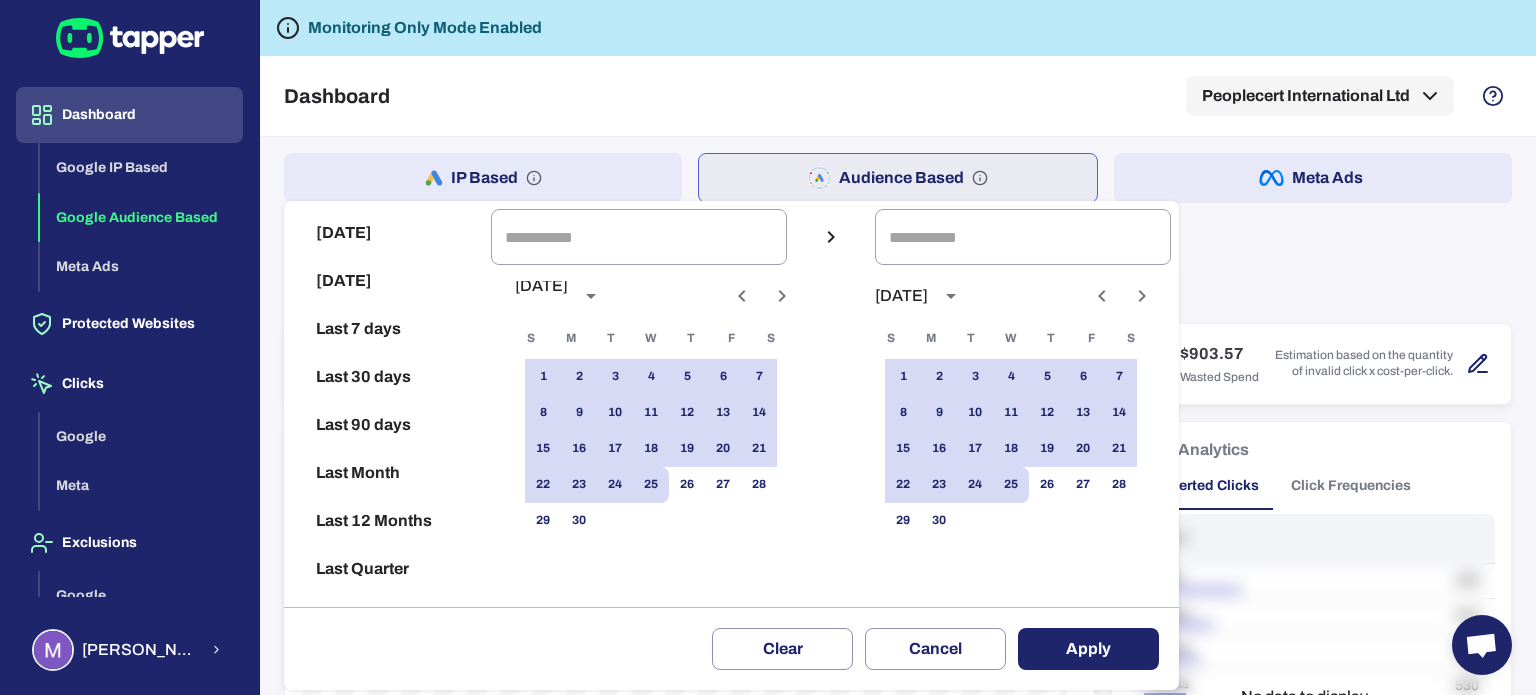 click 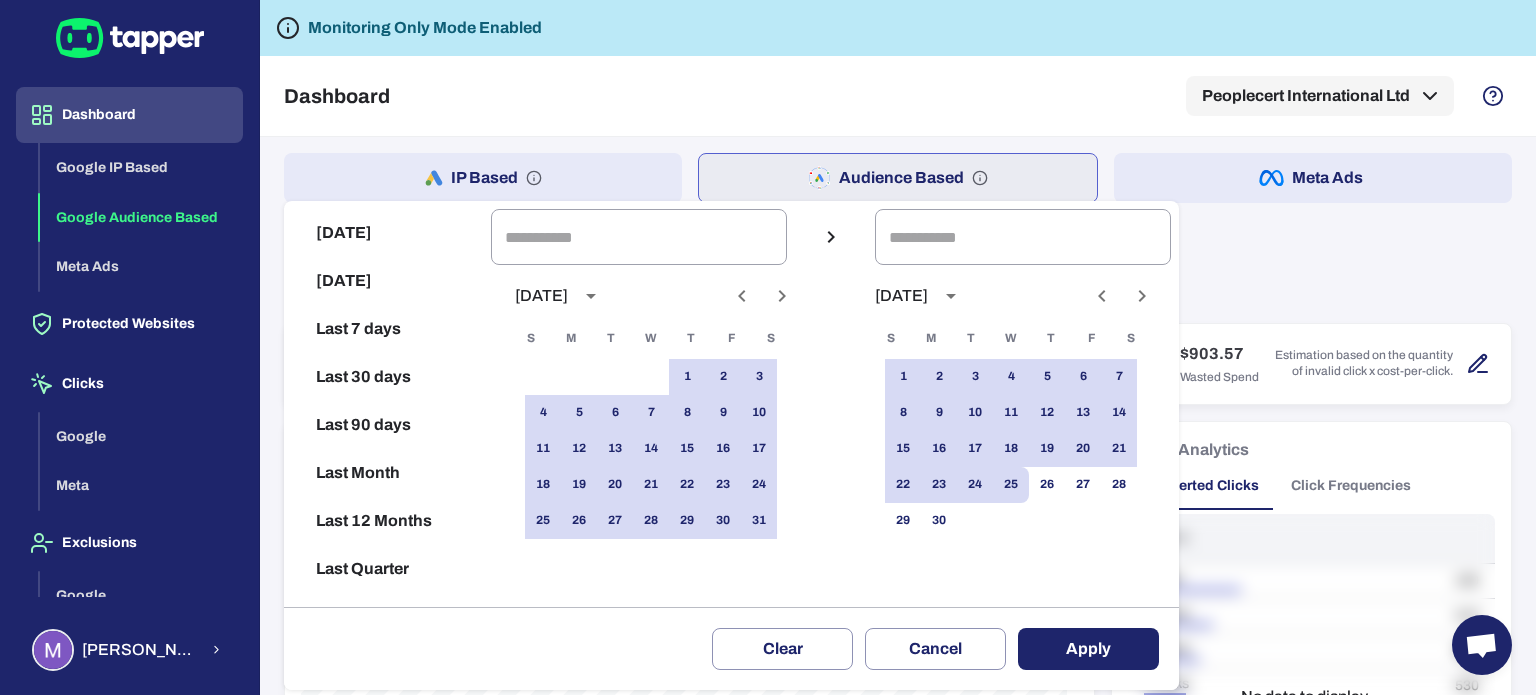 click 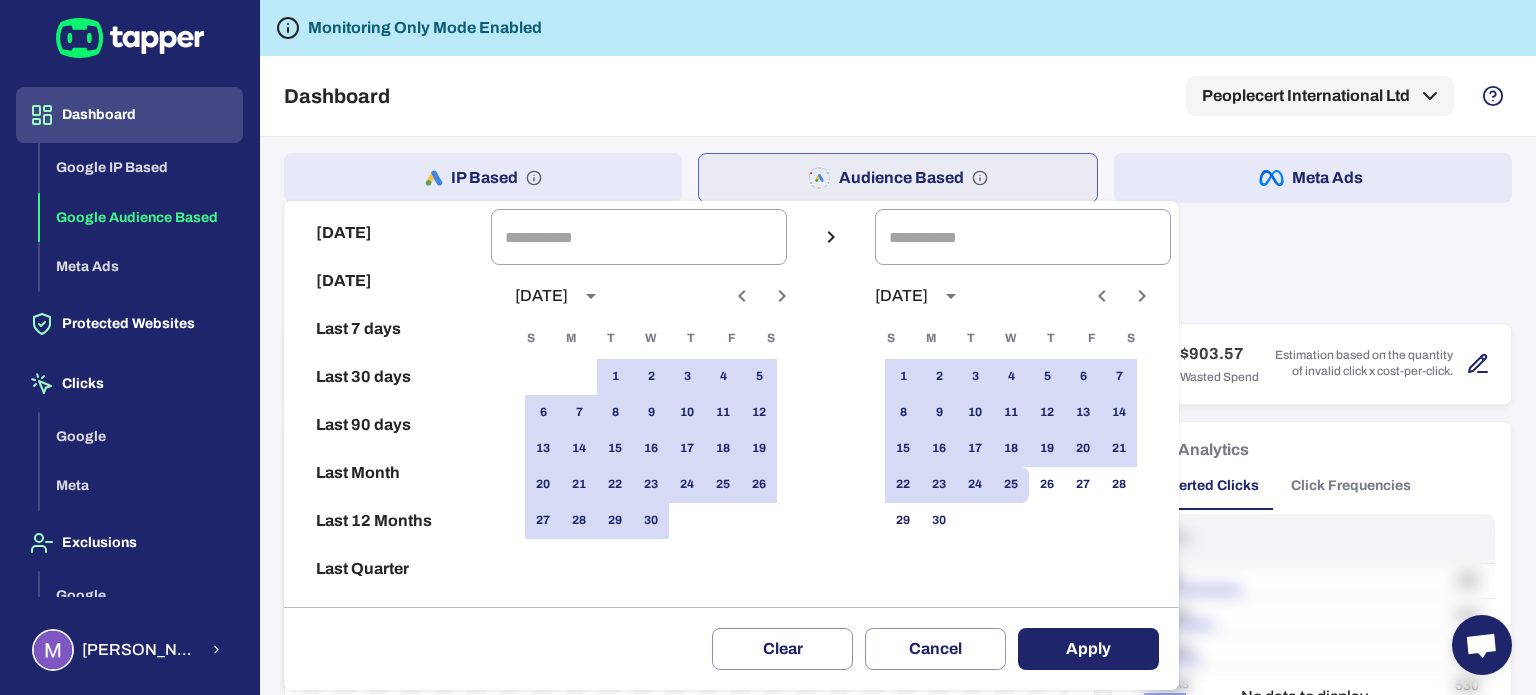 click 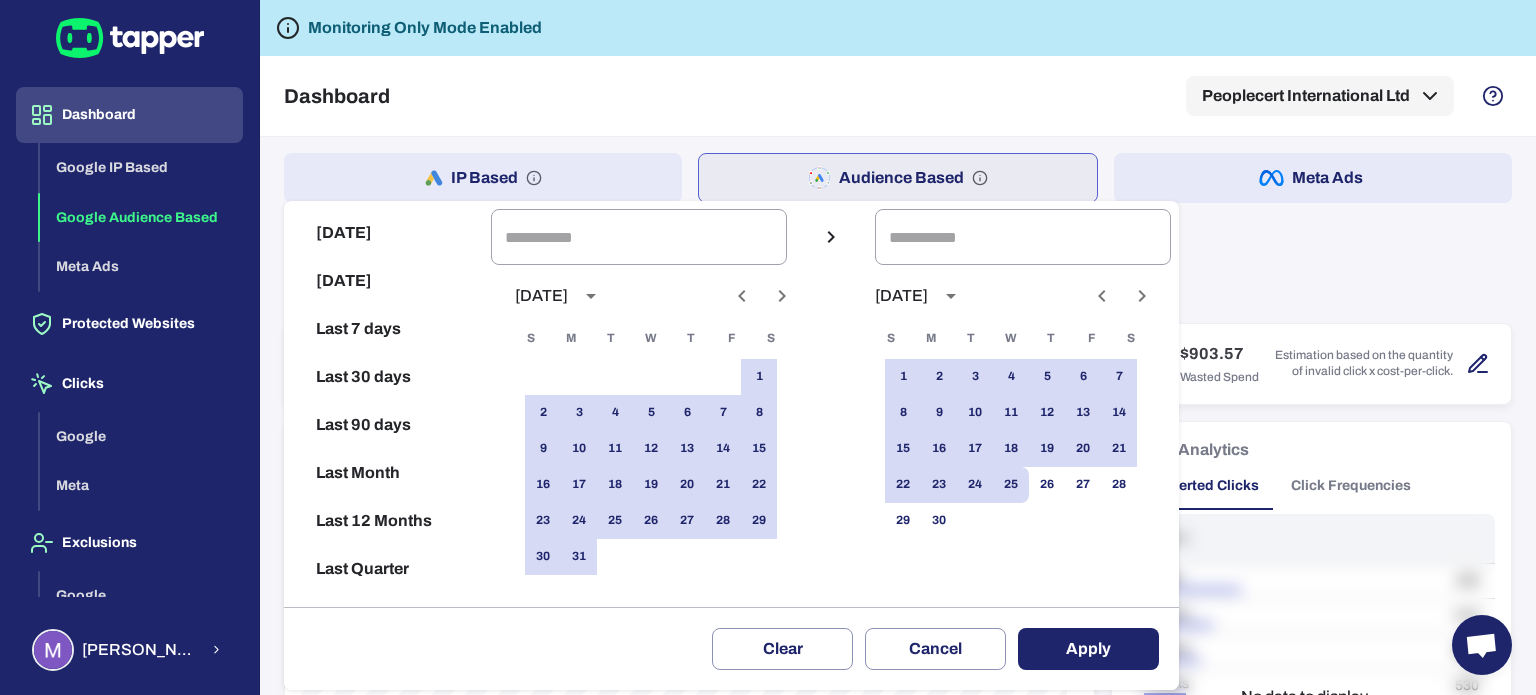 click 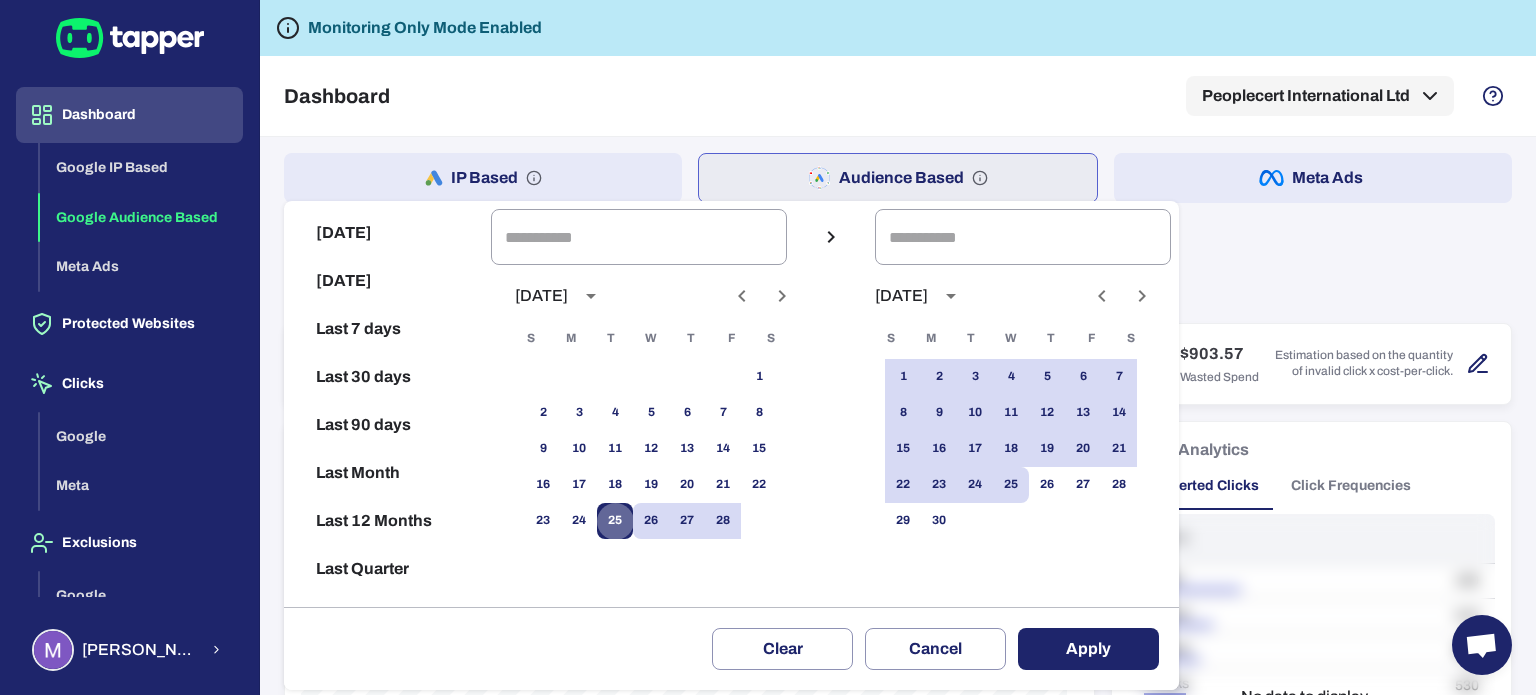 click on "25" at bounding box center [615, 521] 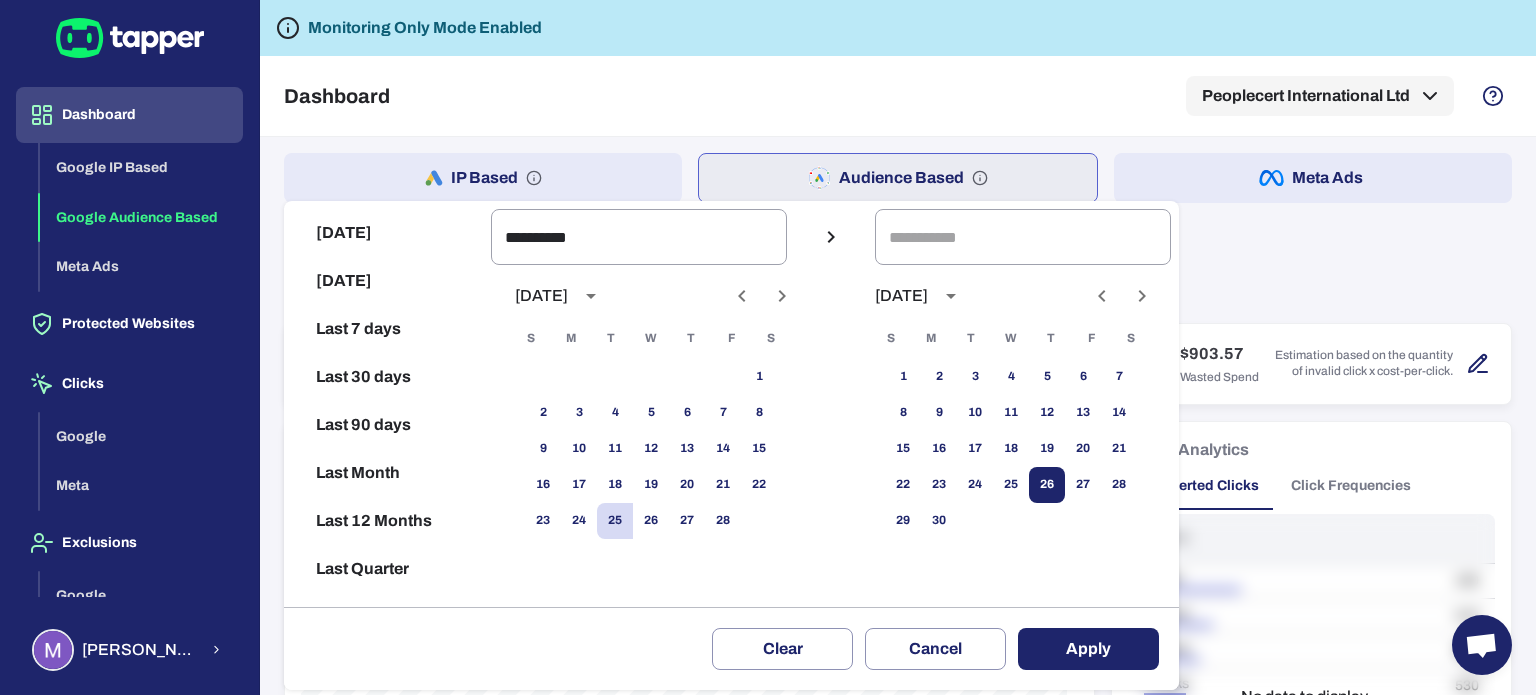 click on "26" at bounding box center (1047, 485) 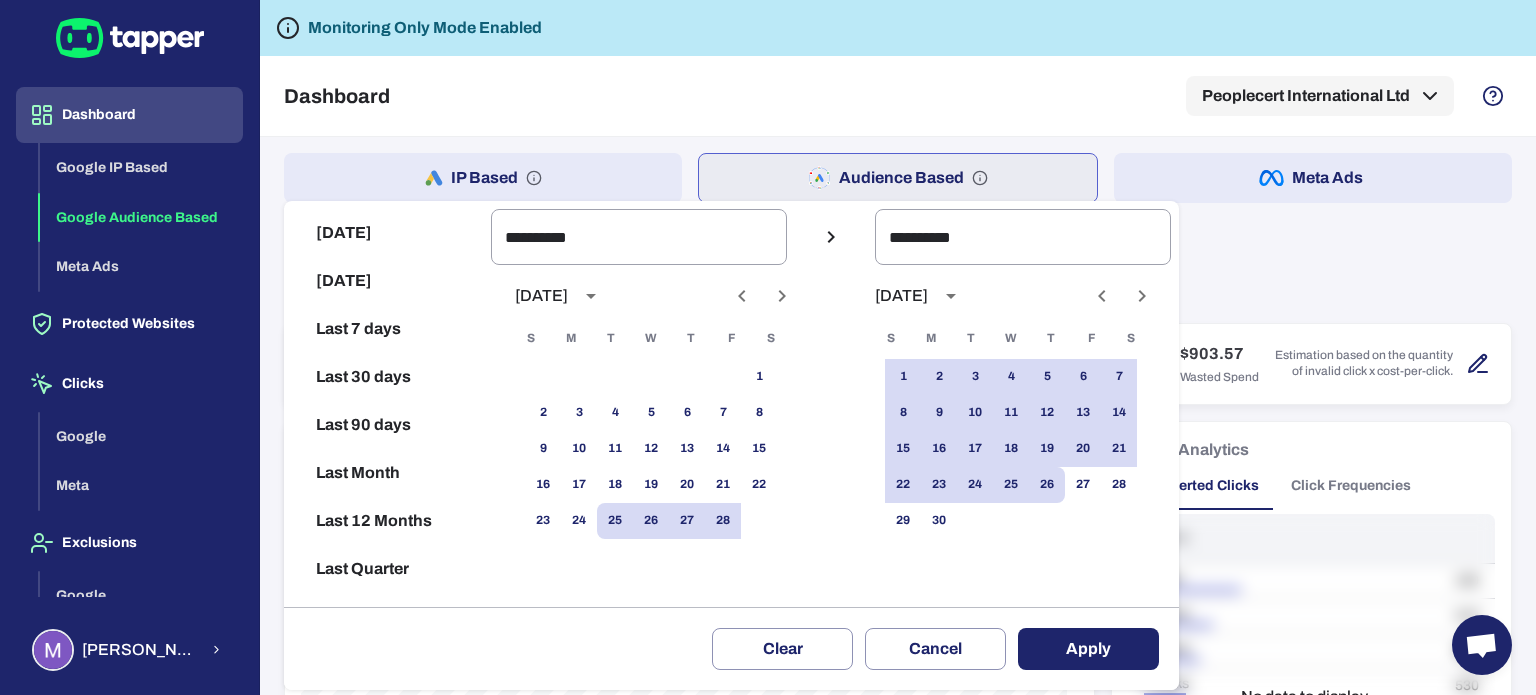 click on "Apply" at bounding box center [1088, 649] 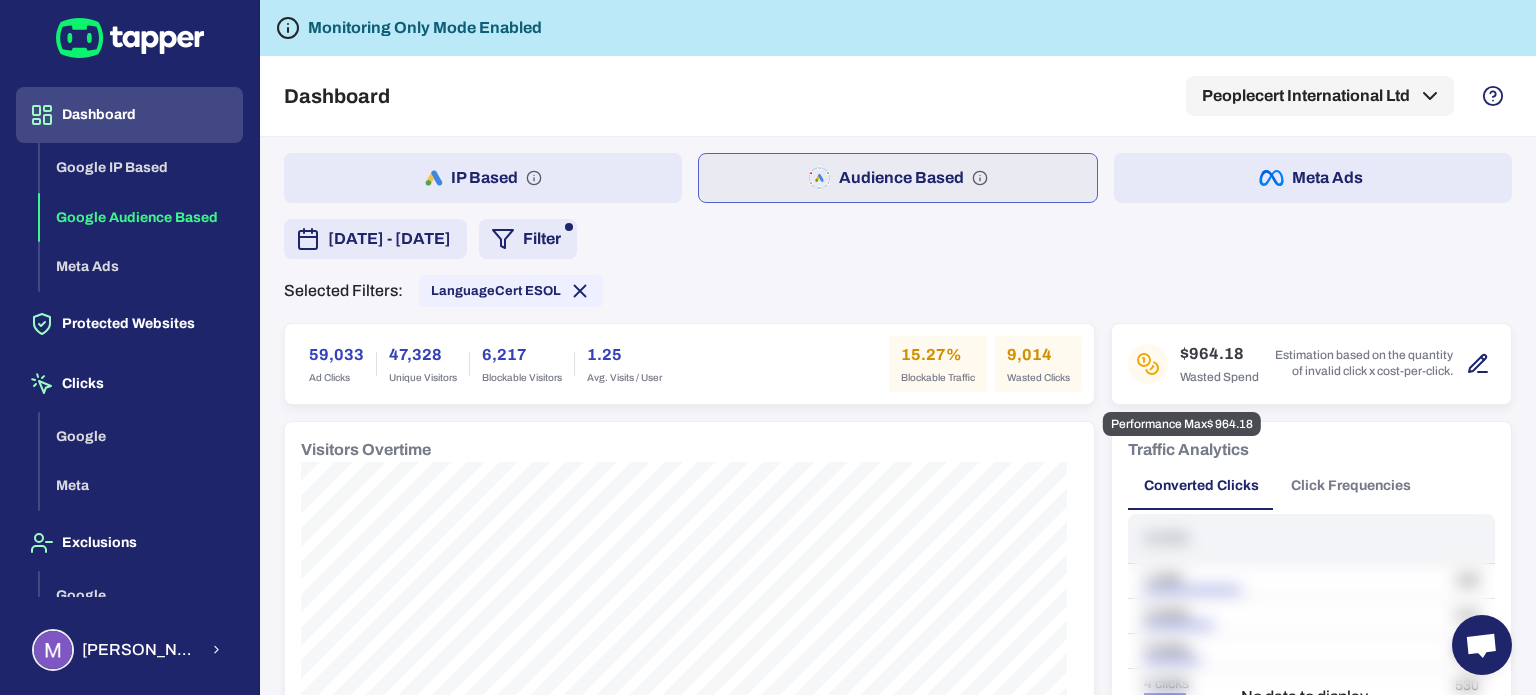 click 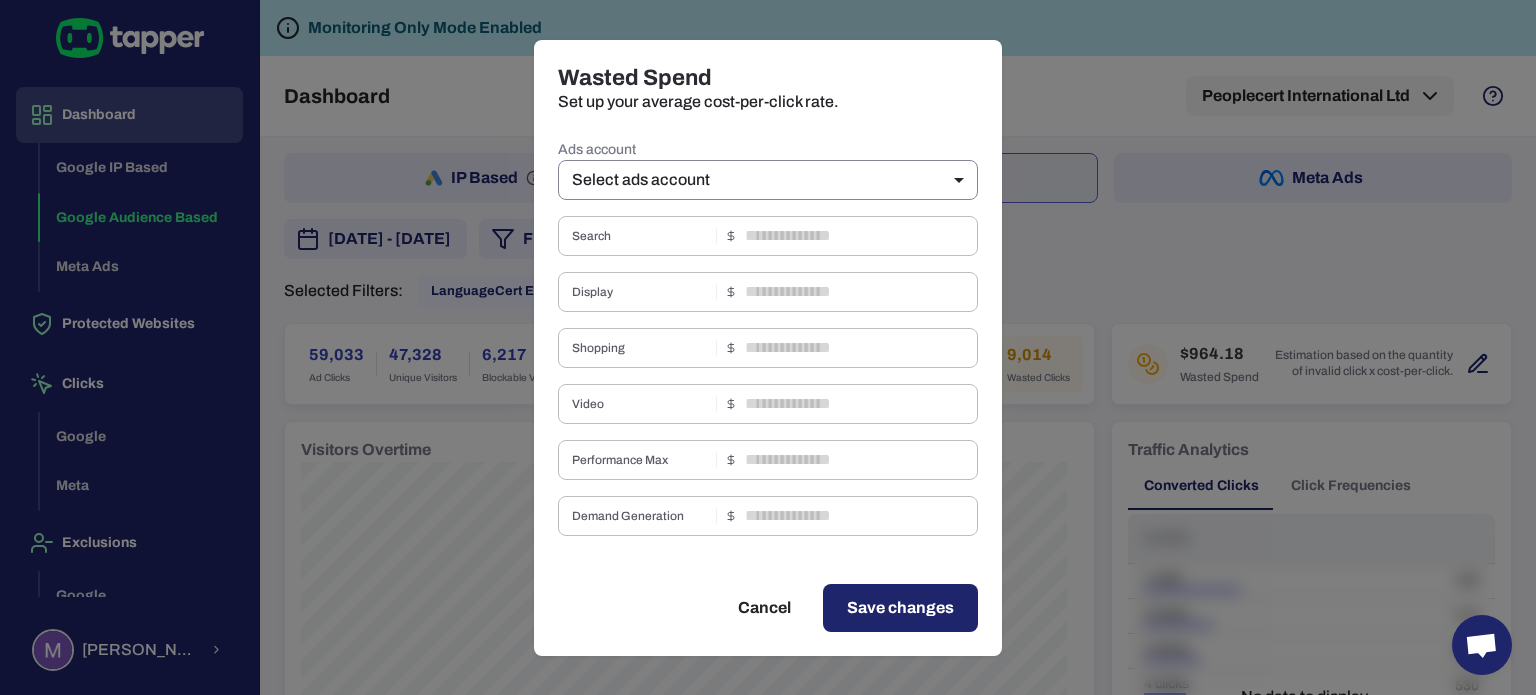click on "Dashboard Google IP Based Google Audience Based Meta Ads Protected Websites Clicks Google Meta Exclusions Google Meta [PERSON_NAME] Monitoring Only Mode Enabled Dashboard Peoplecert International Ltd IP Based Audience Based Meta Ads [DATE] - [DATE] Filter Selected Filters: LanguageCert ESOL 59,033 Ad Clicks 47,328 Unique Visitors 6,217 Blockable Visitors 1.25 Avg. Visits / User 15.27% Blockable Traffic 9,014 Wasted Clicks $964.18 Wasted Spend Estimation based on the quantity of invalid click x cost-per-click. Visitors Overtime Traffic Analytics Converted Clicks Click Frequencies Clicks 1 click 100 2 clicks 410 3 clicks 50 4 clicks 530 5 clicks 36 1 No data to display... Track Conversion 1857 Conversions 232.13 Conversion / Day 18.93% Conversion Rate Conversion Analysis No data to display... Invalid Traffic Type 6,459 Aborted Ad Click 4556 /  71% Threat 1339 /  21% Ad Click Limit Exceeded 257 /  4% Data Center 131 /  2% Bounced 71 /  1% Bot 58 /  1% Suspicious Device 33 /  1% 11 /  0%" at bounding box center (768, 347) 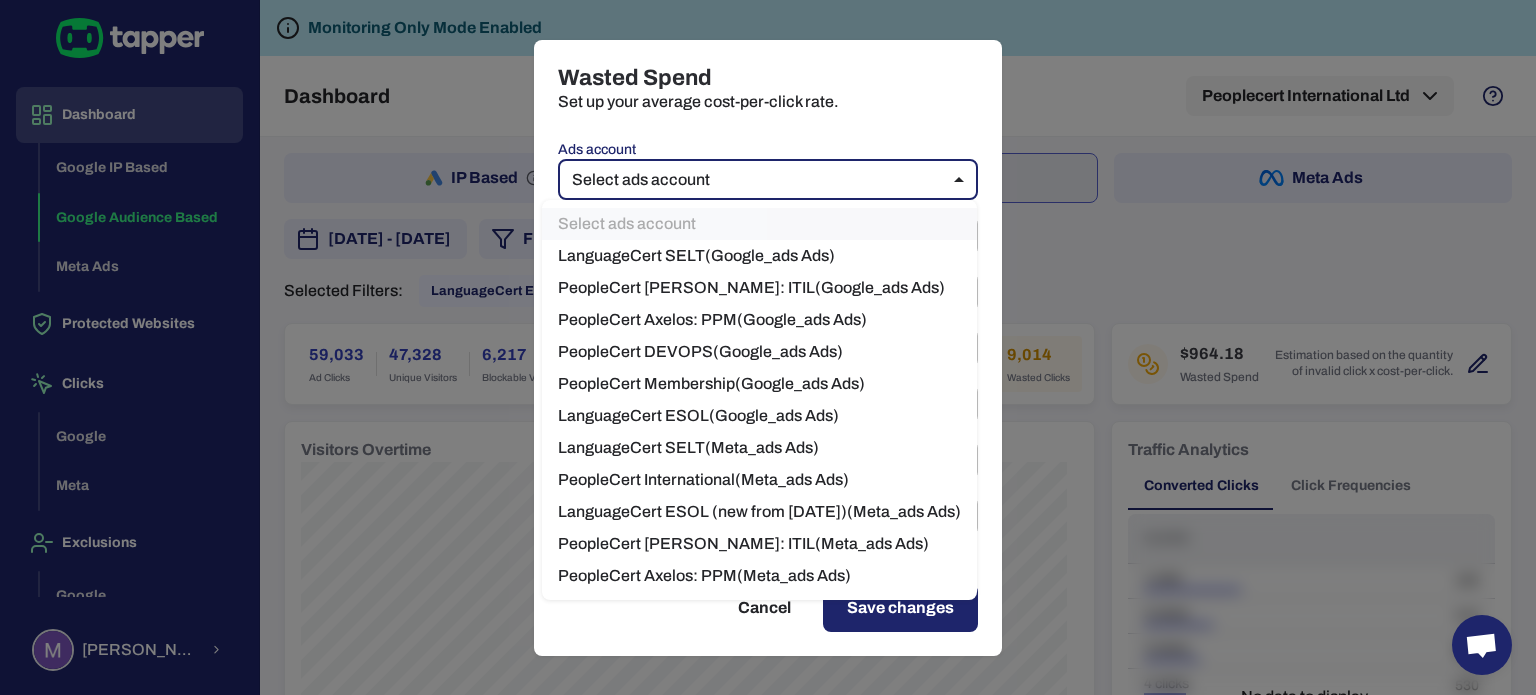 click on "LanguageCert ESOL  ( Google_ads   Ads)" at bounding box center (759, 416) 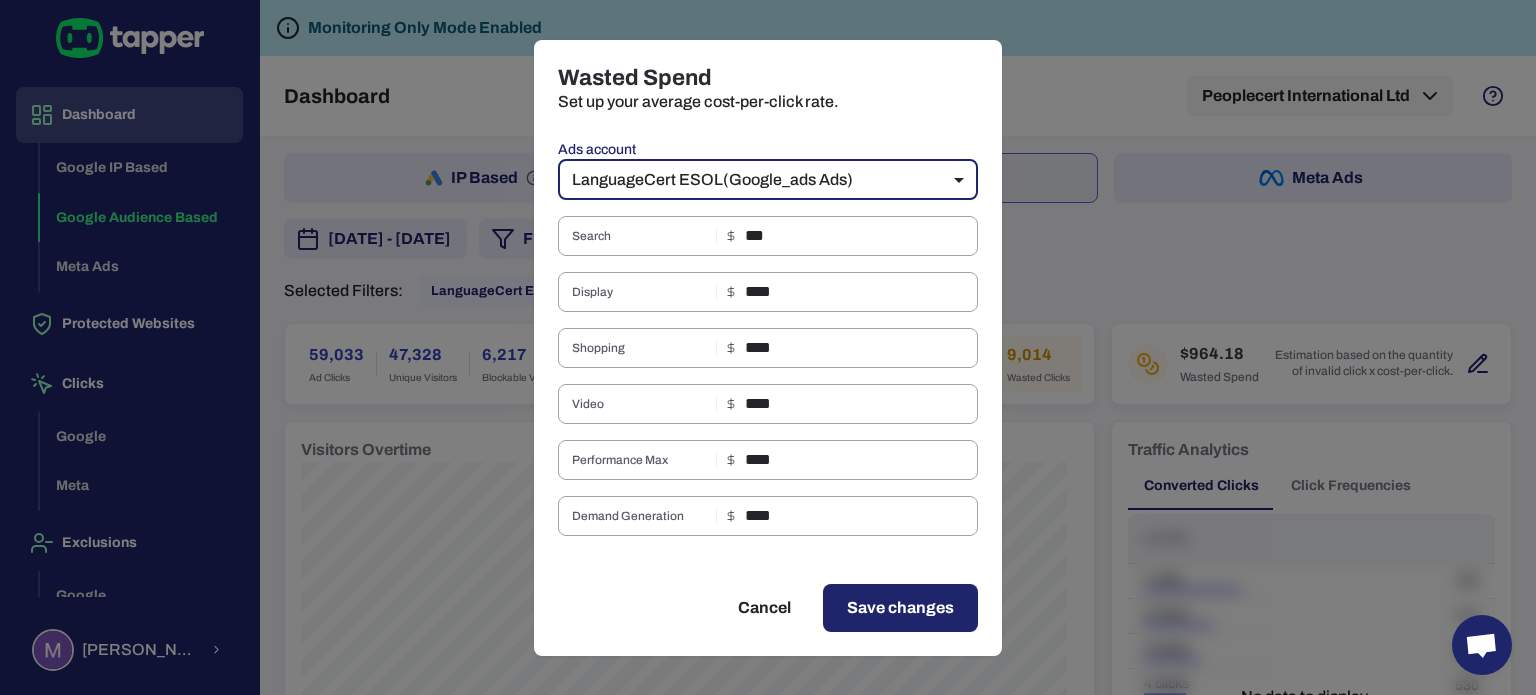 drag, startPoint x: 880, startPoint y: 599, endPoint x: 899, endPoint y: 585, distance: 23.600847 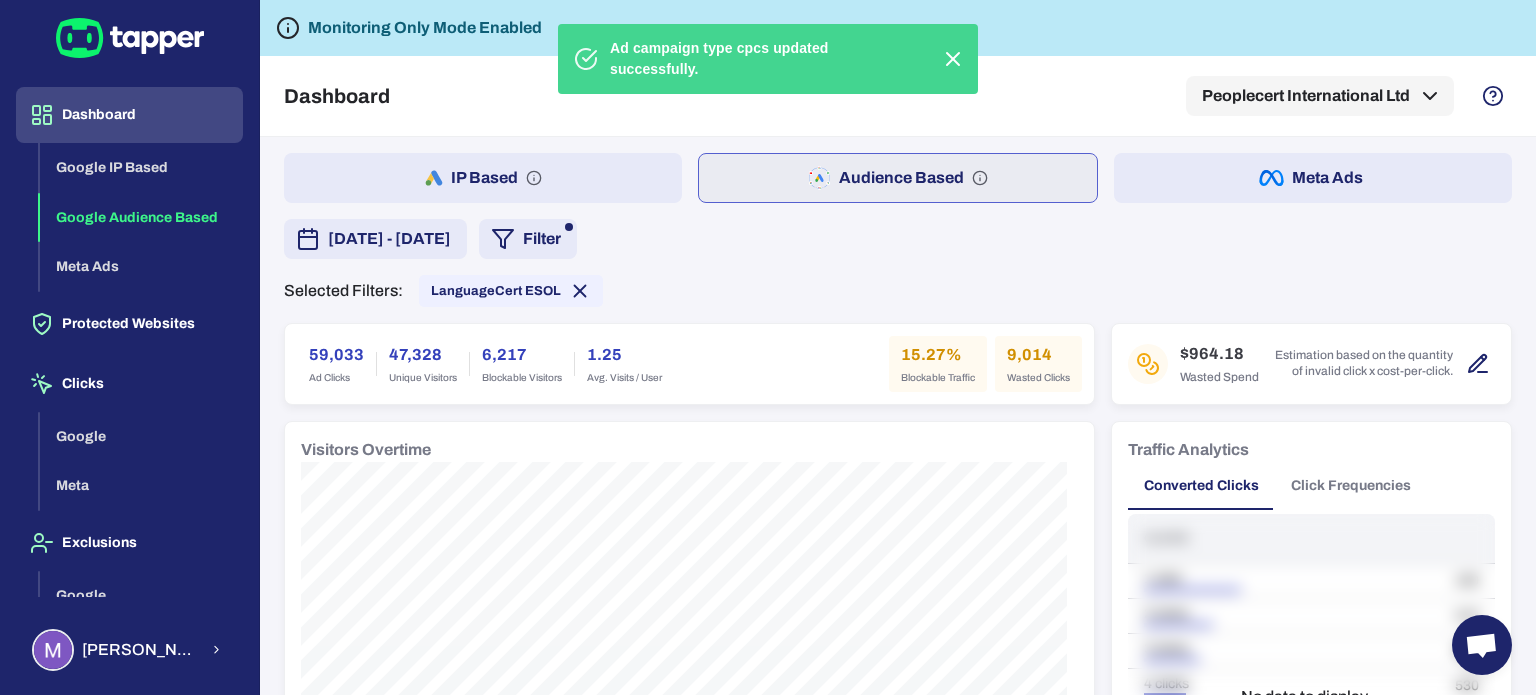 click on "[DATE] - [DATE] Filter" at bounding box center (898, 239) 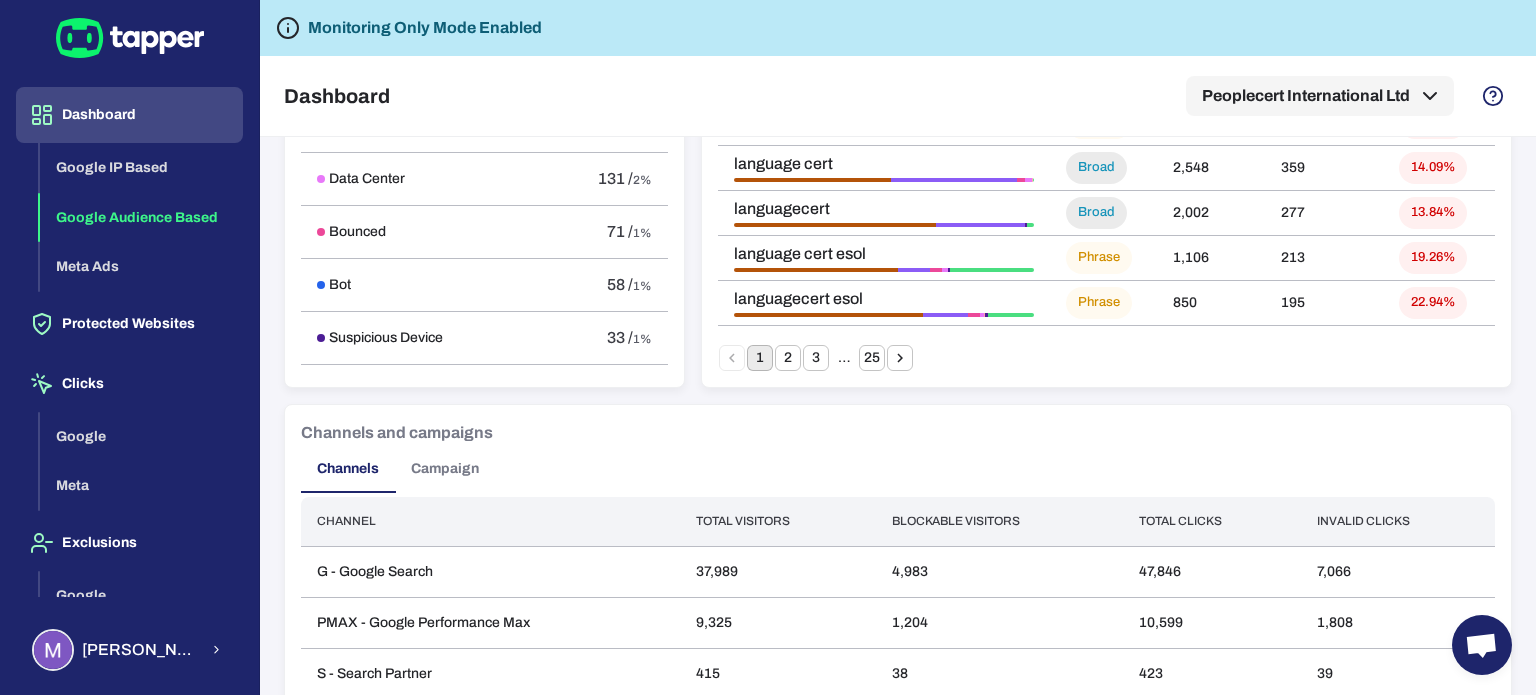 scroll, scrollTop: 1565, scrollLeft: 0, axis: vertical 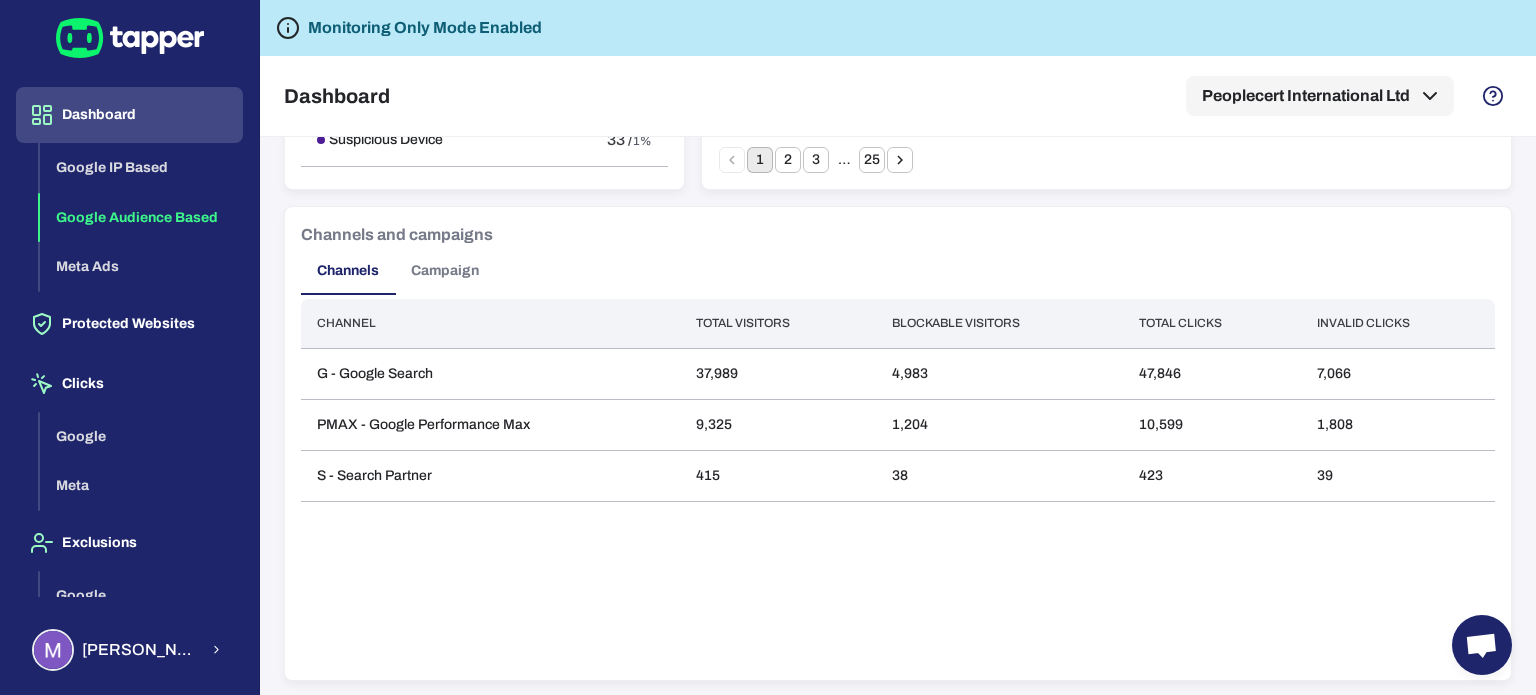 click on "Campaign" at bounding box center (445, 271) 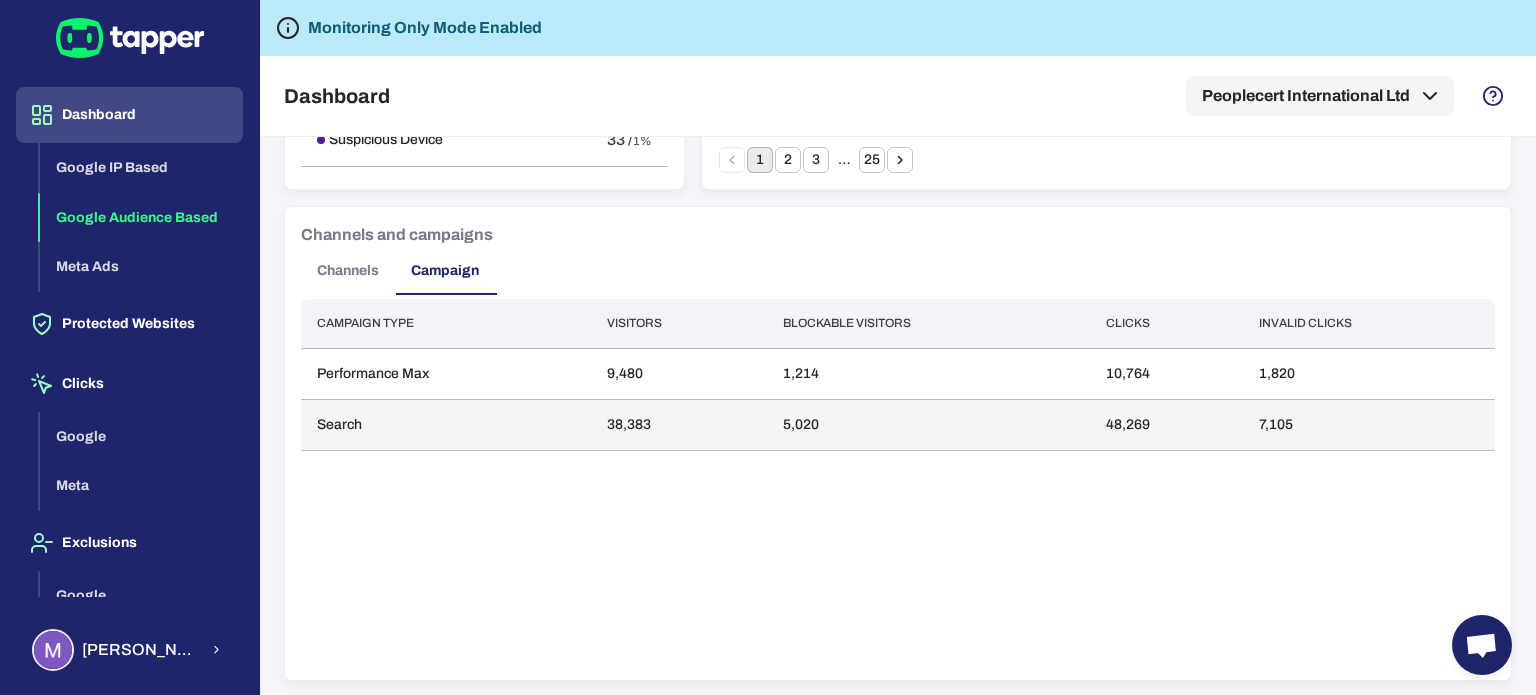 click on "7,105" at bounding box center [1369, 424] 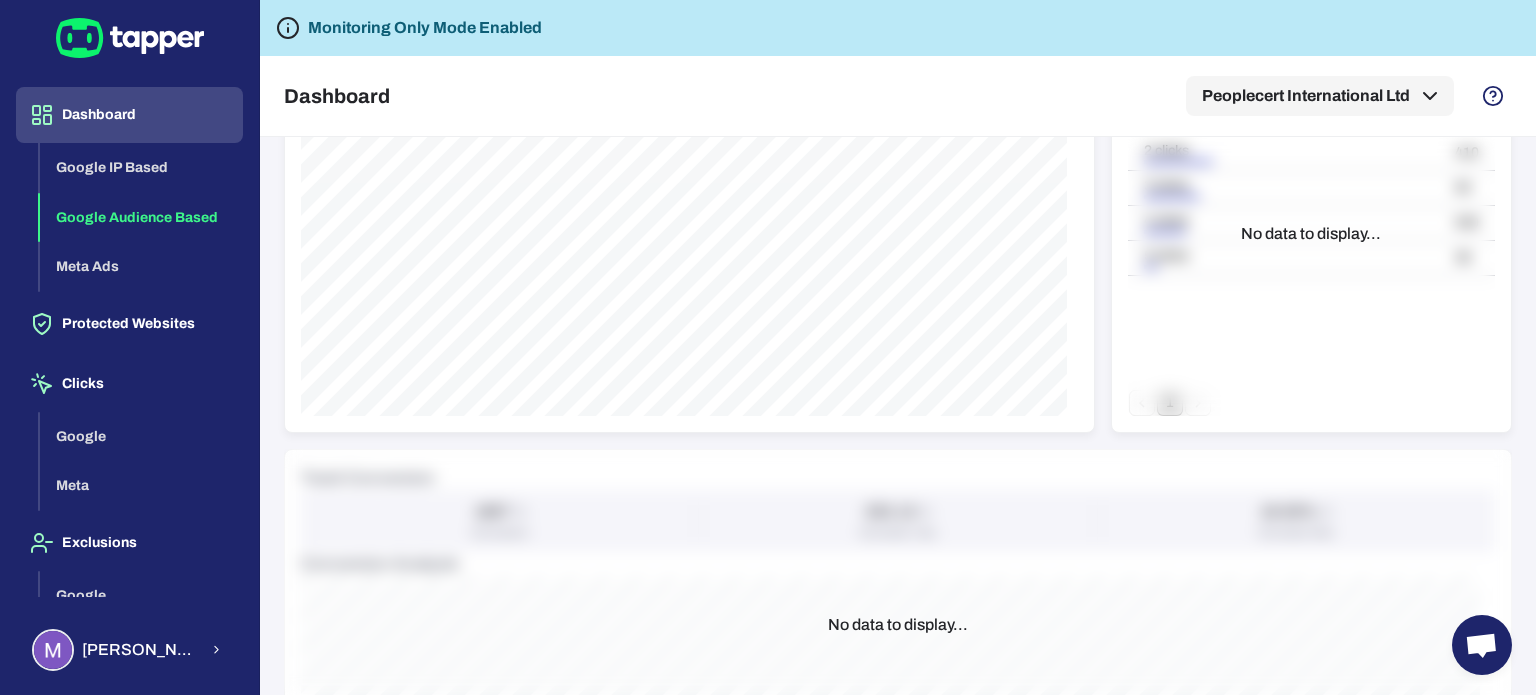 scroll, scrollTop: 1565, scrollLeft: 0, axis: vertical 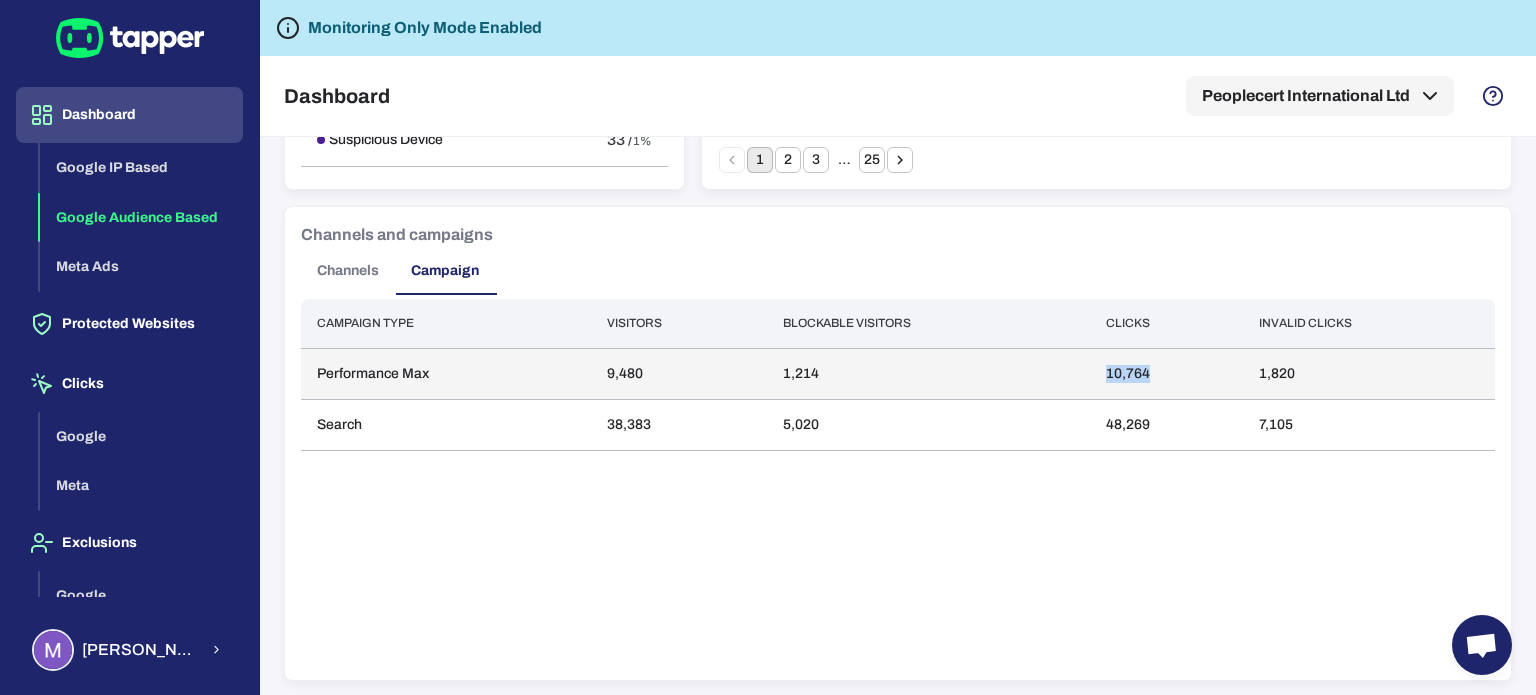 drag, startPoint x: 1076, startPoint y: 365, endPoint x: 1162, endPoint y: 365, distance: 86 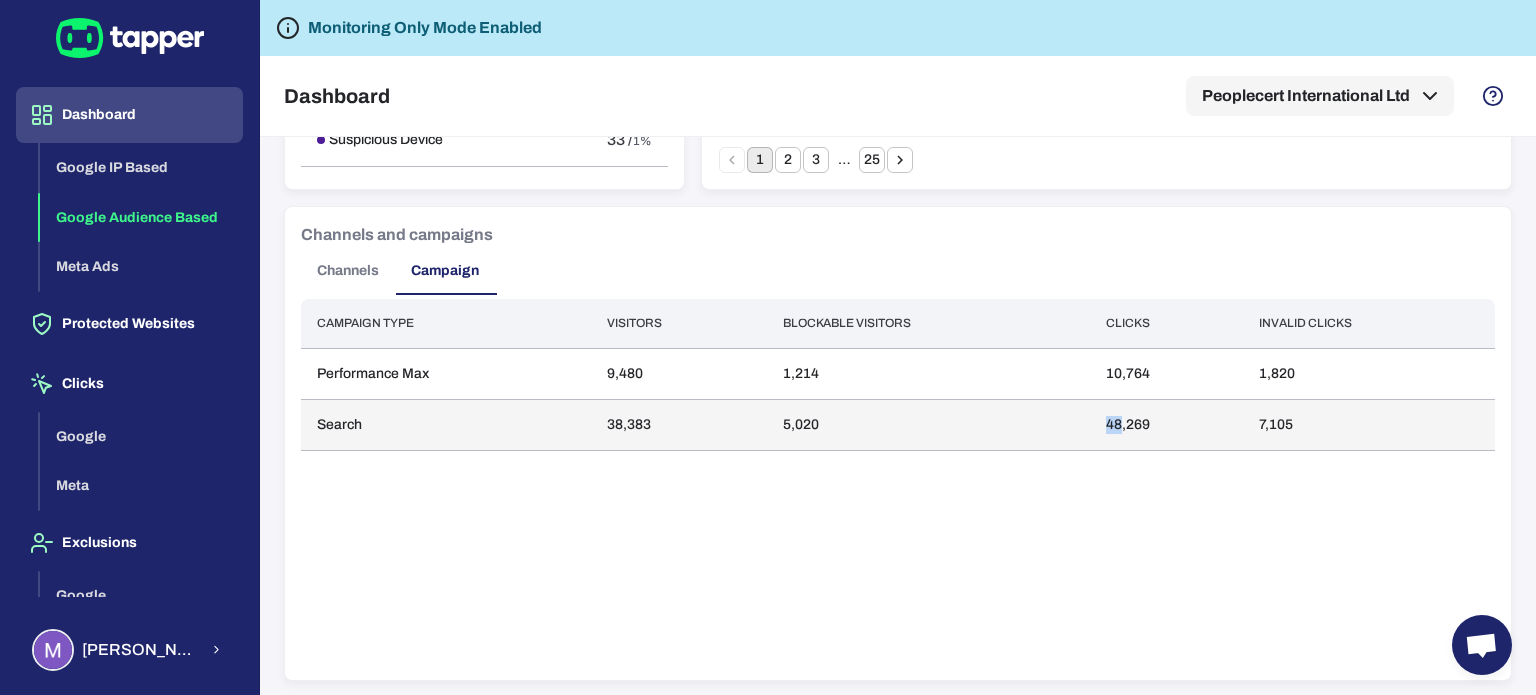 drag, startPoint x: 1098, startPoint y: 426, endPoint x: 1113, endPoint y: 423, distance: 15.297058 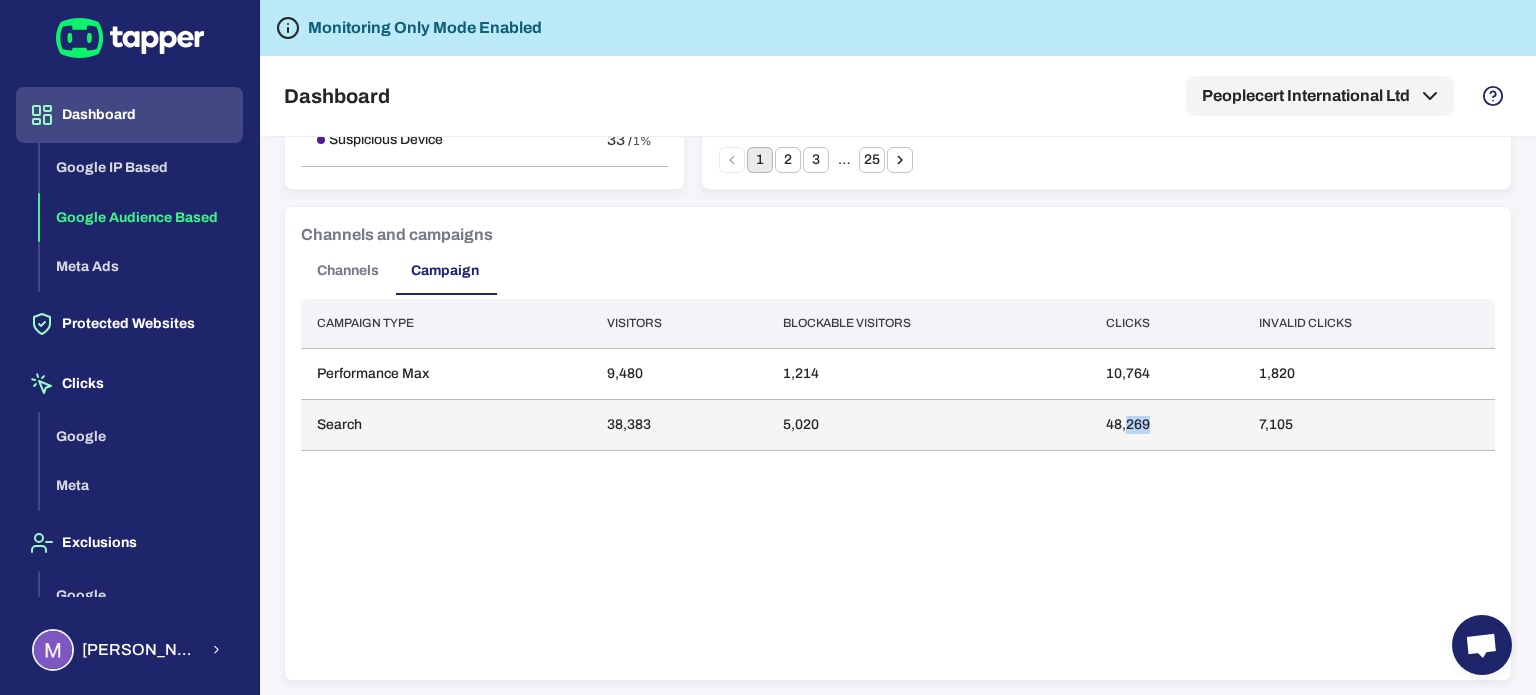drag, startPoint x: 1117, startPoint y: 419, endPoint x: 1143, endPoint y: 419, distance: 26 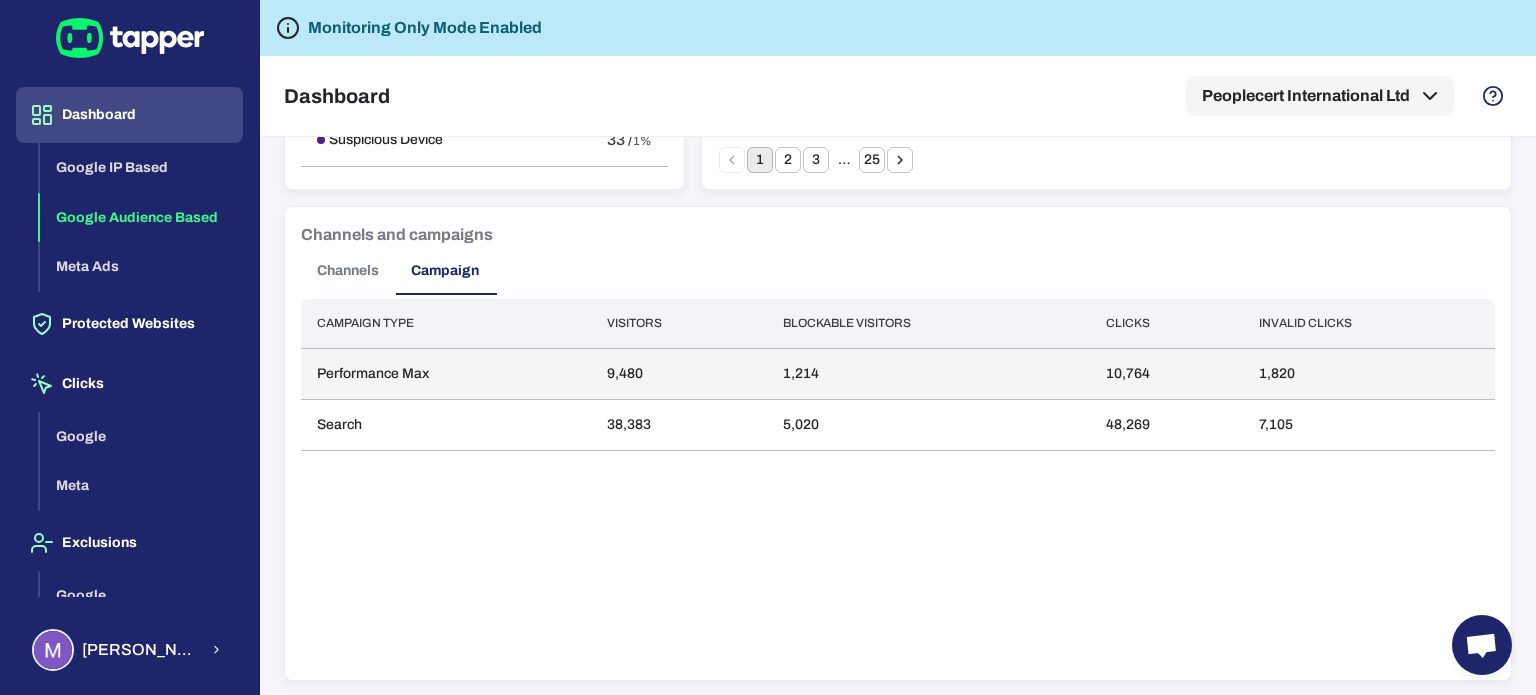 click on "10,764" at bounding box center (1166, 373) 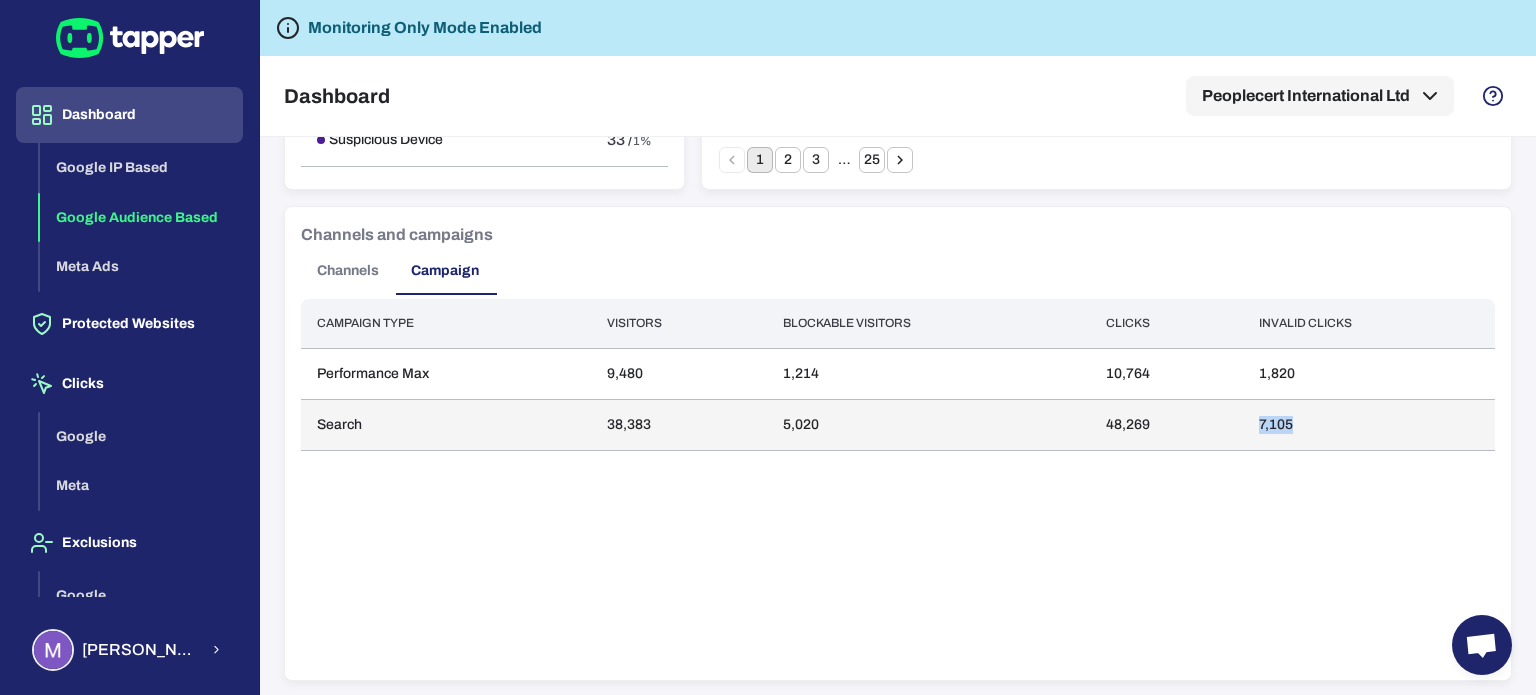 drag, startPoint x: 1228, startPoint y: 426, endPoint x: 1296, endPoint y: 425, distance: 68.007355 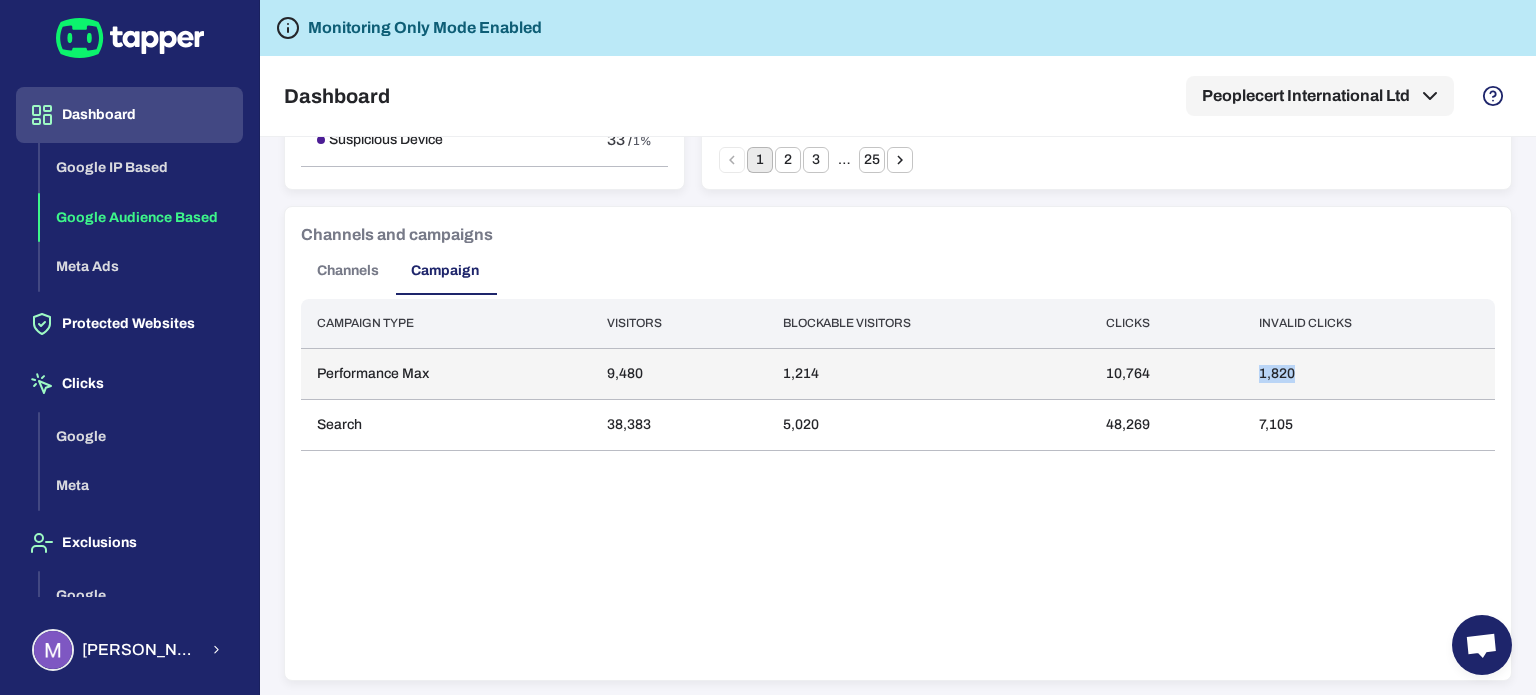 drag, startPoint x: 1239, startPoint y: 370, endPoint x: 1328, endPoint y: 368, distance: 89.02247 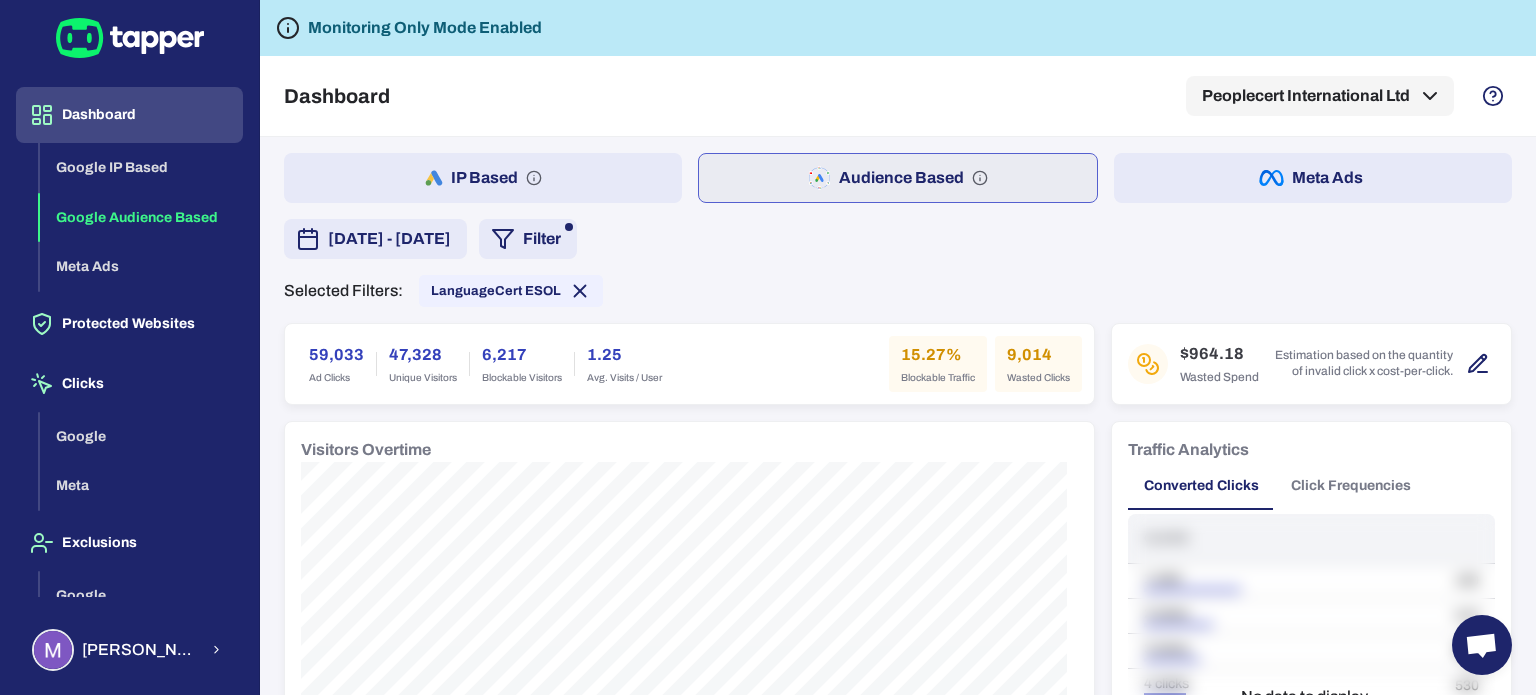 scroll, scrollTop: 0, scrollLeft: 0, axis: both 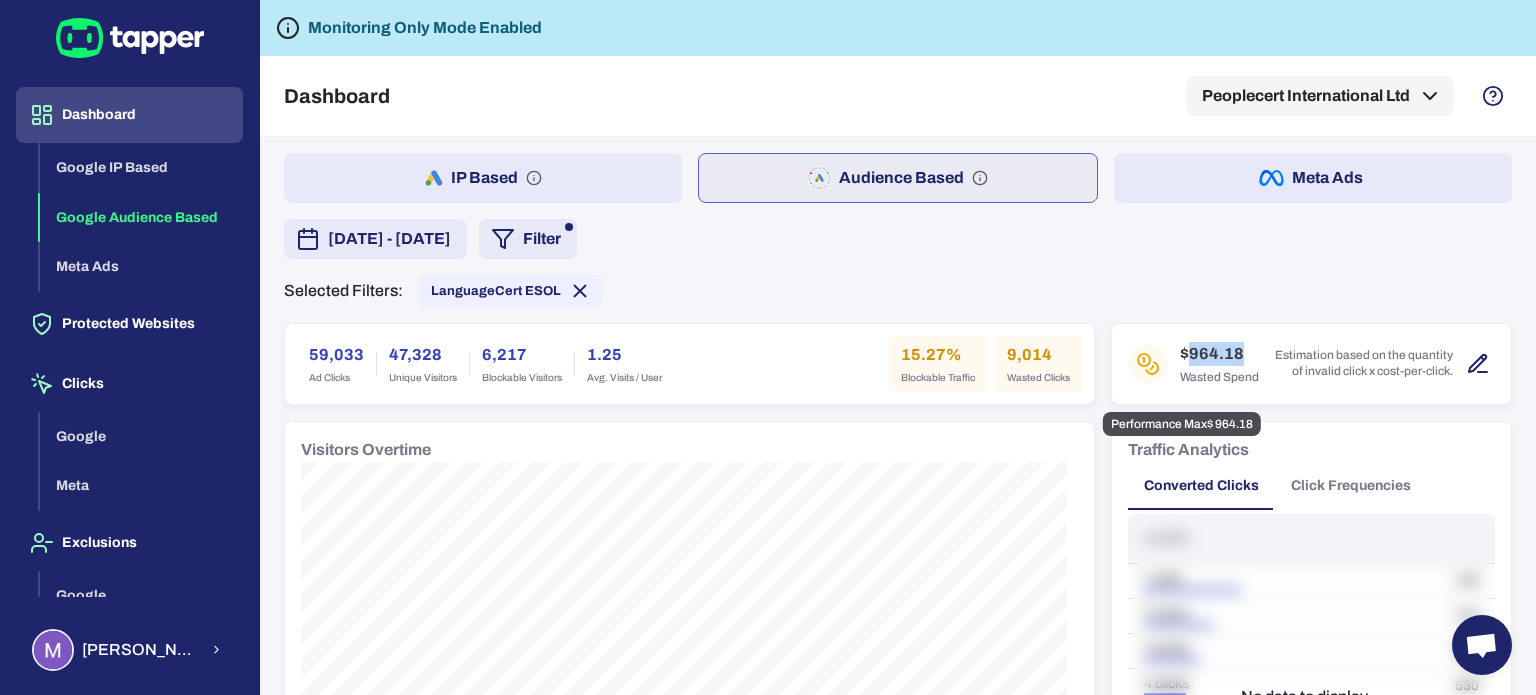 drag, startPoint x: 1180, startPoint y: 350, endPoint x: 1233, endPoint y: 350, distance: 53 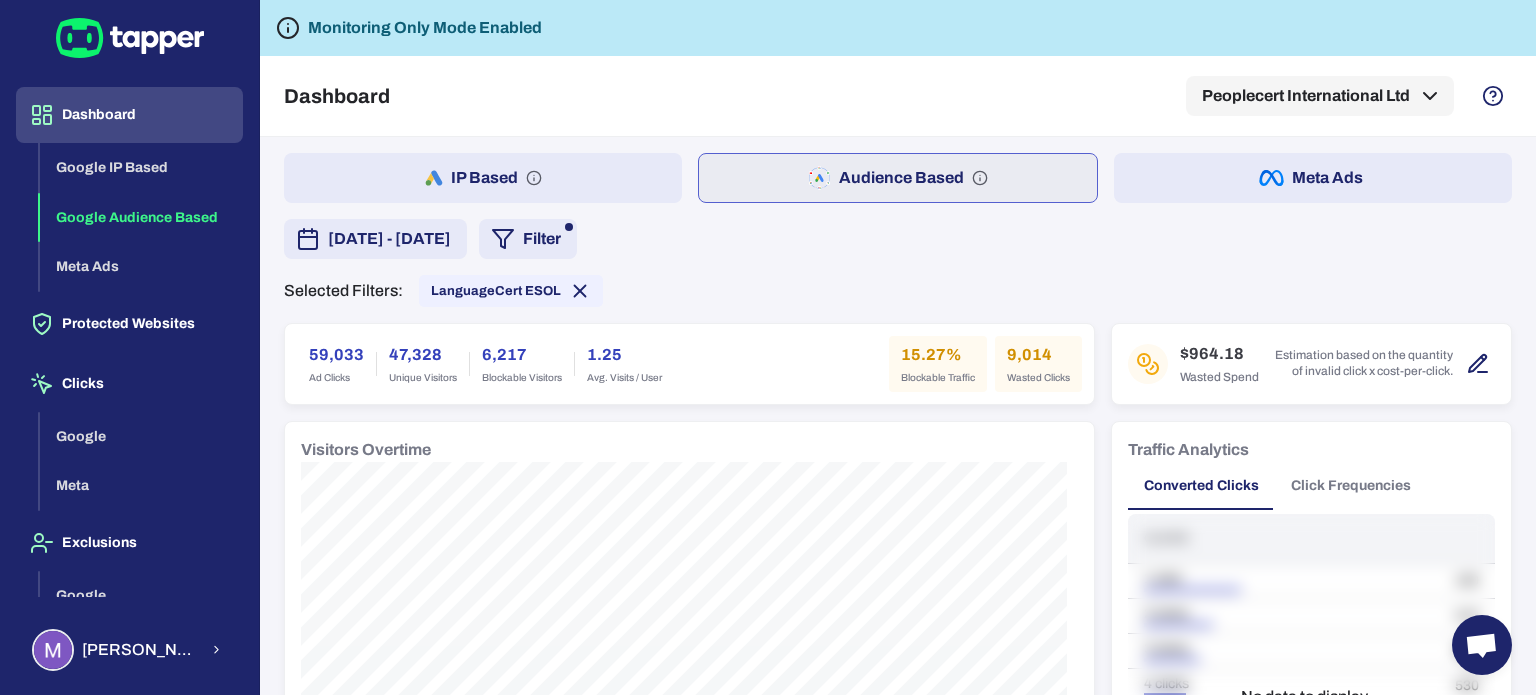 click on "[DATE] - [DATE] Filter Selected Filters: LanguageCert ESOL" at bounding box center (898, 263) 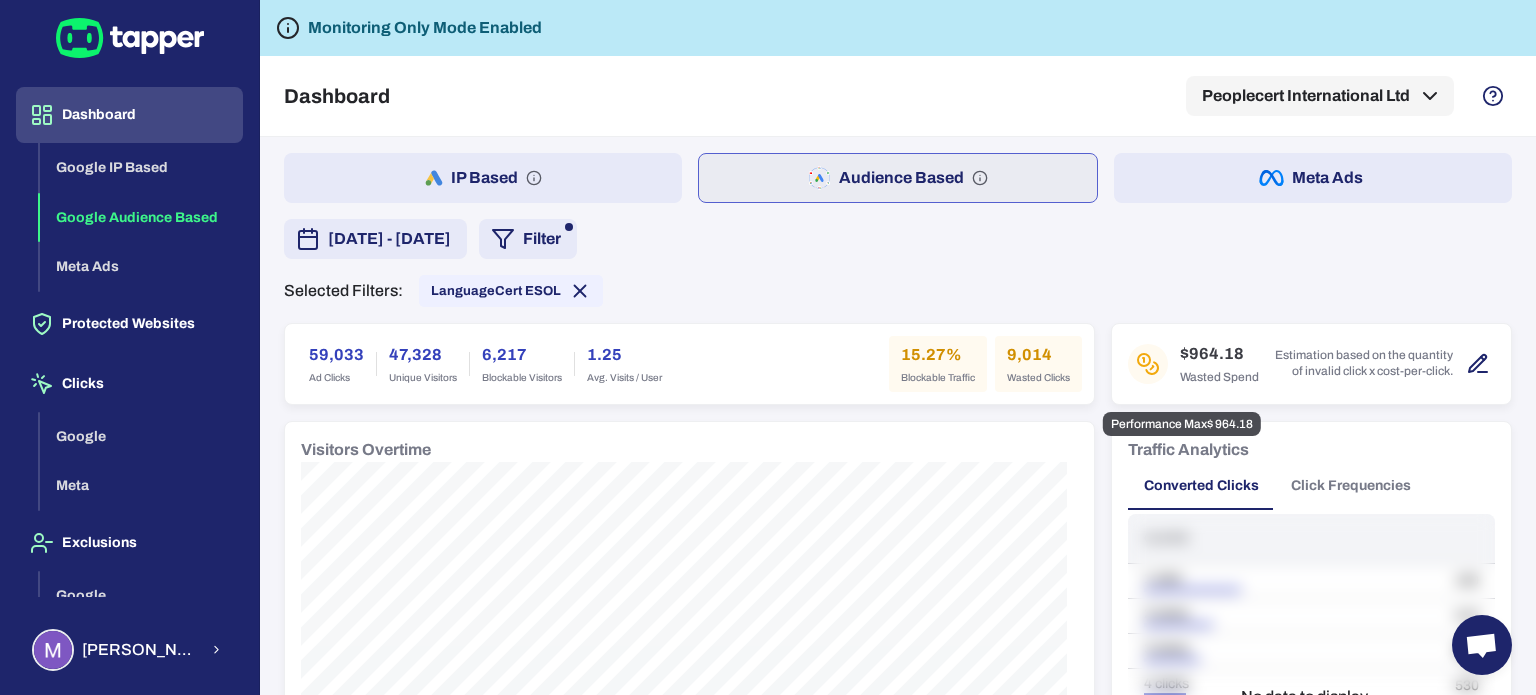 click 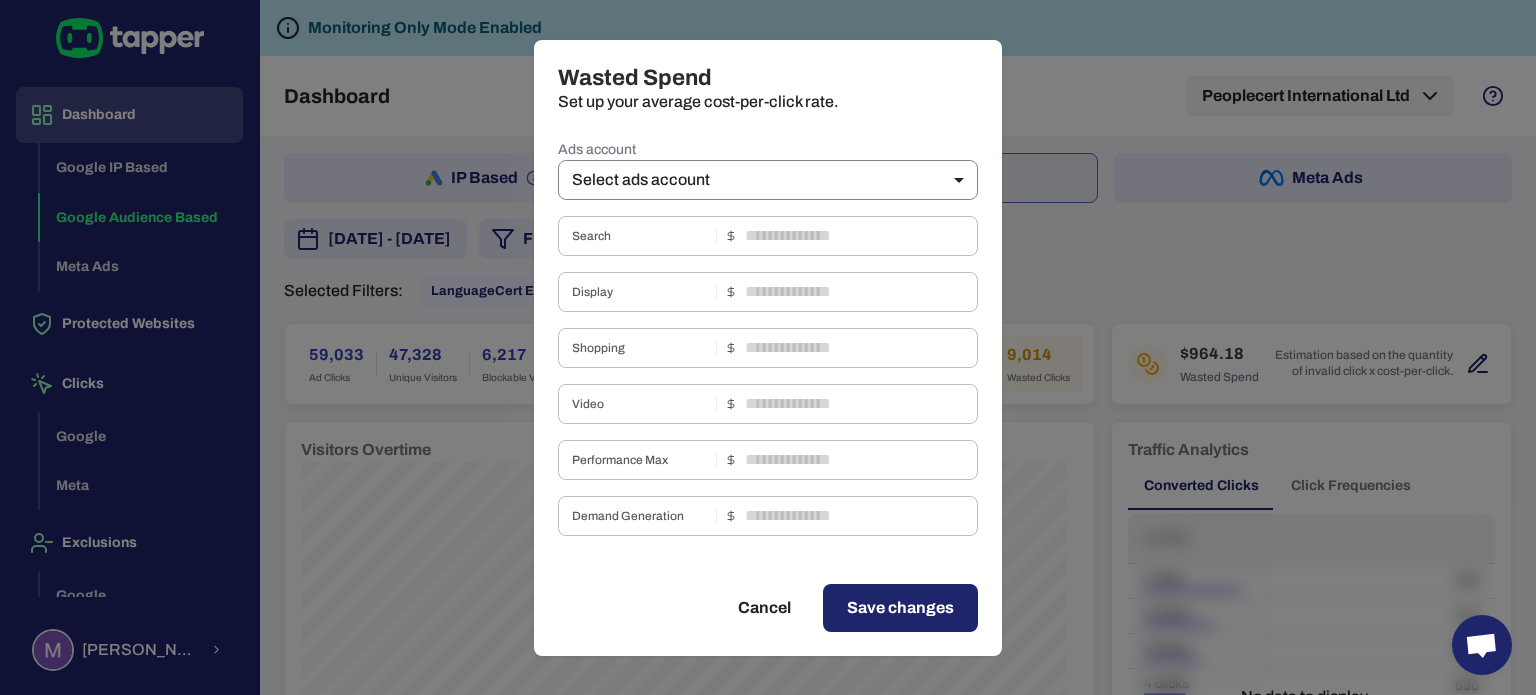 click on "Dashboard Google IP Based Google Audience Based Meta Ads Protected Websites Clicks Google Meta Exclusions Google Meta [PERSON_NAME] Monitoring Only Mode Enabled Dashboard Peoplecert International Ltd IP Based Audience Based Meta Ads [DATE] - [DATE] Filter Selected Filters: LanguageCert ESOL 59,033 Ad Clicks 47,328 Unique Visitors 6,217 Blockable Visitors 1.25 Avg. Visits / User 15.27% Blockable Traffic 9,014 Wasted Clicks $964.18 Wasted Spend Estimation based on the quantity of invalid click x cost-per-click. Visitors Overtime Traffic Analytics Converted Clicks Click Frequencies Clicks 1 click 100 2 clicks 410 3 clicks 50 4 clicks 530 5 clicks 36 1 No data to display... Track Conversion 1857 Conversions 232.13 Conversion / Day 18.93% Conversion Rate Conversion Analysis No data to display... Invalid Traffic Type 6,459 Aborted Ad Click 4556 /  71% Threat 1339 /  21% Ad Click Limit Exceeded 257 /  4% Data Center 131 /  2% Bounced 71 /  1% Bot 58 /  1% Suspicious Device 33 /  1% 11 /  0%" at bounding box center [768, 347] 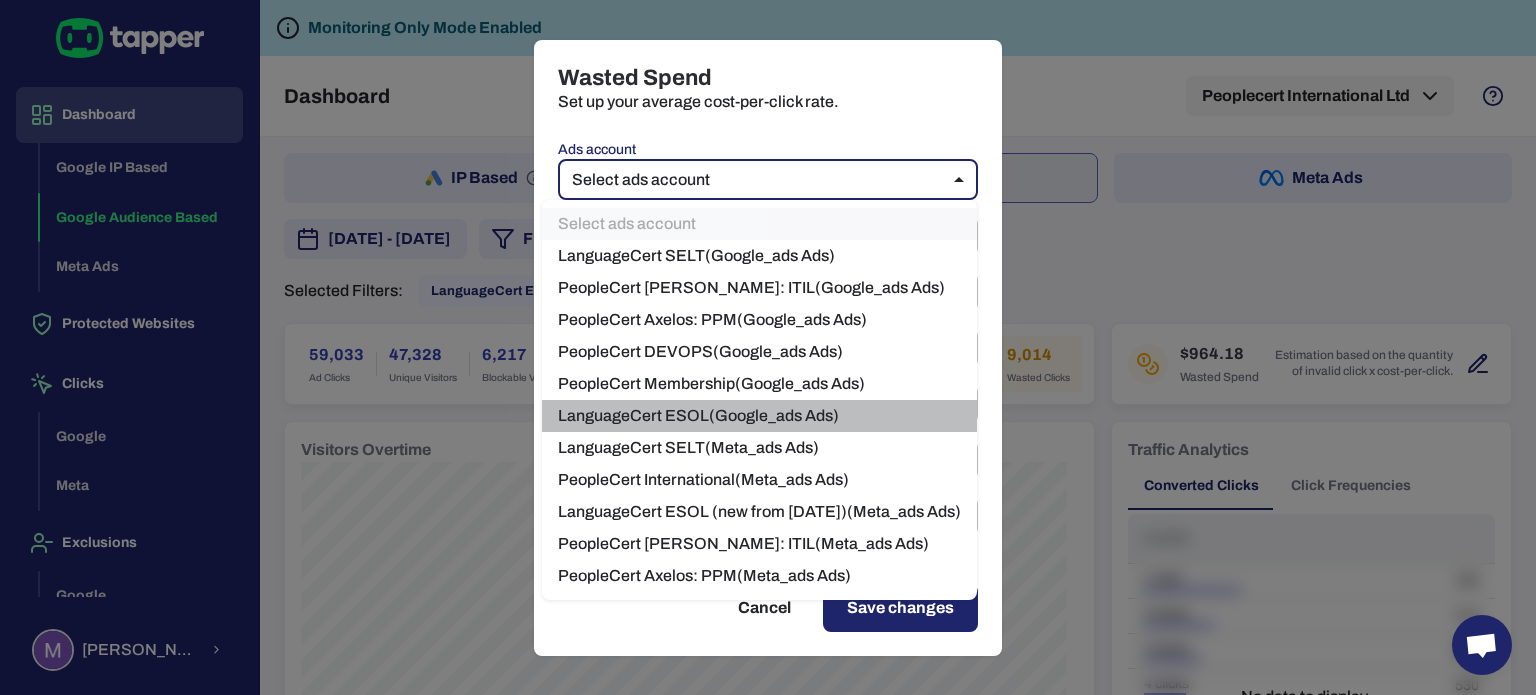 drag, startPoint x: 744, startPoint y: 419, endPoint x: 836, endPoint y: 487, distance: 114.402794 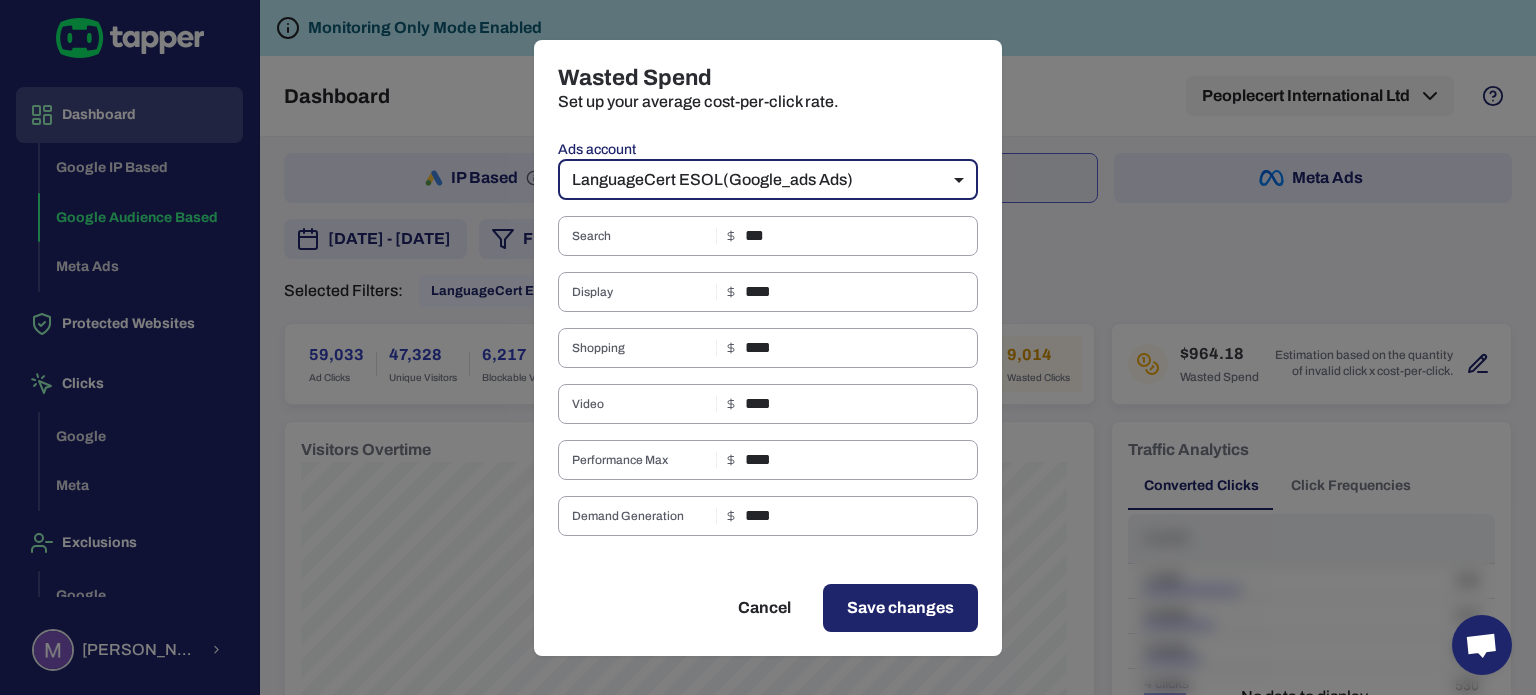 click on "Save changes" at bounding box center [900, 608] 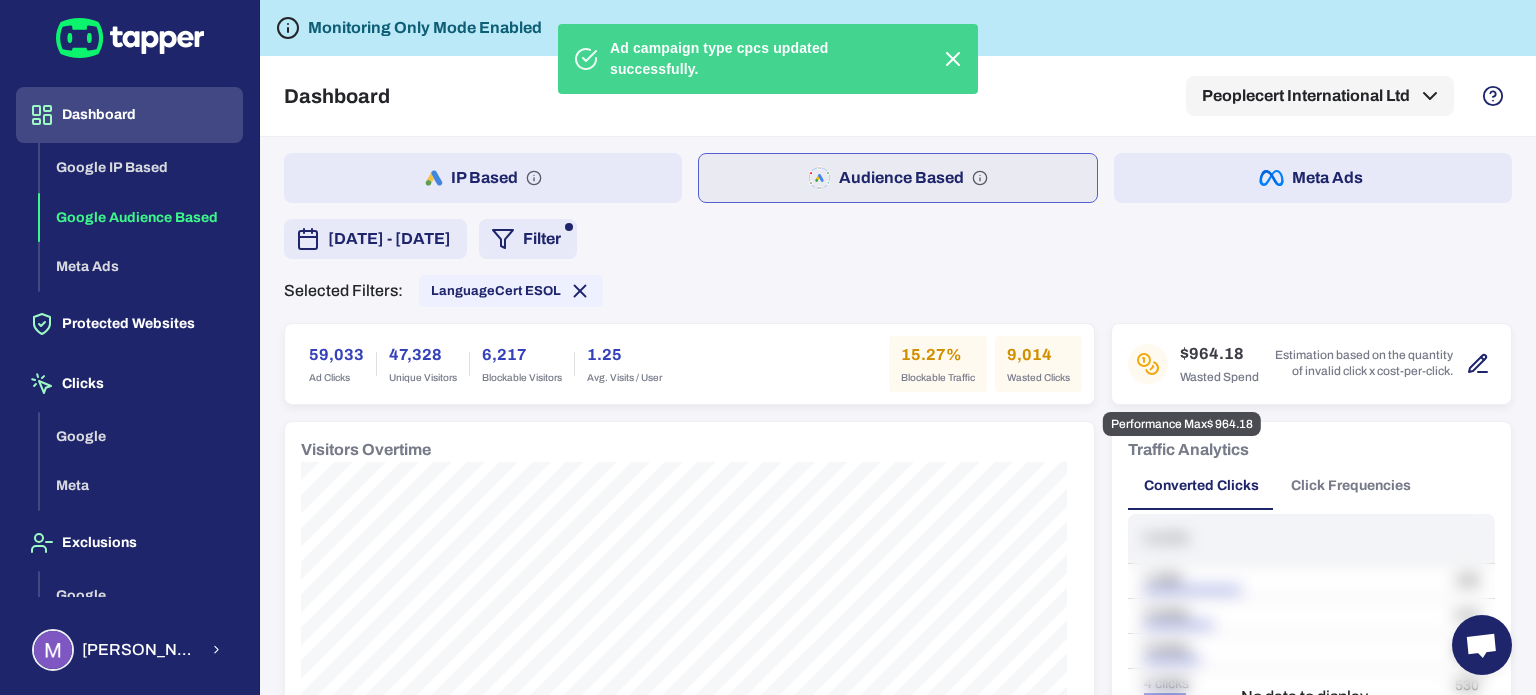 click 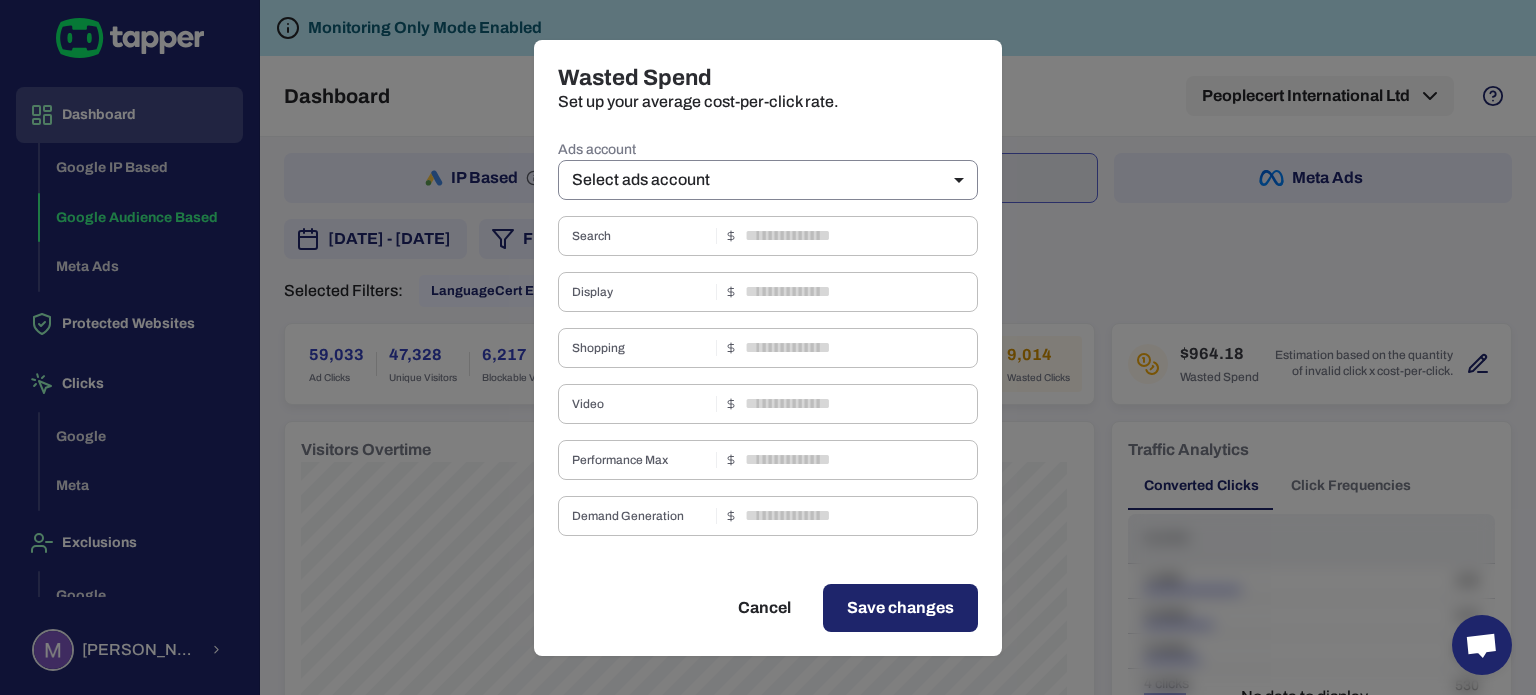 click on "Dashboard Google IP Based Google Audience Based Meta Ads Protected Websites Clicks Google Meta Exclusions Google Meta [PERSON_NAME] Monitoring Only Mode Enabled Dashboard Peoplecert International Ltd IP Based Audience Based Meta Ads [DATE] - [DATE] Filter Selected Filters: LanguageCert ESOL 59,033 Ad Clicks 47,328 Unique Visitors 6,217 Blockable Visitors 1.25 Avg. Visits / User 15.27% Blockable Traffic 9,014 Wasted Clicks $964.18 Wasted Spend Estimation based on the quantity of invalid click x cost-per-click. Visitors Overtime Traffic Analytics Converted Clicks Click Frequencies Clicks 1 click 100 2 clicks 410 3 clicks 50 4 clicks 530 5 clicks 36 1 No data to display... Track Conversion 1857 Conversions 232.13 Conversion / Day 18.93% Conversion Rate Conversion Analysis No data to display... Invalid Traffic Type 6,459 Aborted Ad Click 4556 /  71% Threat 1339 /  21% Ad Click Limit Exceeded 257 /  4% Data Center 131 /  2% Bounced 71 /  1% Bot 58 /  1% Suspicious Device 33 /  1% 11 /  0%" at bounding box center [768, 347] 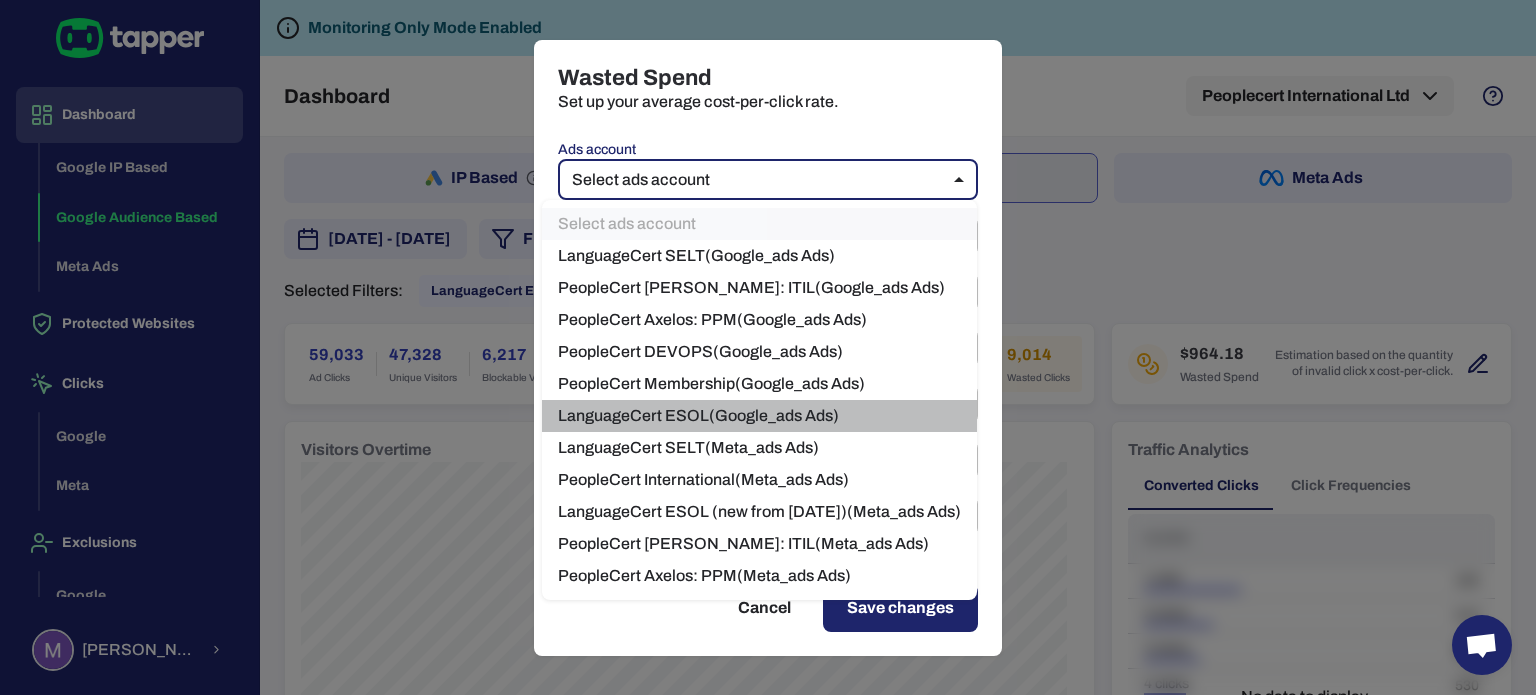 click on "LanguageCert ESOL  ( Google_ads   Ads)" at bounding box center (759, 416) 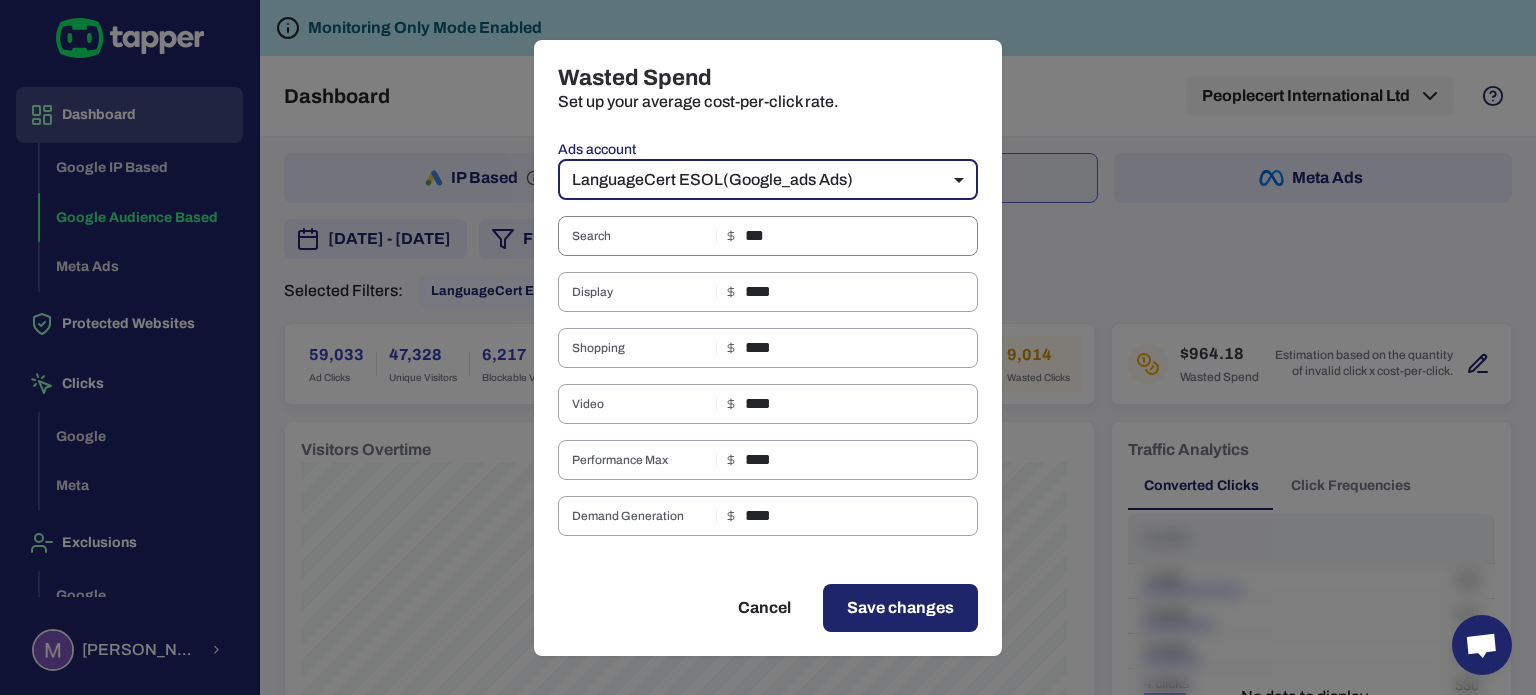 click on "***" at bounding box center [861, 236] 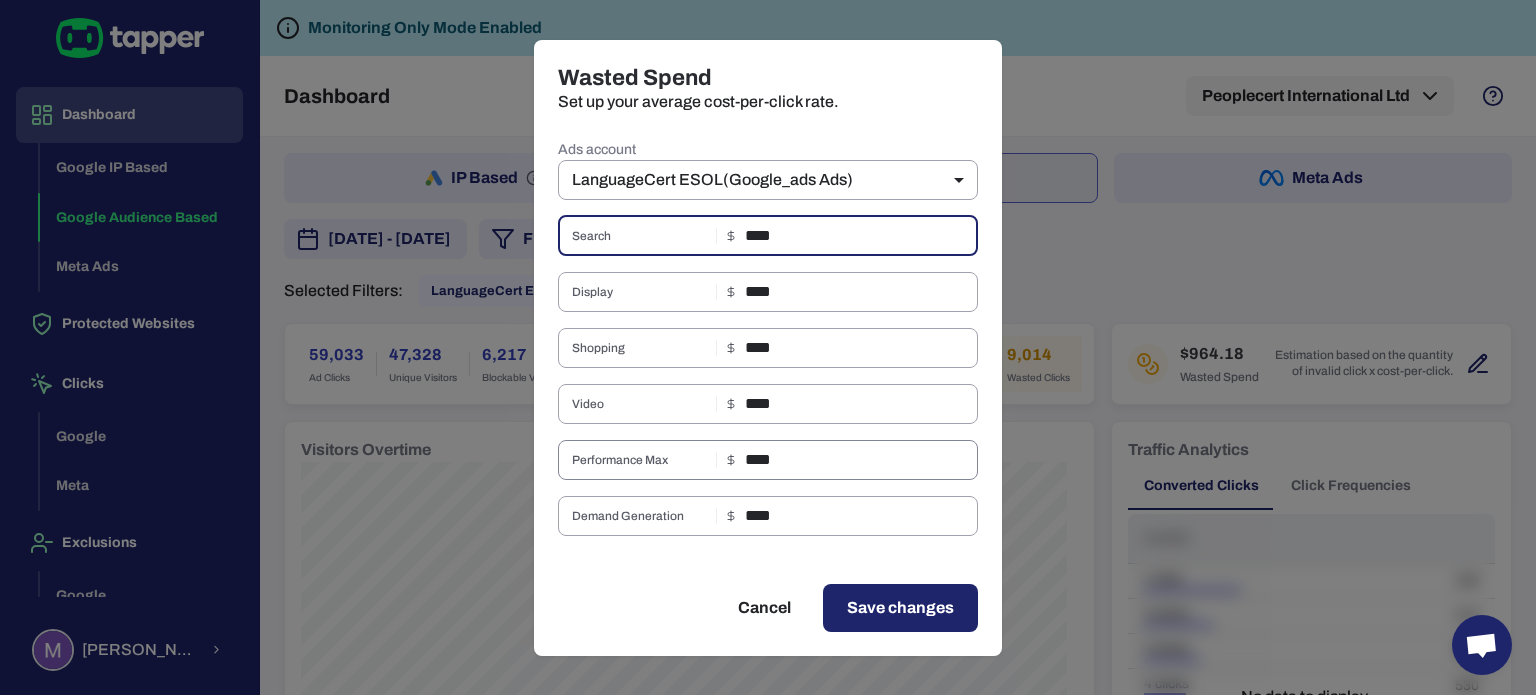 type on "****" 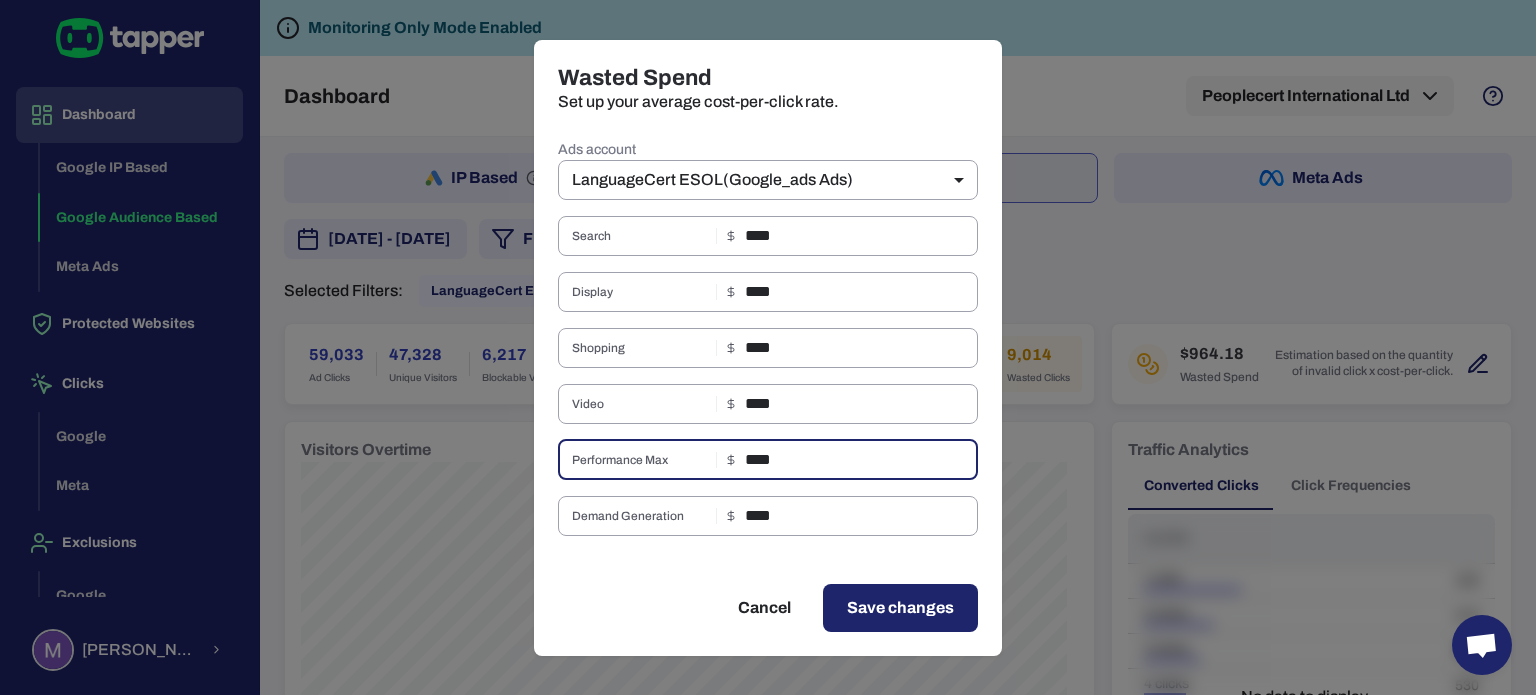 drag, startPoint x: 768, startPoint y: 455, endPoint x: 805, endPoint y: 455, distance: 37 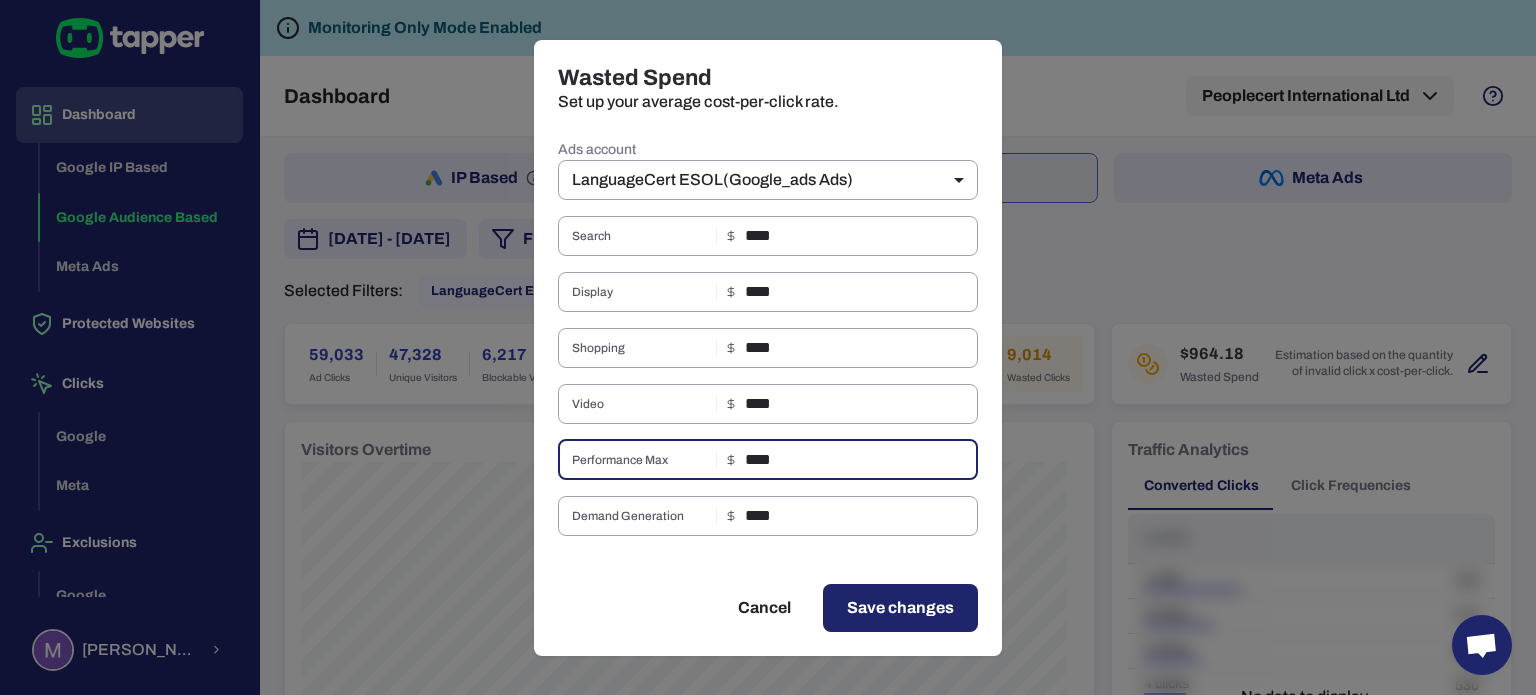 drag, startPoint x: 761, startPoint y: 455, endPoint x: 824, endPoint y: 467, distance: 64.132675 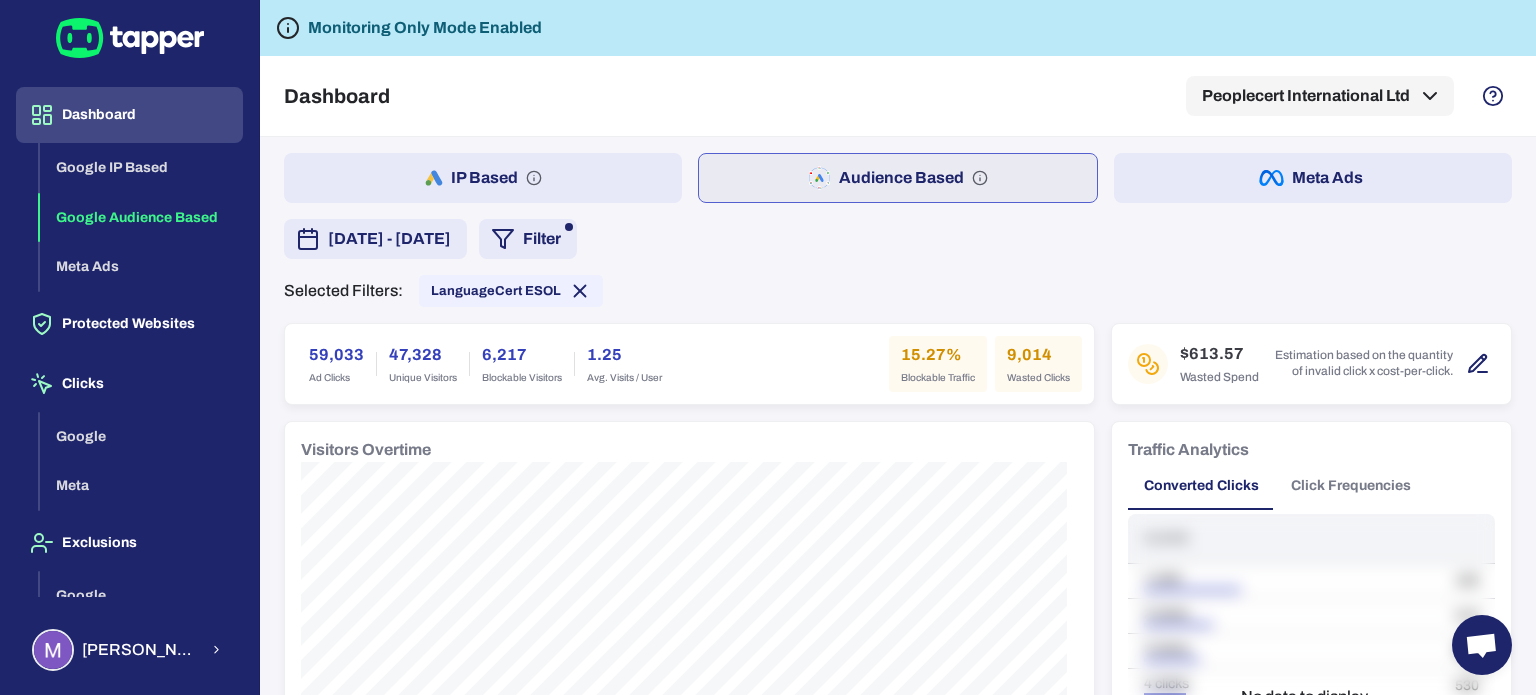 click on "Monitoring Only Mode Enabled" at bounding box center (898, 28) 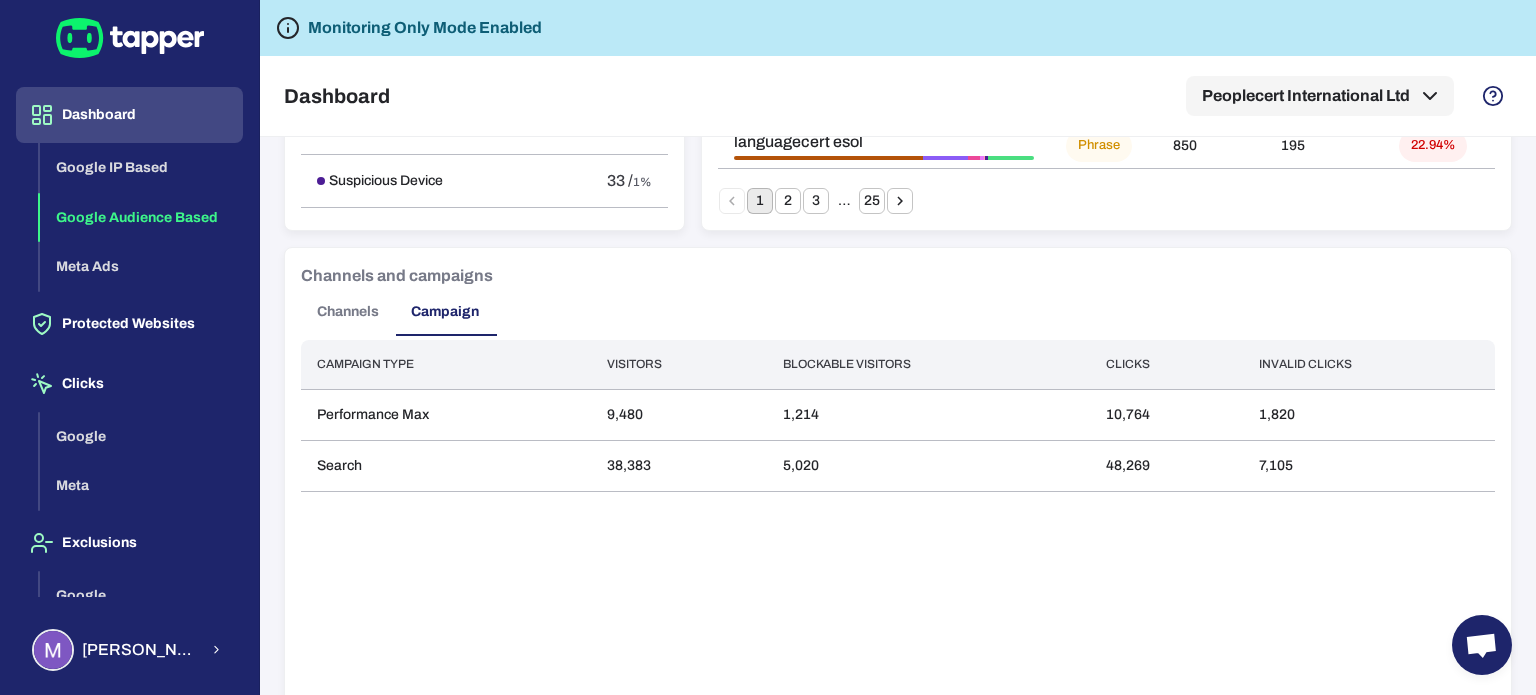 scroll, scrollTop: 1527, scrollLeft: 0, axis: vertical 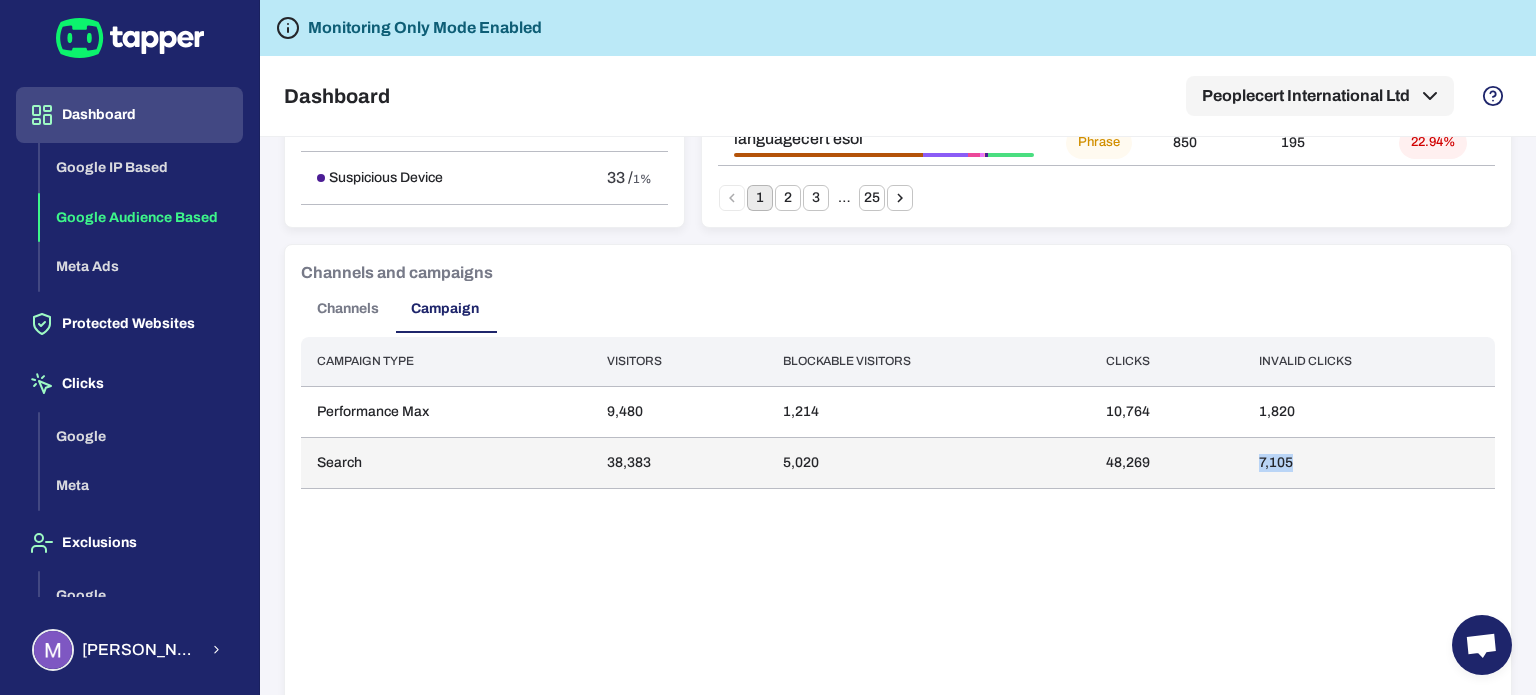 drag, startPoint x: 1242, startPoint y: 451, endPoint x: 1305, endPoint y: 450, distance: 63.007935 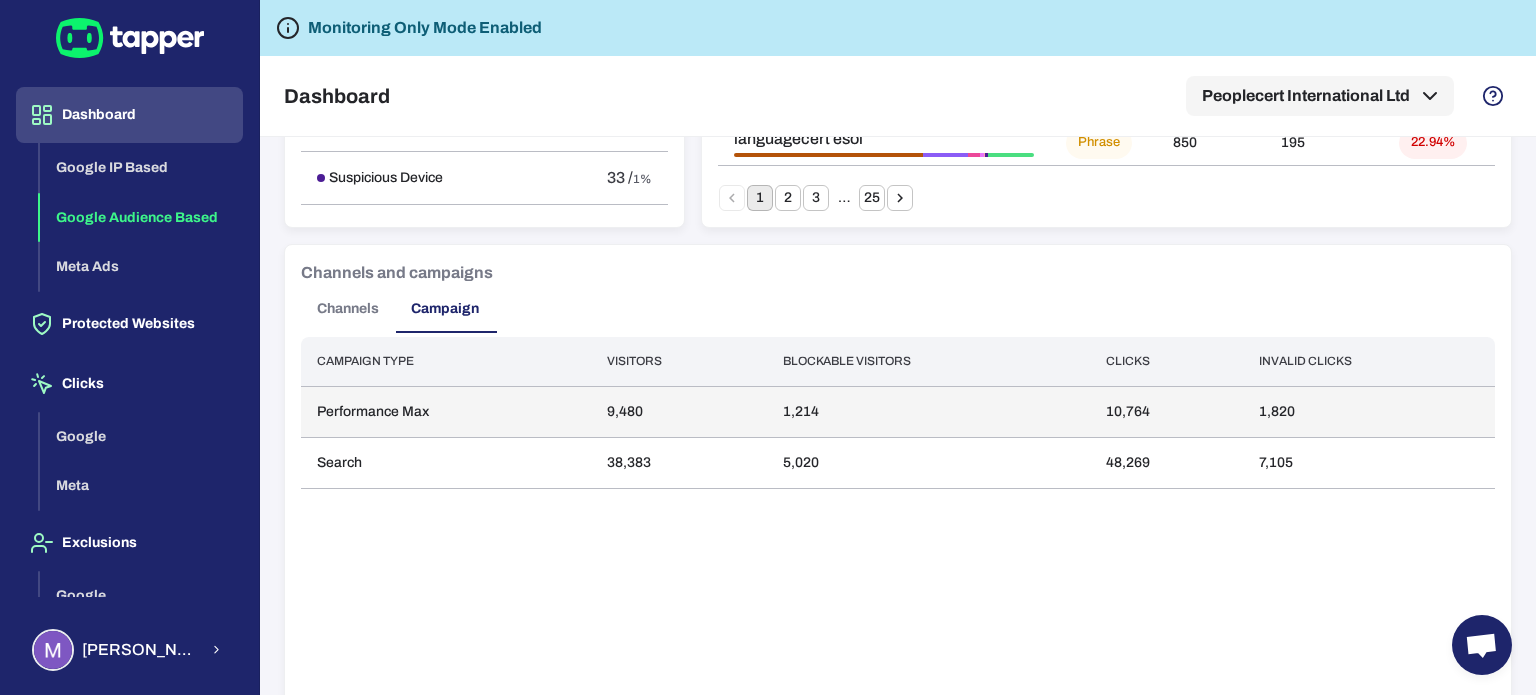 click on "1,820" at bounding box center [1369, 411] 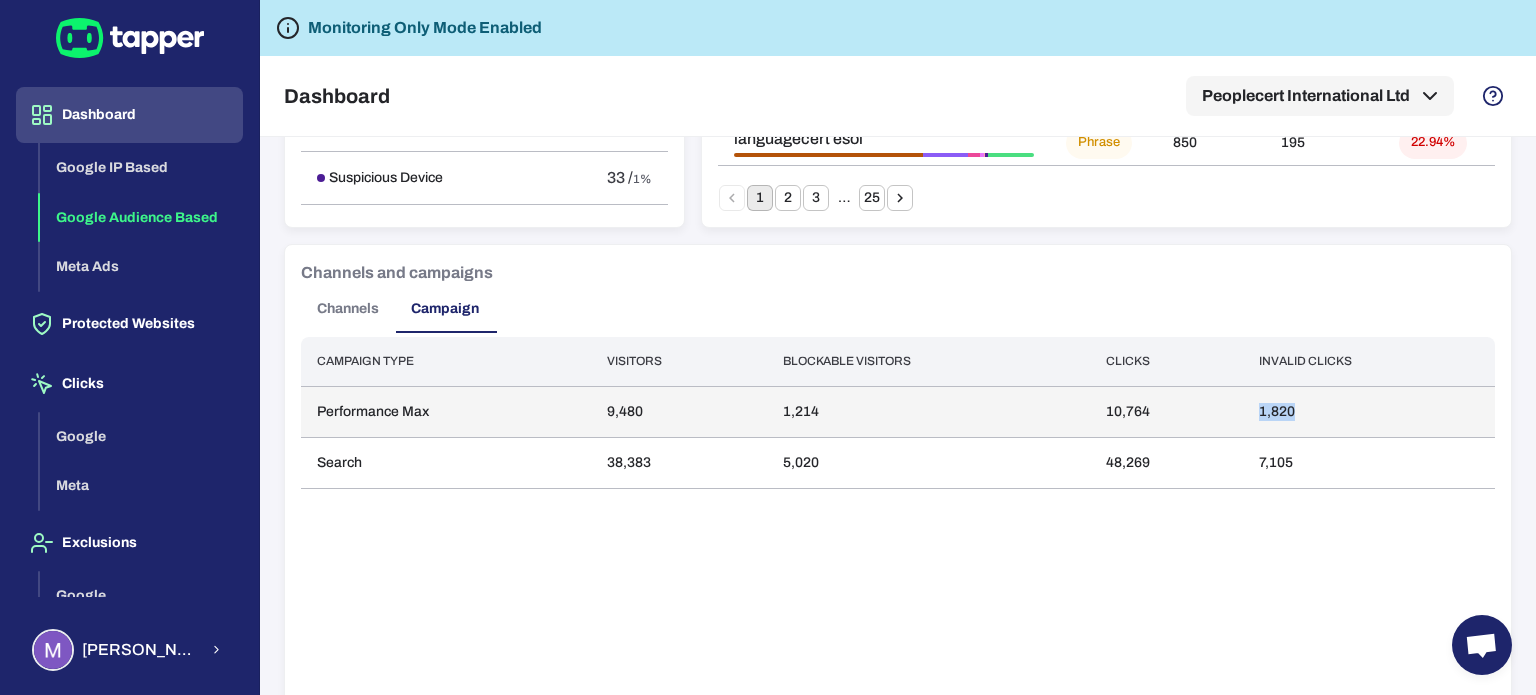 drag, startPoint x: 1228, startPoint y: 413, endPoint x: 1300, endPoint y: 411, distance: 72.02777 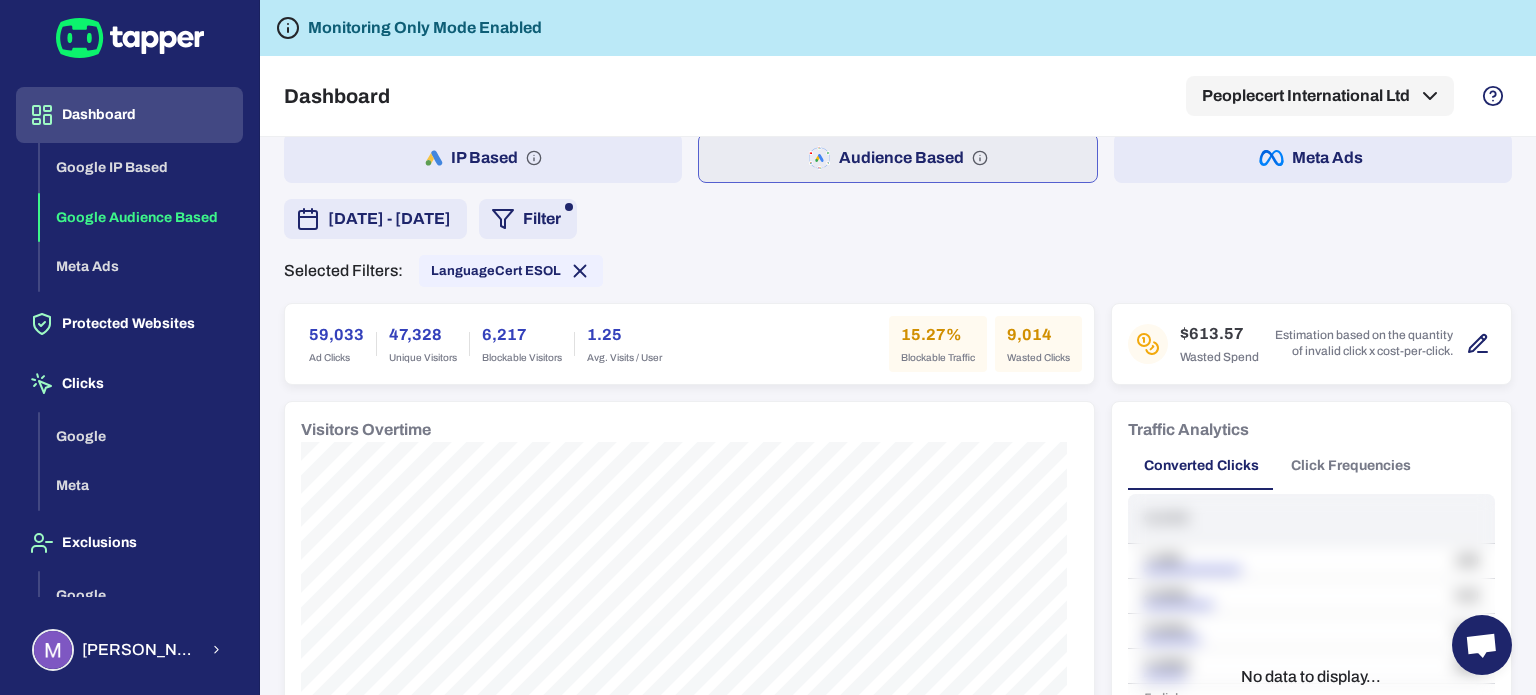 scroll, scrollTop: 0, scrollLeft: 0, axis: both 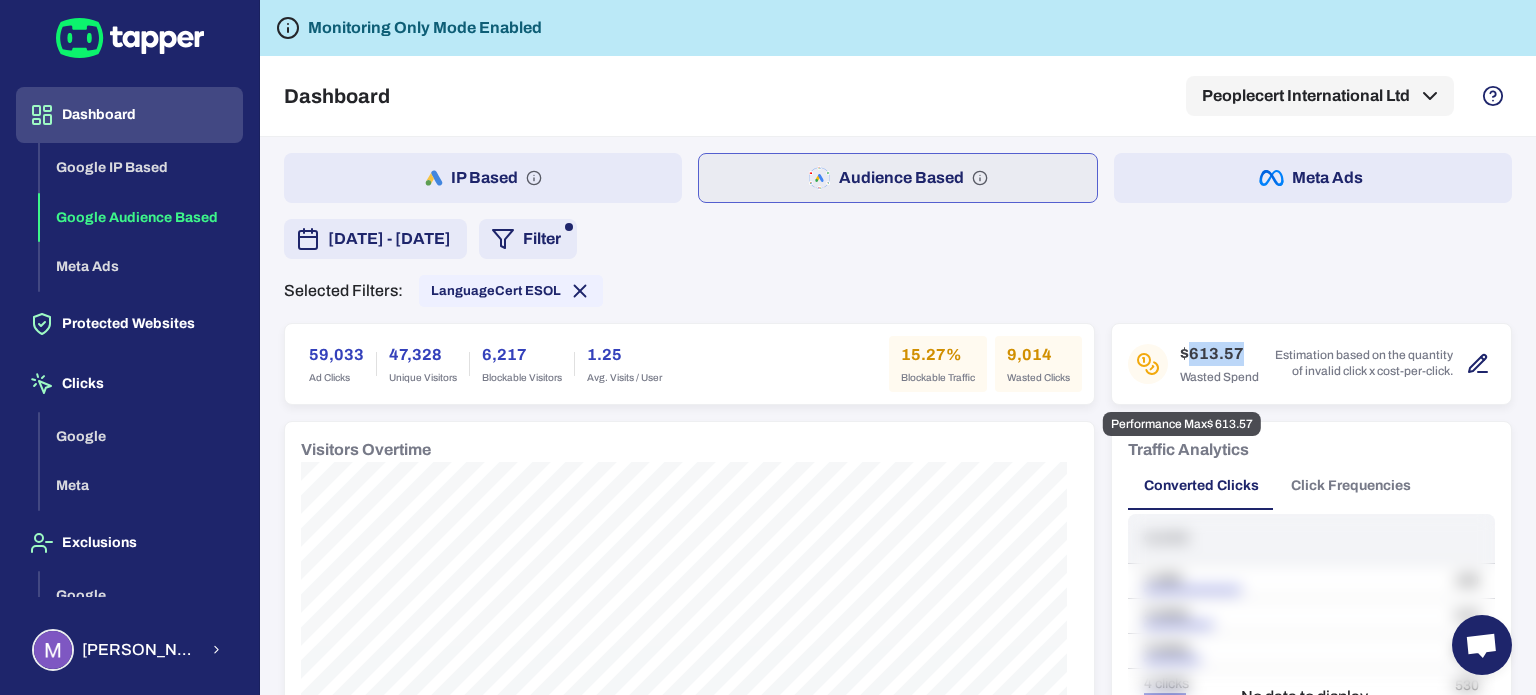 drag, startPoint x: 1178, startPoint y: 359, endPoint x: 1239, endPoint y: 352, distance: 61.400326 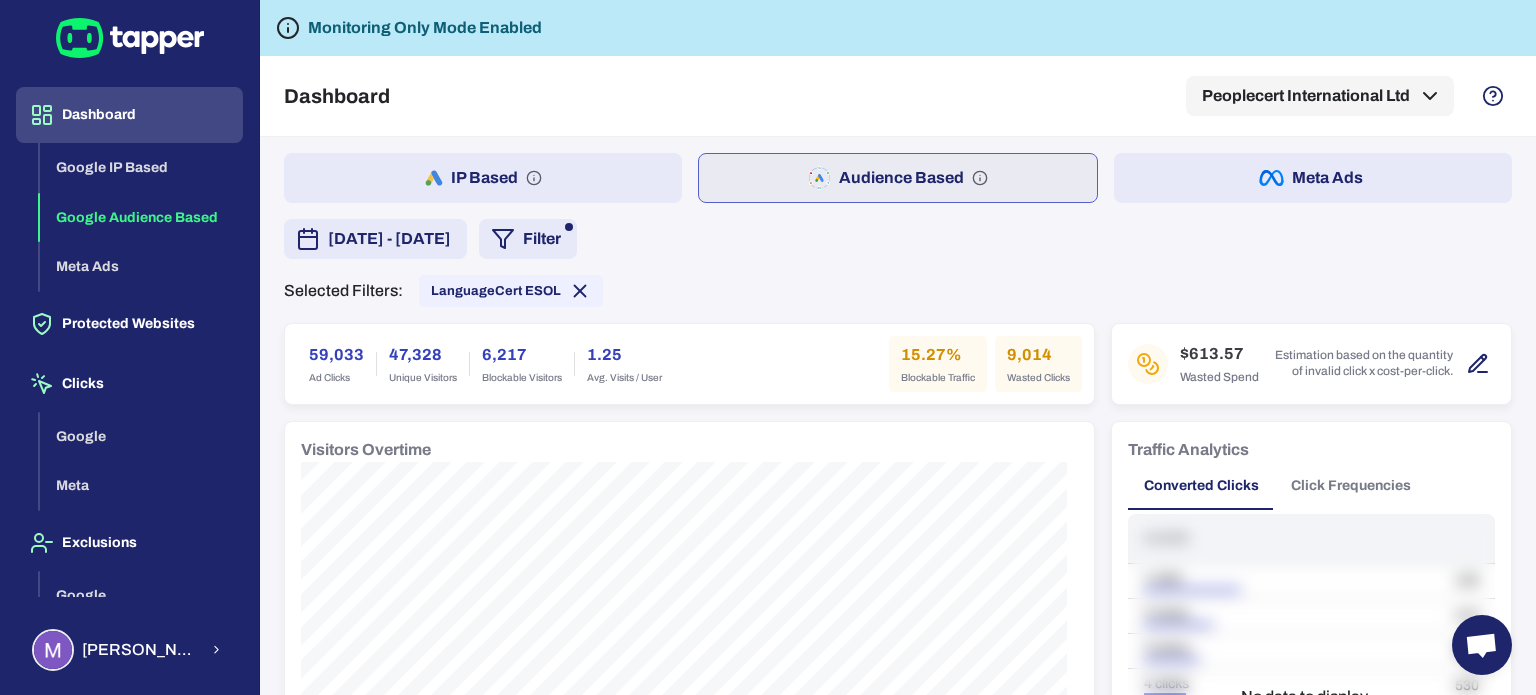 click on "Selected Filters: LanguageCert ESOL" at bounding box center [898, 291] 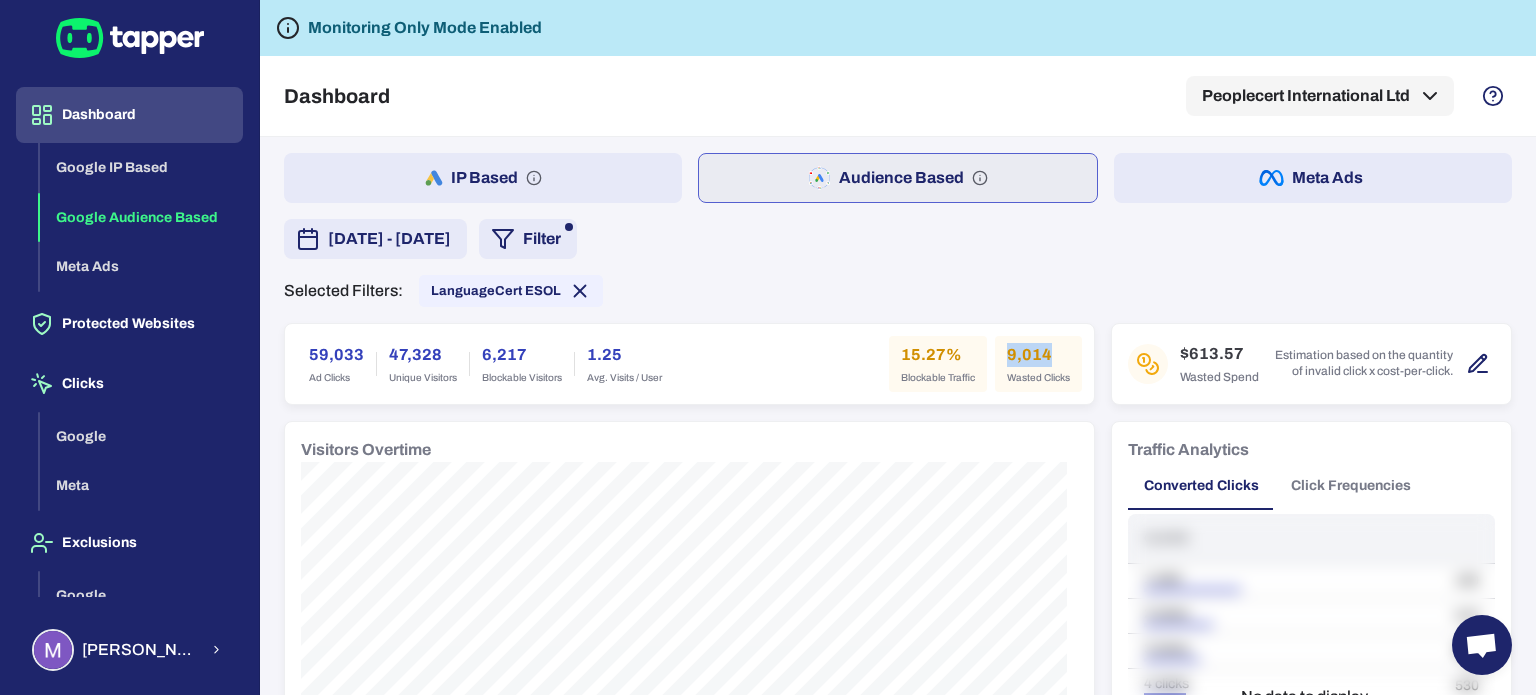 drag, startPoint x: 980, startPoint y: 351, endPoint x: 1040, endPoint y: 351, distance: 60 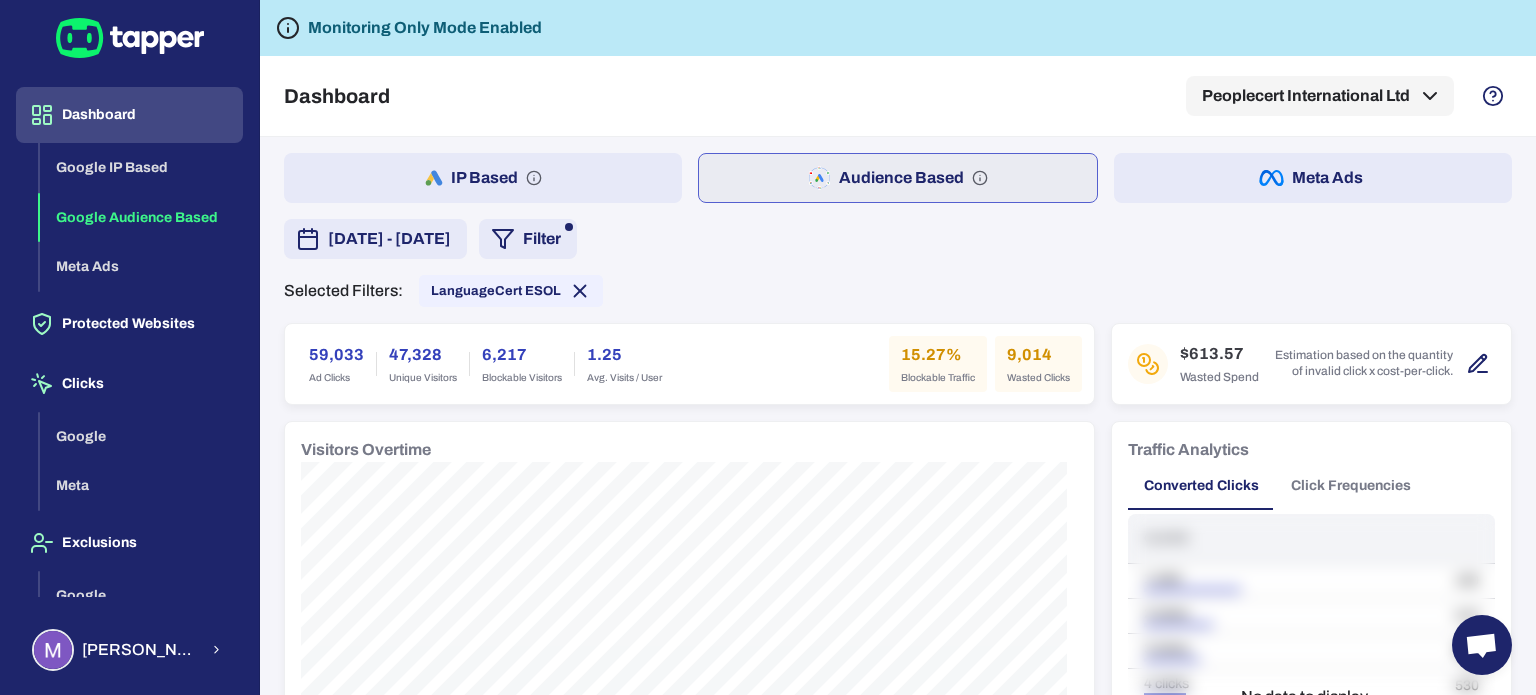 click on "[DATE] - [DATE] Filter" at bounding box center [898, 239] 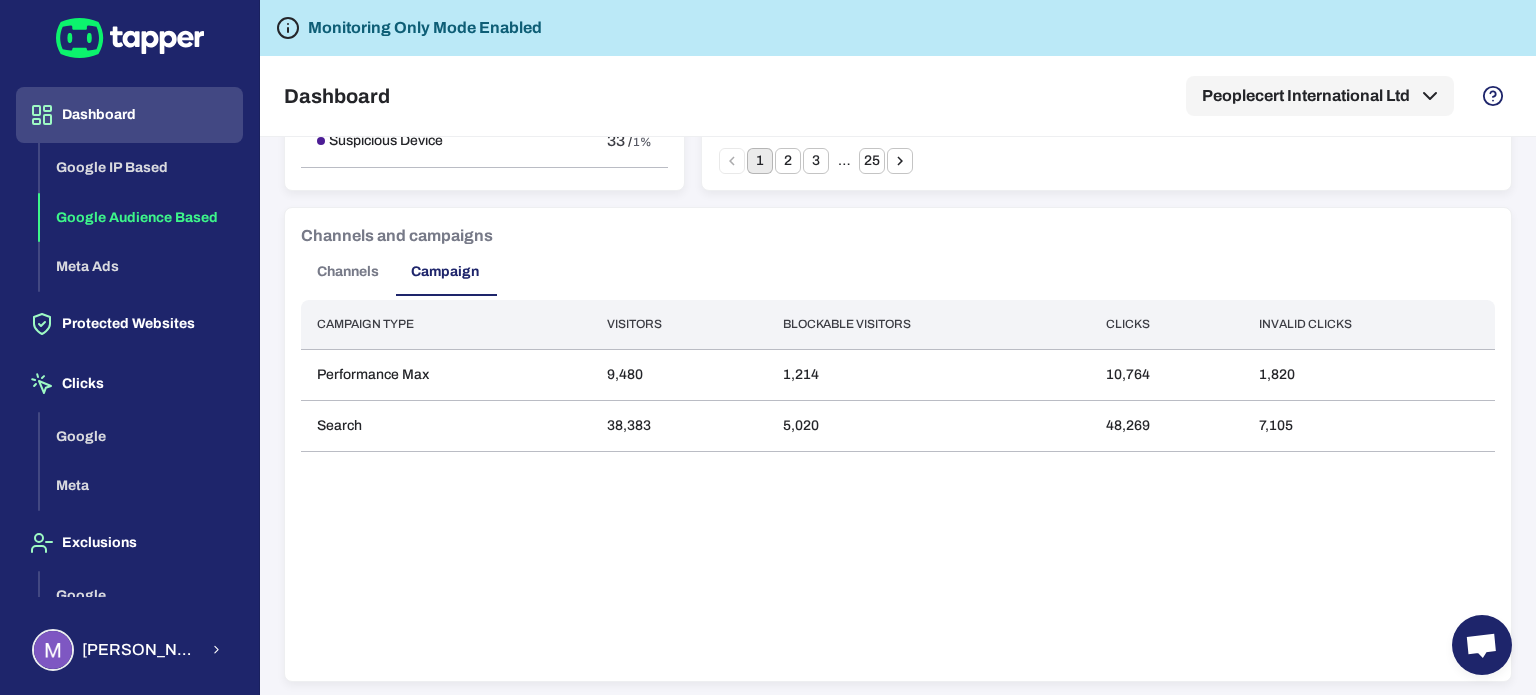 scroll, scrollTop: 1565, scrollLeft: 0, axis: vertical 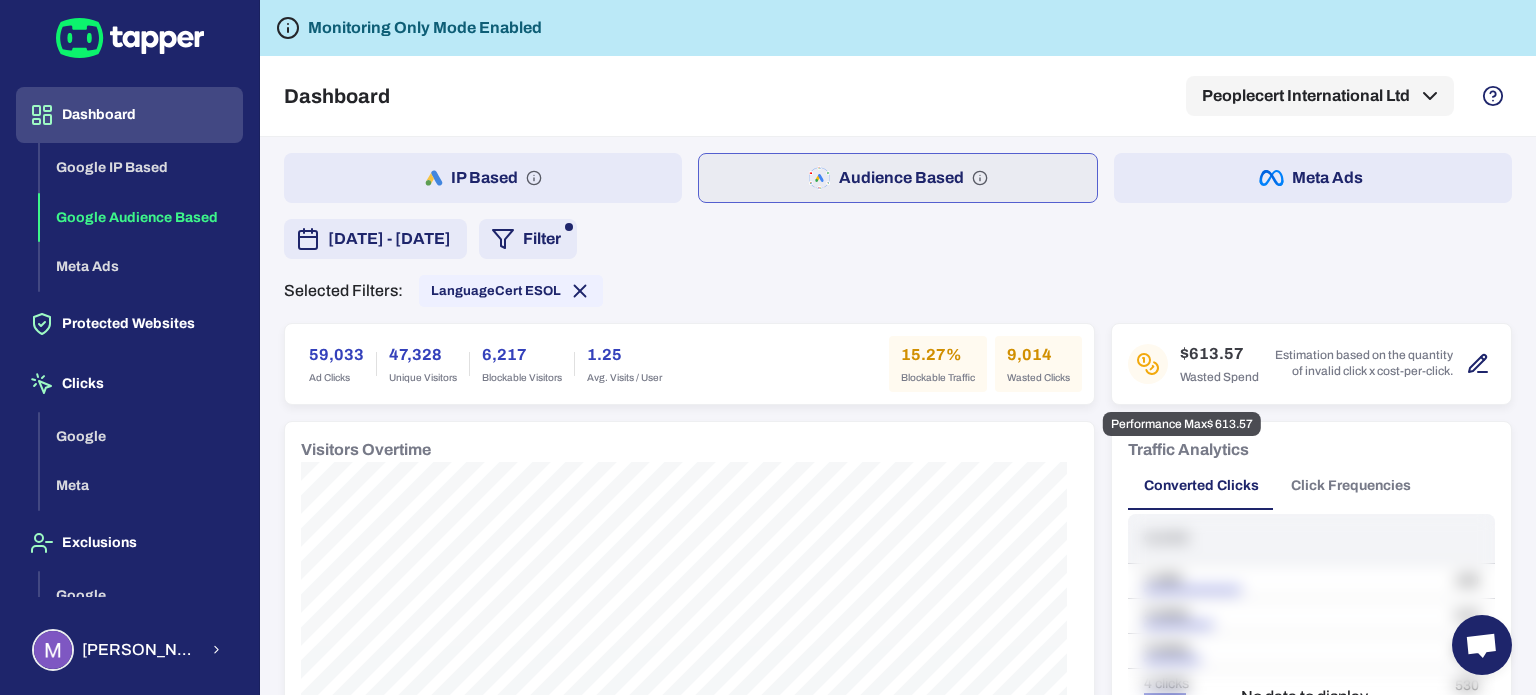 click 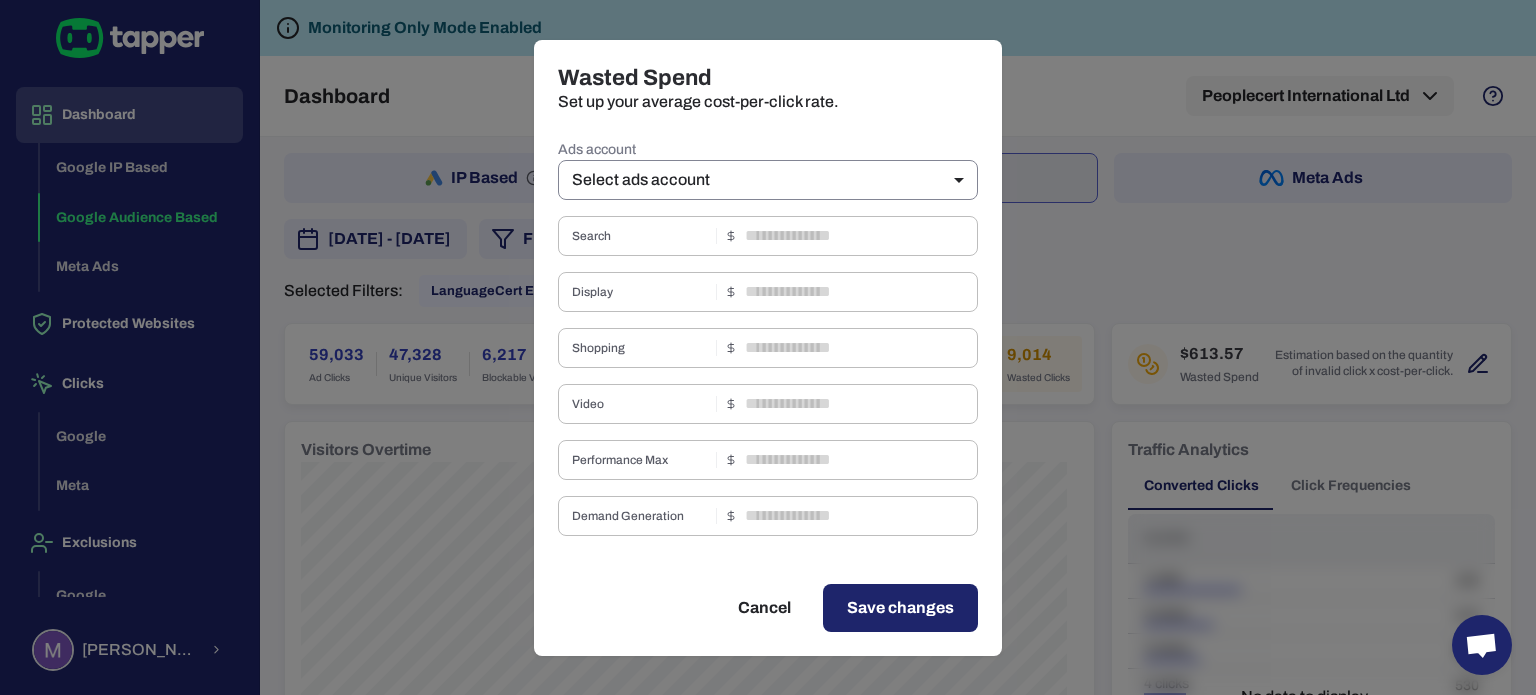 click on "Dashboard Google IP Based Google Audience Based Meta Ads Protected Websites Clicks Google Meta Exclusions Google Meta [PERSON_NAME] Monitoring Only Mode Enabled Dashboard Peoplecert International Ltd IP Based Audience Based Meta Ads [DATE] - [DATE] Filter Selected Filters: LanguageCert ESOL 59,033 Ad Clicks 47,328 Unique Visitors 6,217 Blockable Visitors 1.25 Avg. Visits / User 15.27% Blockable Traffic 9,014 Wasted Clicks $613.57 Wasted Spend Estimation based on the quantity of invalid click x cost-per-click. Visitors Overtime Traffic Analytics Converted Clicks Click Frequencies Clicks 1 click 100 2 clicks 410 3 clicks 50 4 clicks 530 5 clicks 36 1 No data to display... Track Conversion 1857 Conversions 232.13 Conversion / Day 18.93% Conversion Rate Conversion Analysis No data to display... Invalid Traffic Type 6,459 Aborted Ad Click 4556 /  71% Threat 1339 /  21% Ad Click Limit Exceeded 257 /  4% Data Center 131 /  2% Bounced 71 /  1% Bot 58 /  1% Suspicious Device 33 /  1% 11 /  0%" at bounding box center [768, 347] 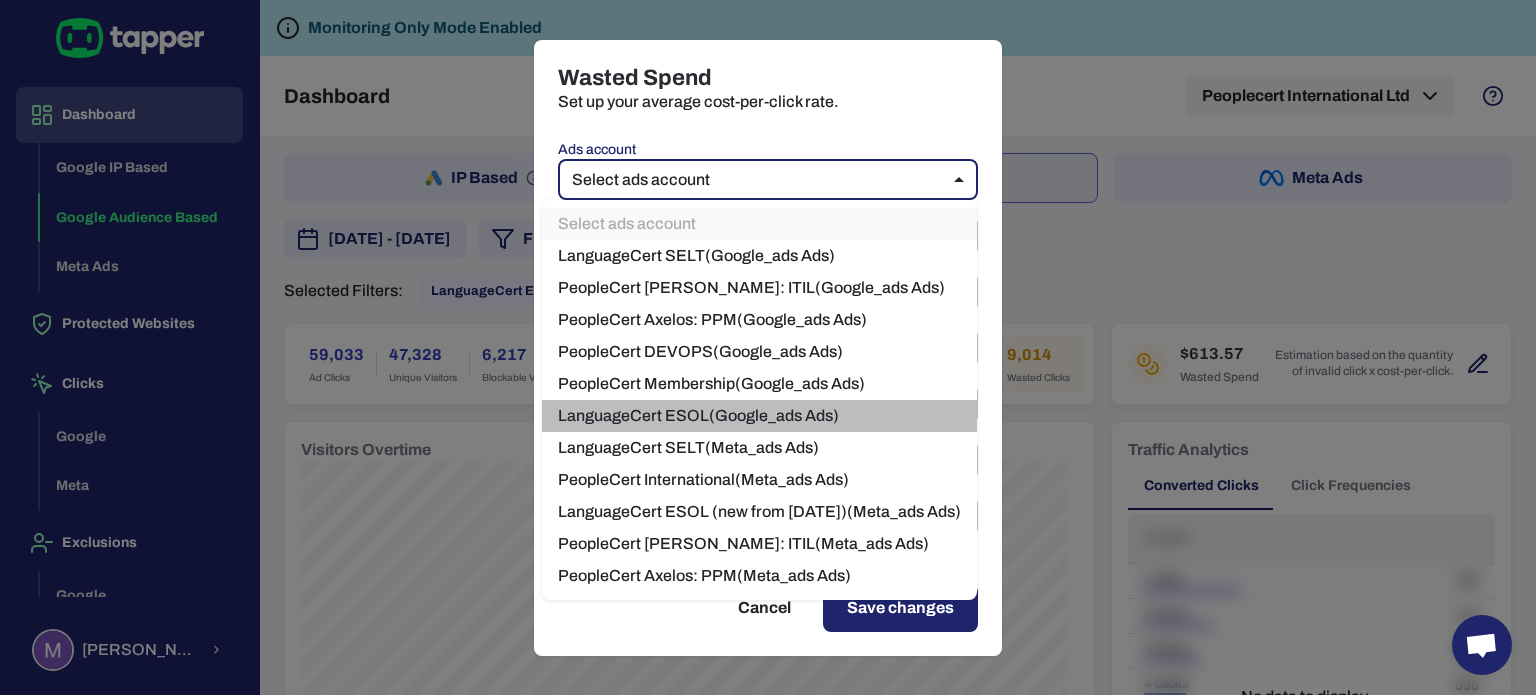 click on "LanguageCert ESOL  ( Google_ads   Ads)" at bounding box center (759, 416) 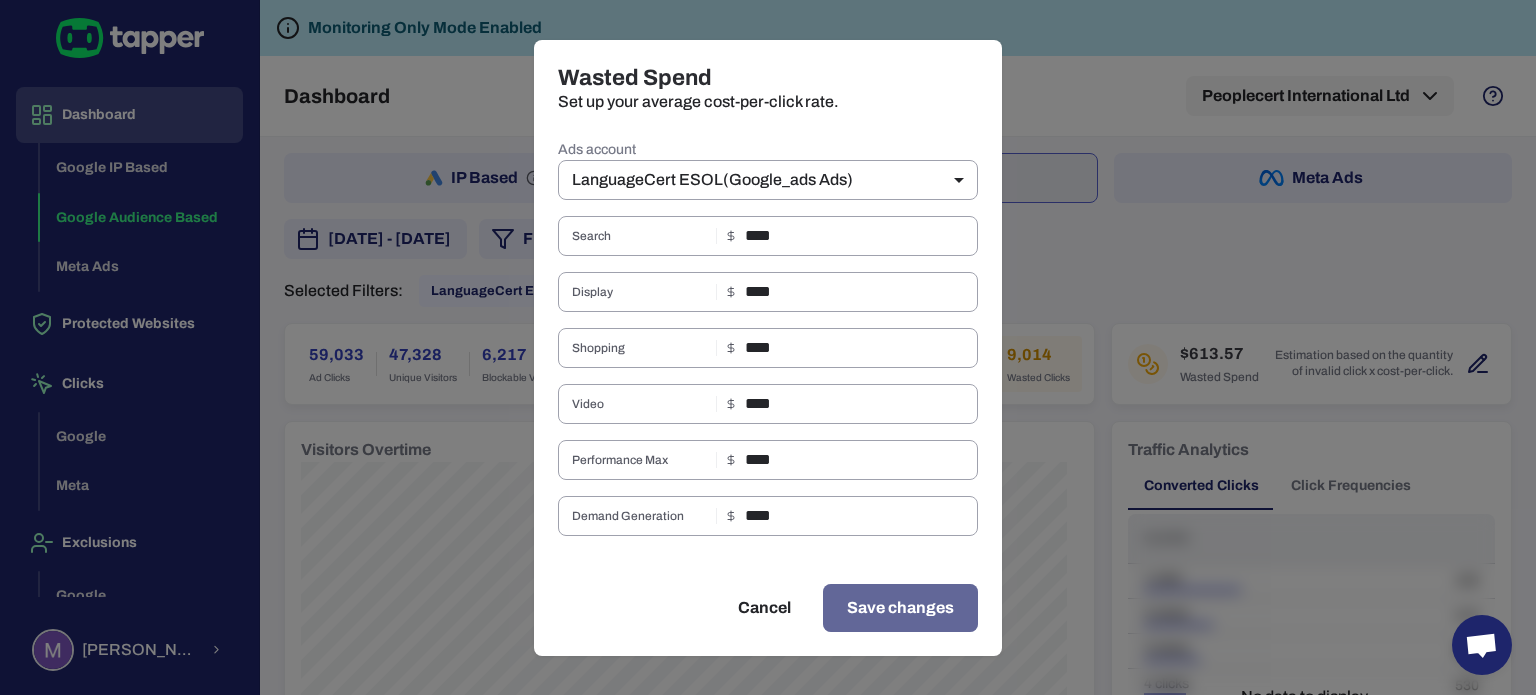 click on "Save changes" at bounding box center [900, 608] 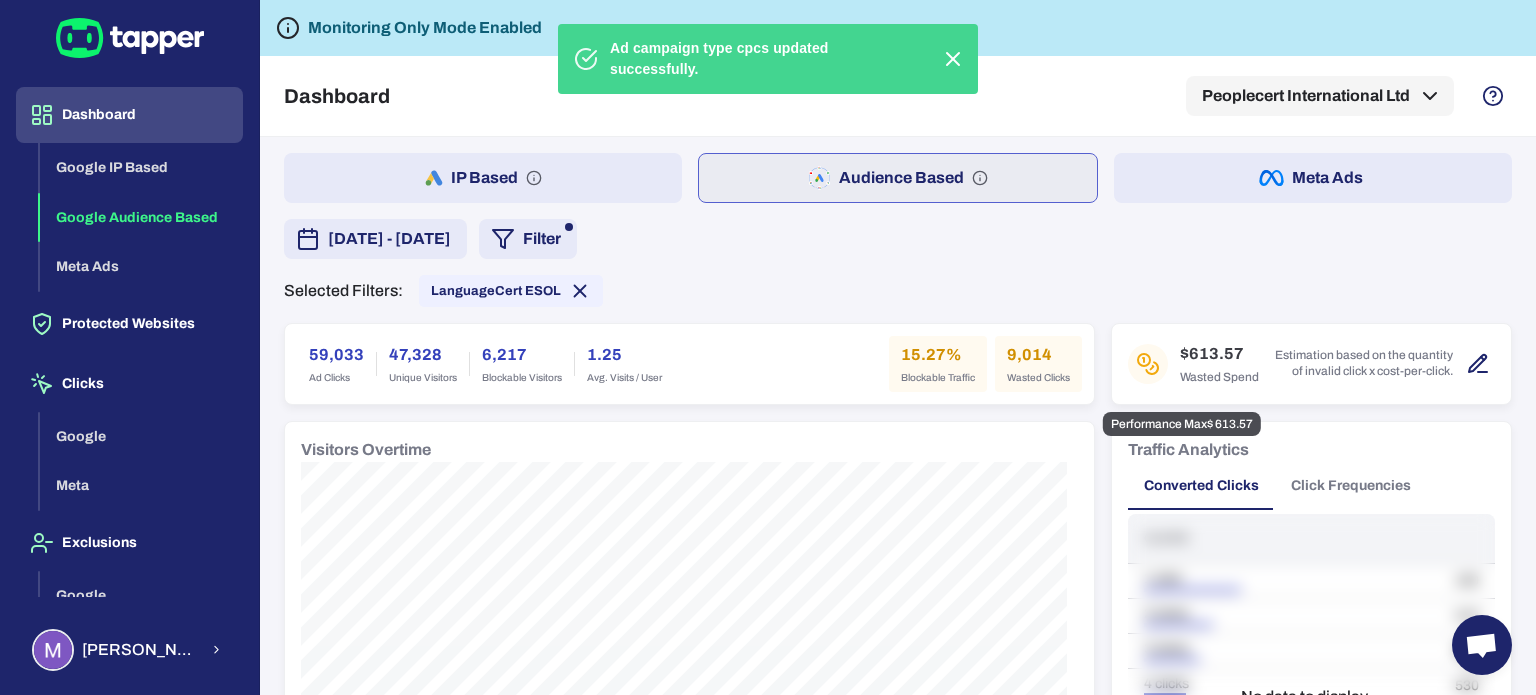 click 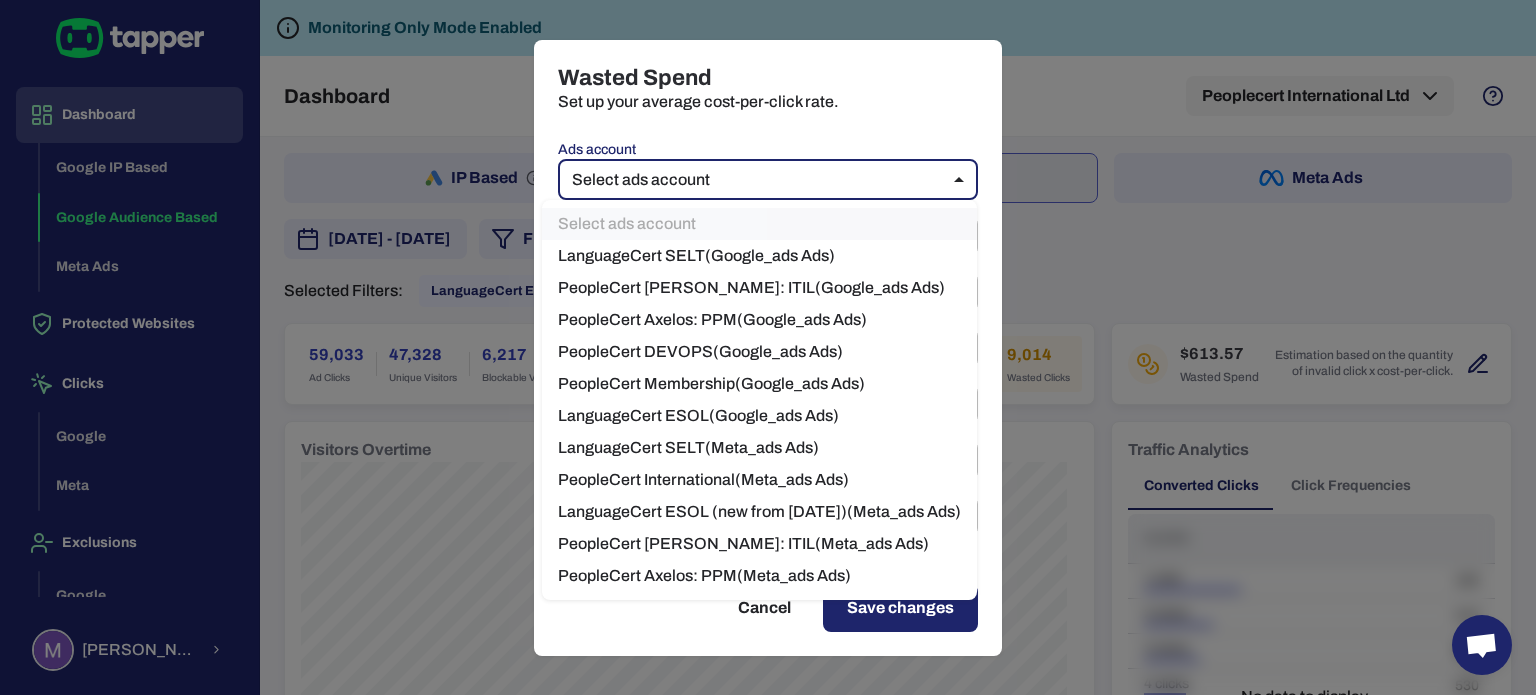 click on "Dashboard Google IP Based Google Audience Based Meta Ads Protected Websites Clicks Google Meta Exclusions Google Meta [PERSON_NAME] Monitoring Only Mode Enabled Dashboard Peoplecert International Ltd IP Based Audience Based Meta Ads [DATE] - [DATE] Filter Selected Filters: LanguageCert ESOL 59,033 Ad Clicks 47,328 Unique Visitors 6,217 Blockable Visitors 1.25 Avg. Visits / User 15.27% Blockable Traffic 9,014 Wasted Clicks $613.57 Wasted Spend Estimation based on the quantity of invalid click x cost-per-click. Visitors Overtime Traffic Analytics Converted Clicks Click Frequencies Clicks 1 click 100 2 clicks 410 3 clicks 50 4 clicks 530 5 clicks 36 1 No data to display... Track Conversion 1857 Conversions 232.13 Conversion / Day 18.93% Conversion Rate Conversion Analysis No data to display... Invalid Traffic Type 6,459 Aborted Ad Click 4556 /  71% Threat 1339 /  21% Ad Click Limit Exceeded 257 /  4% Data Center 131 /  2% Bounced 71 /  1% Bot 58 /  1% Suspicious Device 33 /  1% 11 /  0%" at bounding box center [768, 347] 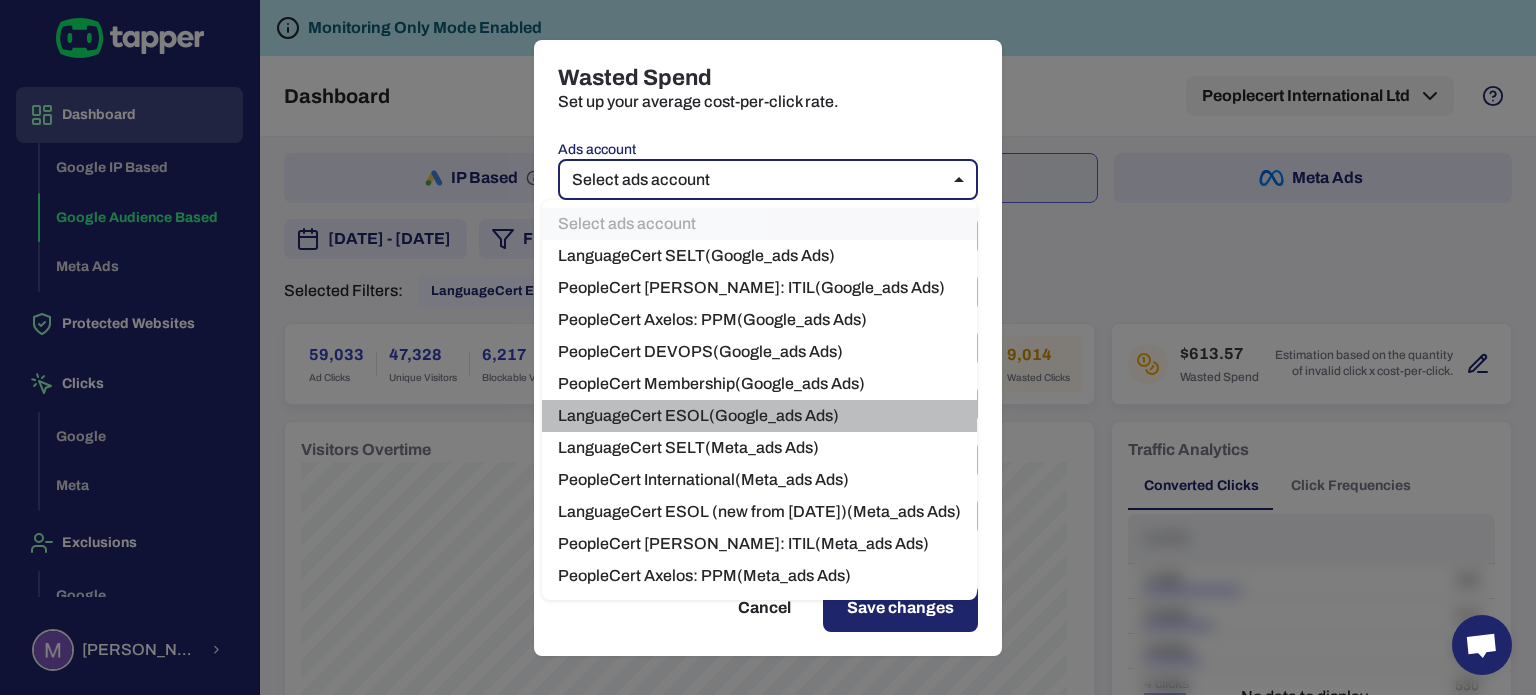 click on "LanguageCert ESOL  ( Google_ads   Ads)" at bounding box center [759, 416] 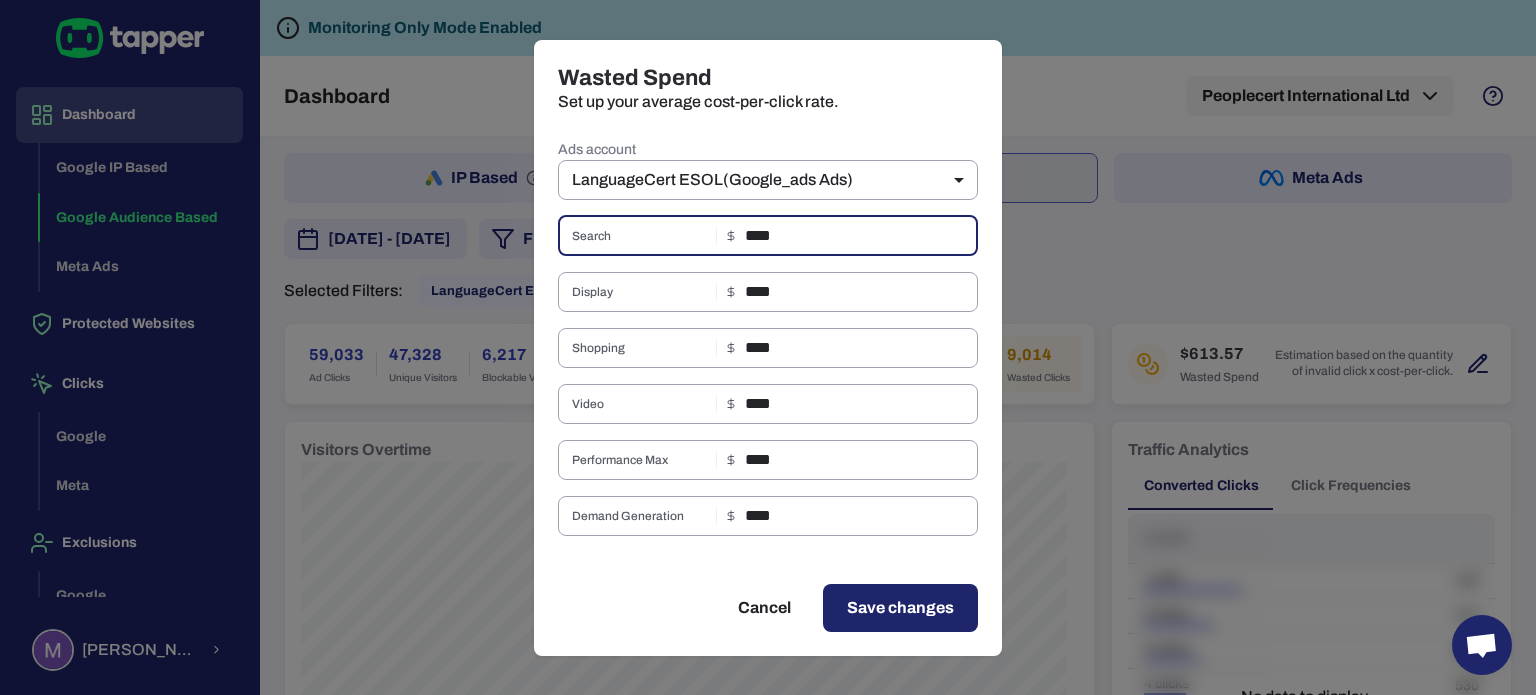 drag, startPoint x: 771, startPoint y: 236, endPoint x: 786, endPoint y: 236, distance: 15 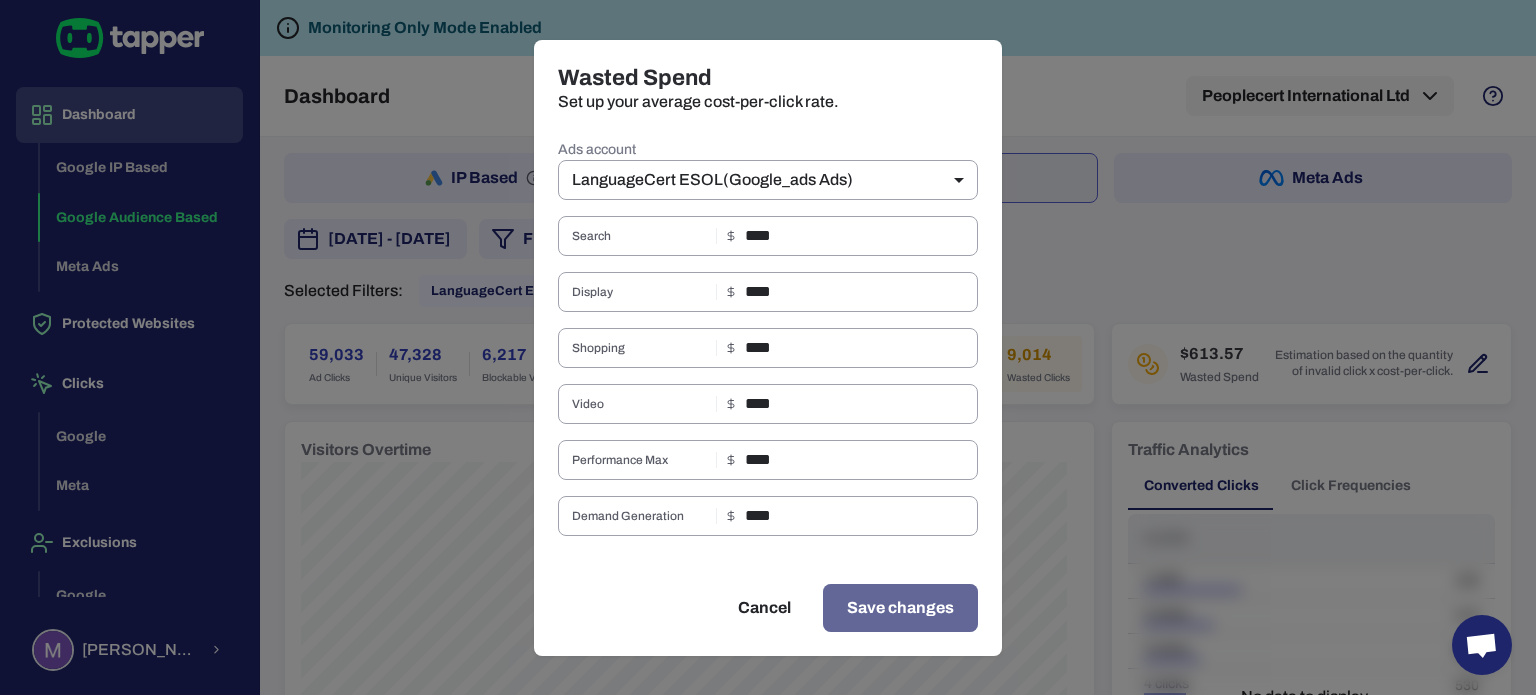 click on "Save changes" at bounding box center [900, 608] 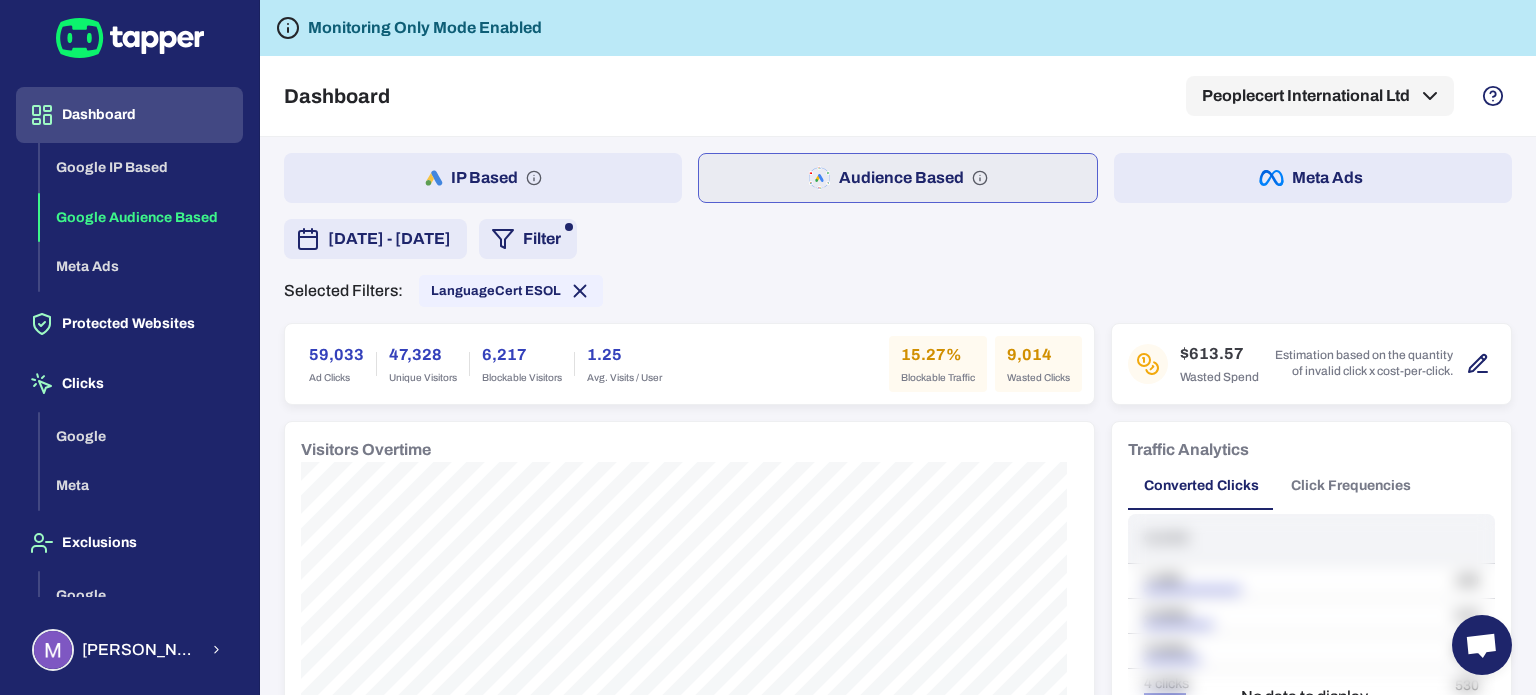 click on "Filter" at bounding box center [528, 239] 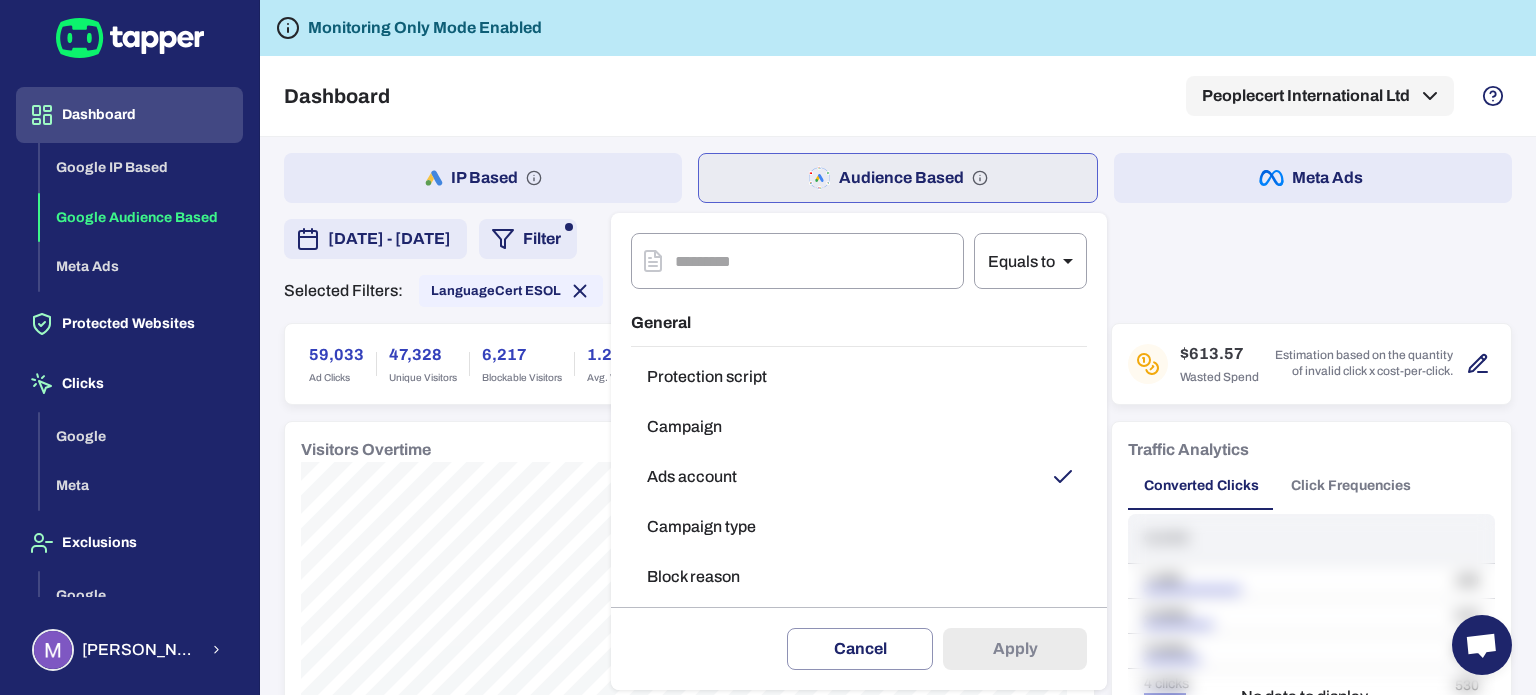 click on "Ads account" at bounding box center [859, 477] 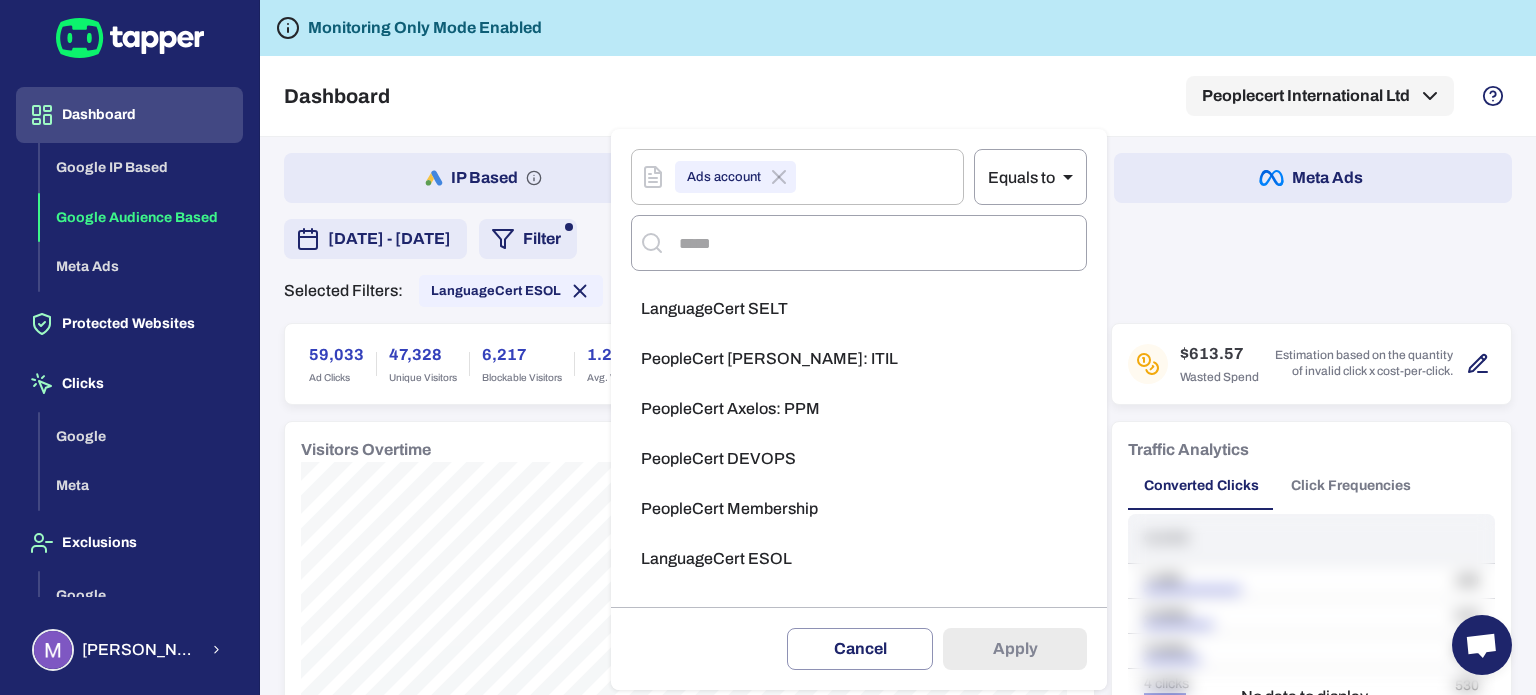 click on "LanguageCert SELT" at bounding box center [714, 309] 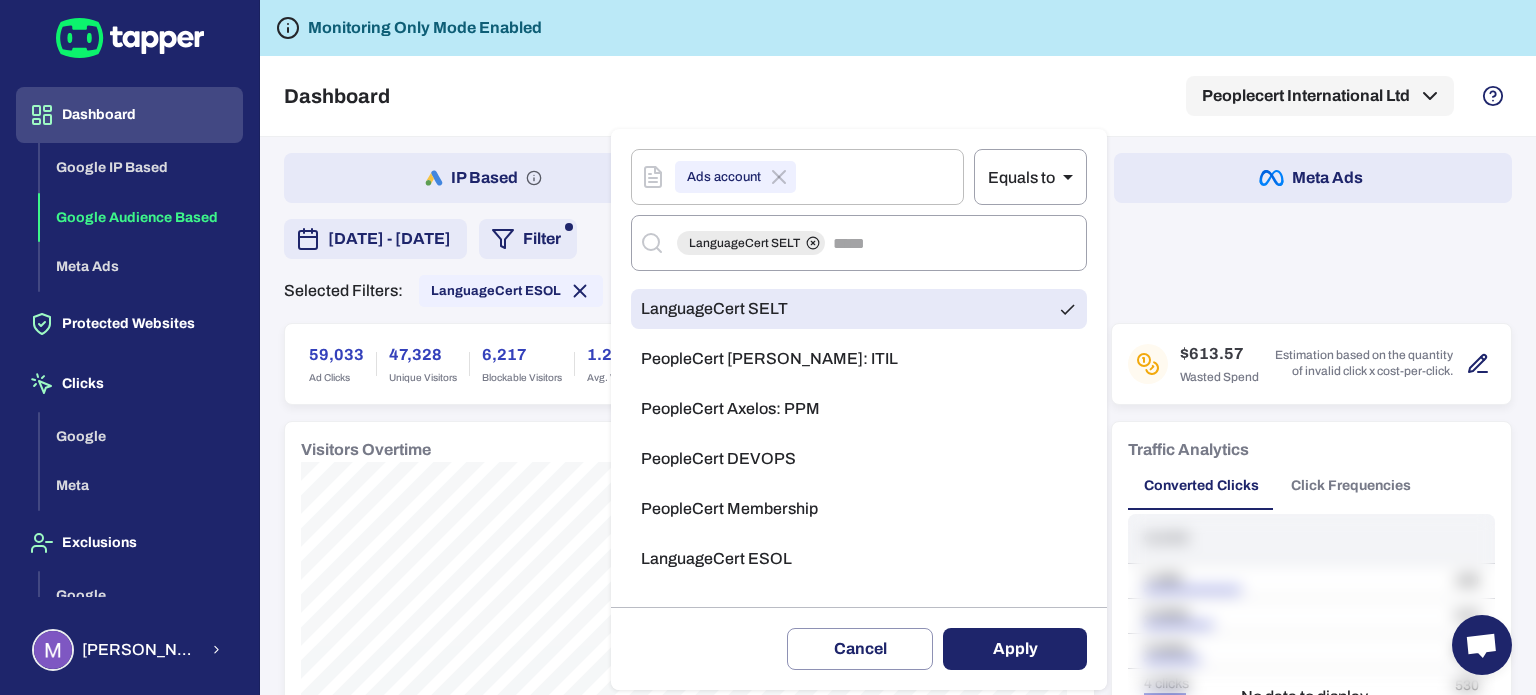 click on "Apply" at bounding box center (1015, 649) 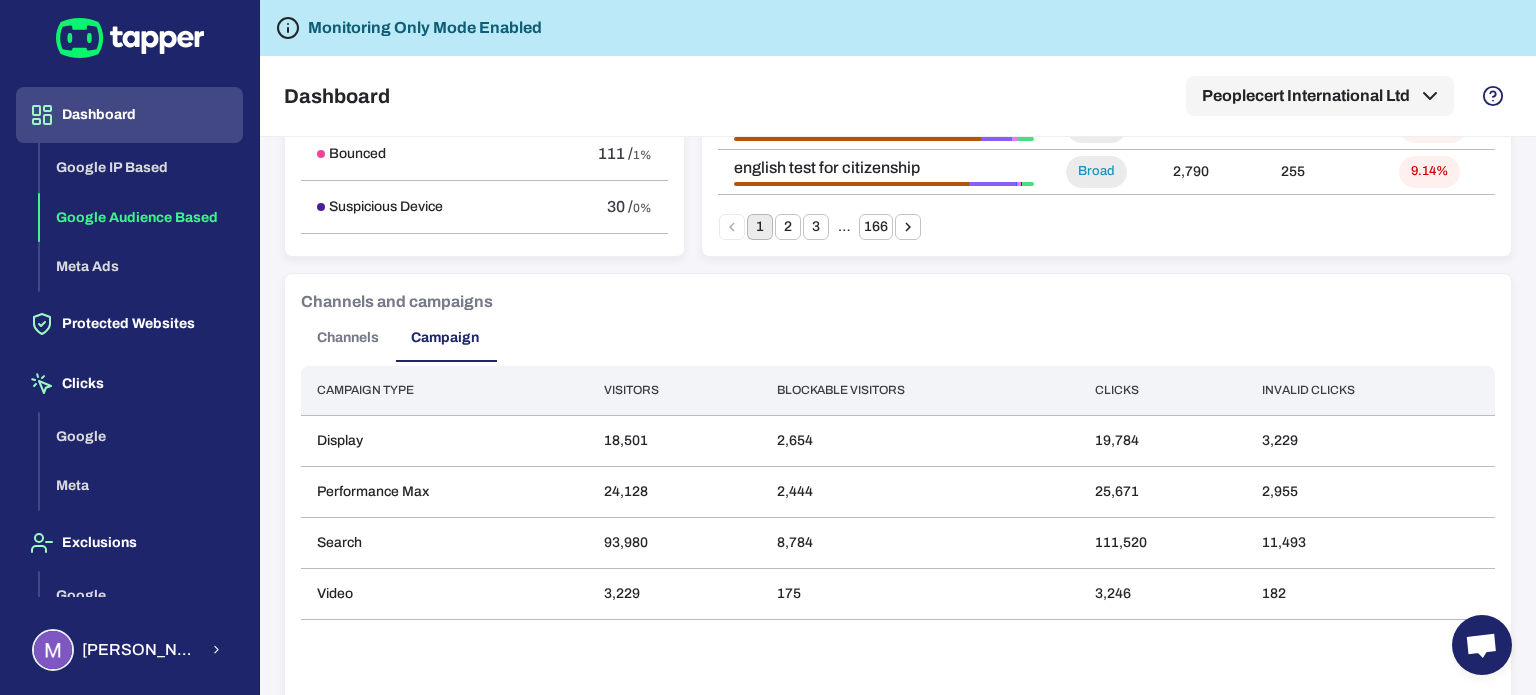 scroll, scrollTop: 1565, scrollLeft: 0, axis: vertical 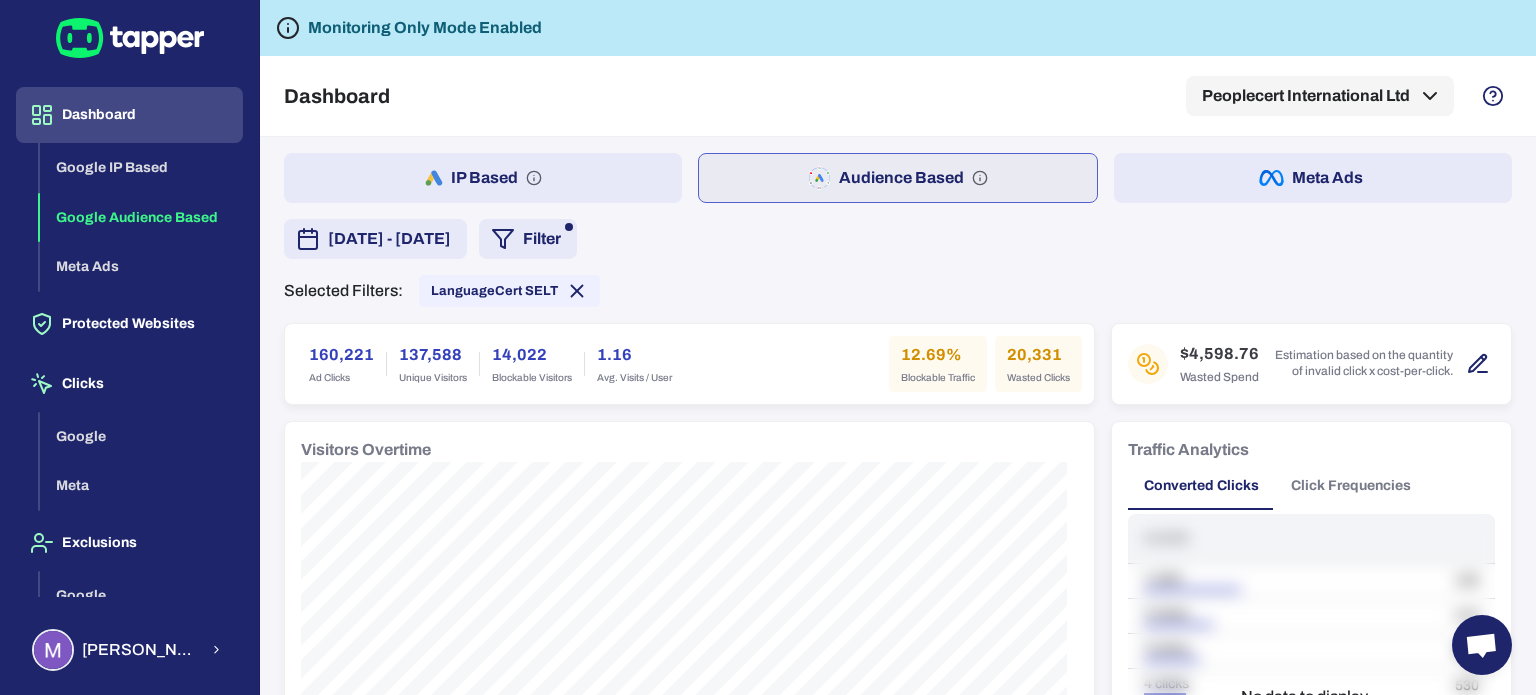 click on "IP Based" at bounding box center (483, 178) 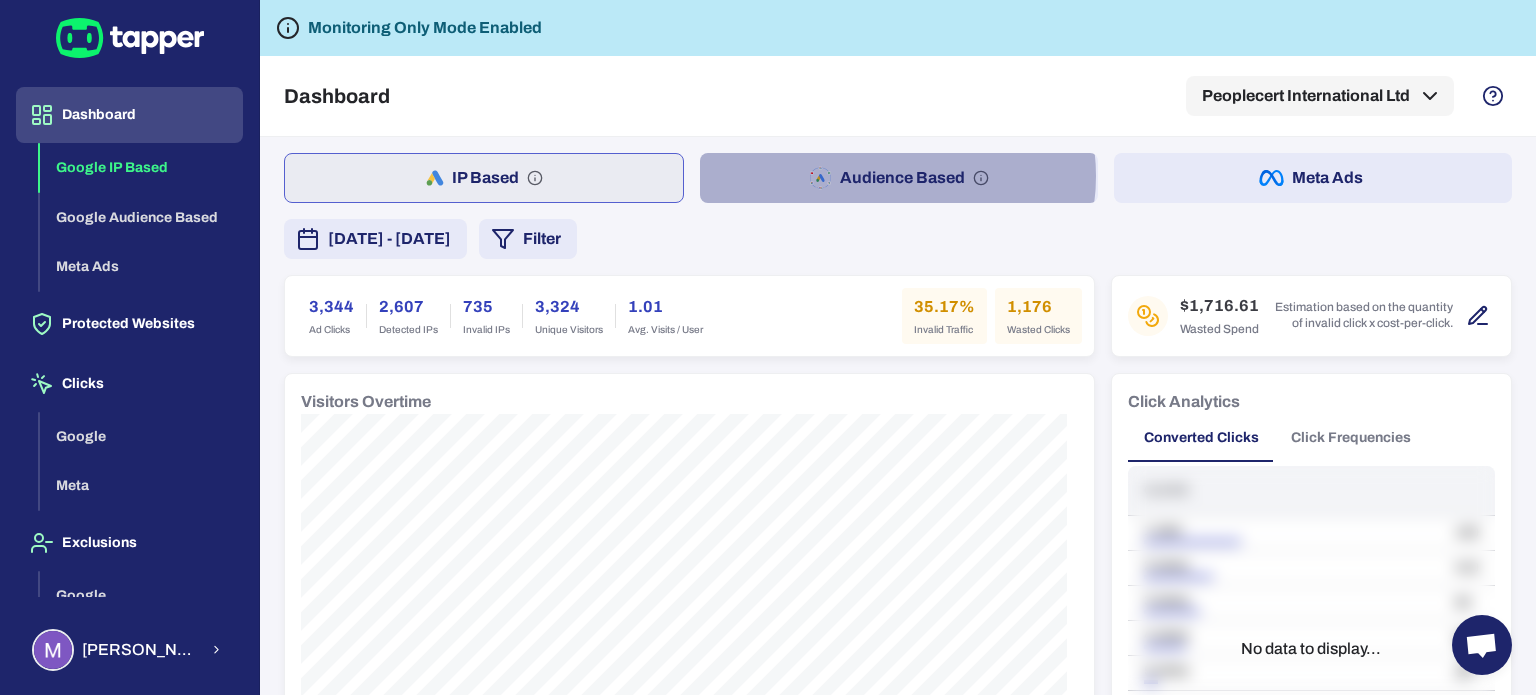 click on "Audience Based" at bounding box center [899, 178] 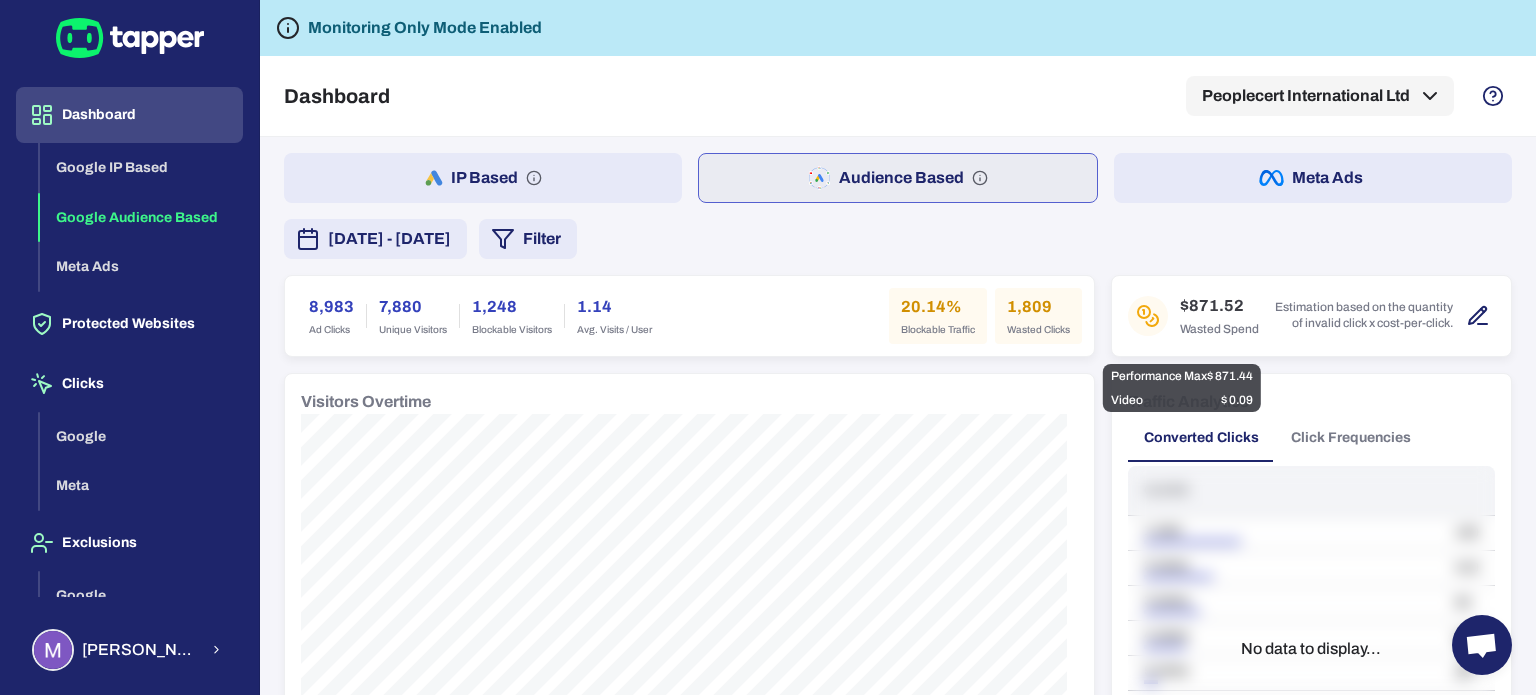 click 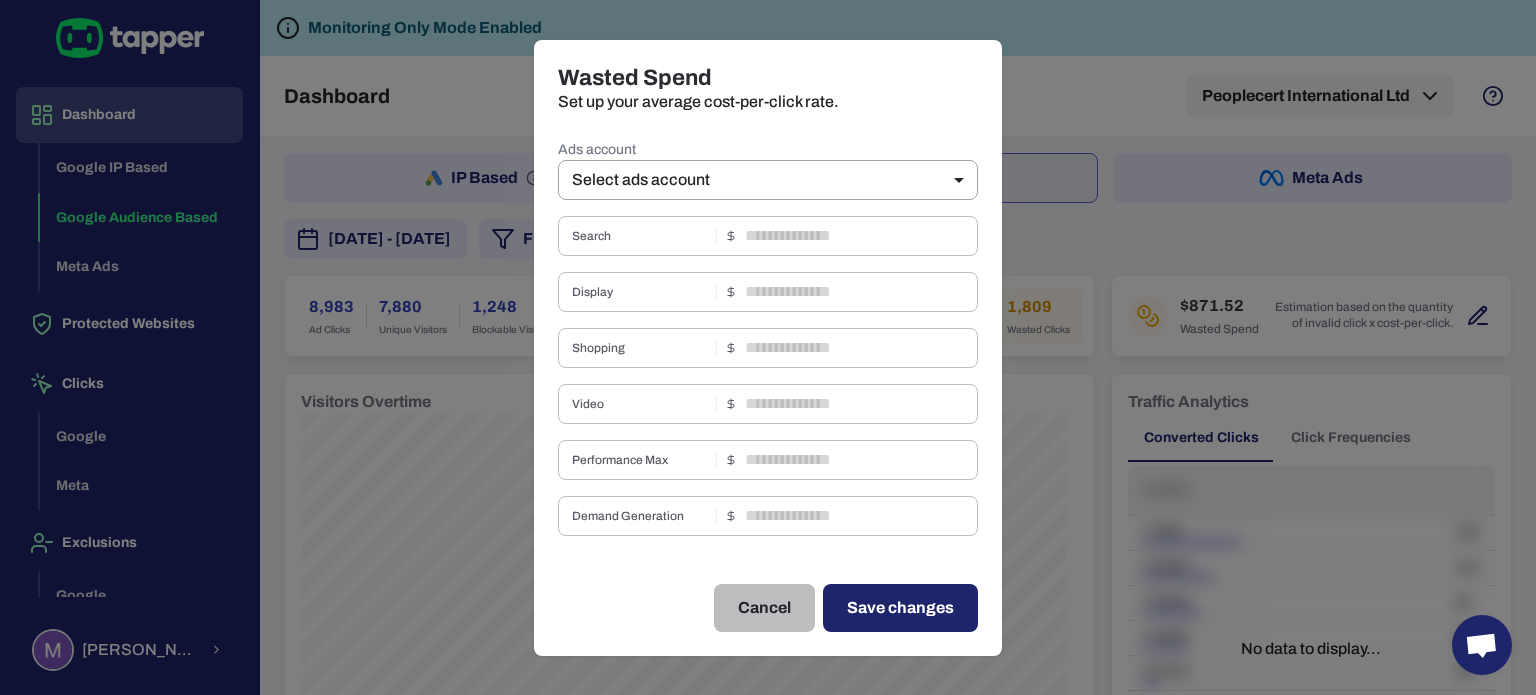 drag, startPoint x: 776, startPoint y: 599, endPoint x: 1092, endPoint y: 475, distance: 339.4584 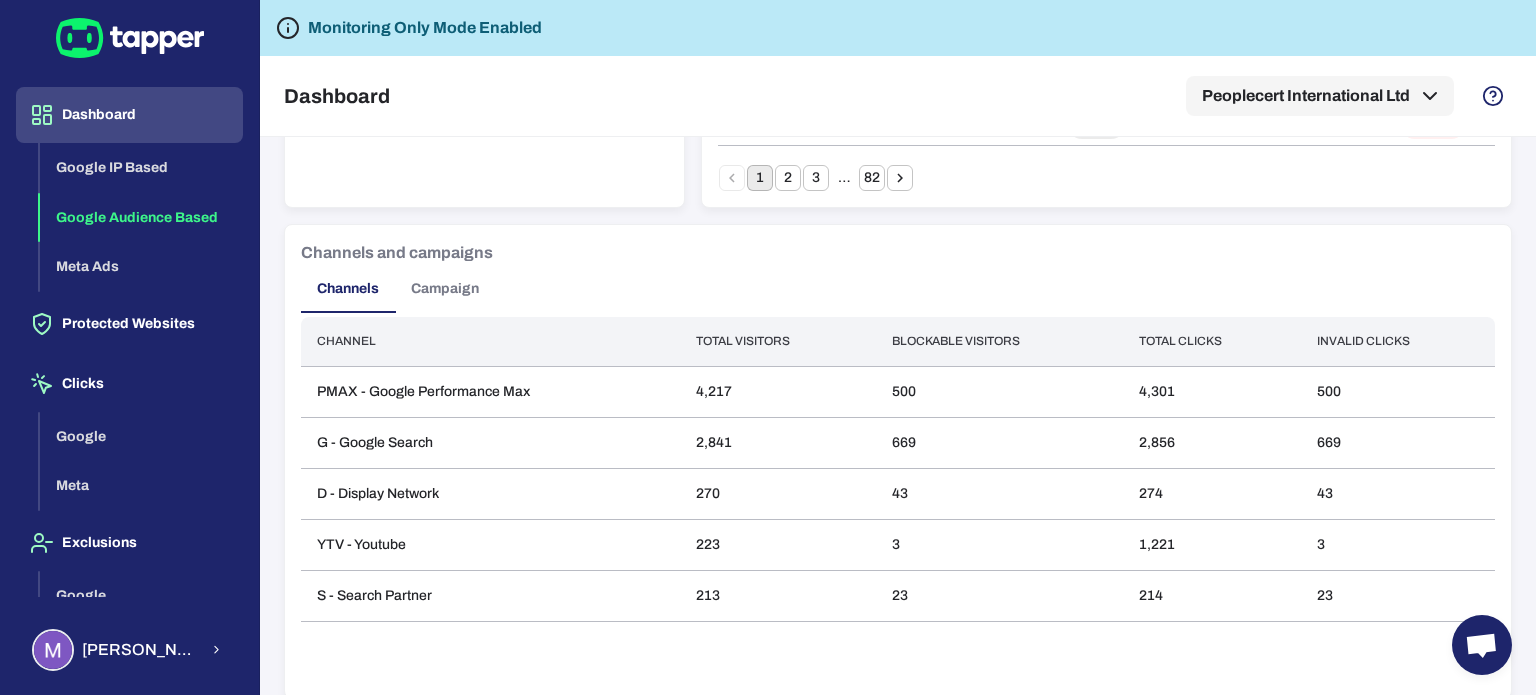 scroll, scrollTop: 1517, scrollLeft: 0, axis: vertical 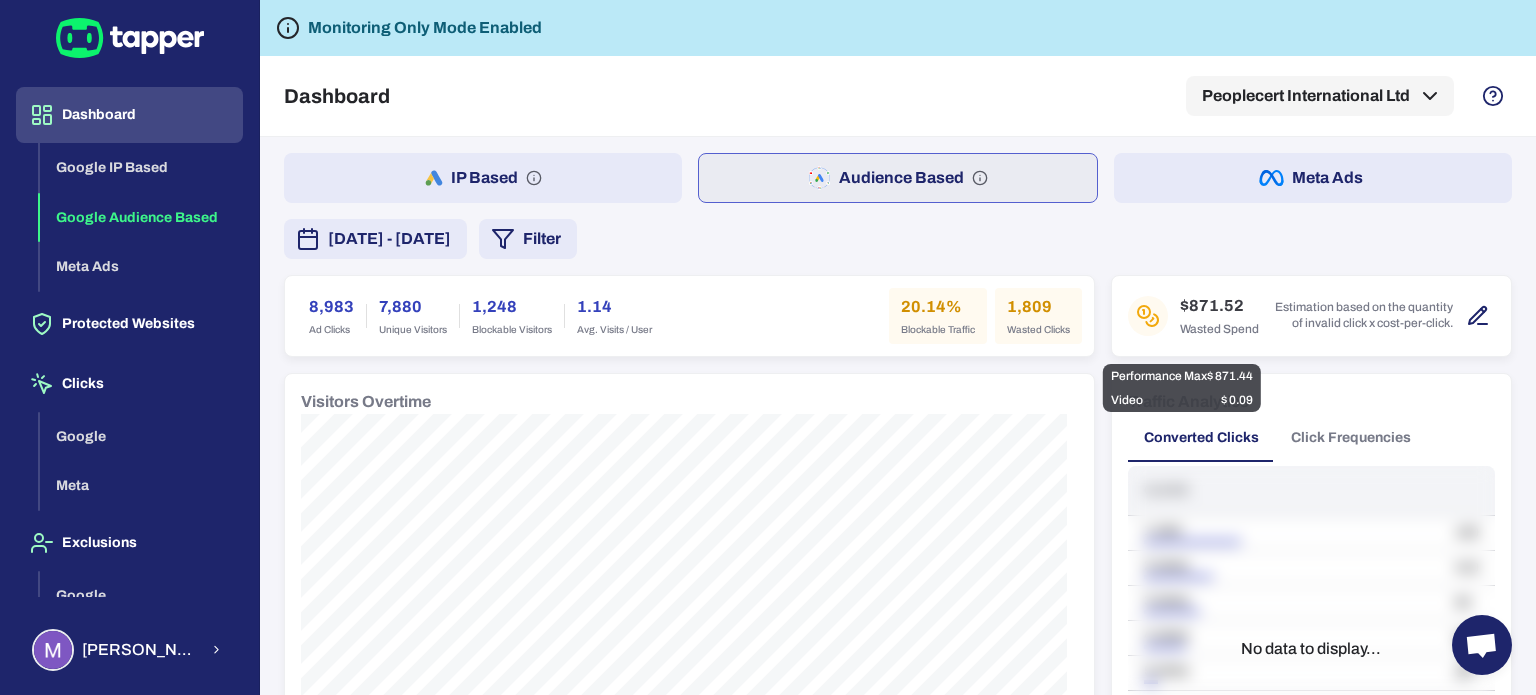 click 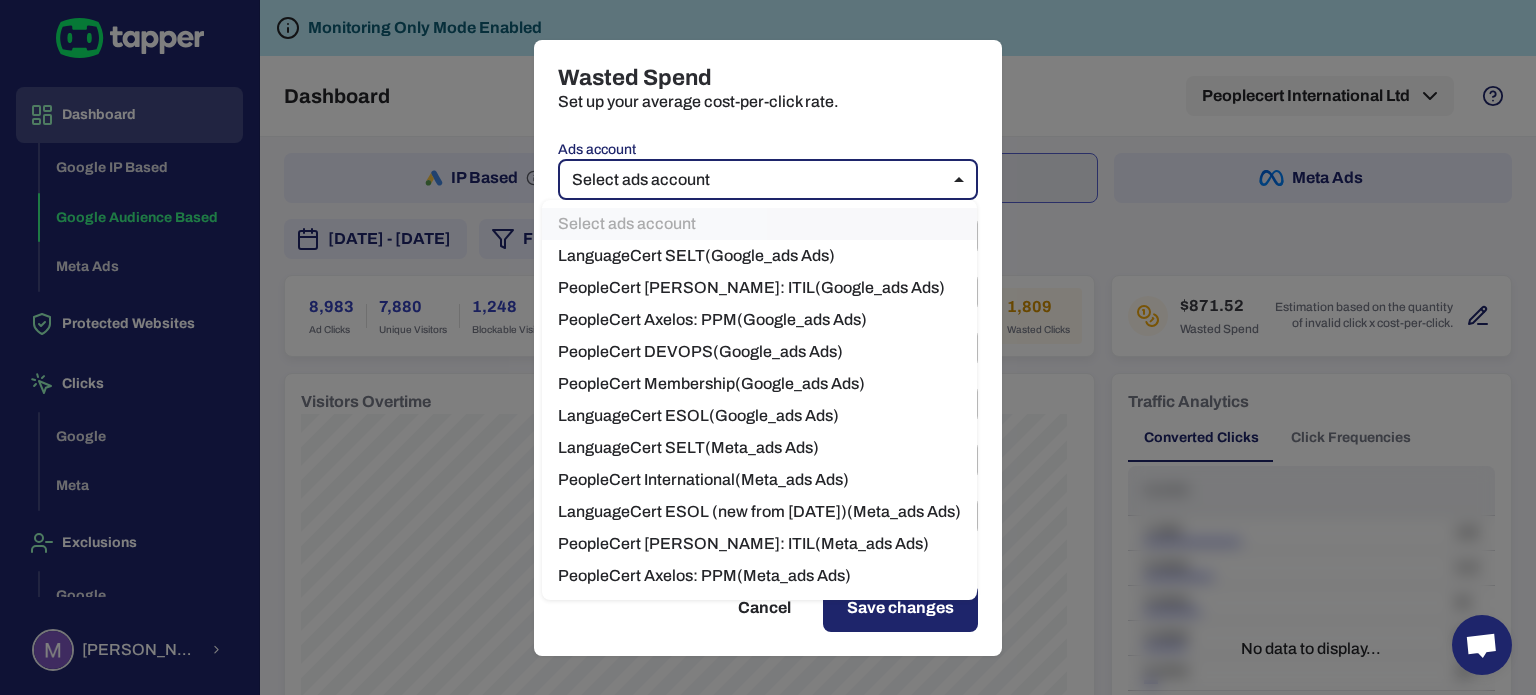 click on "Dashboard Google IP Based Google Audience Based Meta Ads Protected Websites Clicks Google Meta Exclusions Google Meta [PERSON_NAME] Monitoring Only Mode Enabled Dashboard Peoplecert International Ltd IP Based Audience Based Meta Ads [DATE] - [DATE] Filter 8,983 Ad Clicks 7,880 Unique Visitors 1,248 Blockable Visitors 1.14 Avg. Visits / User 20.14% Blockable Traffic 1,809 Wasted Clicks $871.52 Wasted Spend Estimation based on the quantity of invalid click x cost-per-click. Visitors Overtime Traffic Analytics Converted Clicks Click Frequencies Clicks 1 click 100 2 clicks 410 3 clicks 50 4 clicks 530 5 clicks 36 1 No data to display... Track Conversion 1857 Conversions 232.13 Conversion / Day 18.93% Conversion Rate Conversion Analysis No data to display... Invalid Traffic Type 1,266 Aborted Ad Click 1165 /  92% Threat 89 /  7% Data Center 12 /  1% Invalid Traffic Analytics Keywords Campaigns Placements Countries Devices Keyword Match type Total visits Invalid visits Invalid rate Phrase 552" at bounding box center (768, 347) 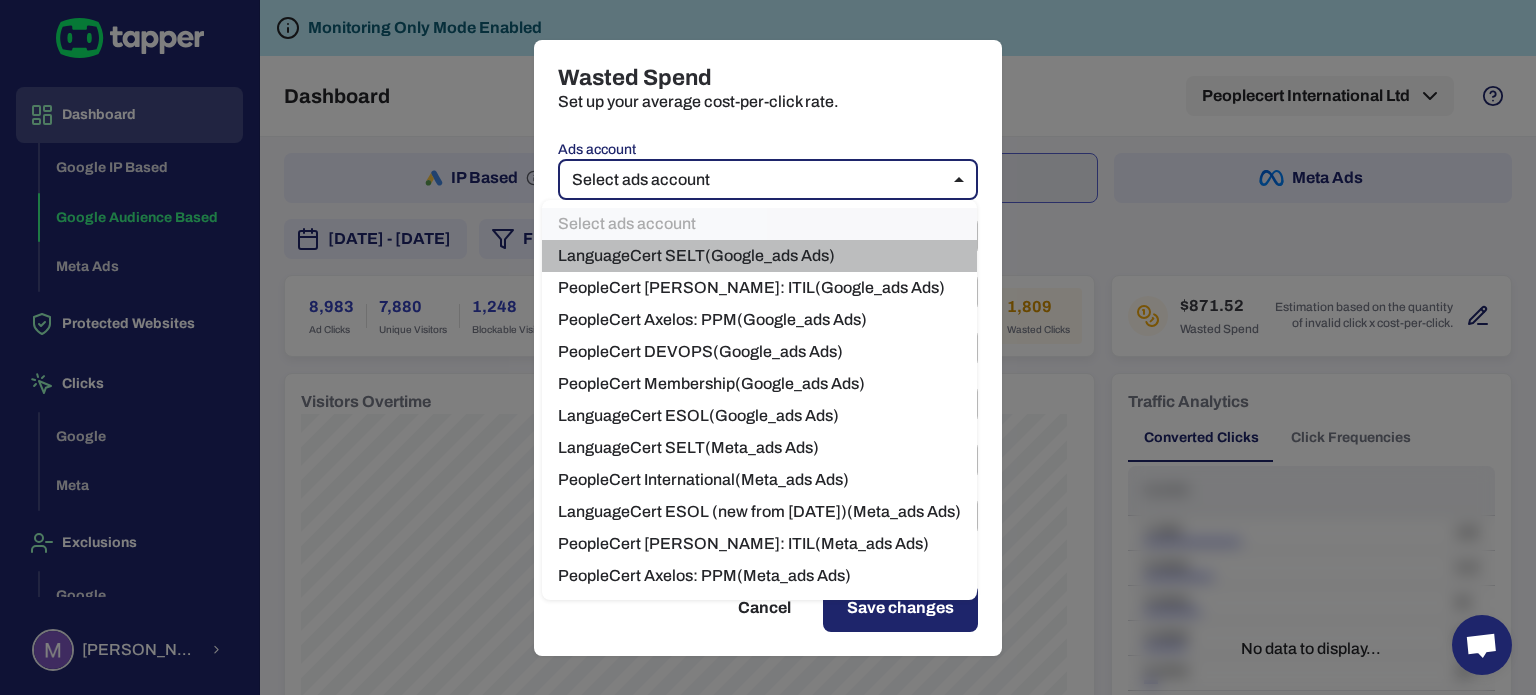 click on "LanguageCert SELT  ( Google_ads   Ads)" at bounding box center [759, 256] 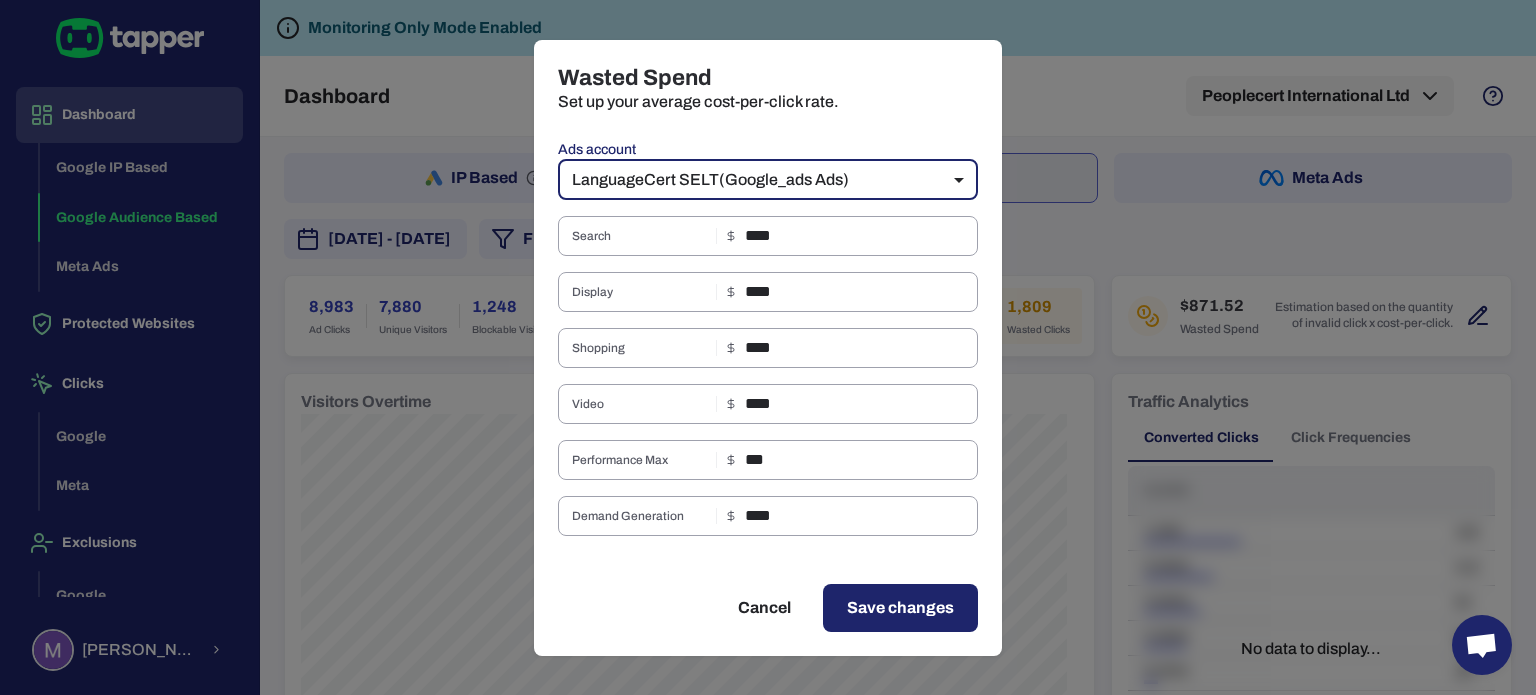 drag, startPoint x: 924, startPoint y: 627, endPoint x: 953, endPoint y: 600, distance: 39.623226 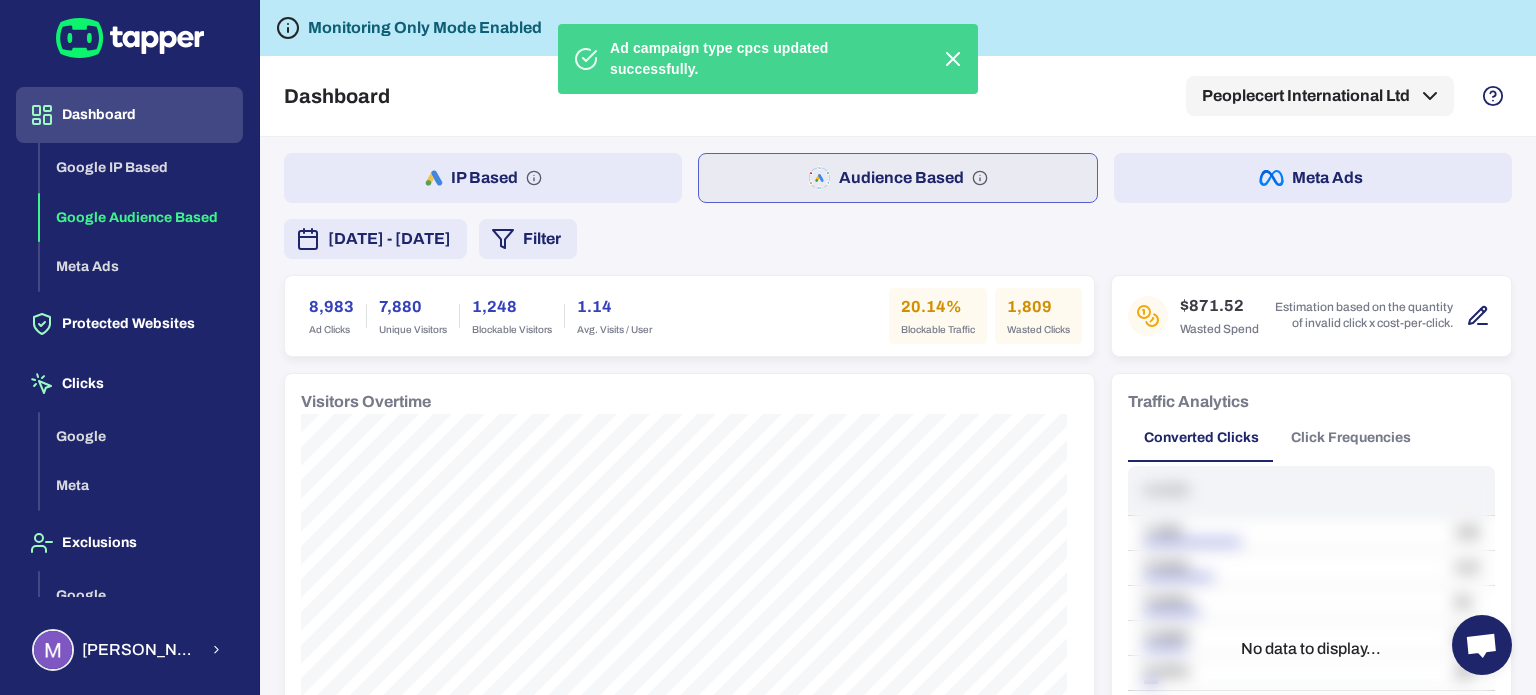 click 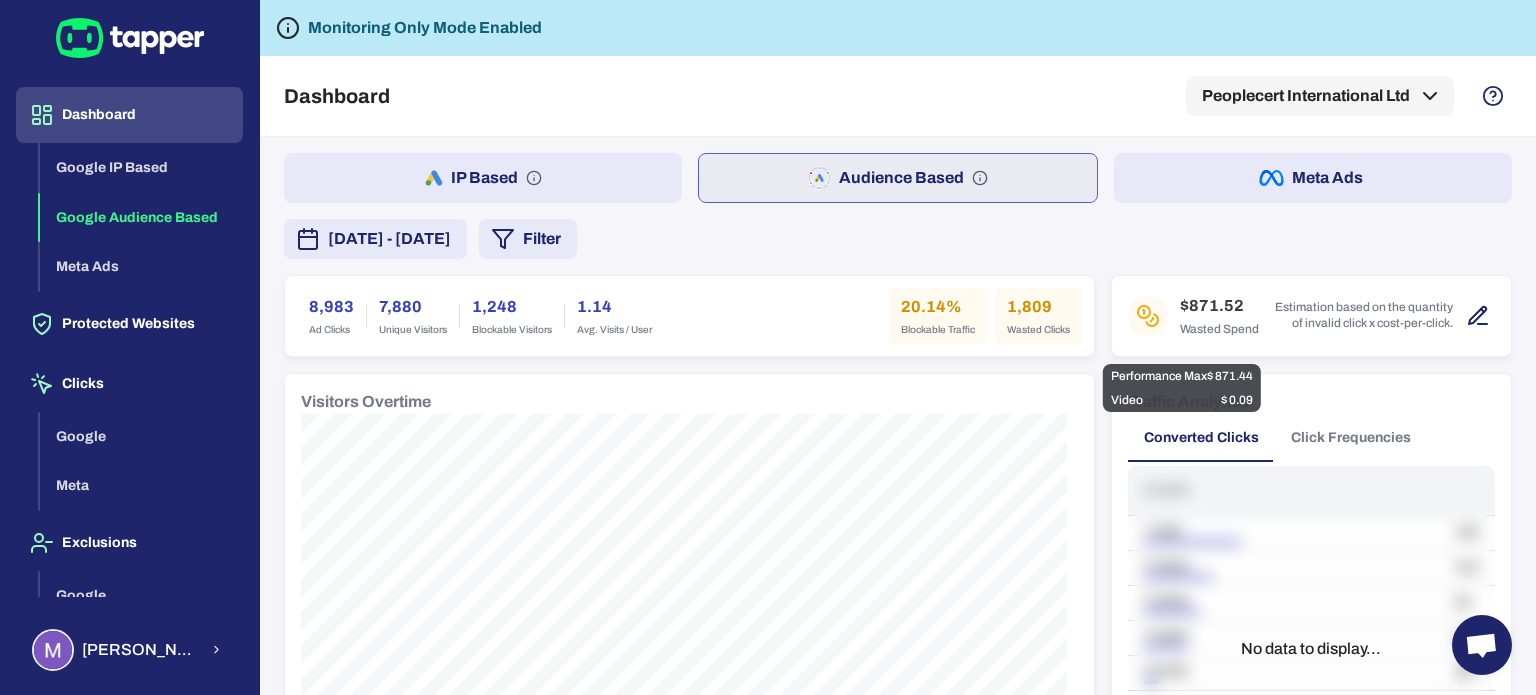 click 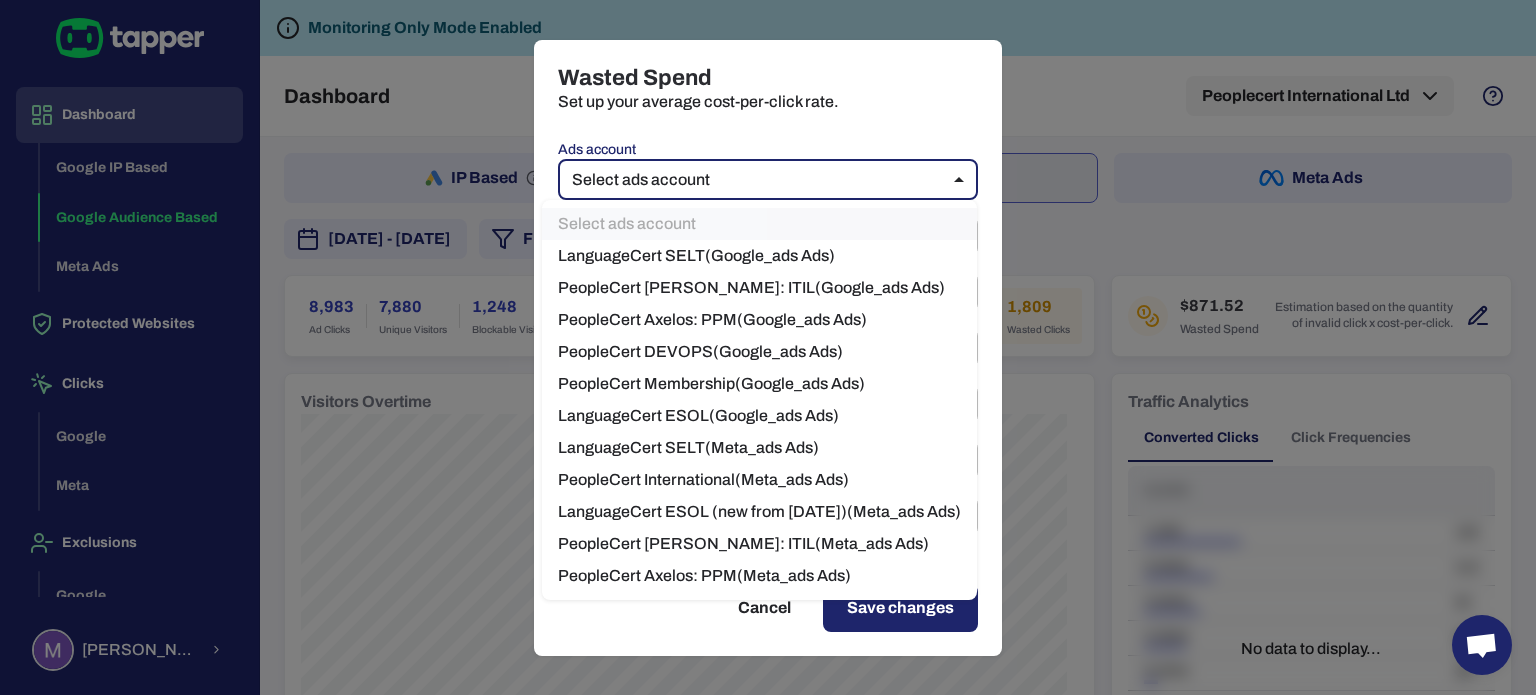 click on "Dashboard Google IP Based Google Audience Based Meta Ads Protected Websites Clicks Google Meta Exclusions Google Meta [PERSON_NAME] Monitoring Only Mode Enabled Dashboard Peoplecert International Ltd IP Based Audience Based Meta Ads [DATE] - [DATE] Filter 8,983 Ad Clicks 7,880 Unique Visitors 1,248 Blockable Visitors 1.14 Avg. Visits / User 20.14% Blockable Traffic 1,809 Wasted Clicks $871.52 Wasted Spend Estimation based on the quantity of invalid click x cost-per-click. Visitors Overtime Traffic Analytics Converted Clicks Click Frequencies Clicks 1 click 100 2 clicks 410 3 clicks 50 4 clicks 530 5 clicks 36 1 No data to display... Track Conversion 1857 Conversions 232.13 Conversion / Day 18.93% Conversion Rate Conversion Analysis No data to display... Invalid Traffic Type 1,266 Aborted Ad Click 1165 /  92% Threat 89 /  7% Data Center 12 /  1% Invalid Traffic Analytics Keywords Campaigns Placements Countries Devices Keyword Match type Total visits Invalid visits Invalid rate Phrase 552" at bounding box center [768, 347] 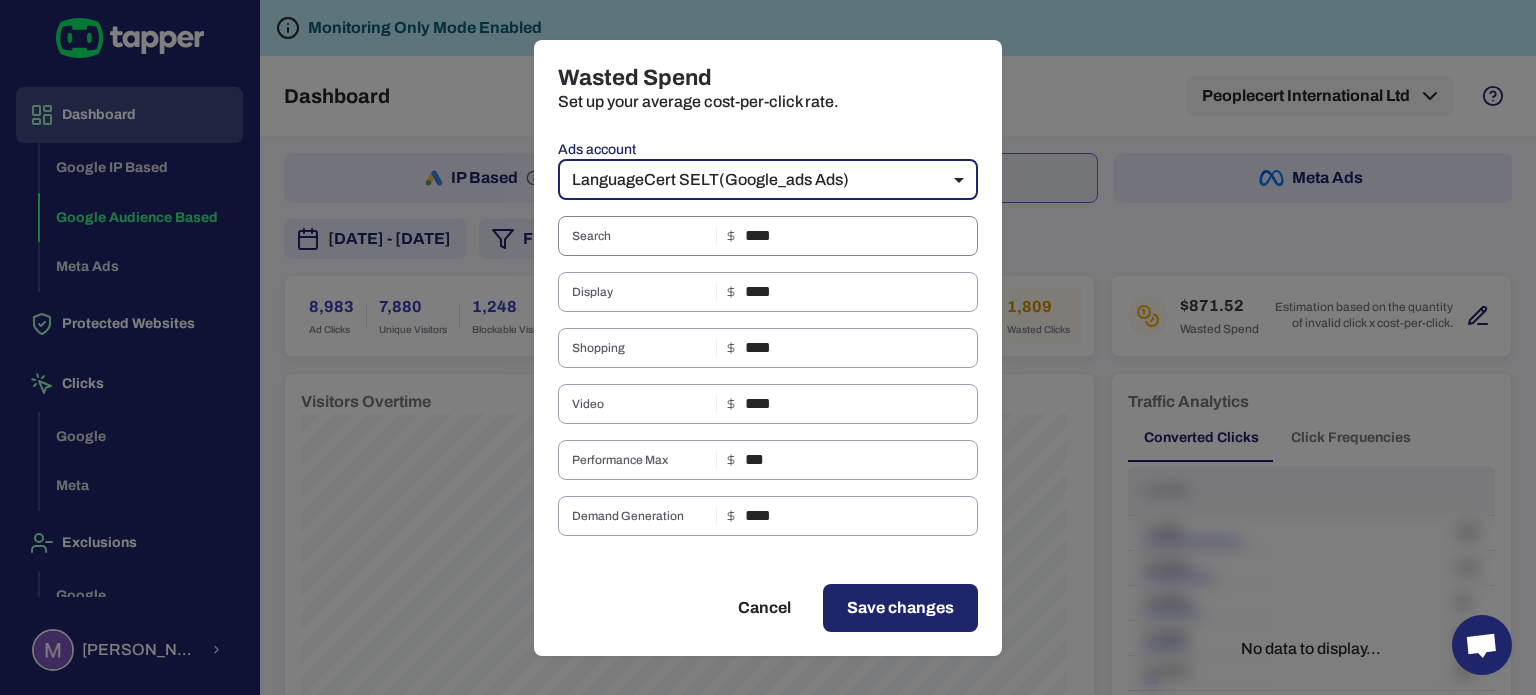 click on "****" at bounding box center (861, 236) 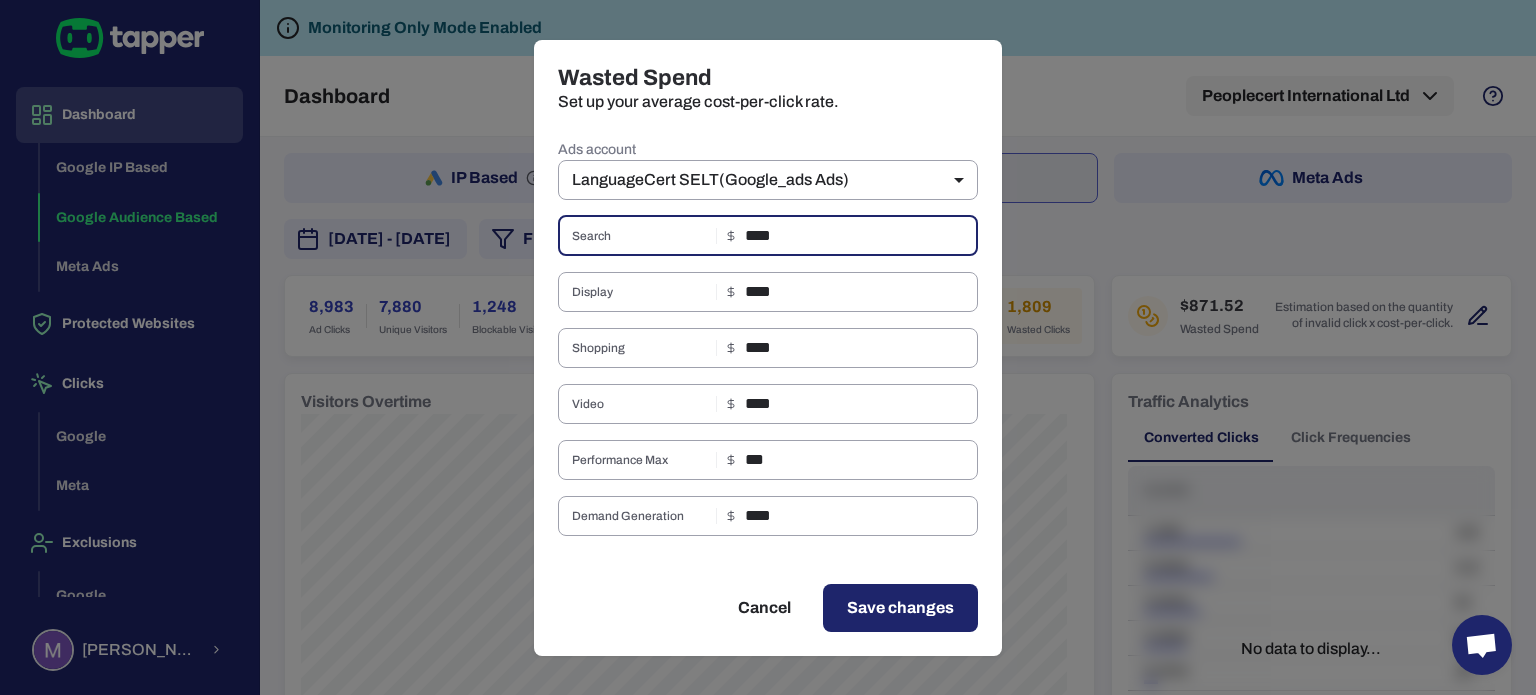 drag, startPoint x: 749, startPoint y: 232, endPoint x: 795, endPoint y: 231, distance: 46.010868 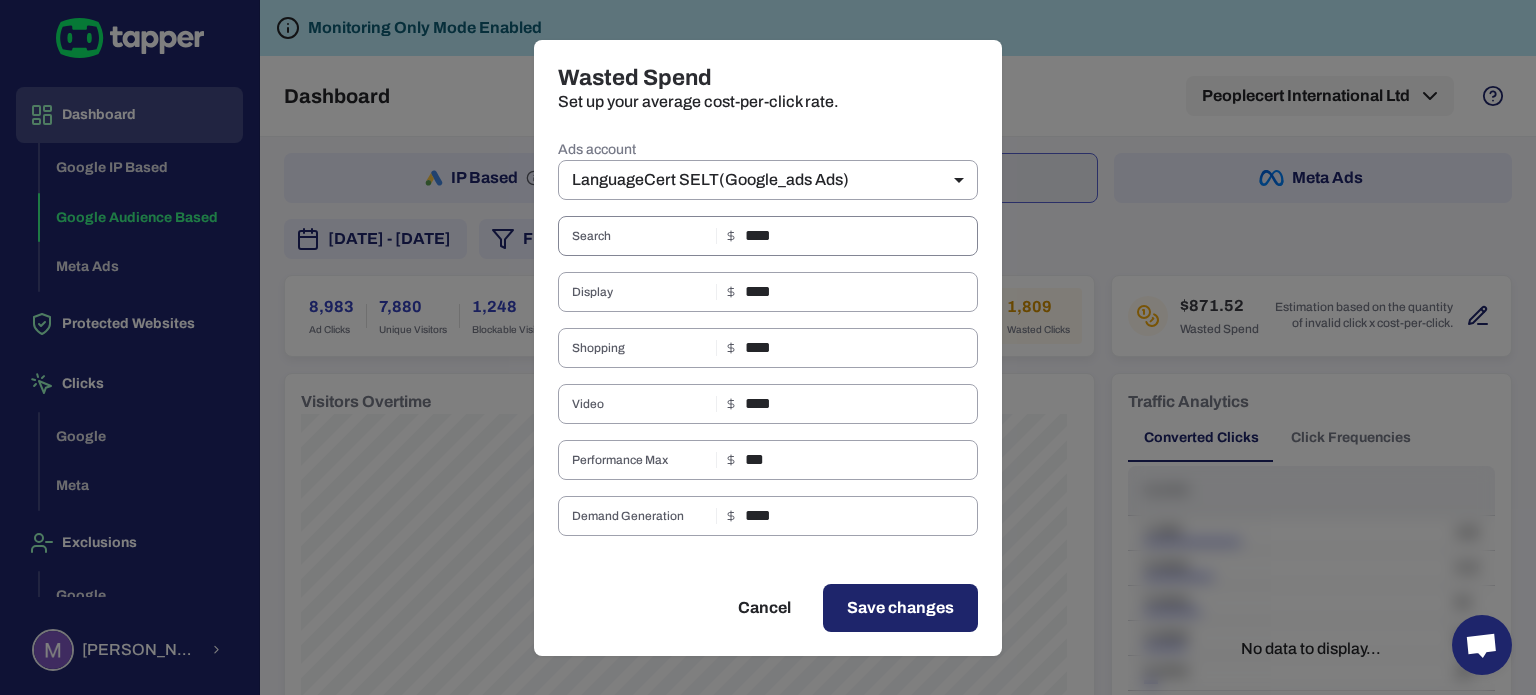 drag, startPoint x: 744, startPoint y: 231, endPoint x: 795, endPoint y: 232, distance: 51.009804 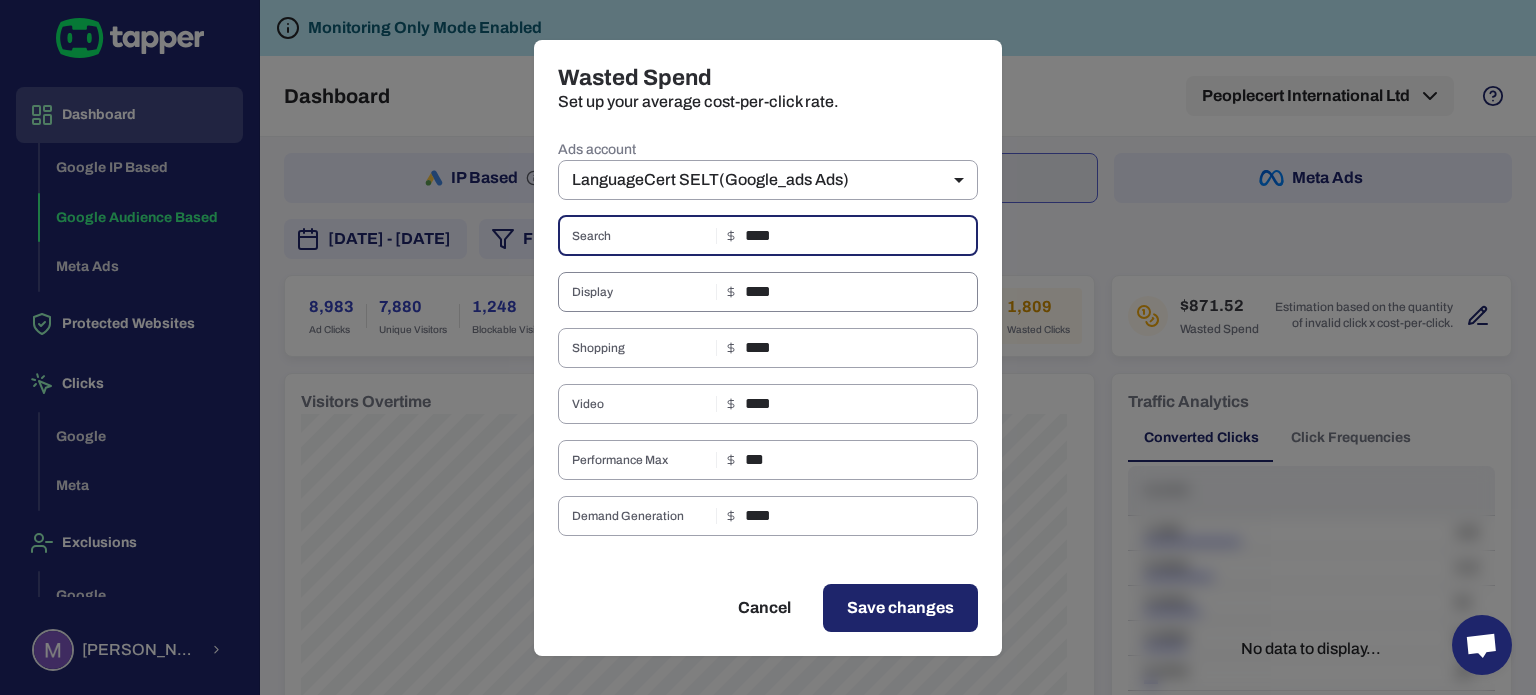 click on "****" at bounding box center [861, 292] 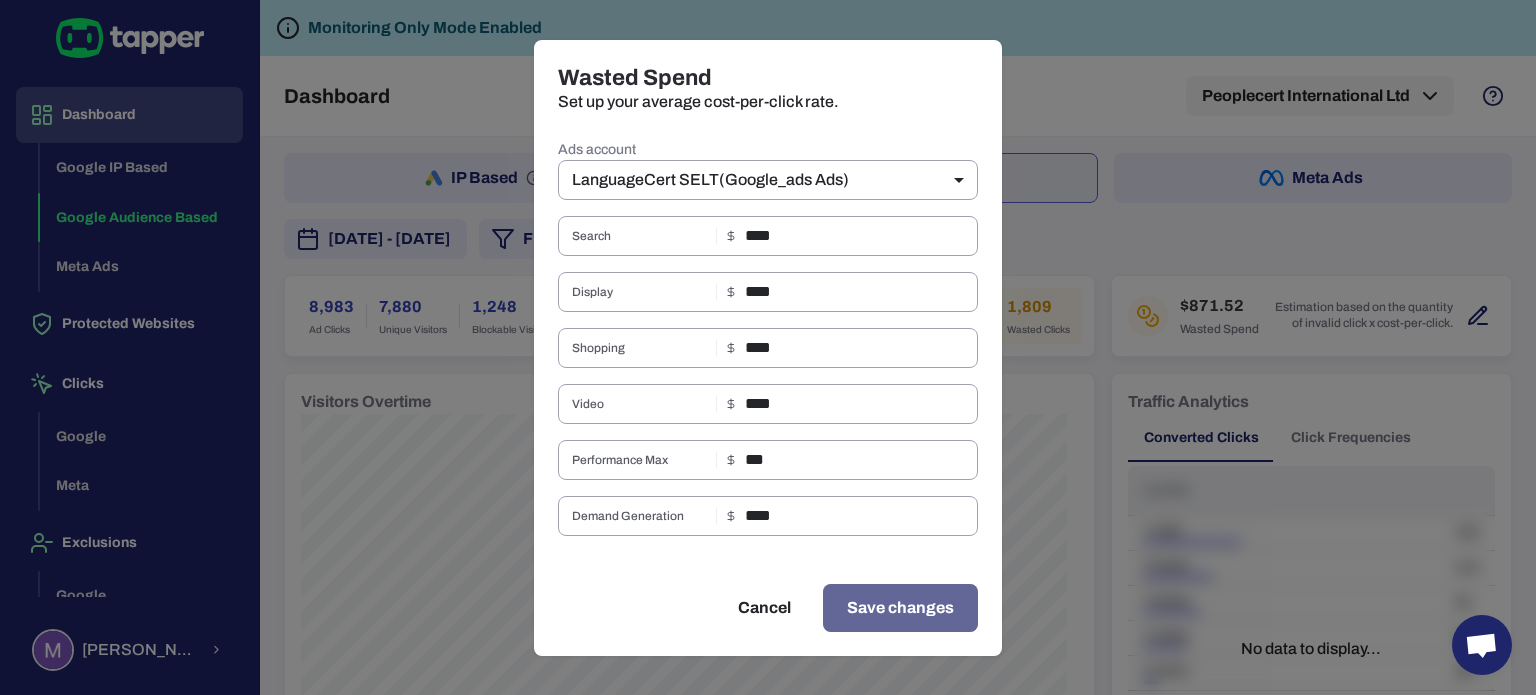 click on "Save changes" at bounding box center (900, 608) 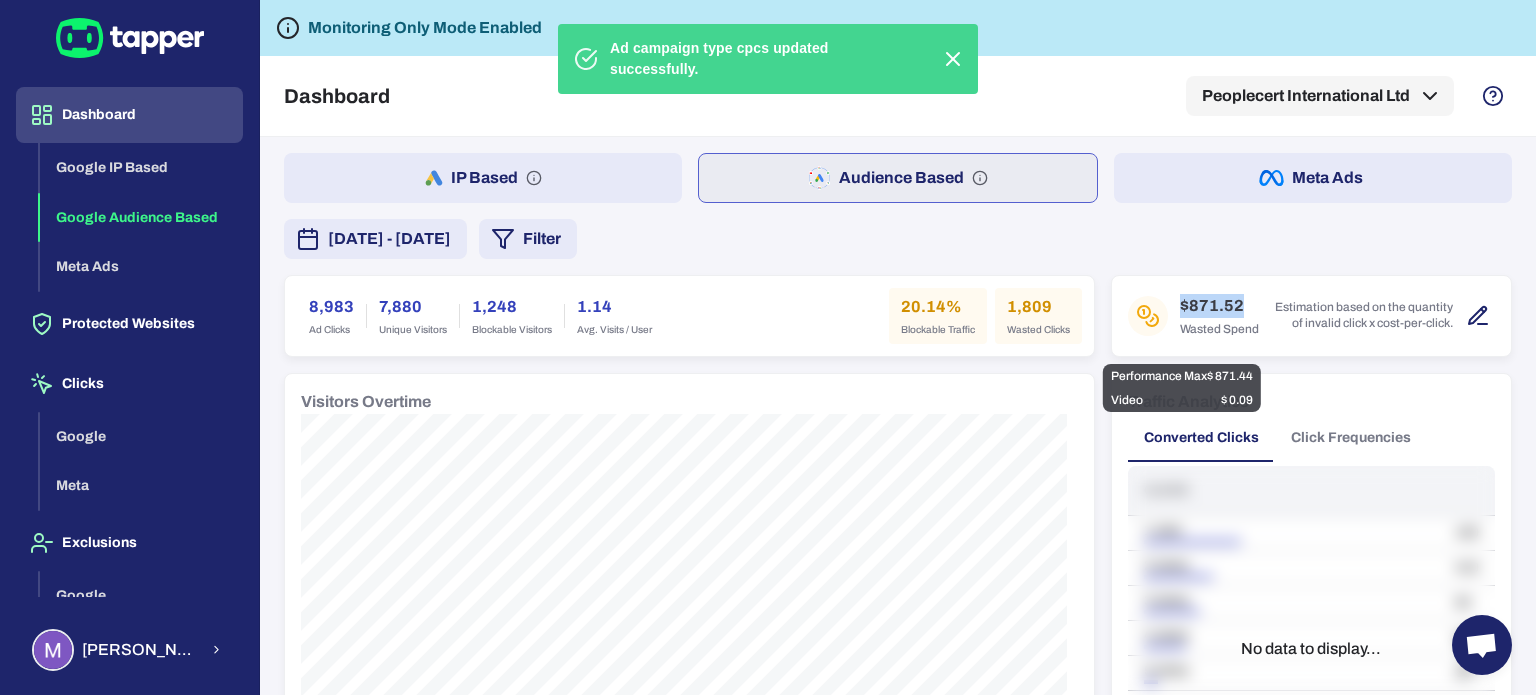 drag, startPoint x: 1172, startPoint y: 304, endPoint x: 1228, endPoint y: 303, distance: 56.008926 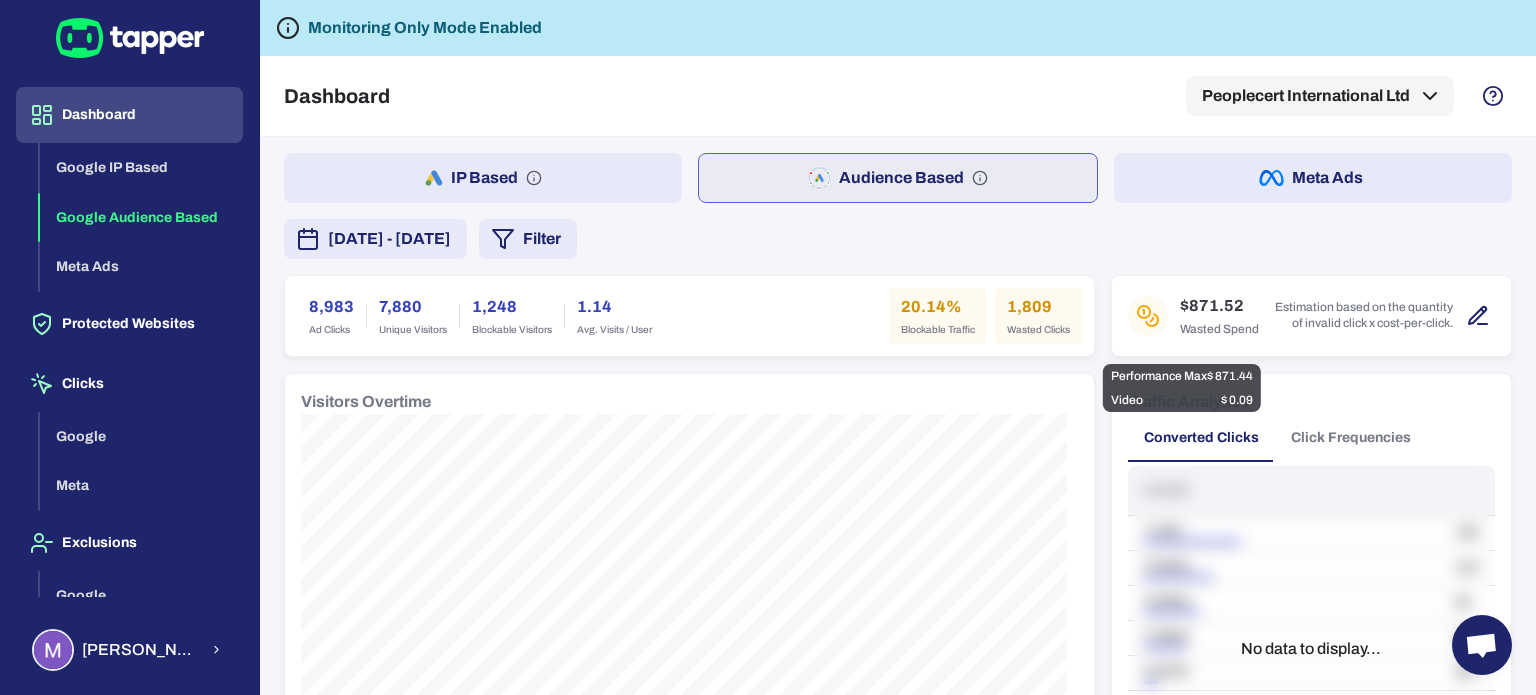 click on "Wasted Spend" at bounding box center [1219, 330] 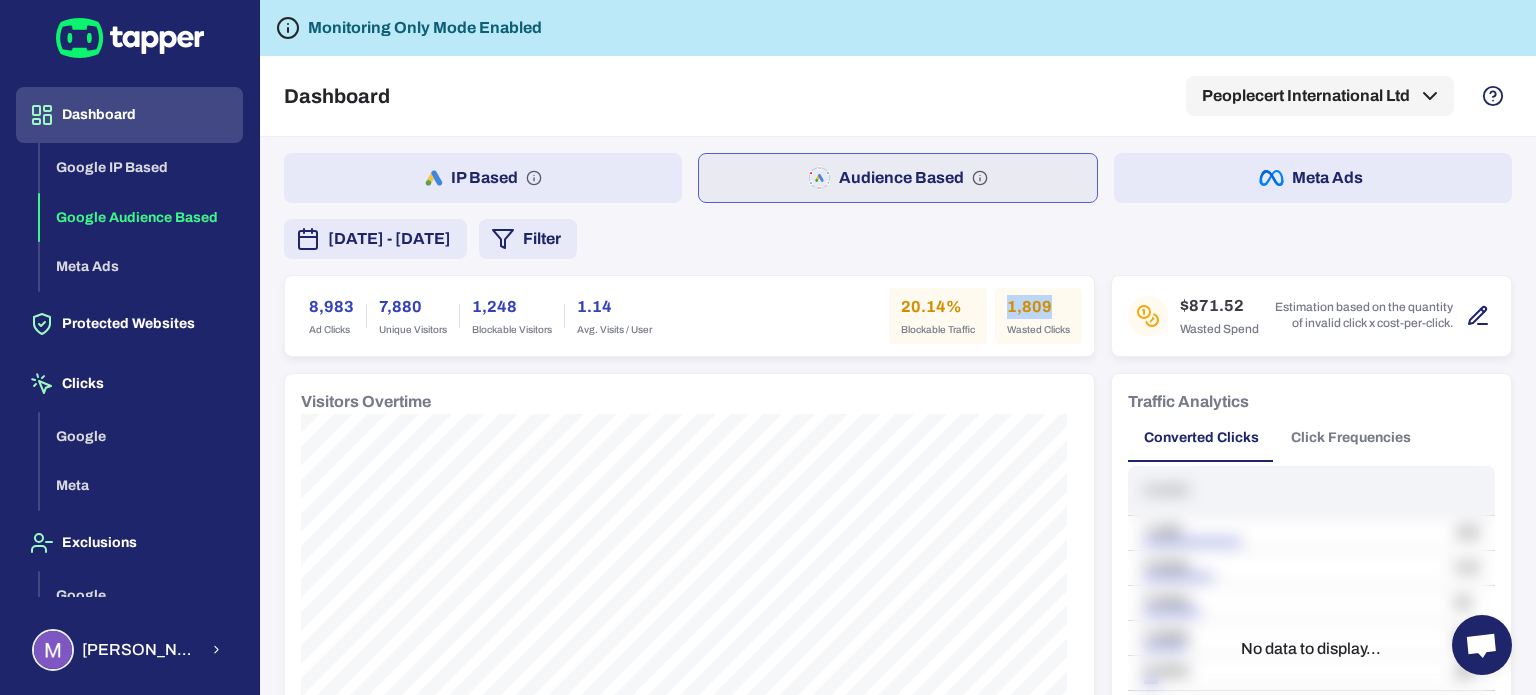 drag, startPoint x: 993, startPoint y: 303, endPoint x: 1048, endPoint y: 303, distance: 55 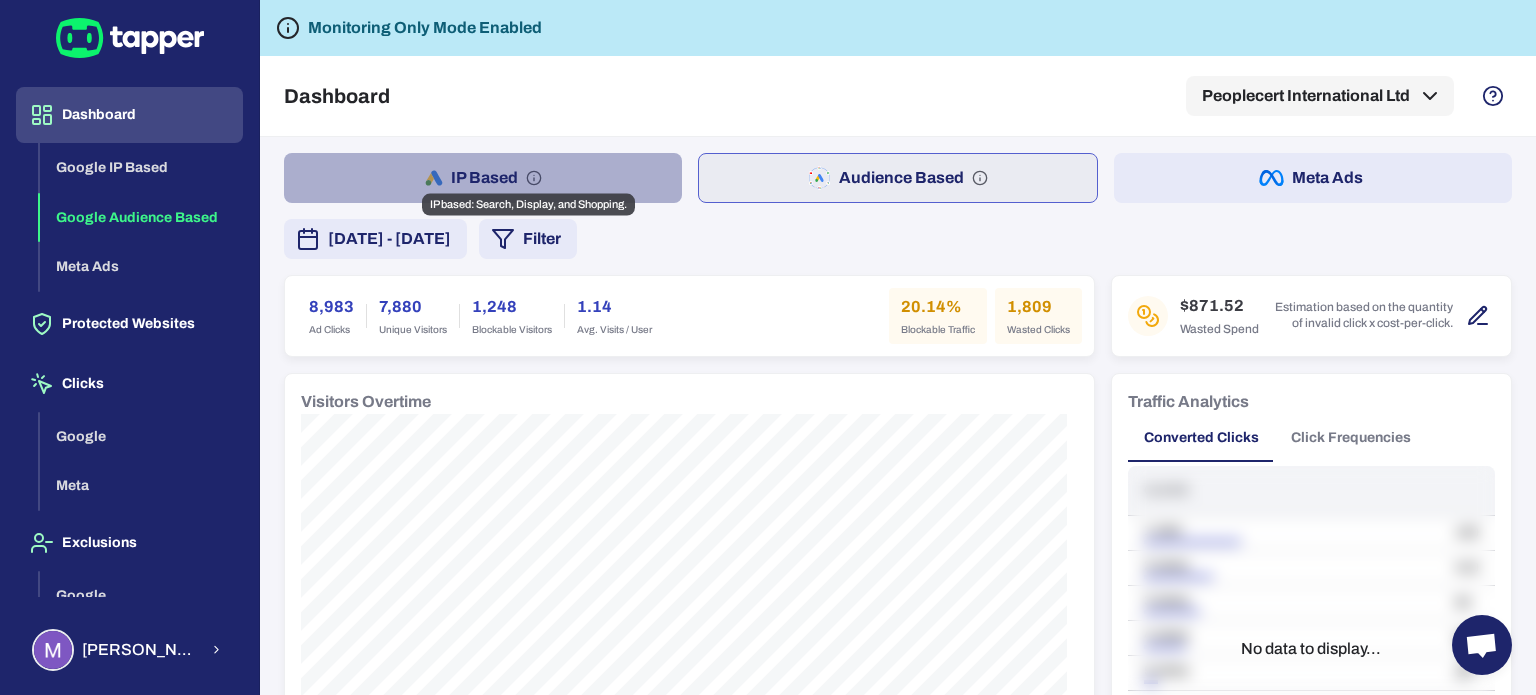 click 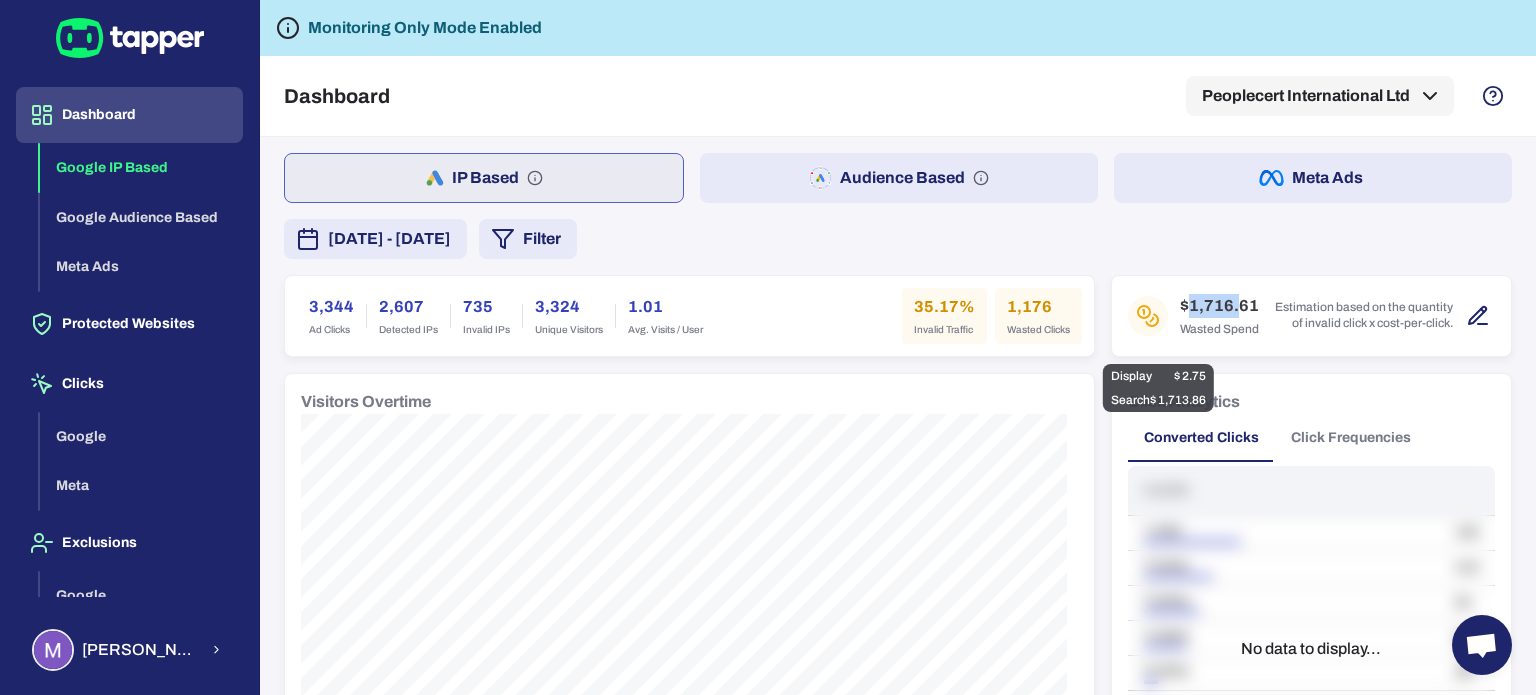 drag, startPoint x: 1213, startPoint y: 306, endPoint x: 1240, endPoint y: 306, distance: 27 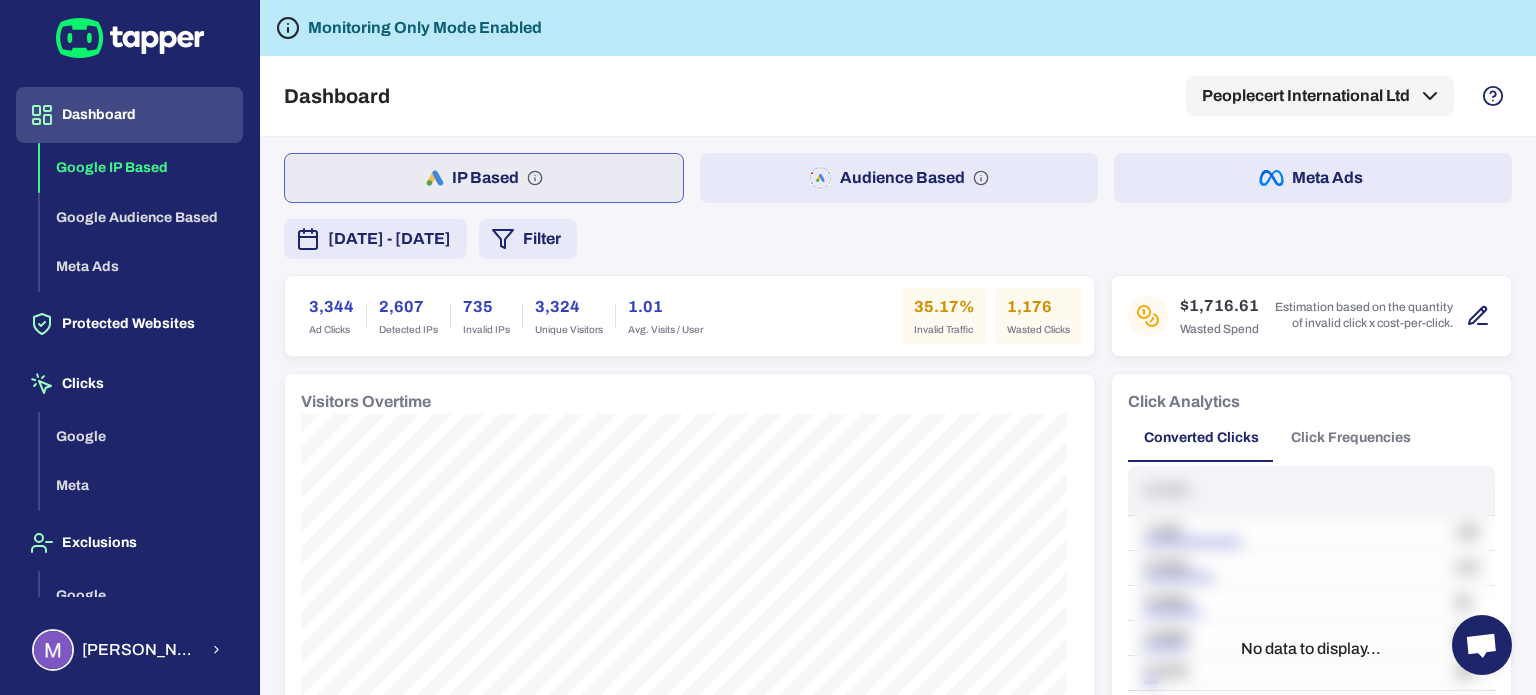 click on "[DATE] - [DATE] Filter" at bounding box center (898, 239) 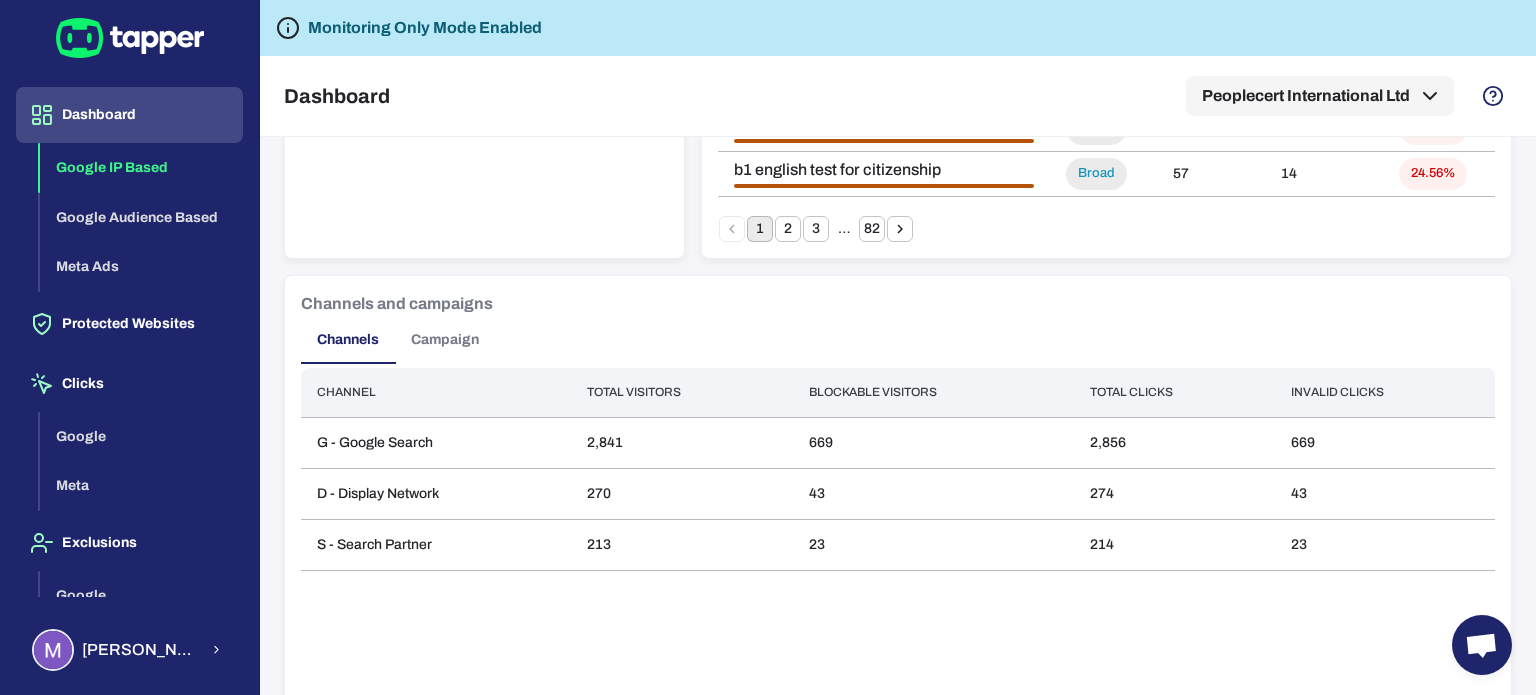 scroll, scrollTop: 1470, scrollLeft: 0, axis: vertical 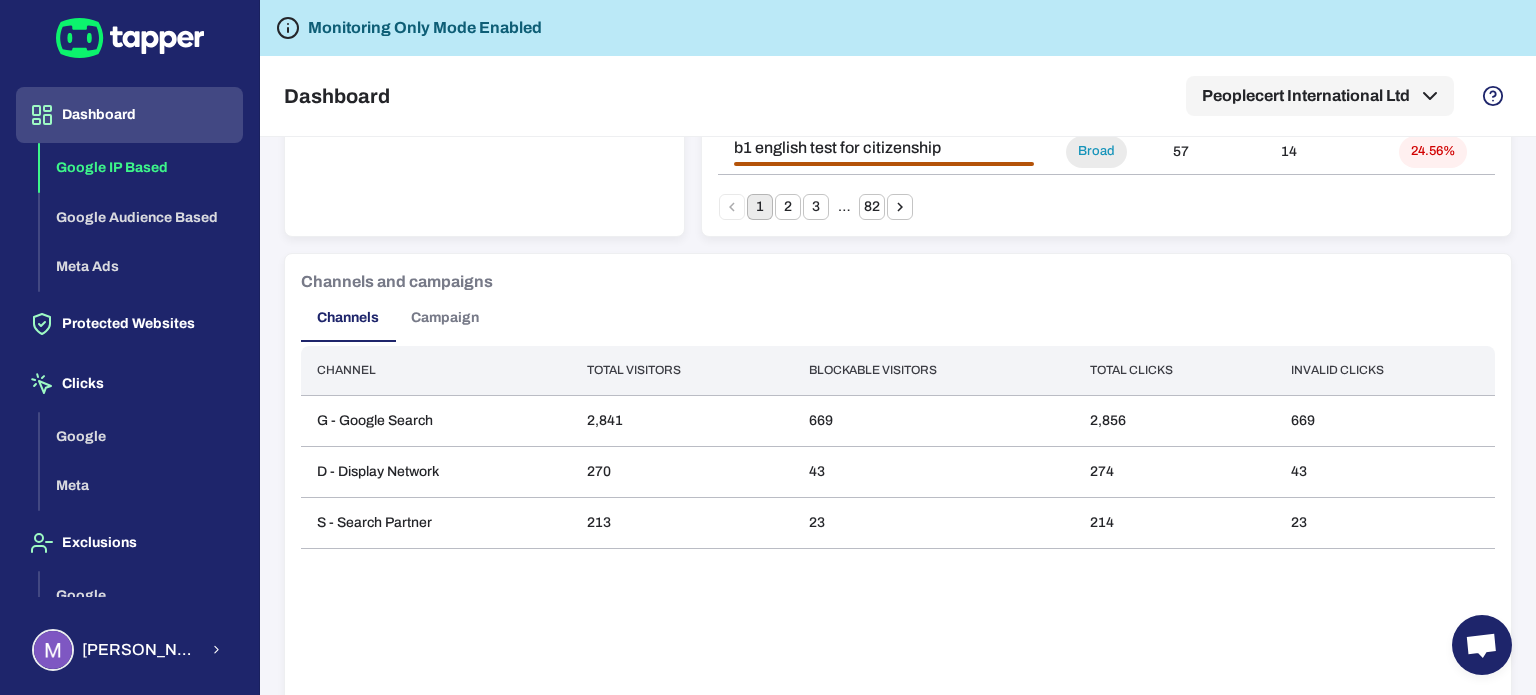 click on "Campaign" at bounding box center (445, 318) 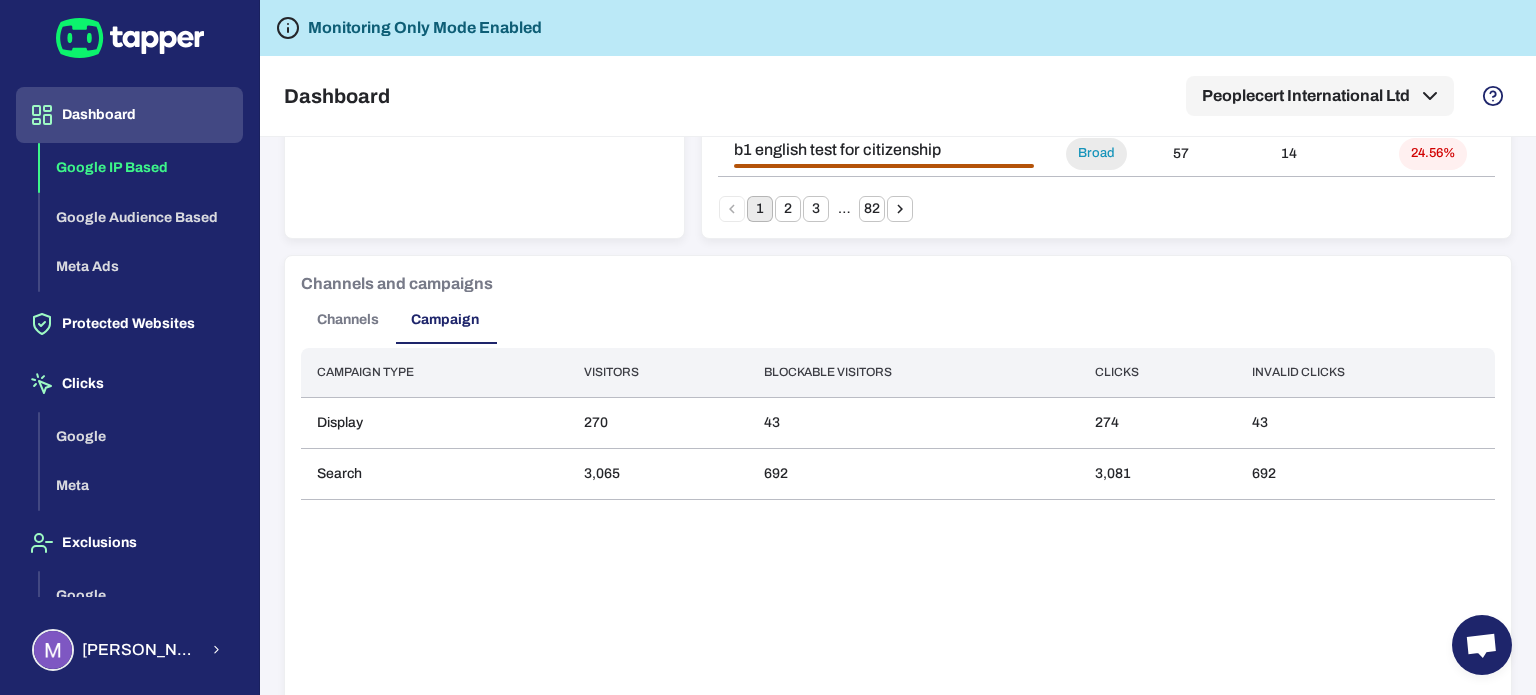 scroll, scrollTop: 1461, scrollLeft: 0, axis: vertical 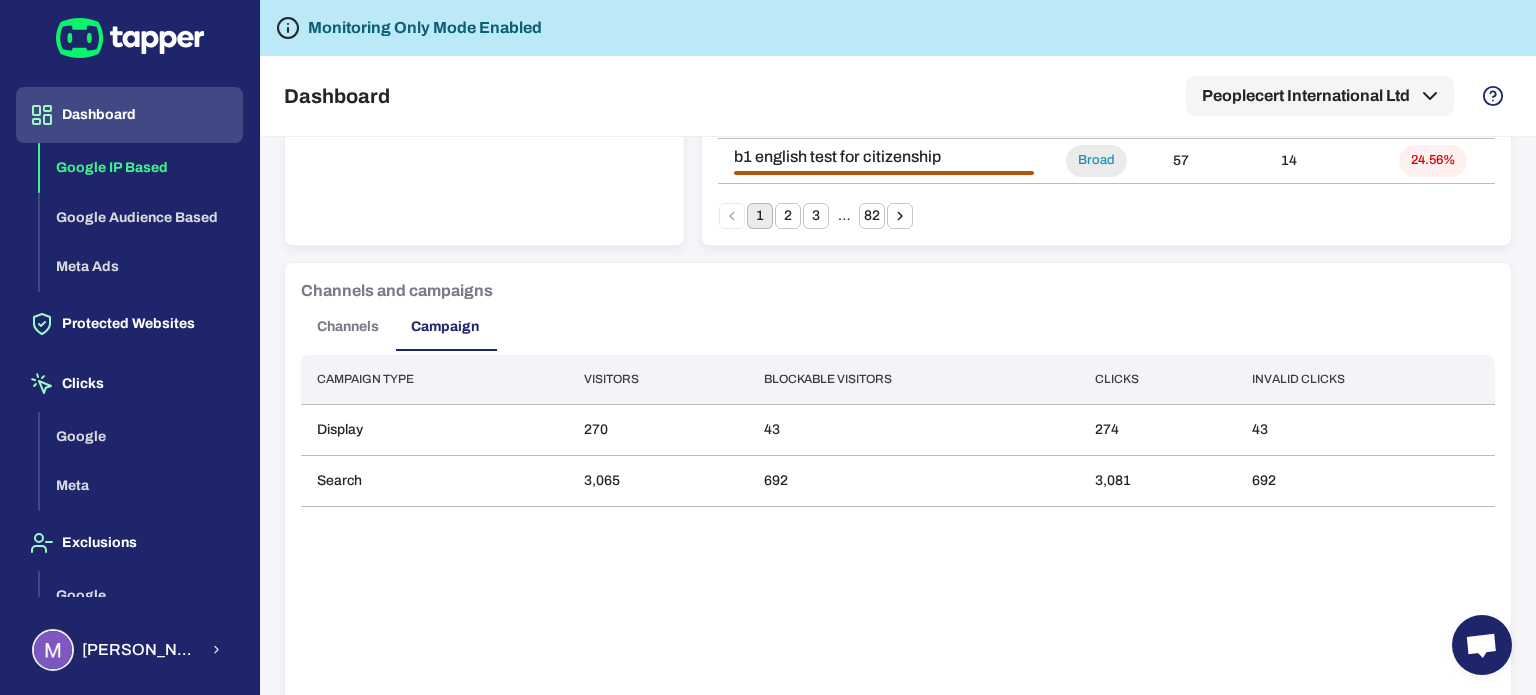 click on "Channels" at bounding box center [348, 327] 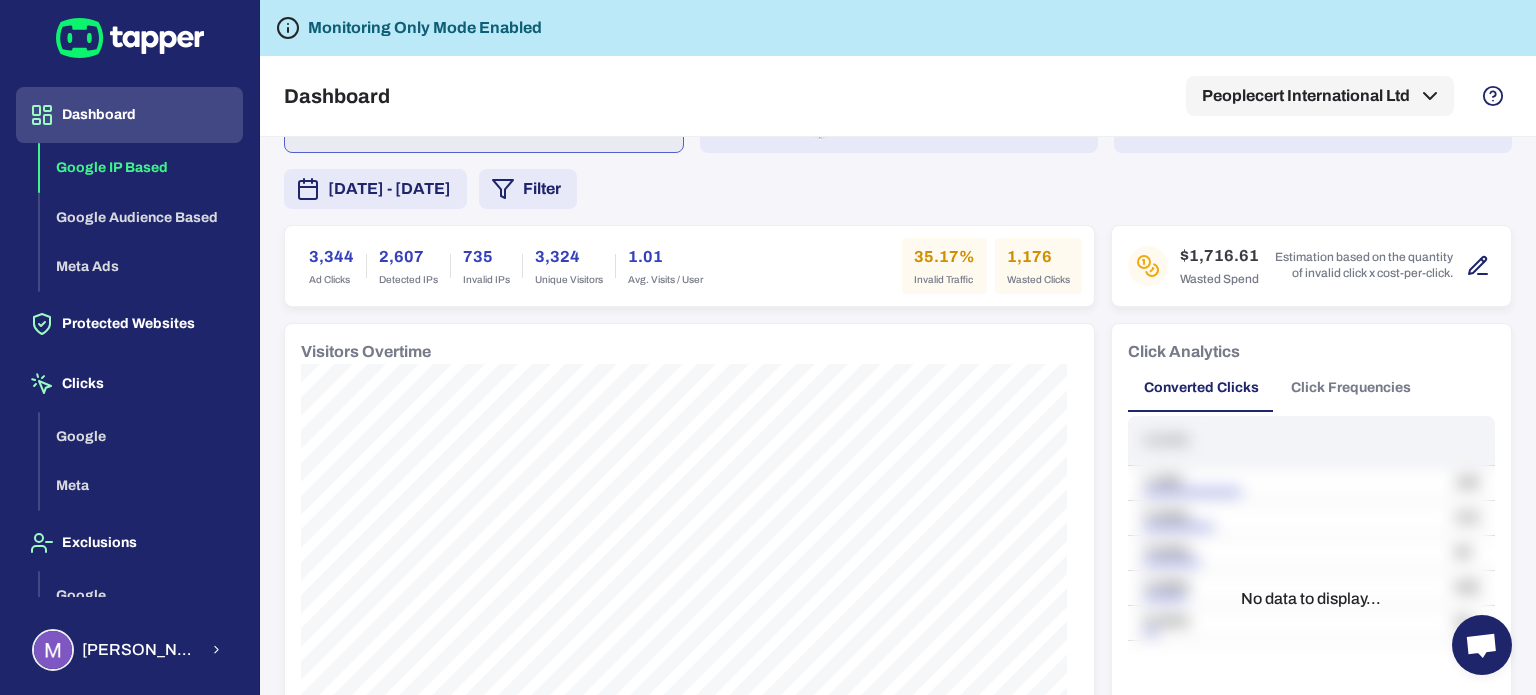 scroll, scrollTop: 0, scrollLeft: 0, axis: both 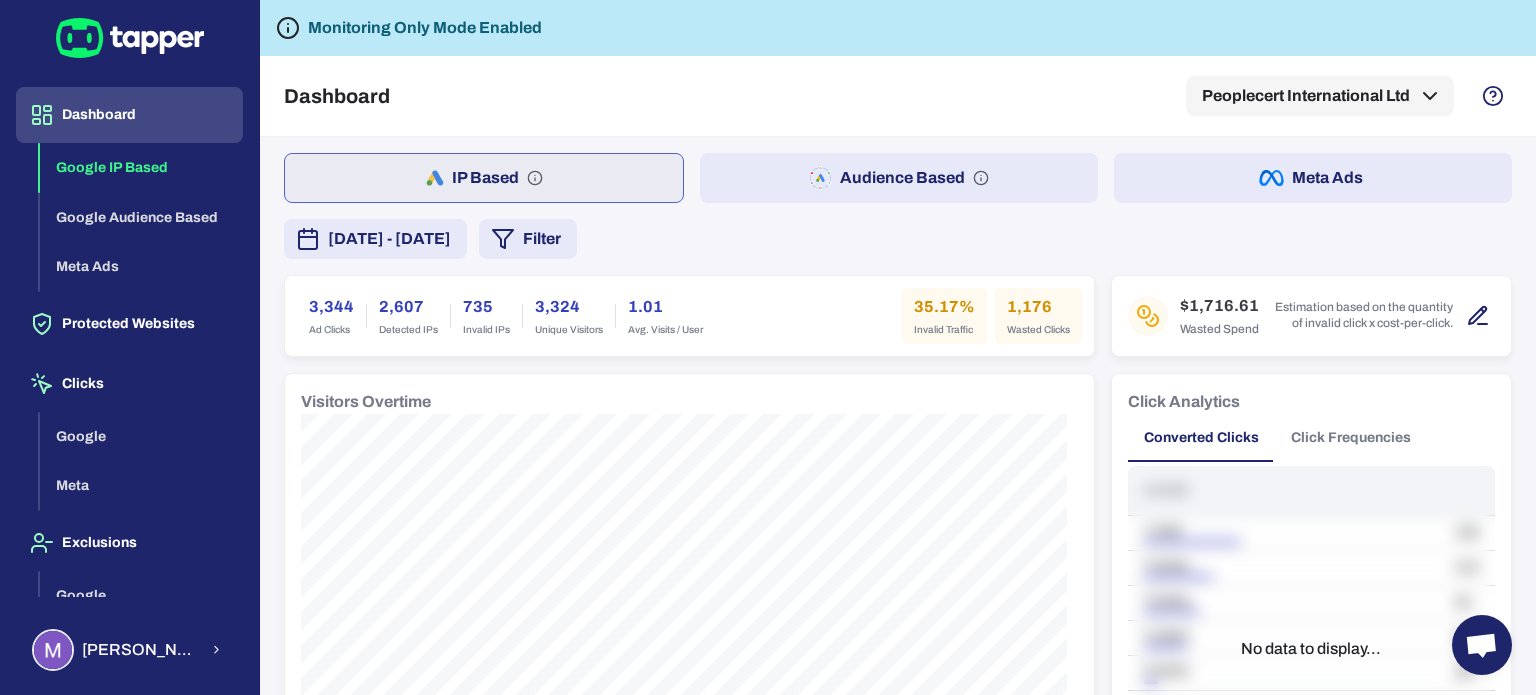 click on "Meta Ads" at bounding box center (1313, 178) 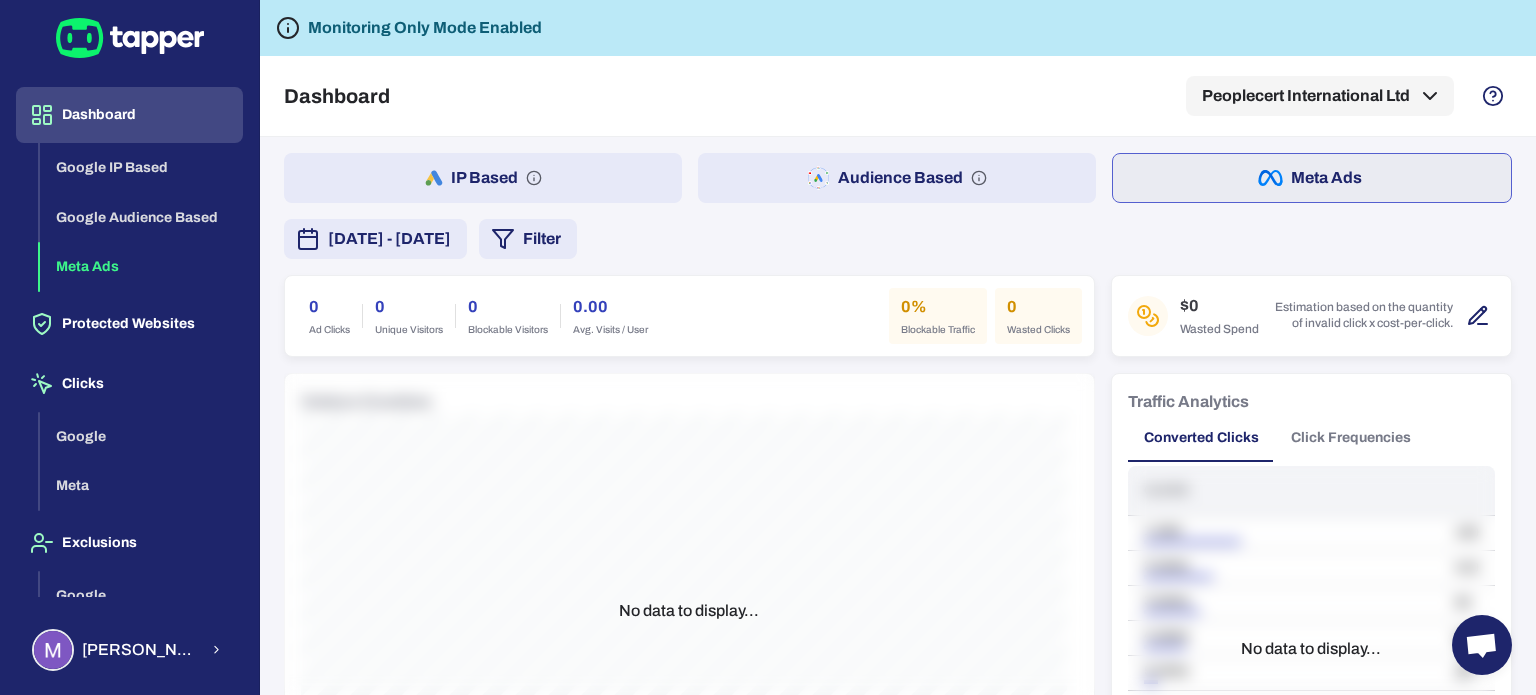click on "Filter" at bounding box center [528, 239] 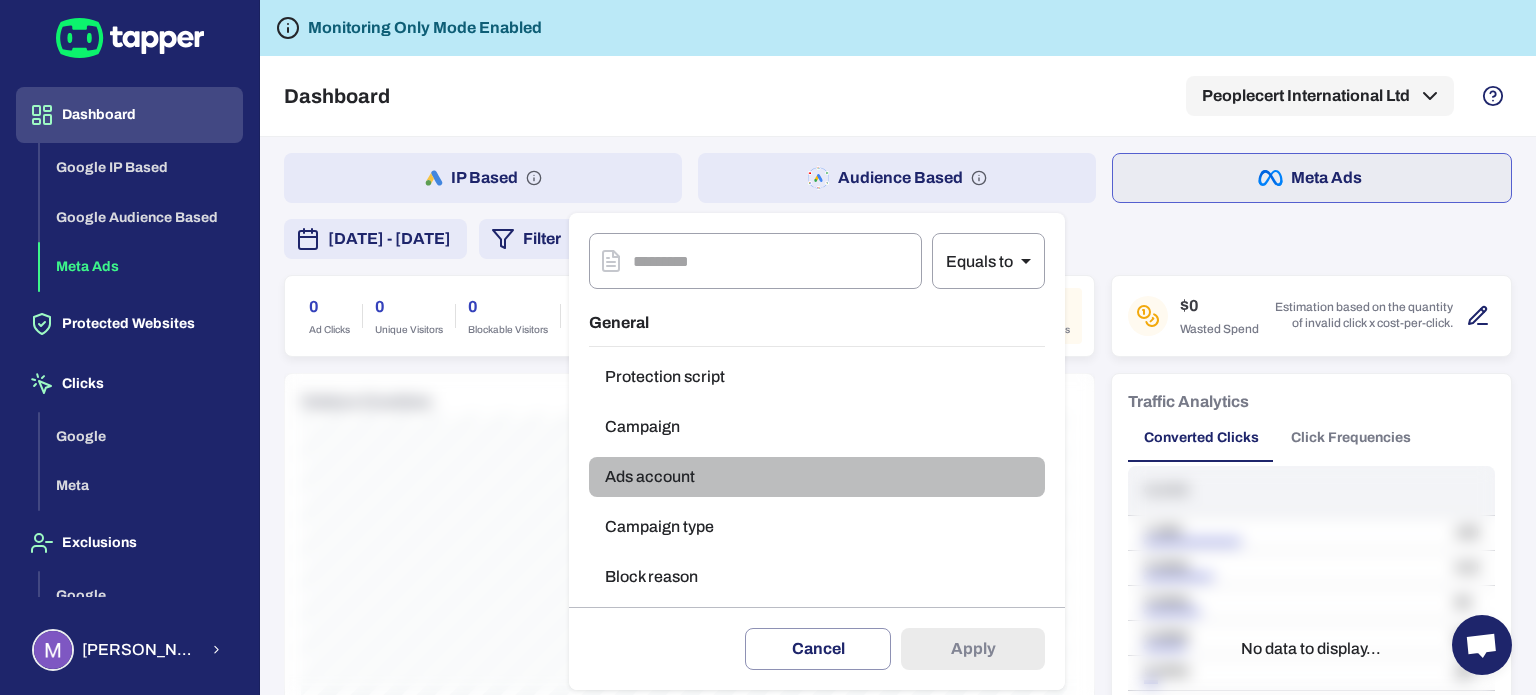 click on "Ads account" at bounding box center (817, 477) 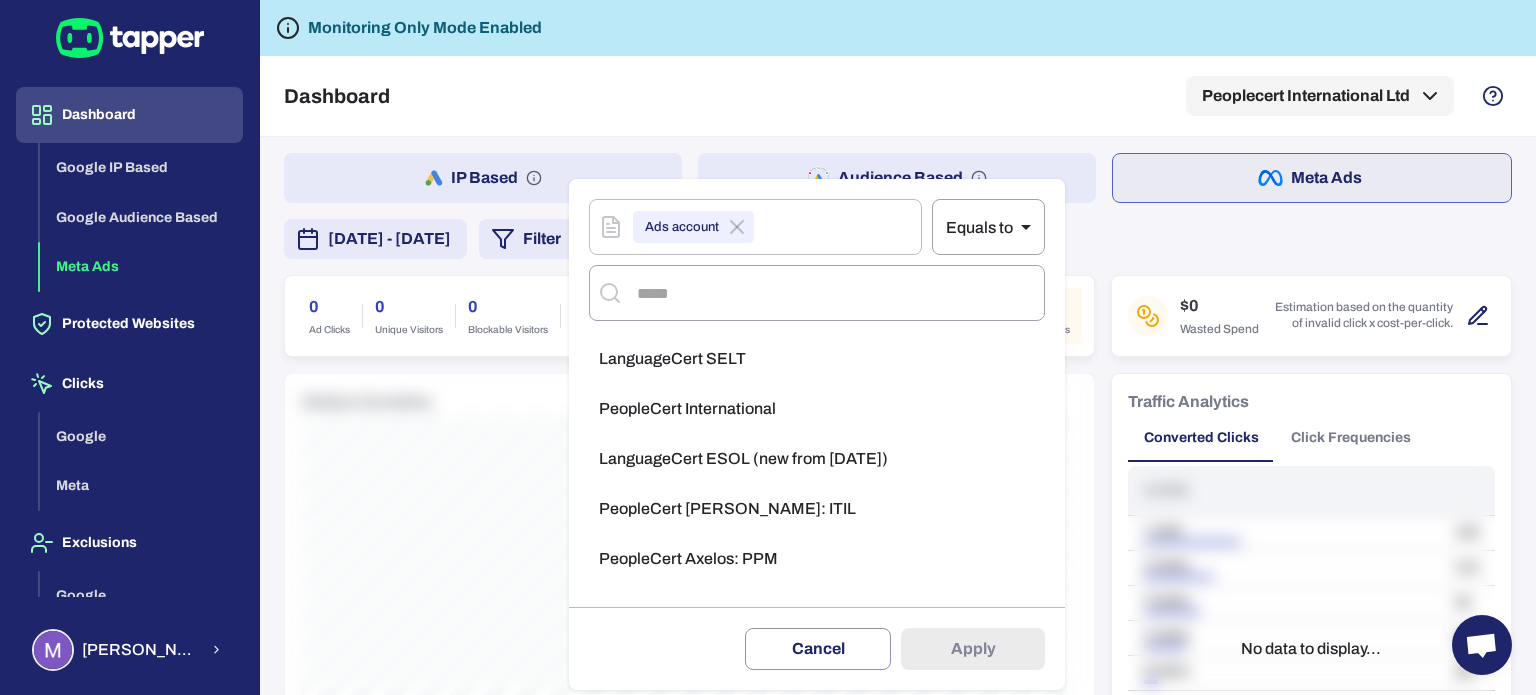 click on "LanguageCert SELT" at bounding box center [817, 359] 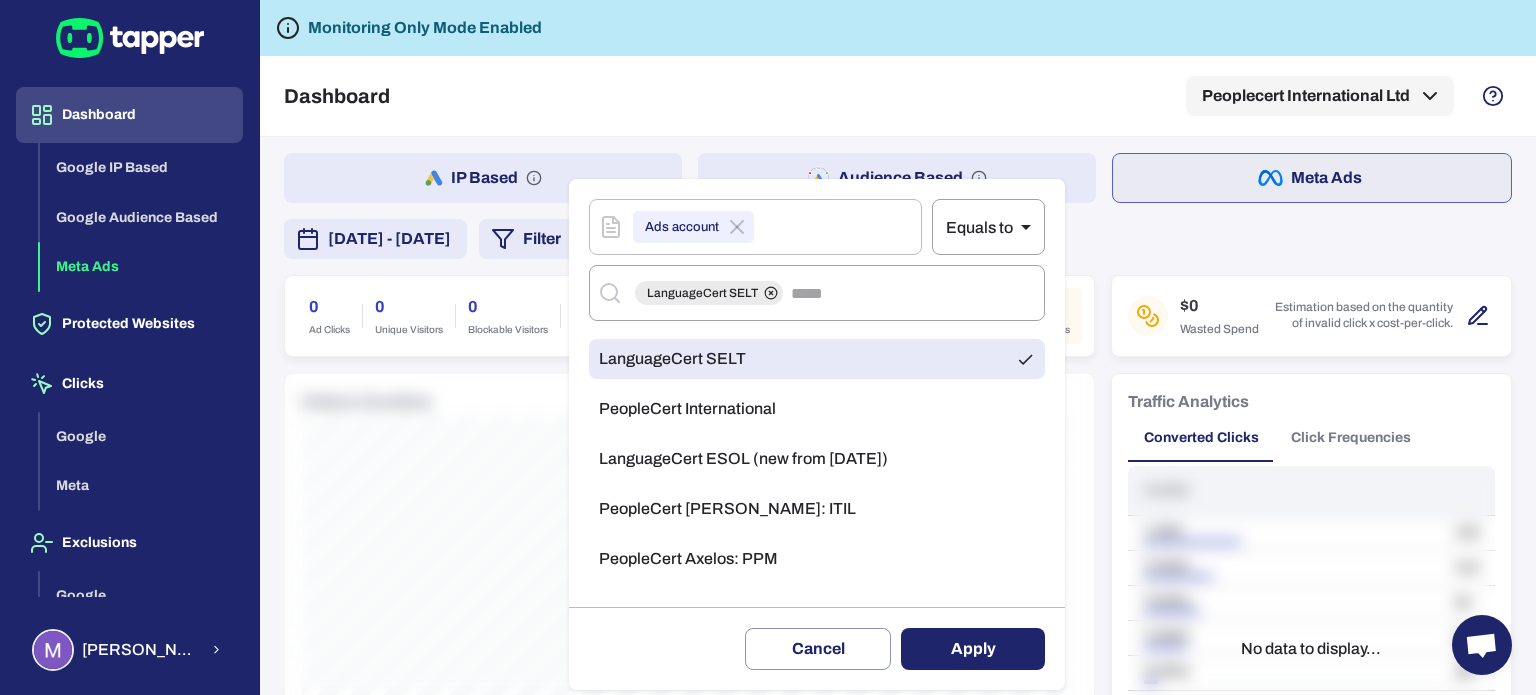 click on "Apply" at bounding box center [973, 649] 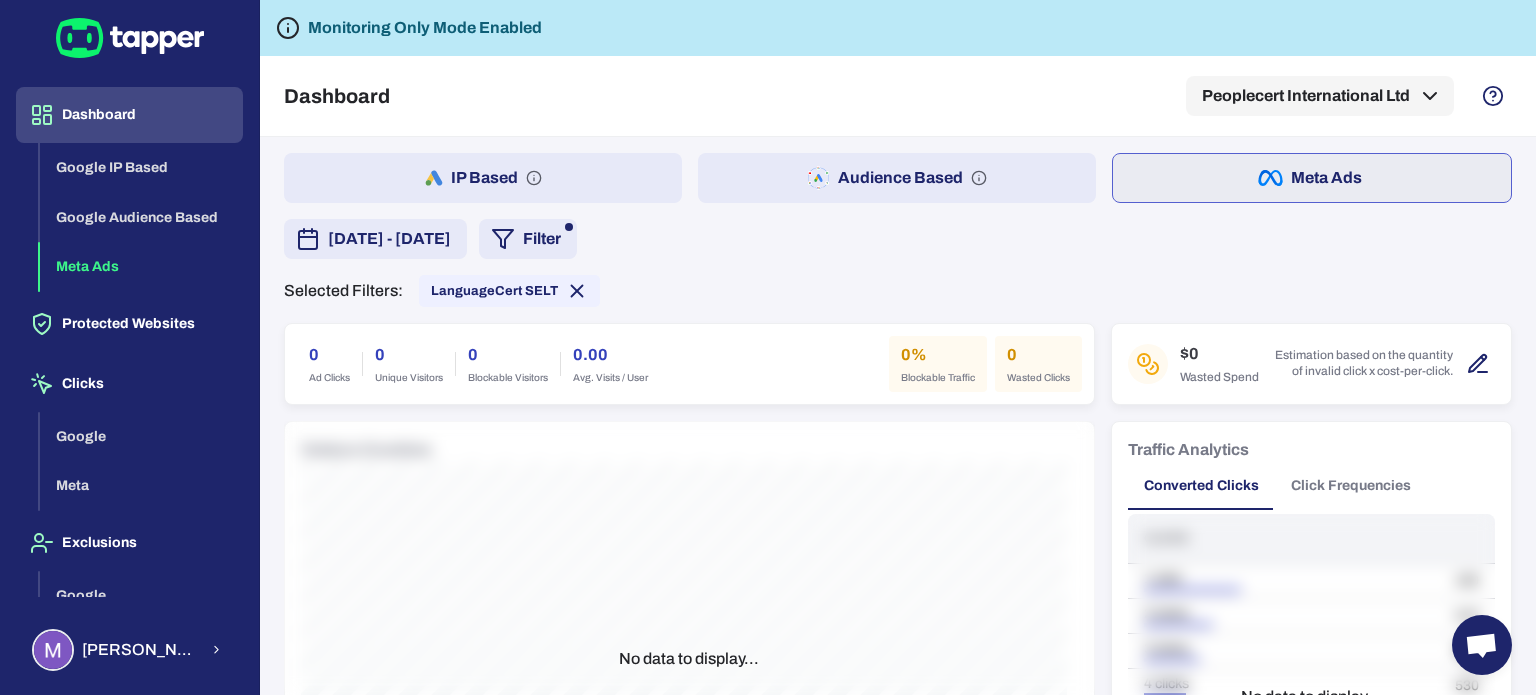 click on "[DATE] - [DATE]" at bounding box center [389, 239] 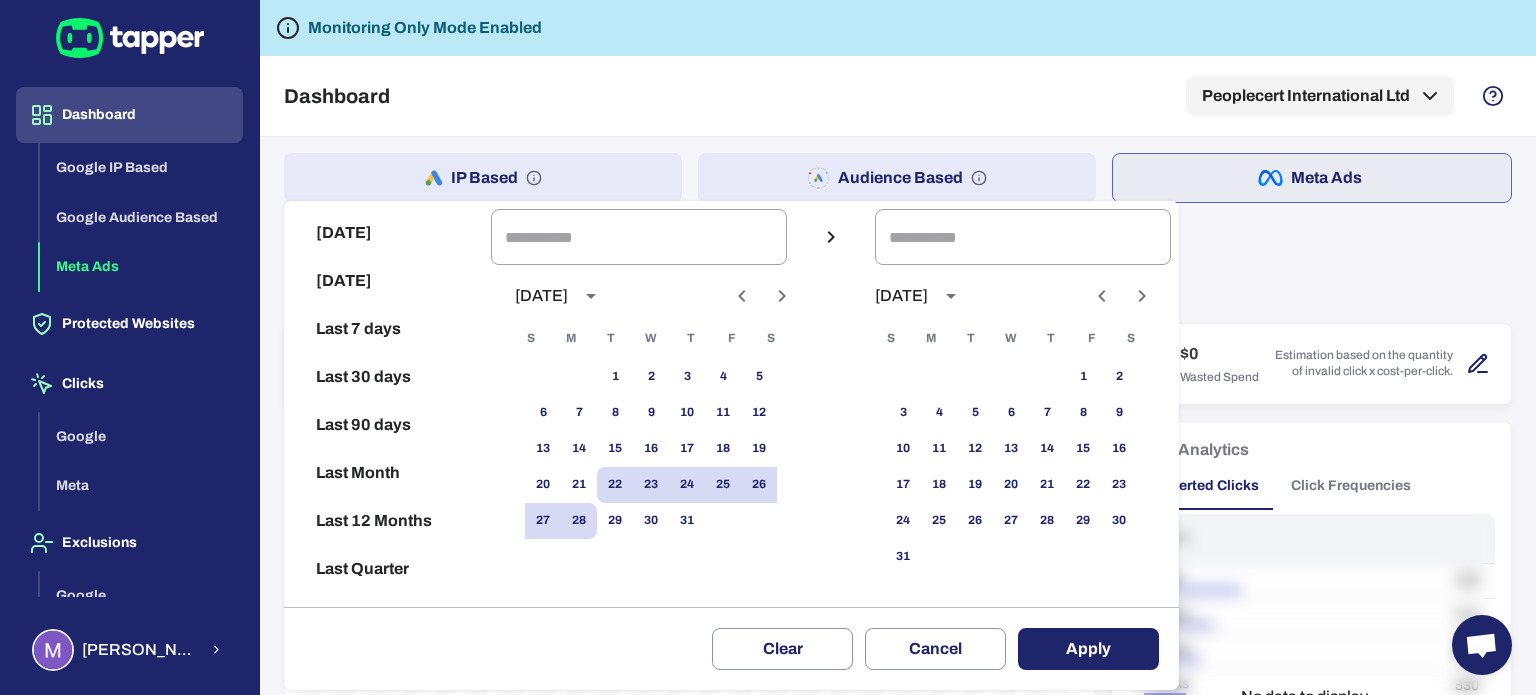 click on "[DATE]" at bounding box center (651, 296) 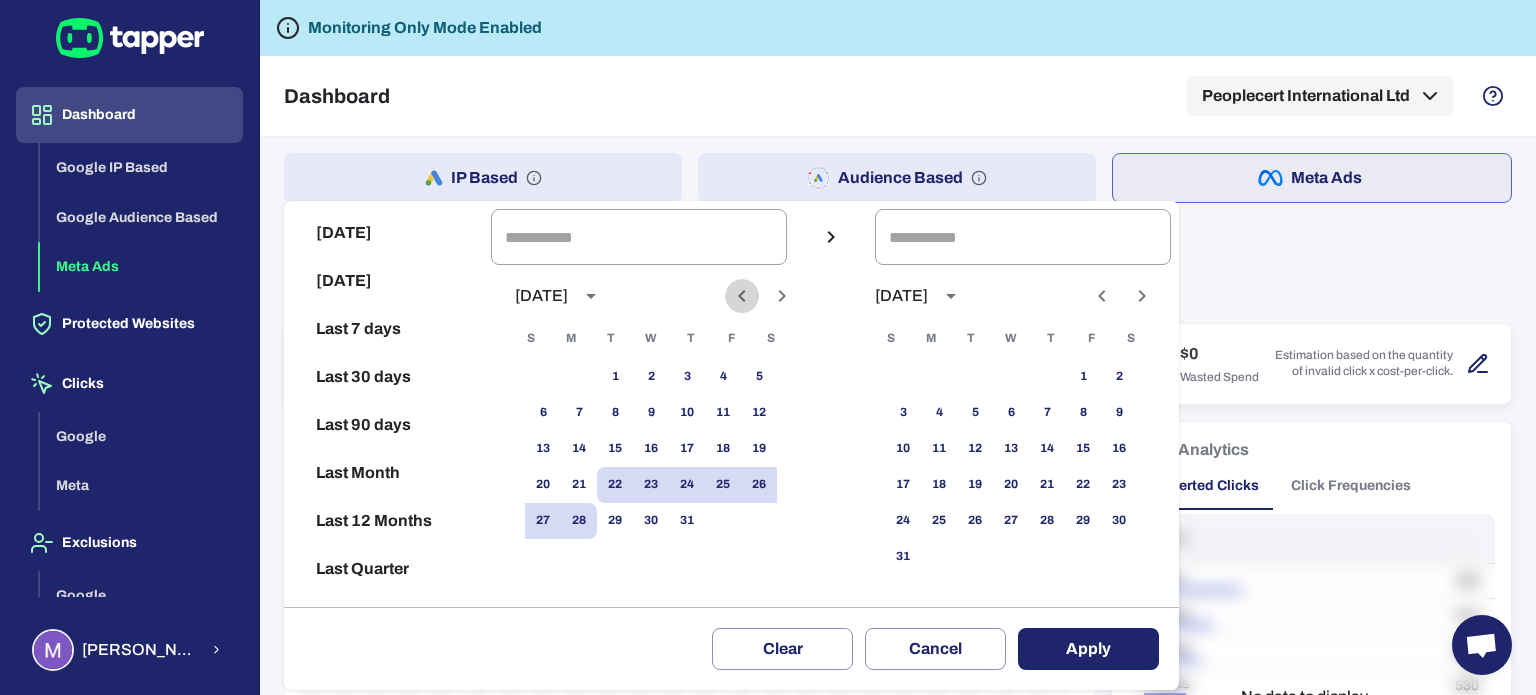 click 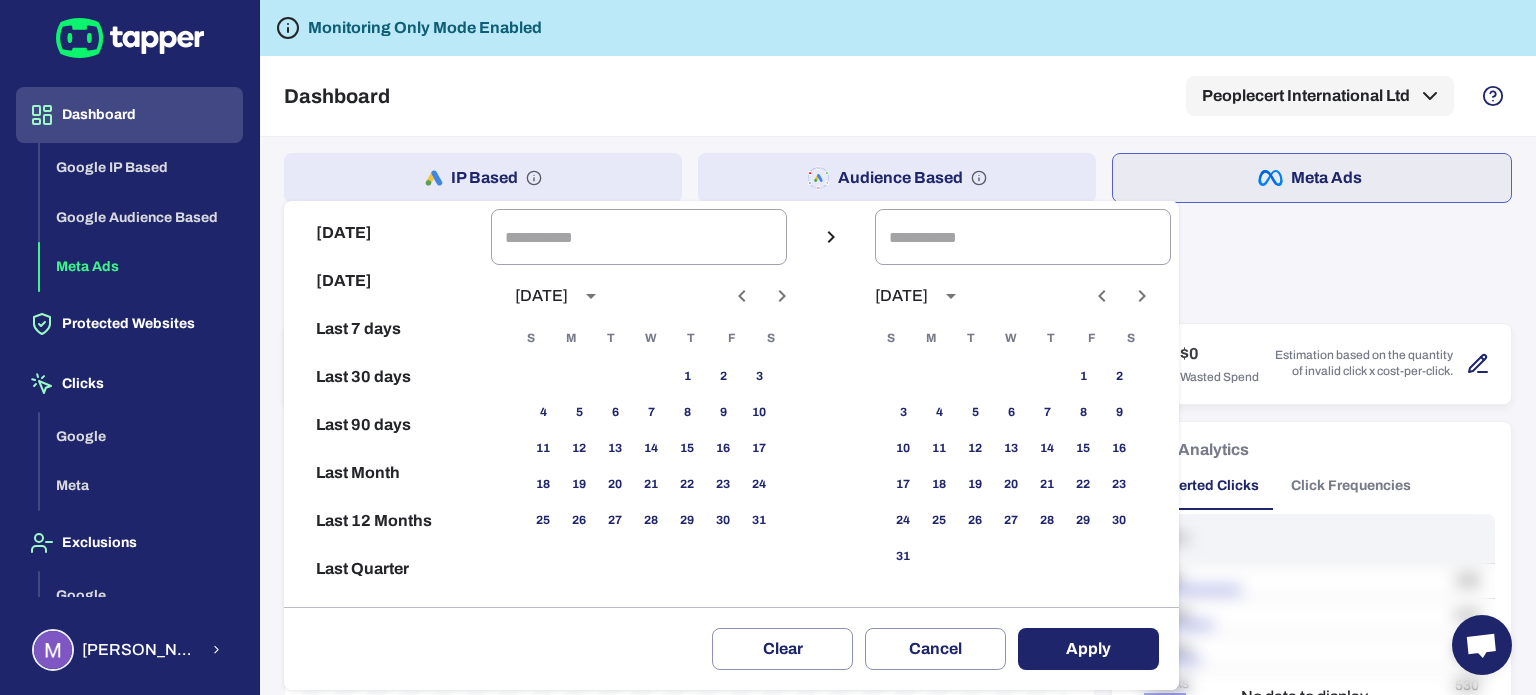 click 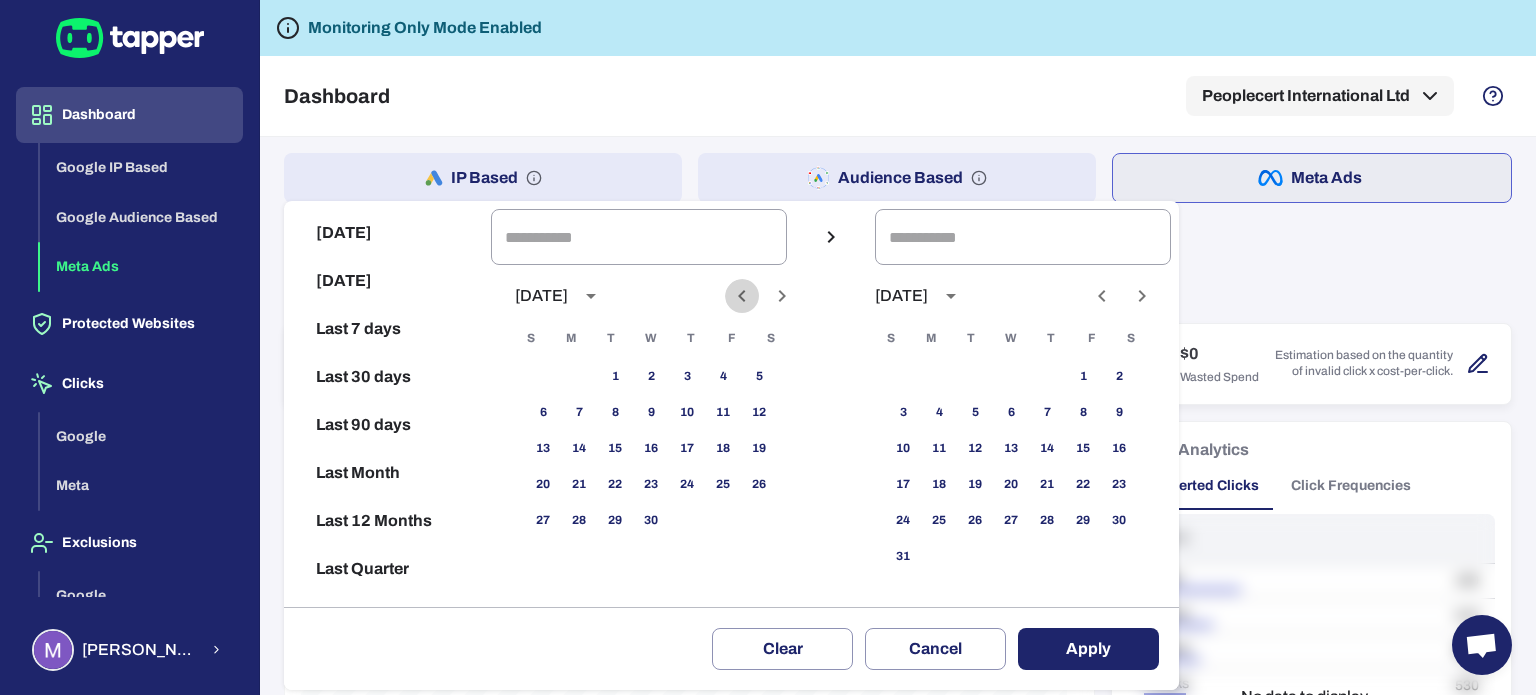 click 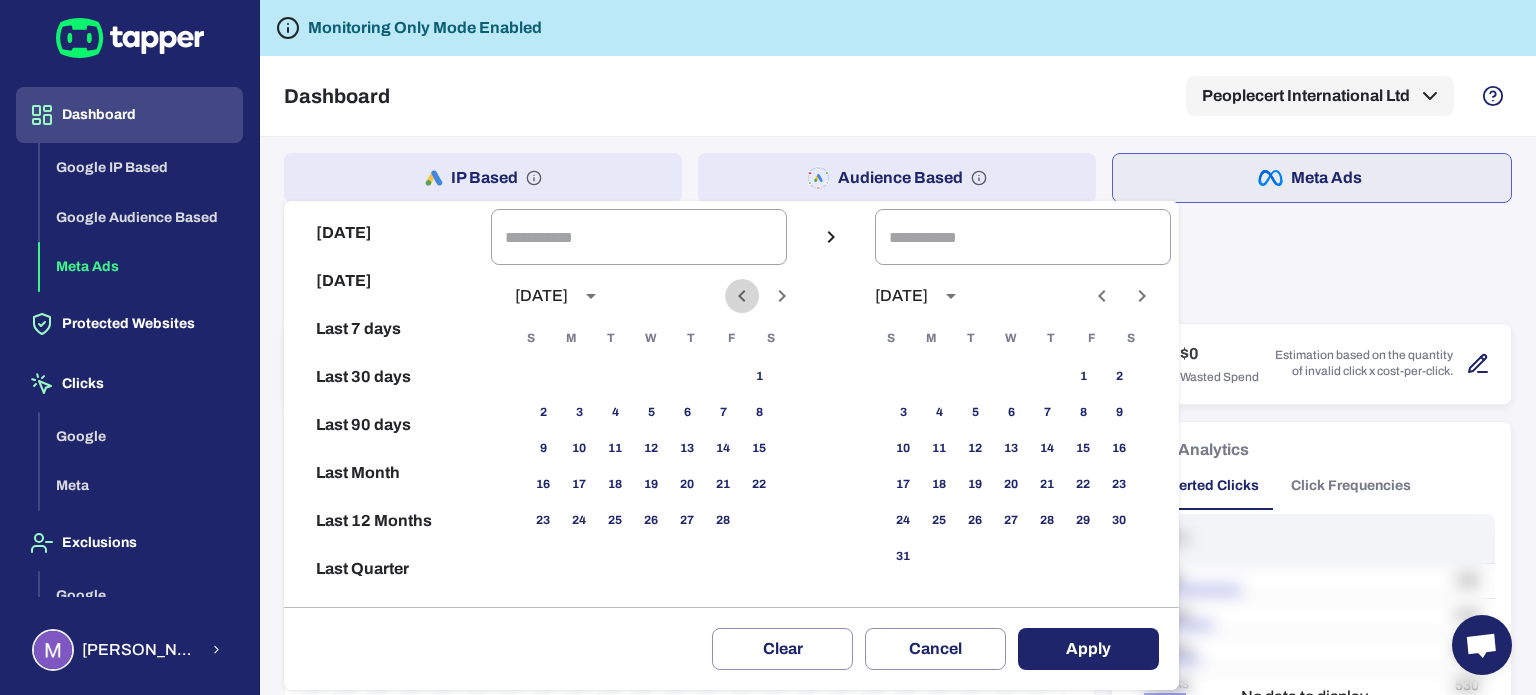click 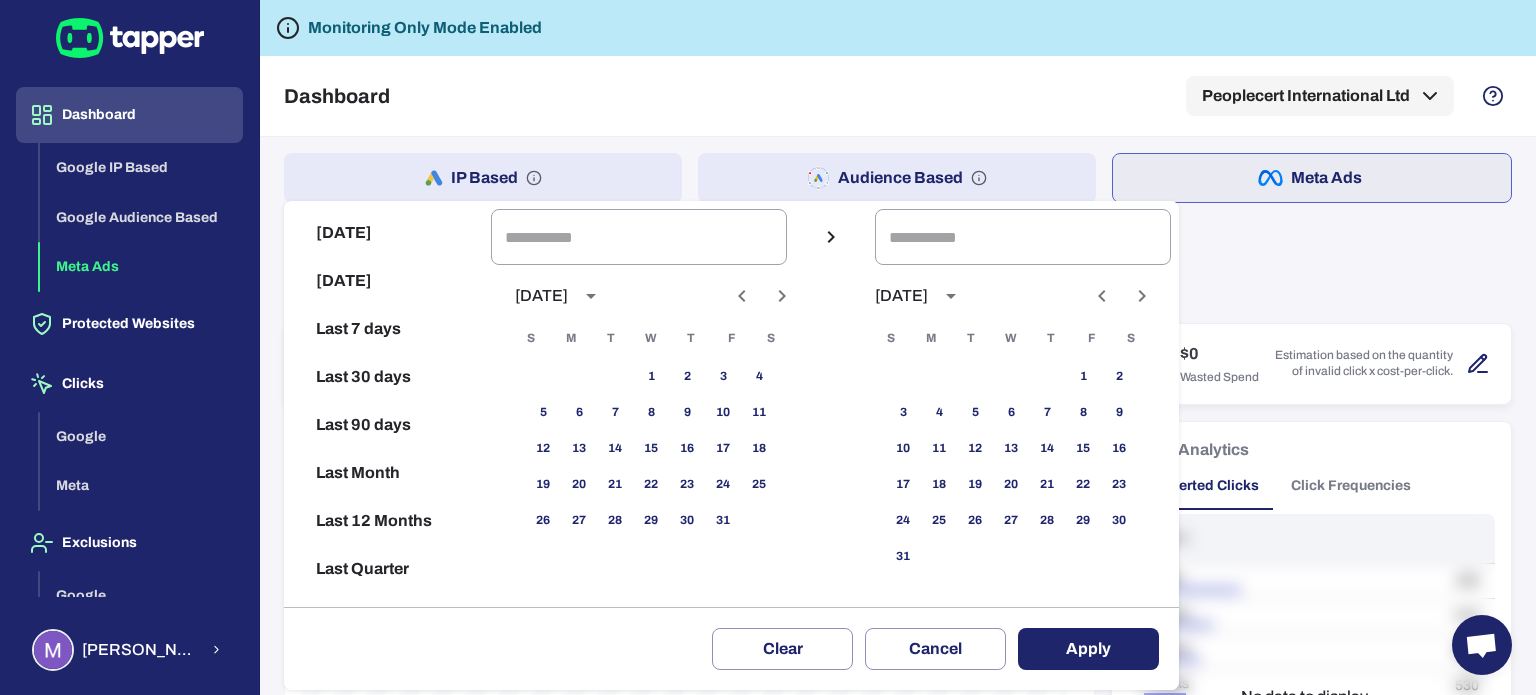 click 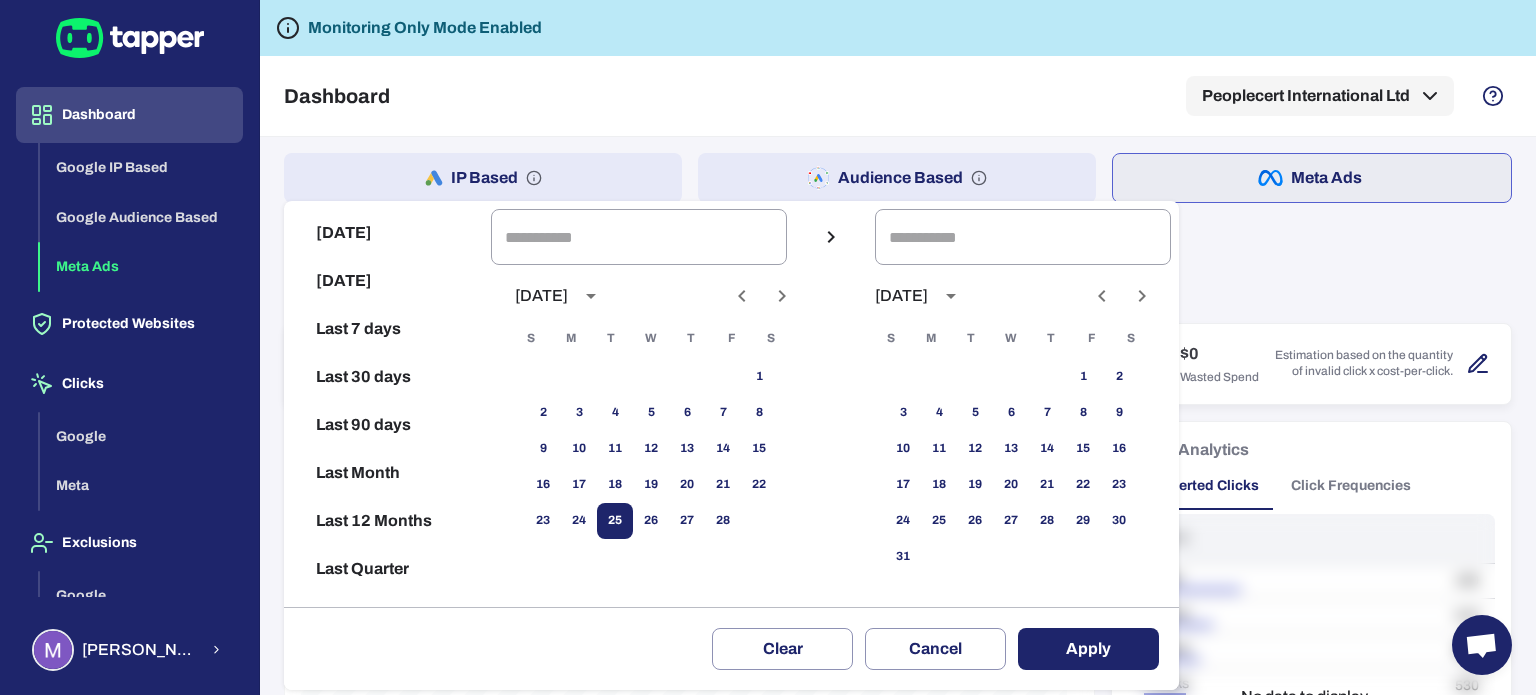 click on "25" at bounding box center (615, 521) 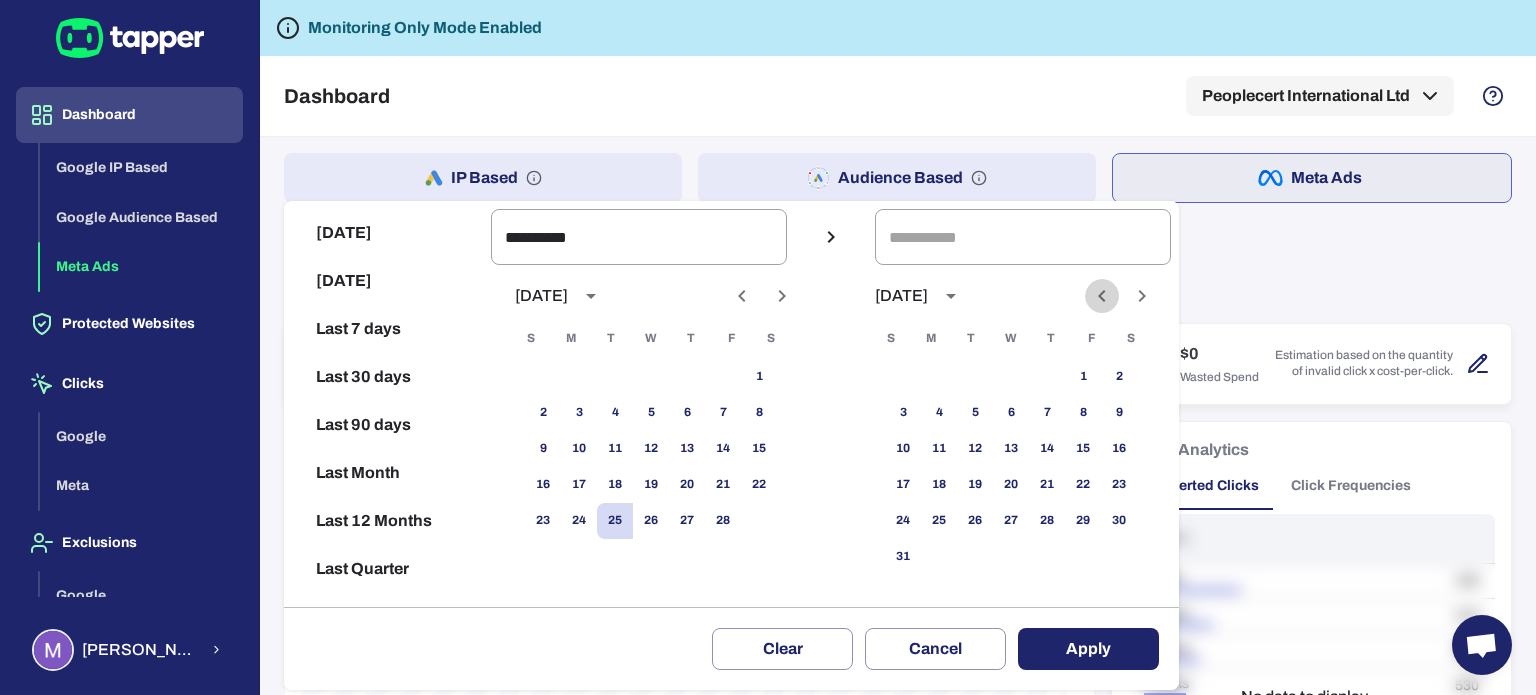 click 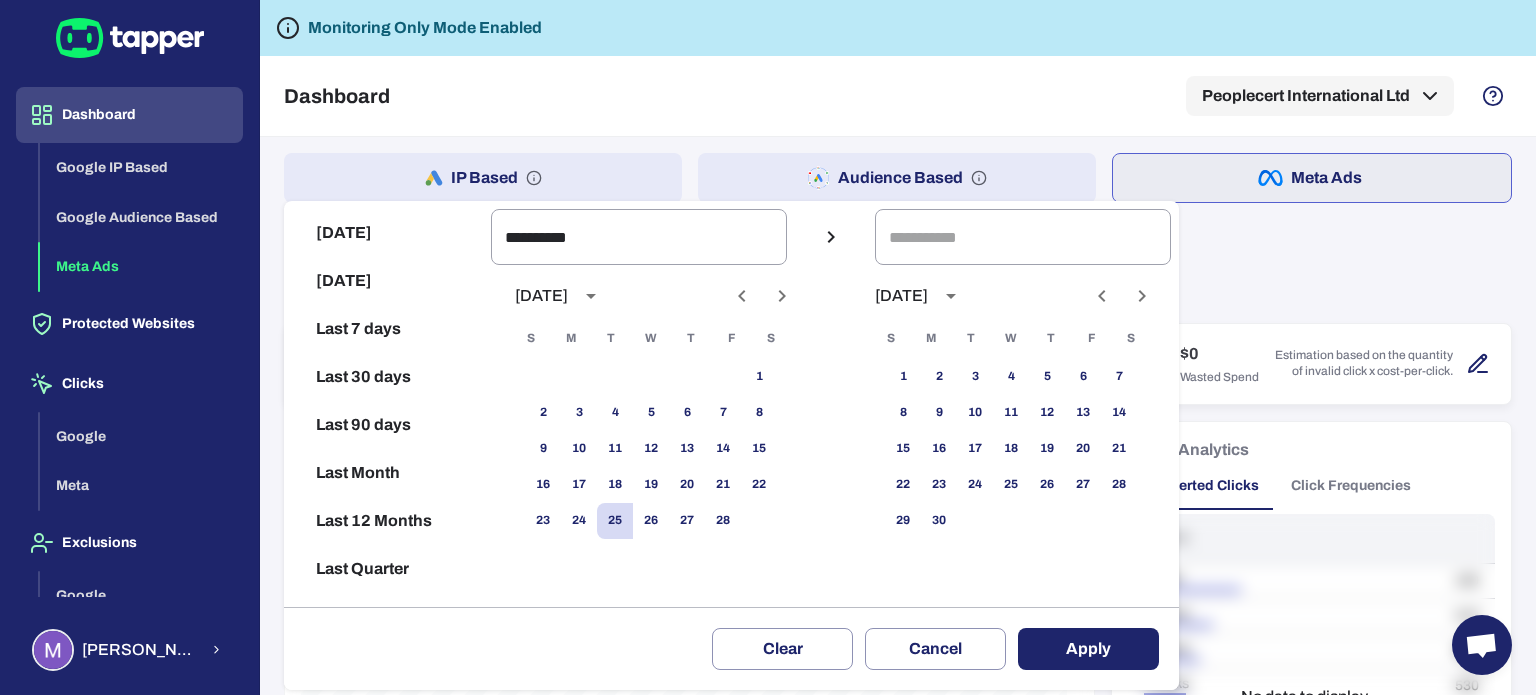 click 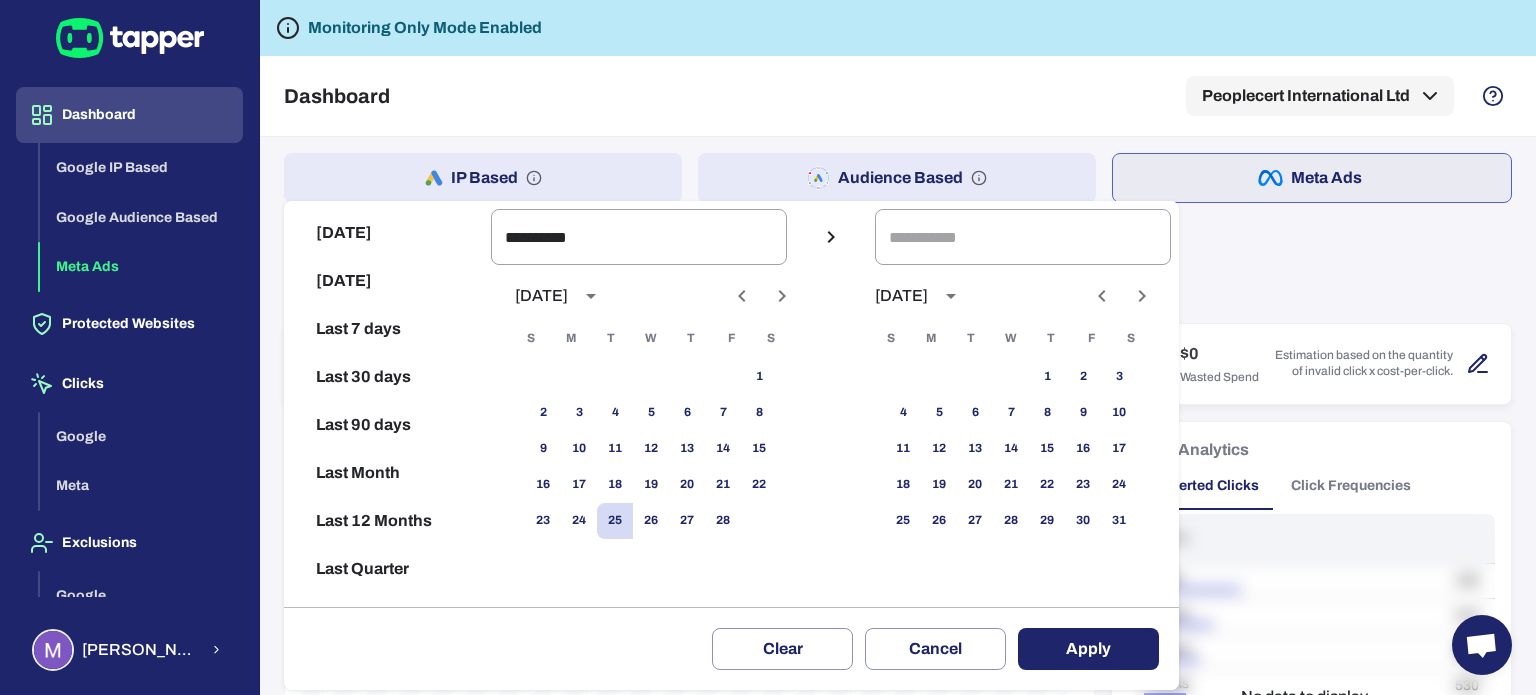 click 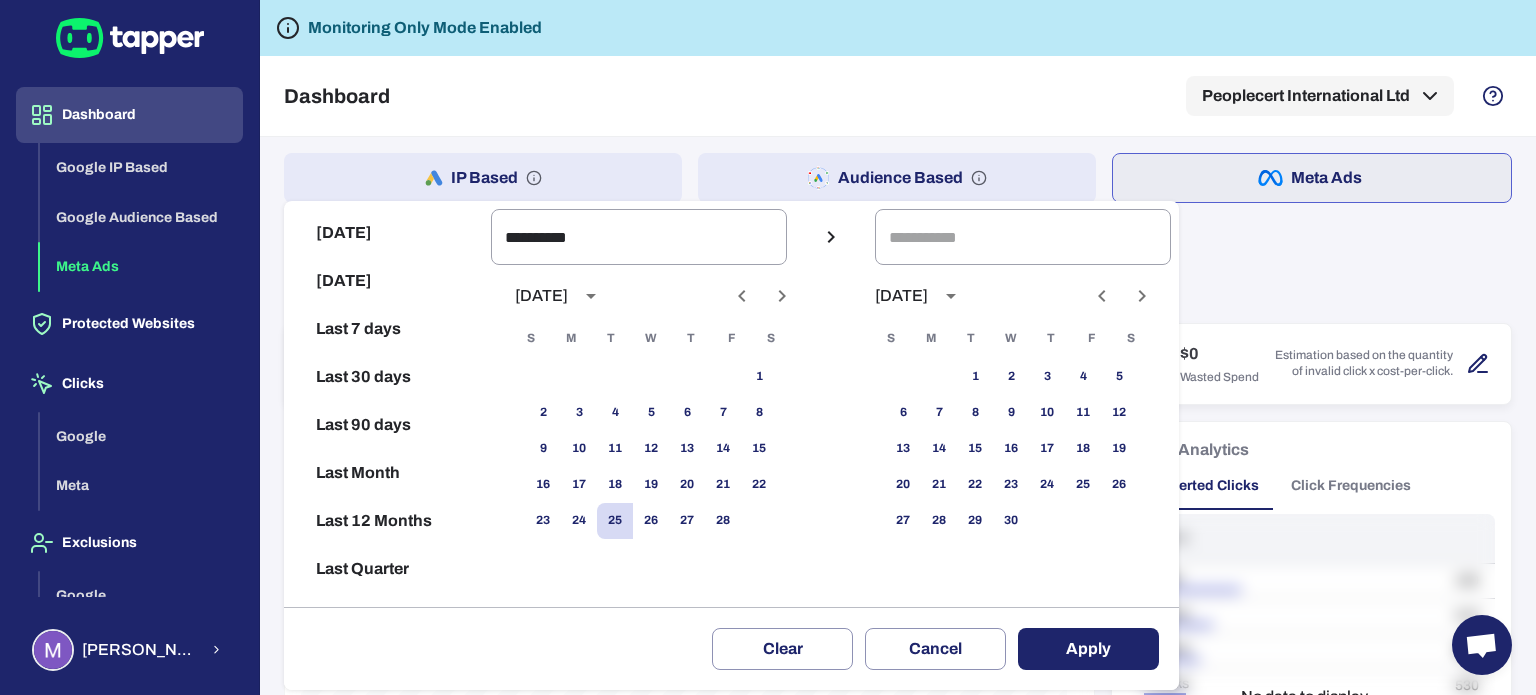 click 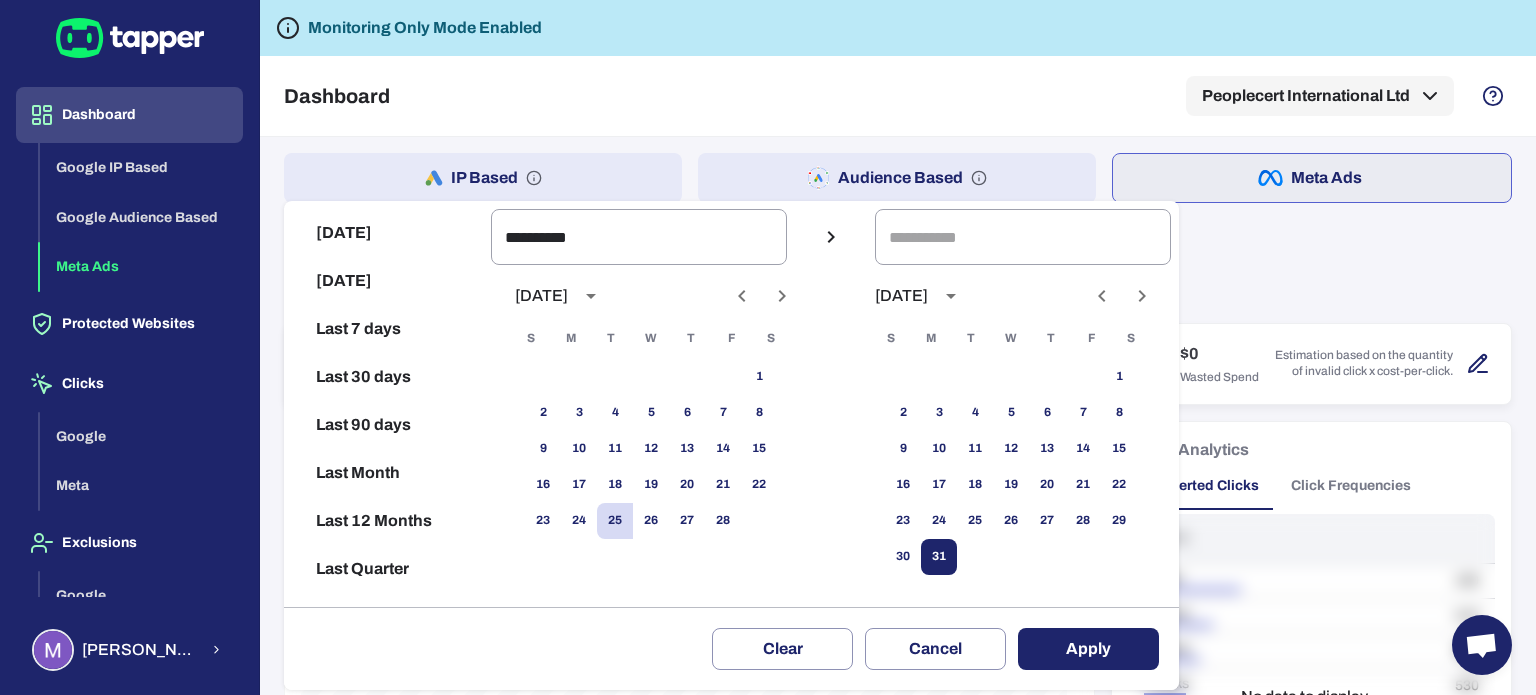 click on "31" at bounding box center [939, 557] 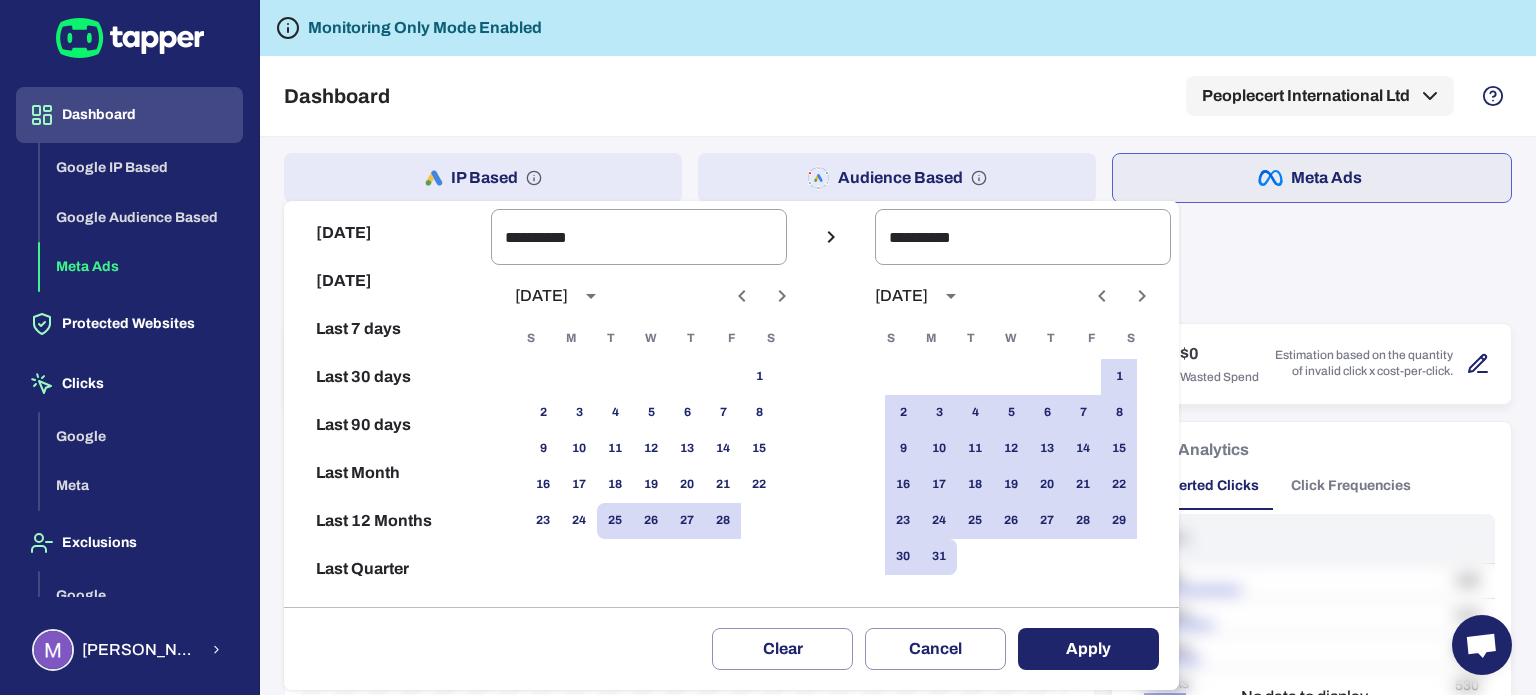drag, startPoint x: 1079, startPoint y: 632, endPoint x: 1097, endPoint y: 624, distance: 19.697716 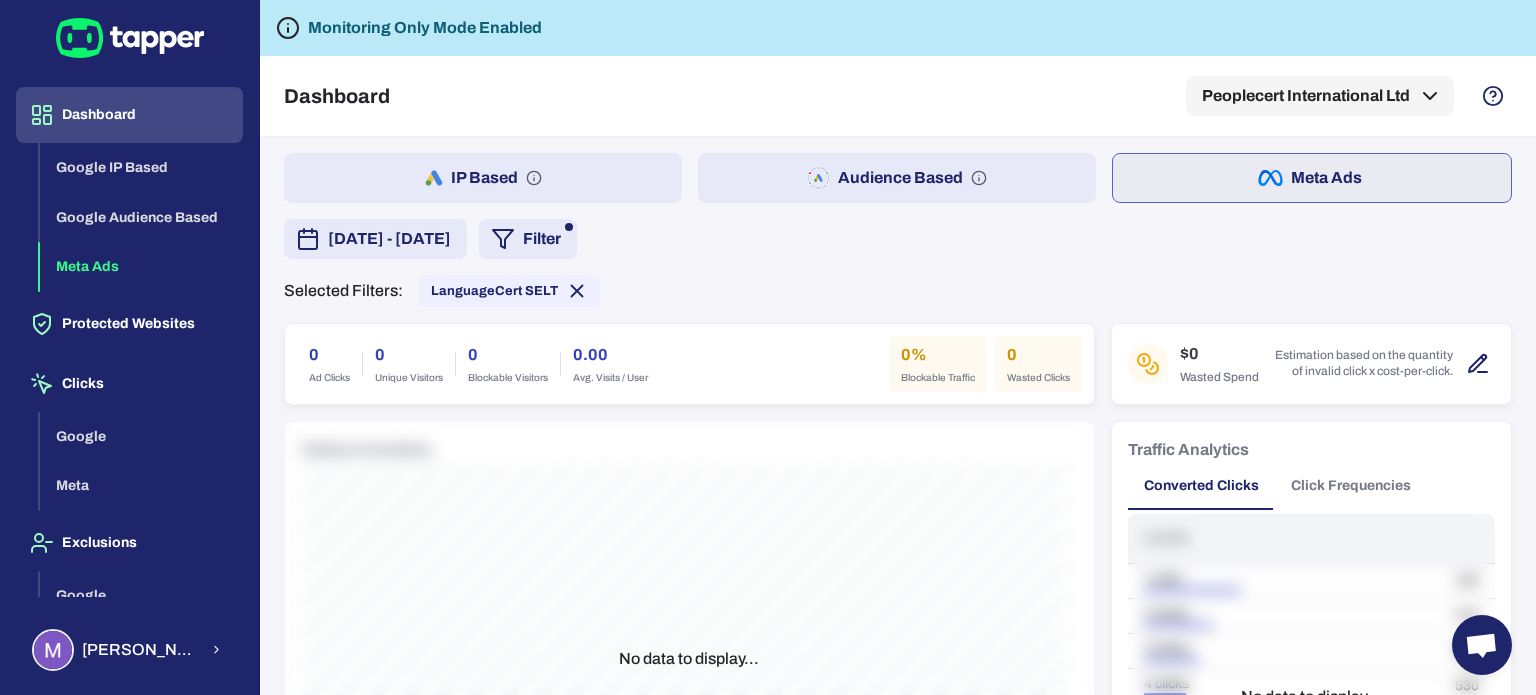 click 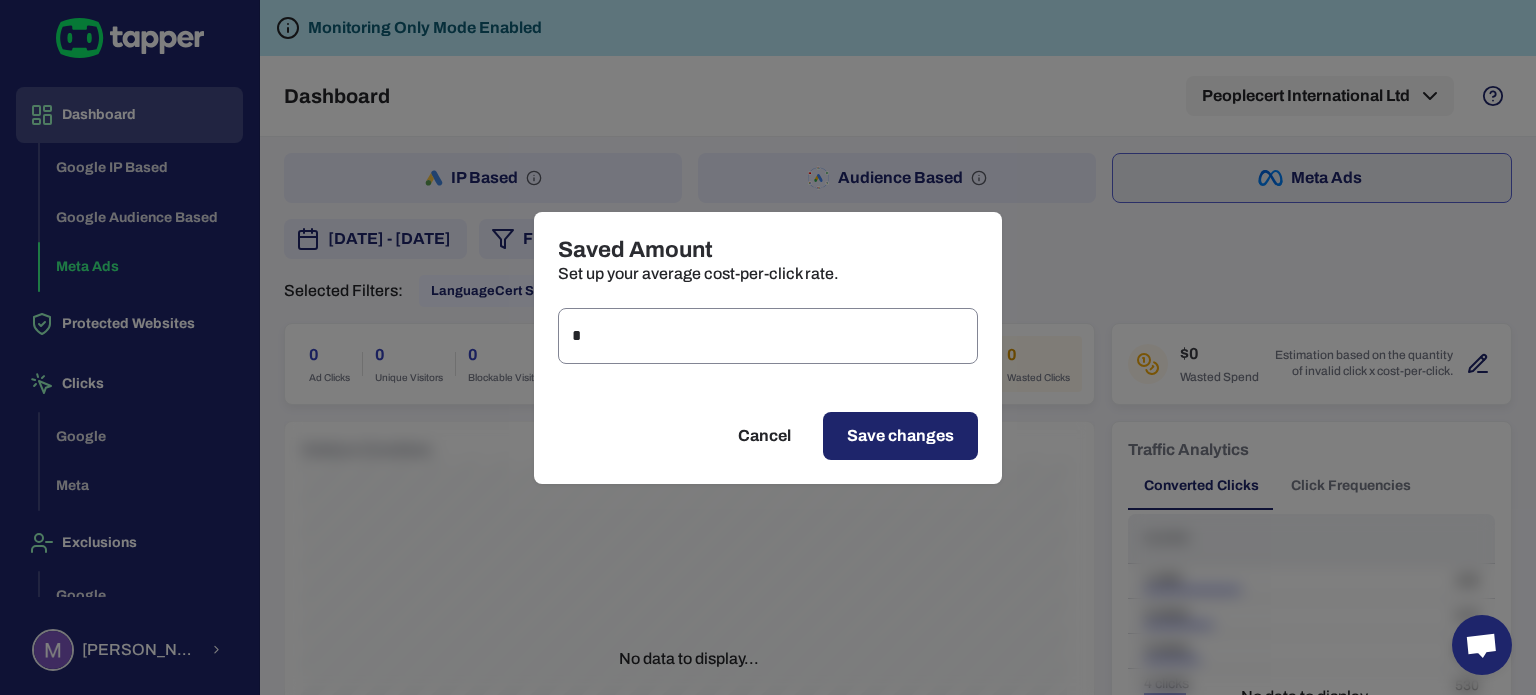 click on "*" at bounding box center [768, 336] 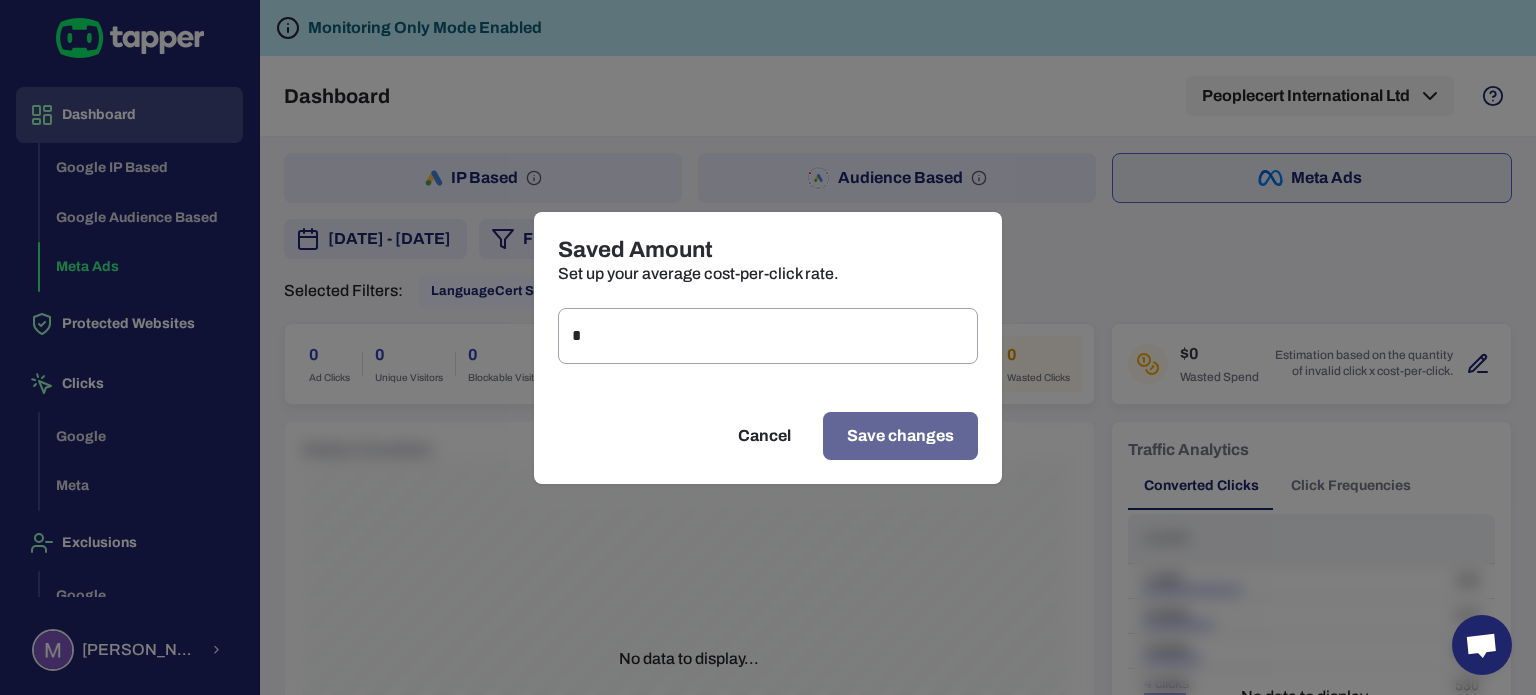 drag, startPoint x: 920, startPoint y: 426, endPoint x: 1106, endPoint y: 342, distance: 204.08821 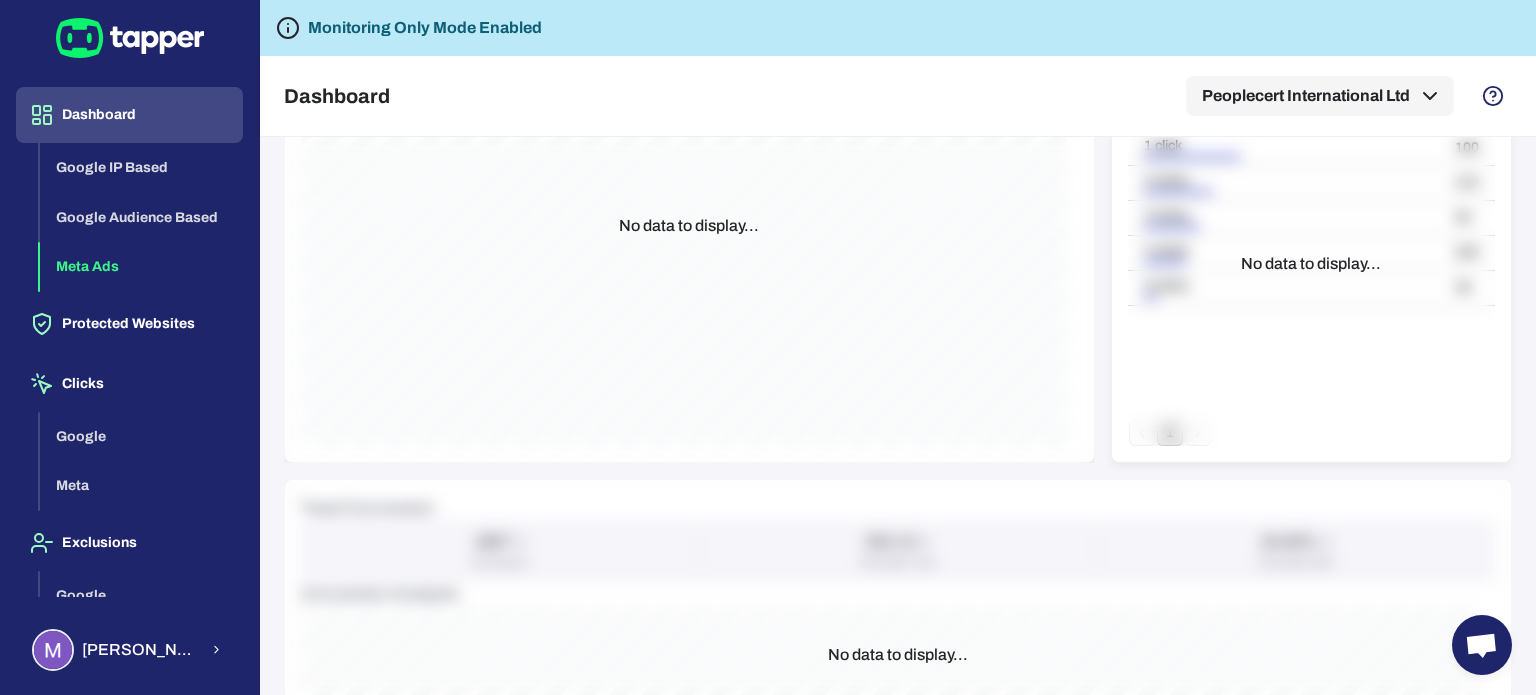 scroll, scrollTop: 0, scrollLeft: 0, axis: both 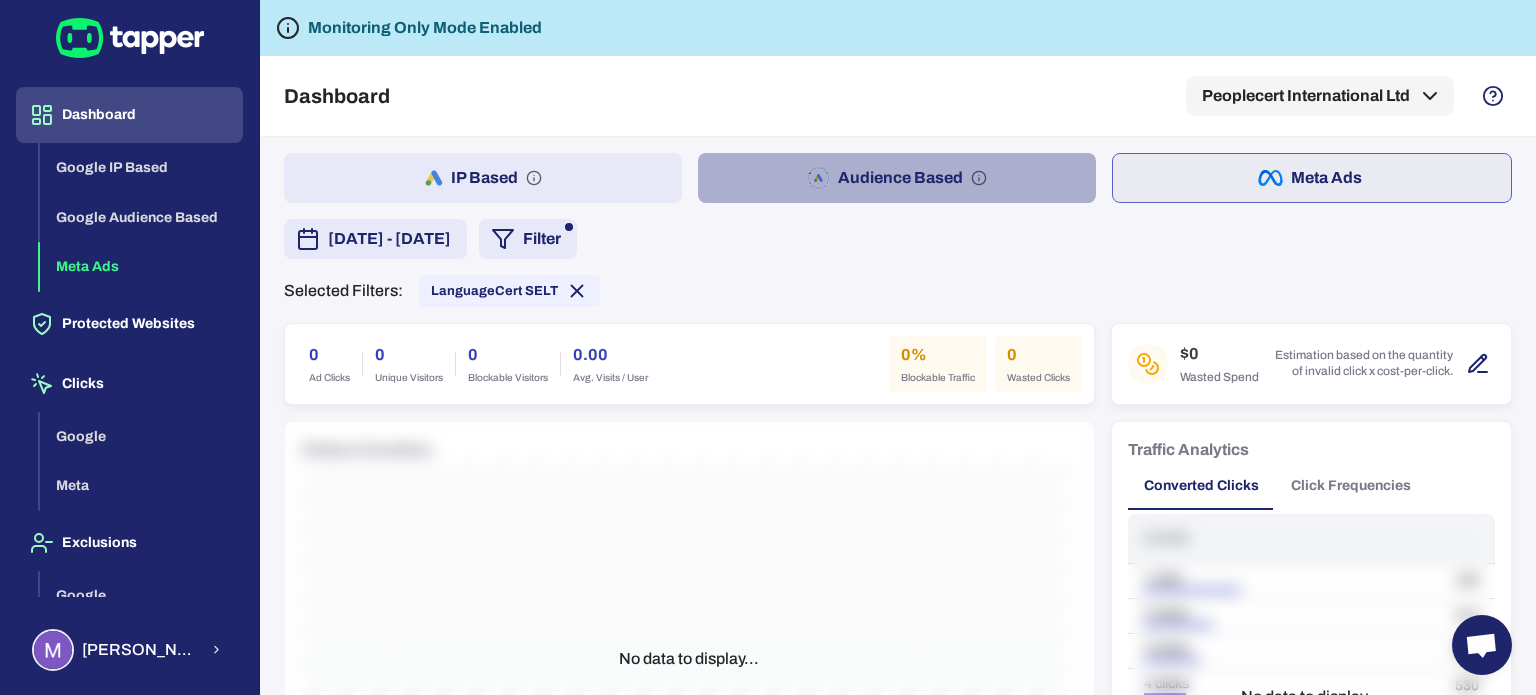 click on "Audience Based" at bounding box center [897, 178] 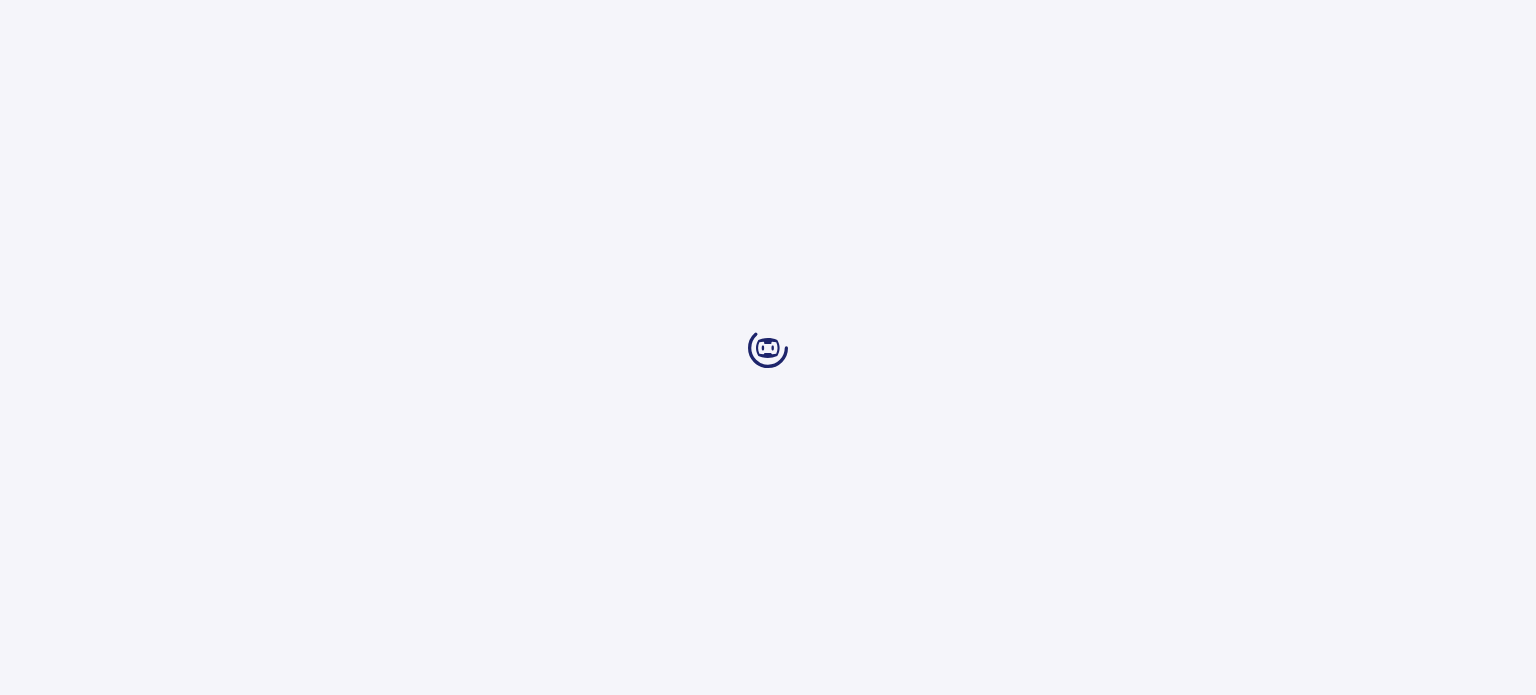 scroll, scrollTop: 0, scrollLeft: 0, axis: both 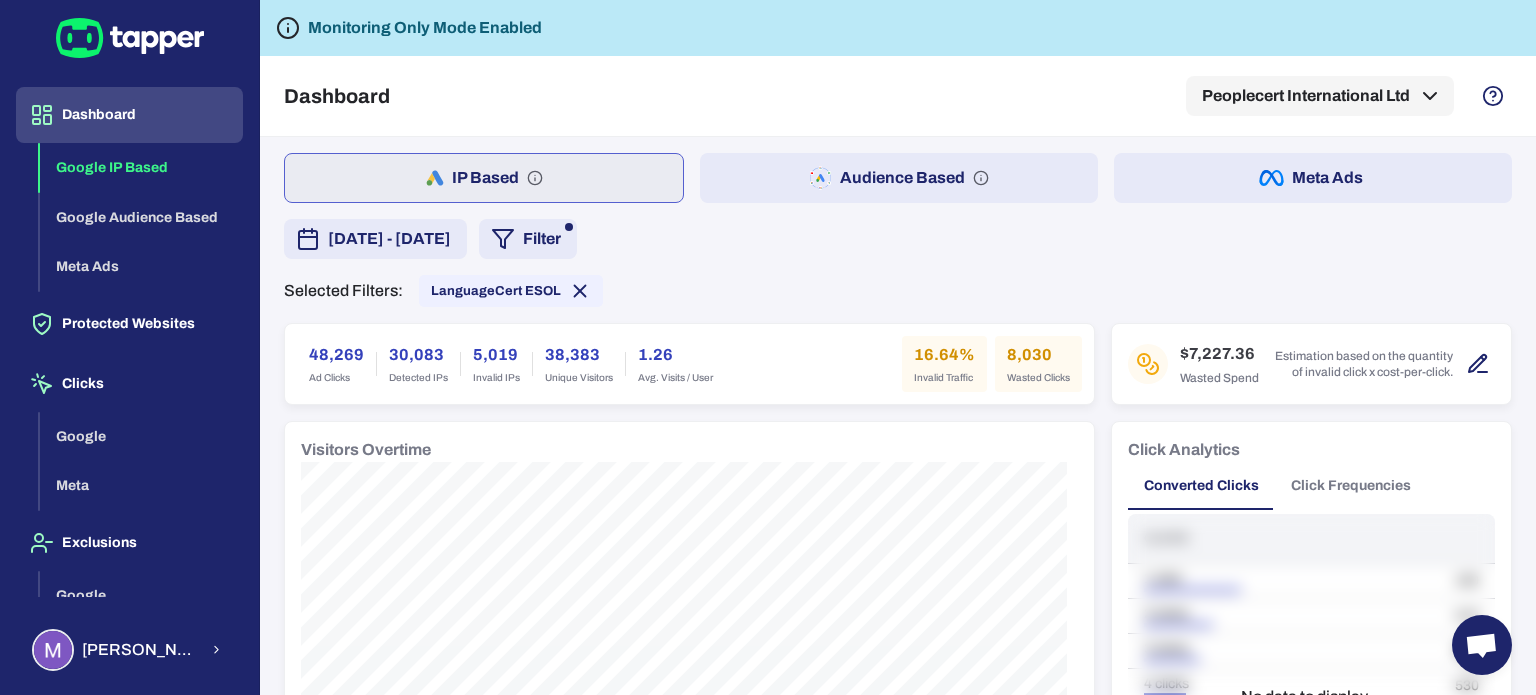 click on "IP Based Audience Based Meta Ads February 25, 2025 - June 26, 2025 Filter Selected Filters: LanguageCert ESOL 48,269 Ad Clicks 30,083 Detected IPs 5,019 Invalid IPs 38,383 Unique Visitors 1.26 Avg. Visits / User 16.64% Invalid Traffic 8,030 Wasted Clicks $7,227.36 Wasted Spend Estimation based on the quantity of invalid click x cost-per-click. Visitors Overtime Click Analytics Converted Clicks Click Frequencies Clicks 1 click 100 2 clicks 410 3 clicks 50 4 clicks 530 5 clicks 36 1 No data to display... Track Conversion 1857 Conversions 232.13 Conversion / Day 18.93% Conversion Rate Conversion Analysis No data to display... Invalid Traffic Type 5,286 Aborted Ad Click 3925 /  74% Threat 904 /  17% Ad Click Limit Exceeded 239 /  5% Data Center 111 /  2% Bounced 60 /  1% Suspicious Device 32 /  1% Suspicious Ad Click 9 /  0% Bot 5 /  0% Suspicious ASN 1 /  0% Invalid Traffic Analytics Keywords Campaigns Placements Countries Devices Keyword Match type Total visits Invalid visits Invalid rate languagecert Phrase 1" at bounding box center [898, 962] 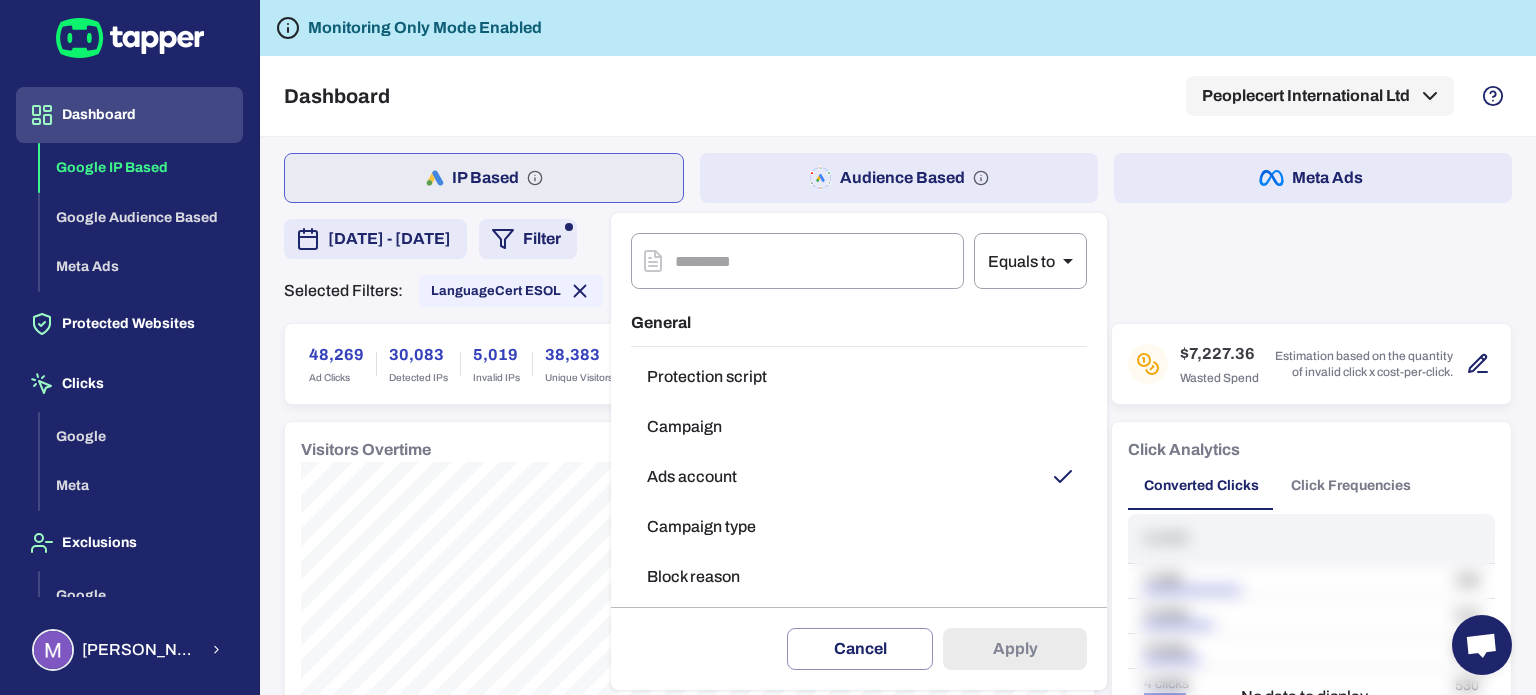 click on "Ads account" at bounding box center (859, 477) 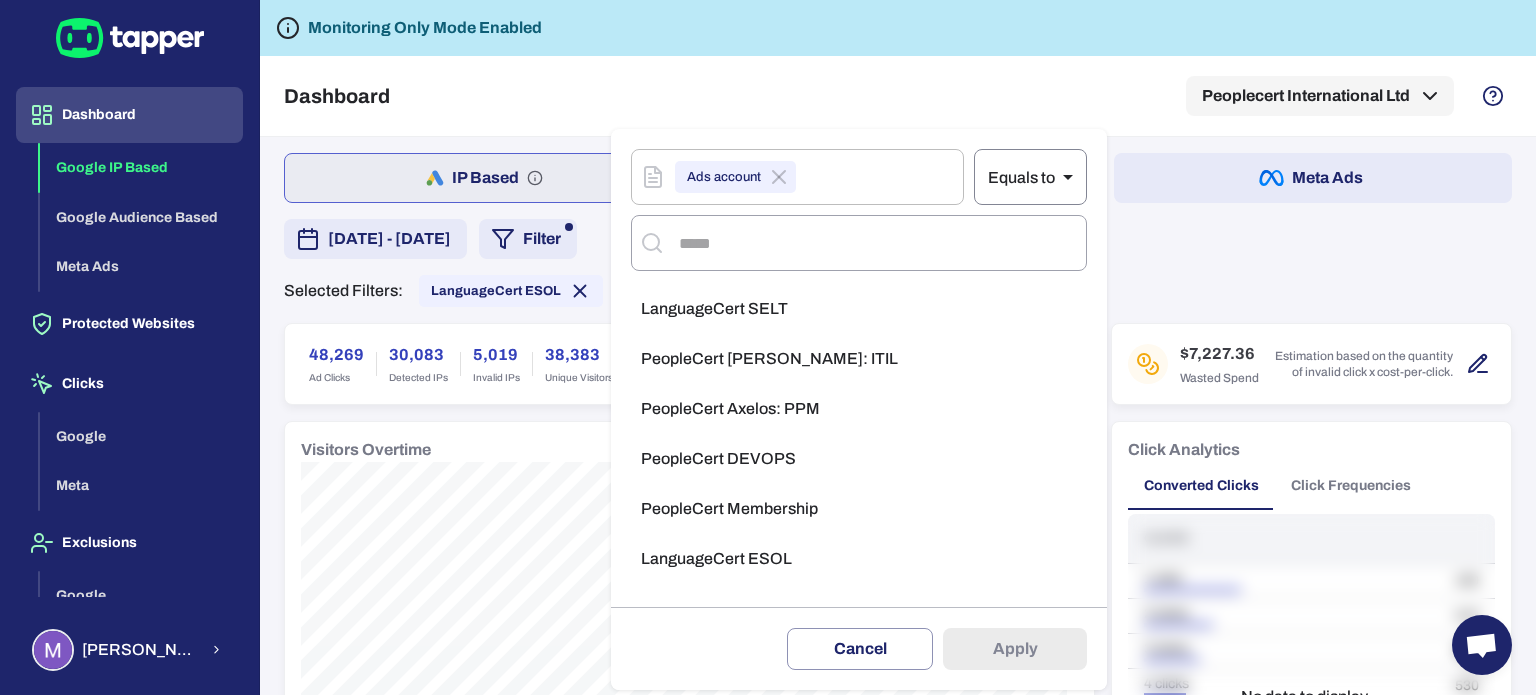 click on "Dashboard Google IP Based Google Audience Based Meta Ads Protected Websites Clicks Google Meta Exclusions Google Meta Marva   Stefanopoulou Monitoring Only Mode Enabled Dashboard Peoplecert International Ltd IP Based Audience Based Meta Ads February 25, 2025 - June 26, 2025 Filter Selected Filters: LanguageCert ESOL 48,269 Ad Clicks 30,083 Detected IPs 5,019 Invalid IPs 38,383 Unique Visitors 1.26 Avg. Visits / User 16.64% Invalid Traffic 8,030 Wasted Clicks $7,227.36 Wasted Spend Estimation based on the quantity of invalid click x cost-per-click. Visitors Overtime Click Analytics Converted Clicks Click Frequencies Clicks 1 click 100 2 clicks 410 3 clicks 50 4 clicks 530 5 clicks 36 1 No data to display... Track Conversion 1857 Conversions 232.13 Conversion / Day 18.93% Conversion Rate Conversion Analysis No data to display... Invalid Traffic Type 5,286 Aborted Ad Click 3925 /  74% Threat 904 /  17% Ad Click Limit Exceeded 239 /  5% Data Center 111 /  2% Bounced 60 /  1% Suspicious Device 32 /  1% 9 /  0% Bot" at bounding box center (768, 347) 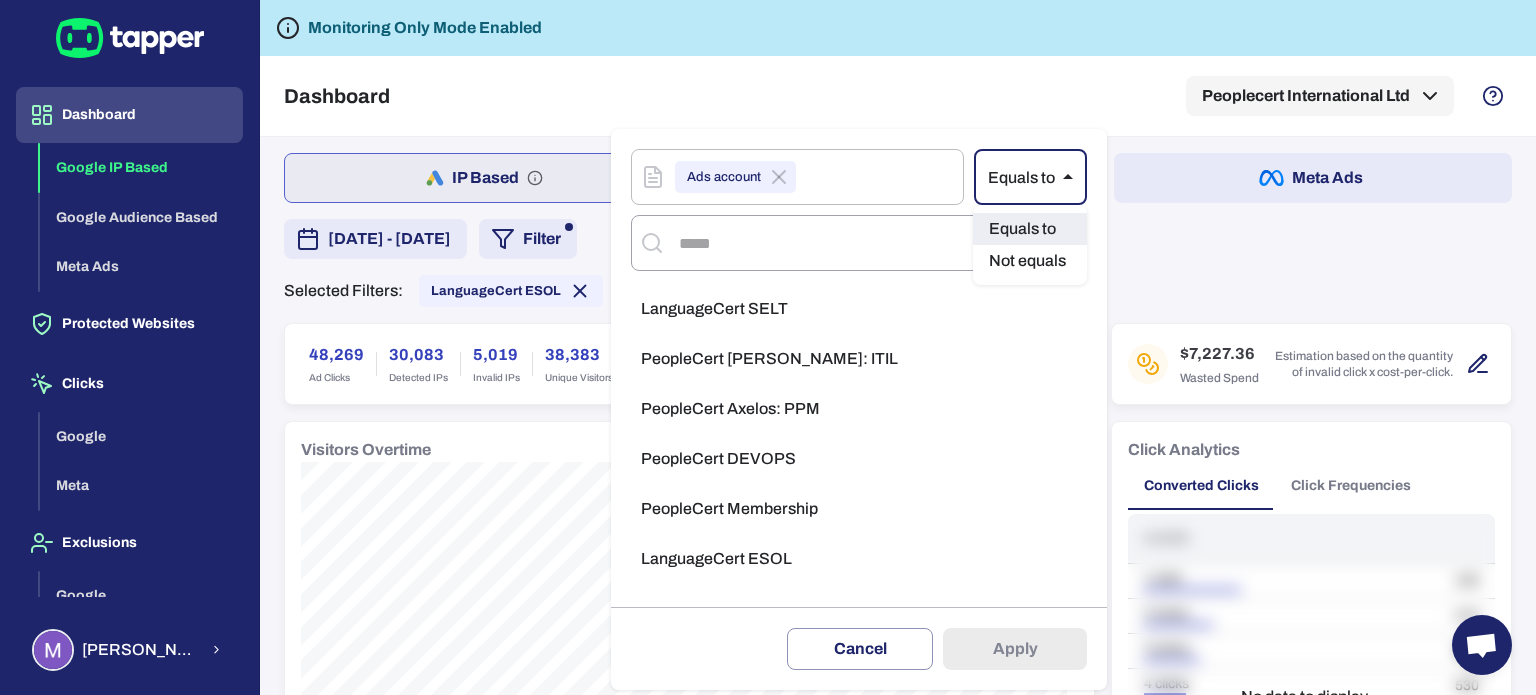 click at bounding box center [768, 347] 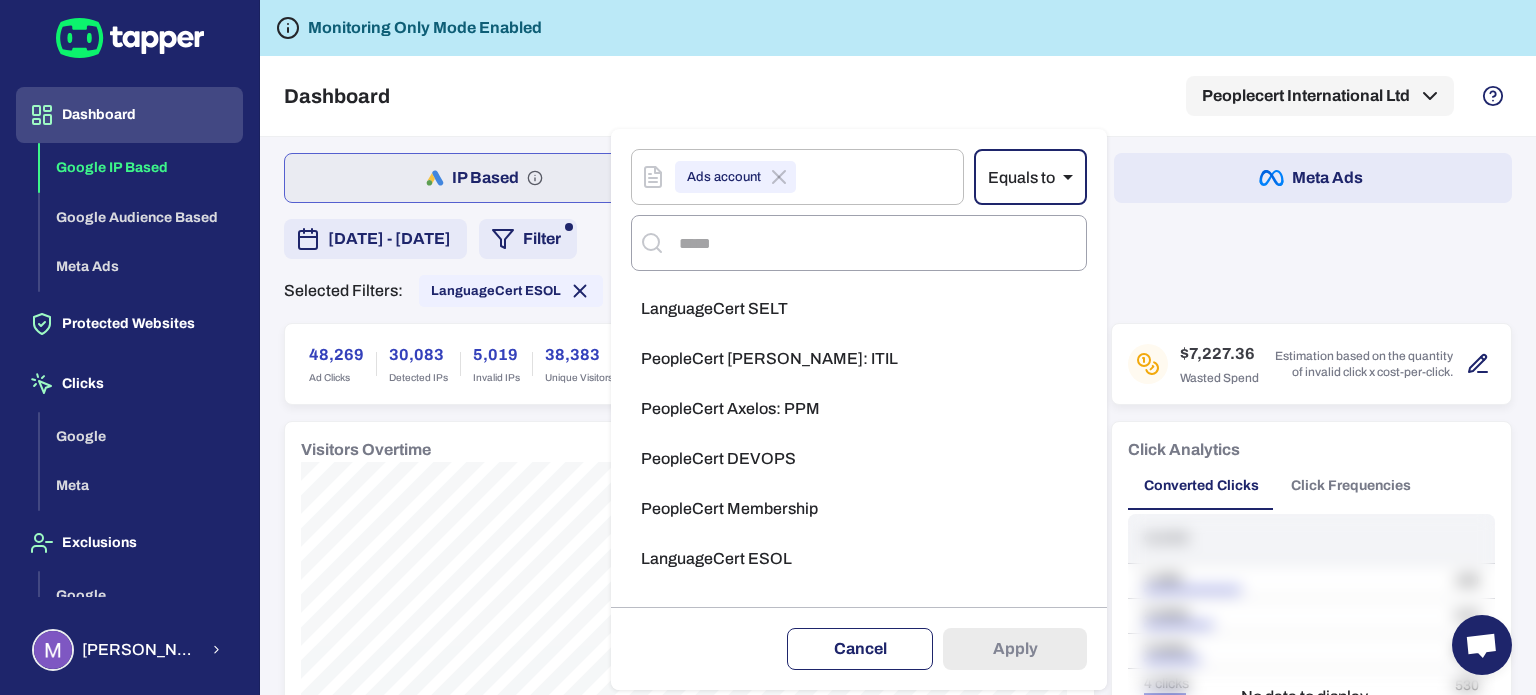 drag, startPoint x: 904, startPoint y: 652, endPoint x: 894, endPoint y: 647, distance: 11.18034 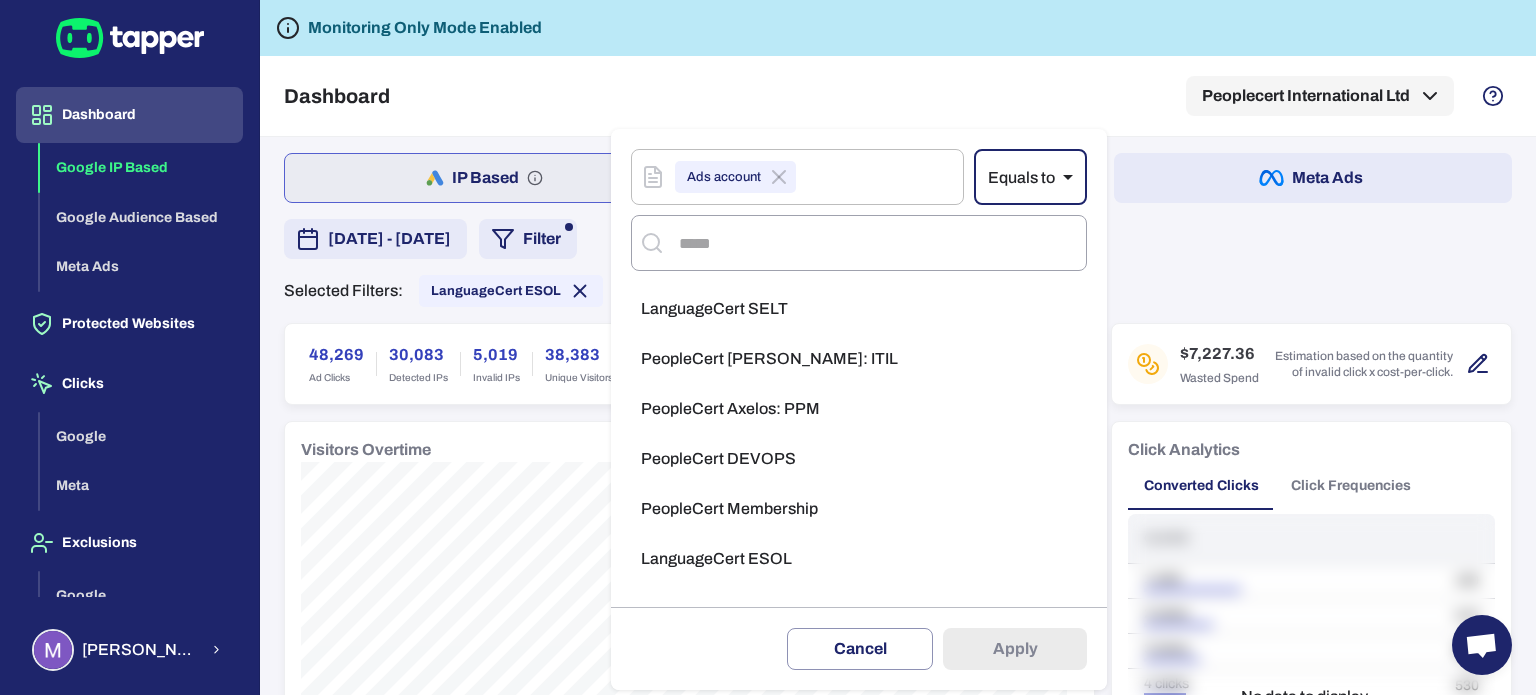 click on "Cancel" at bounding box center [860, 649] 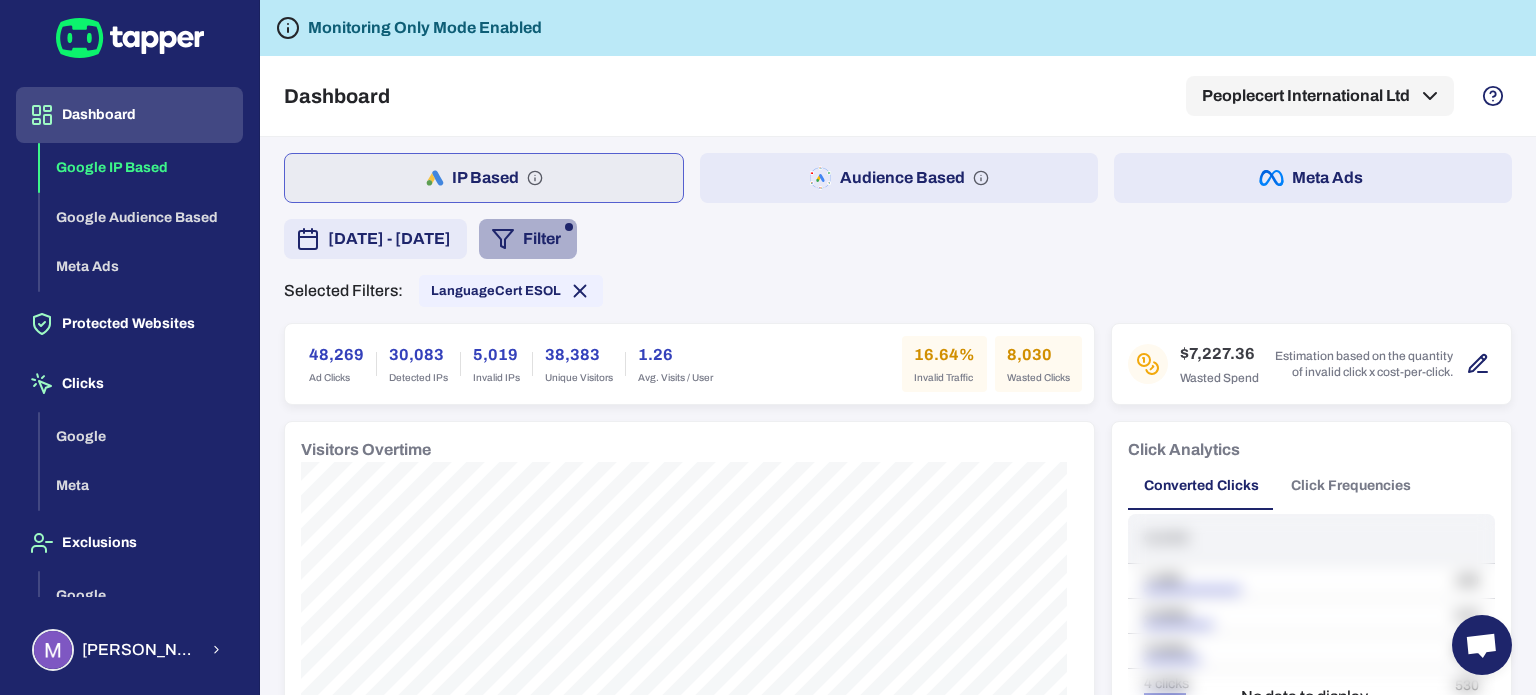 click 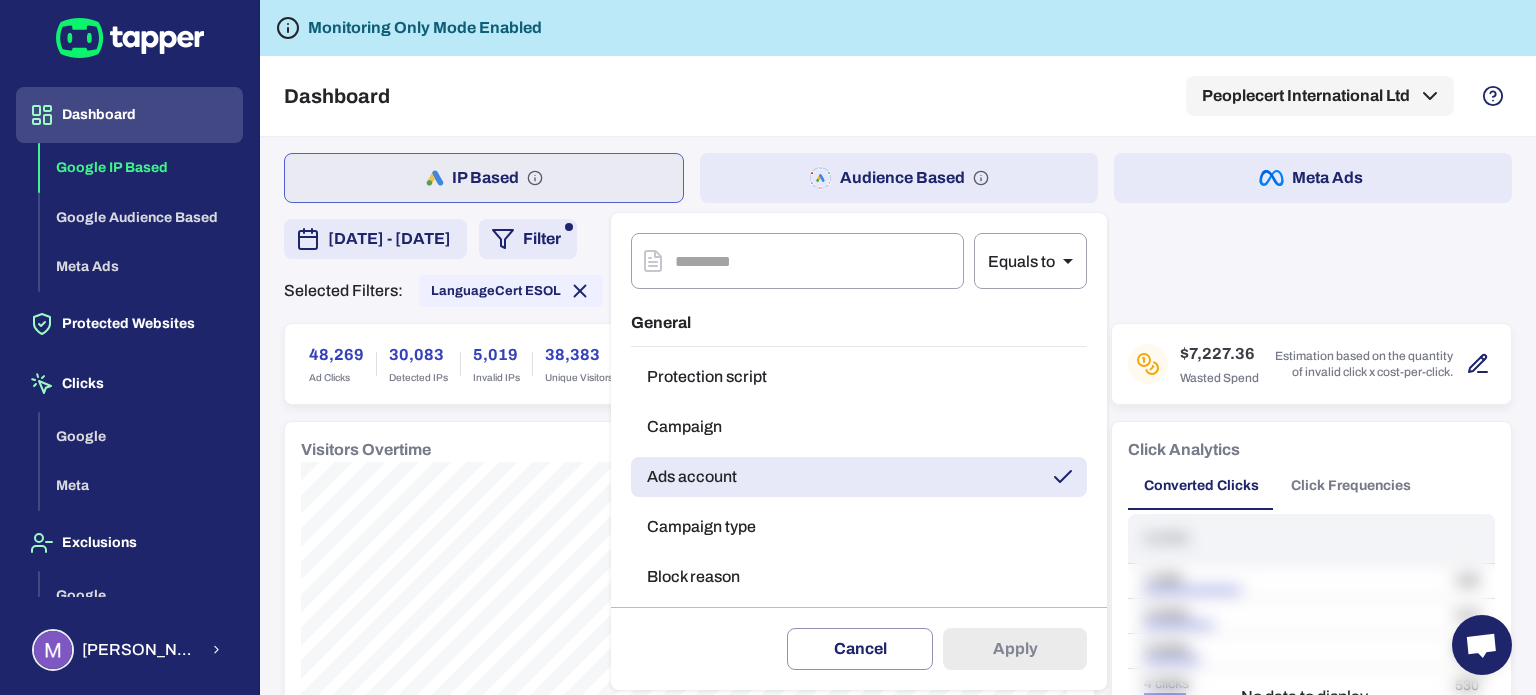 click at bounding box center (768, 347) 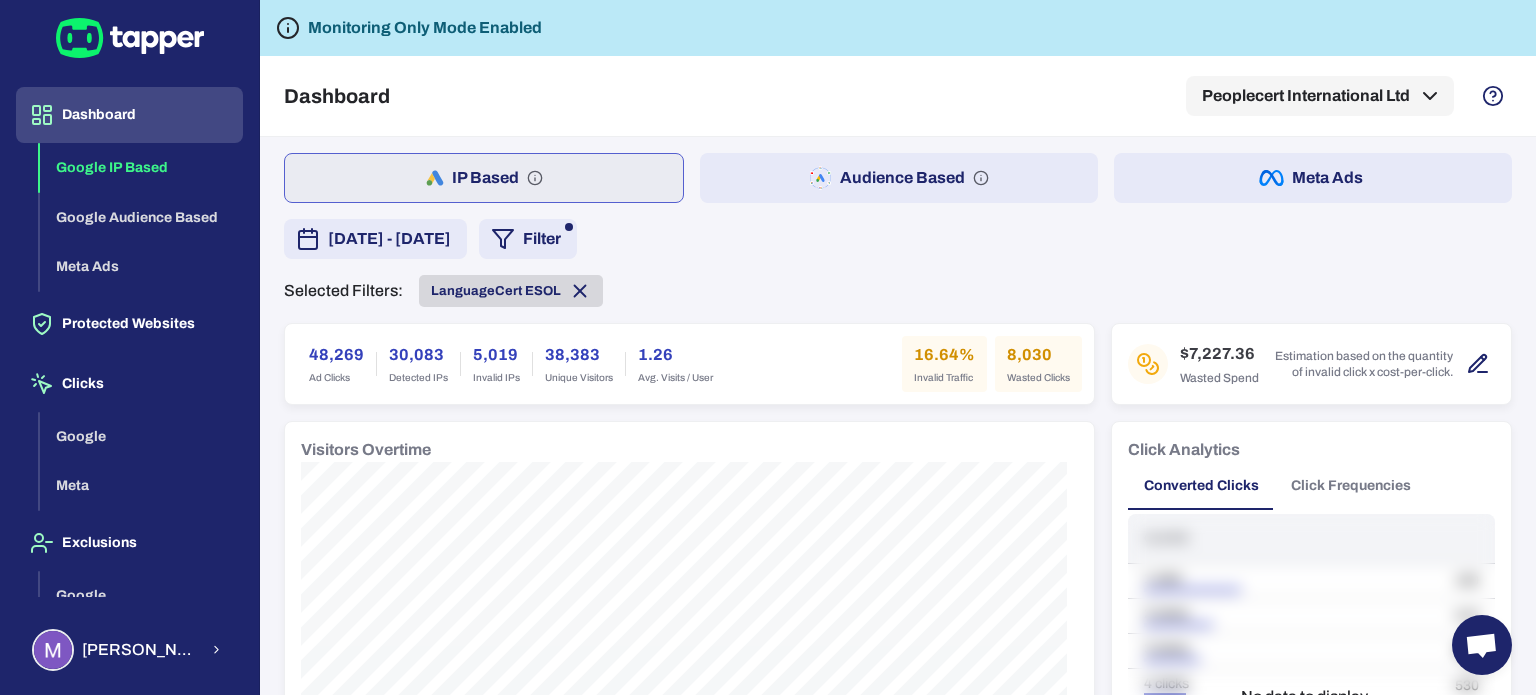 click 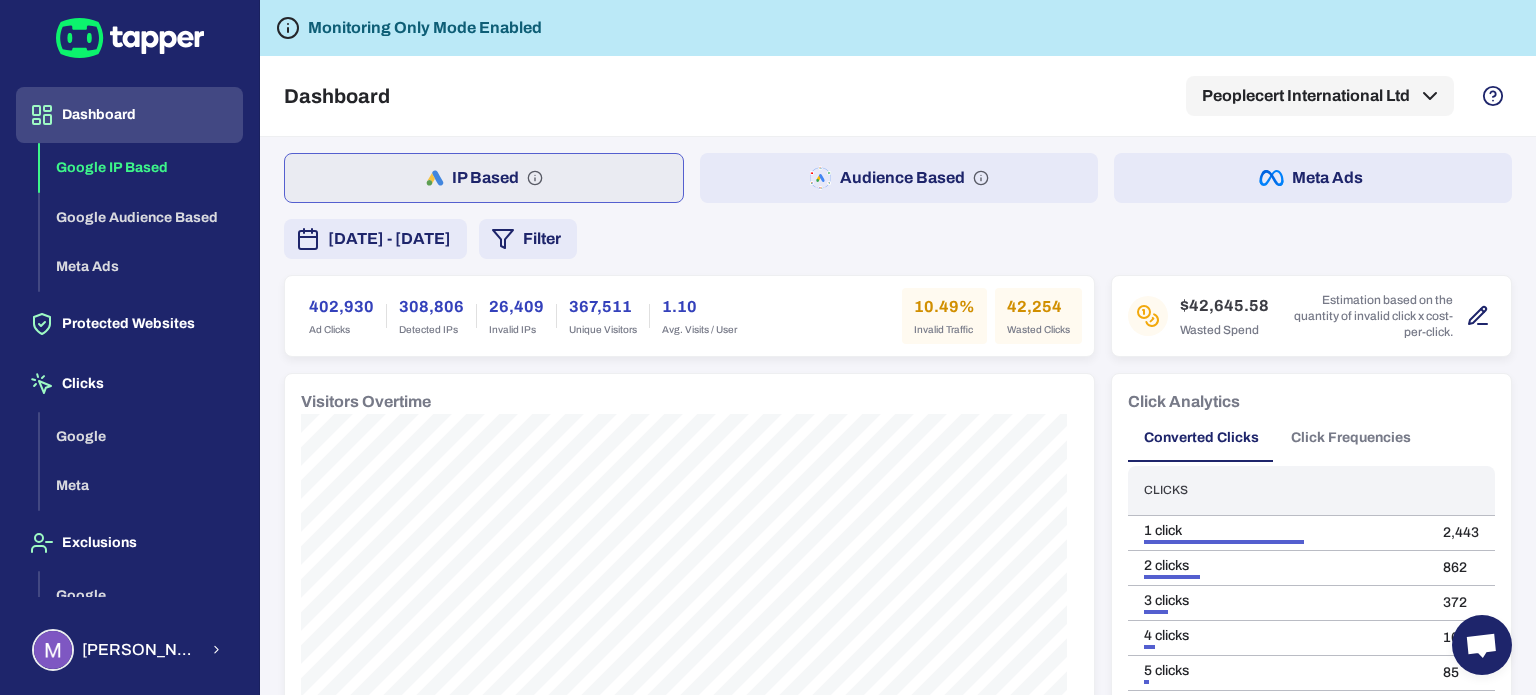 click on "Audience Based" at bounding box center [899, 178] 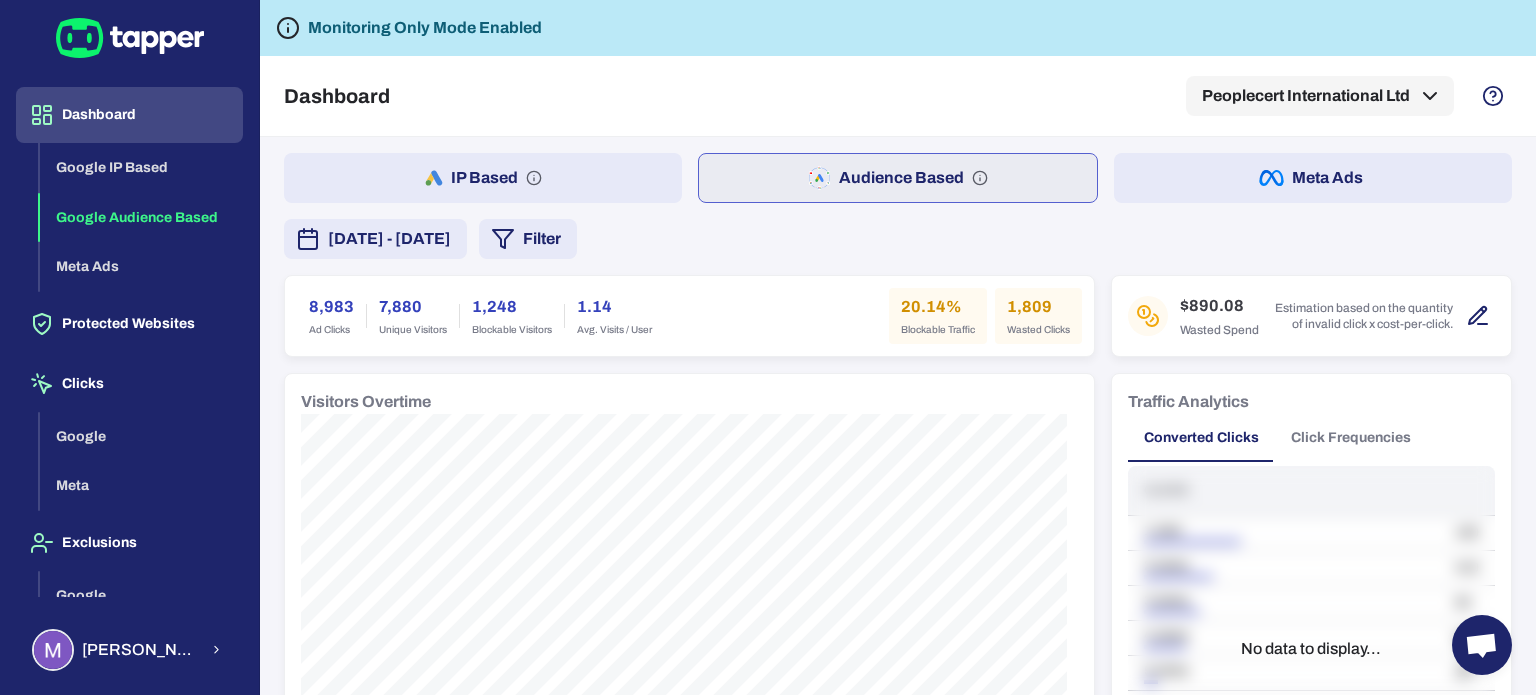 click on "[DATE] - [DATE]" at bounding box center [389, 239] 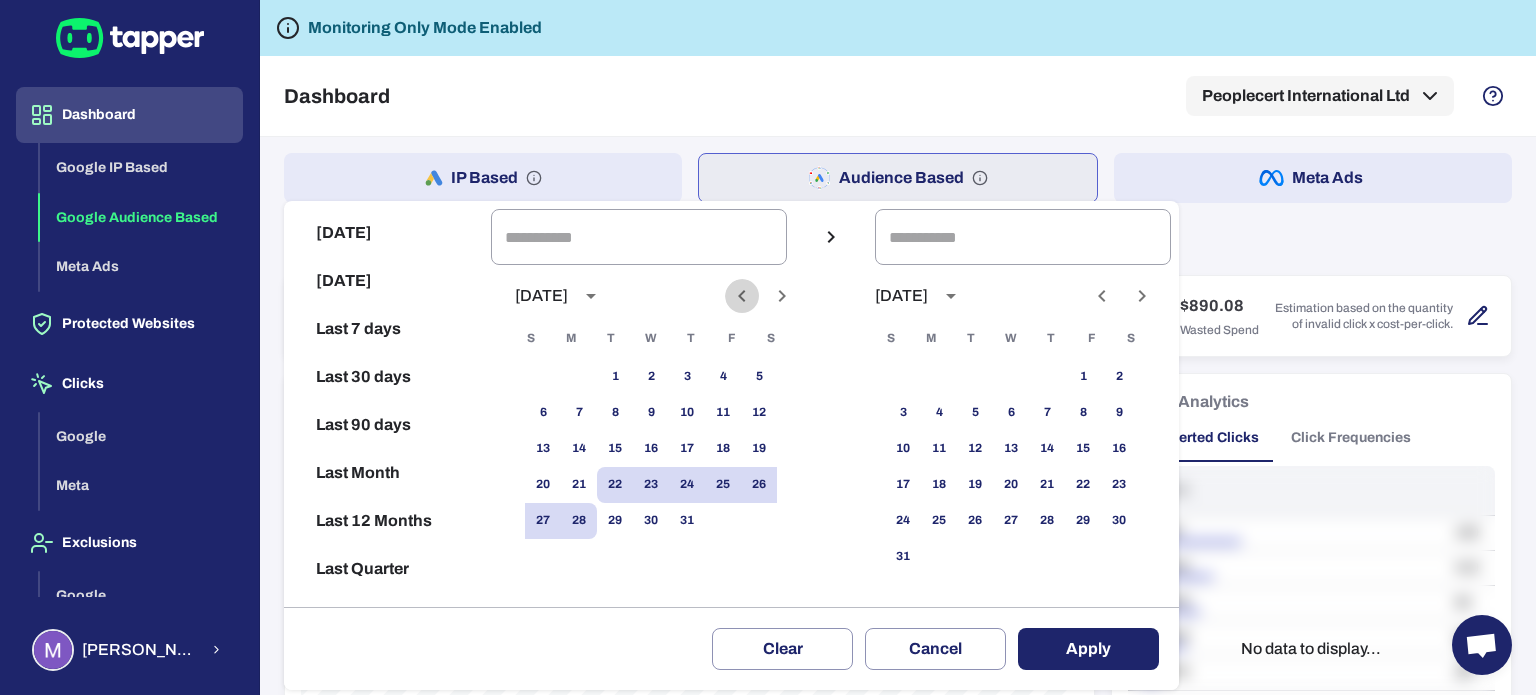 click 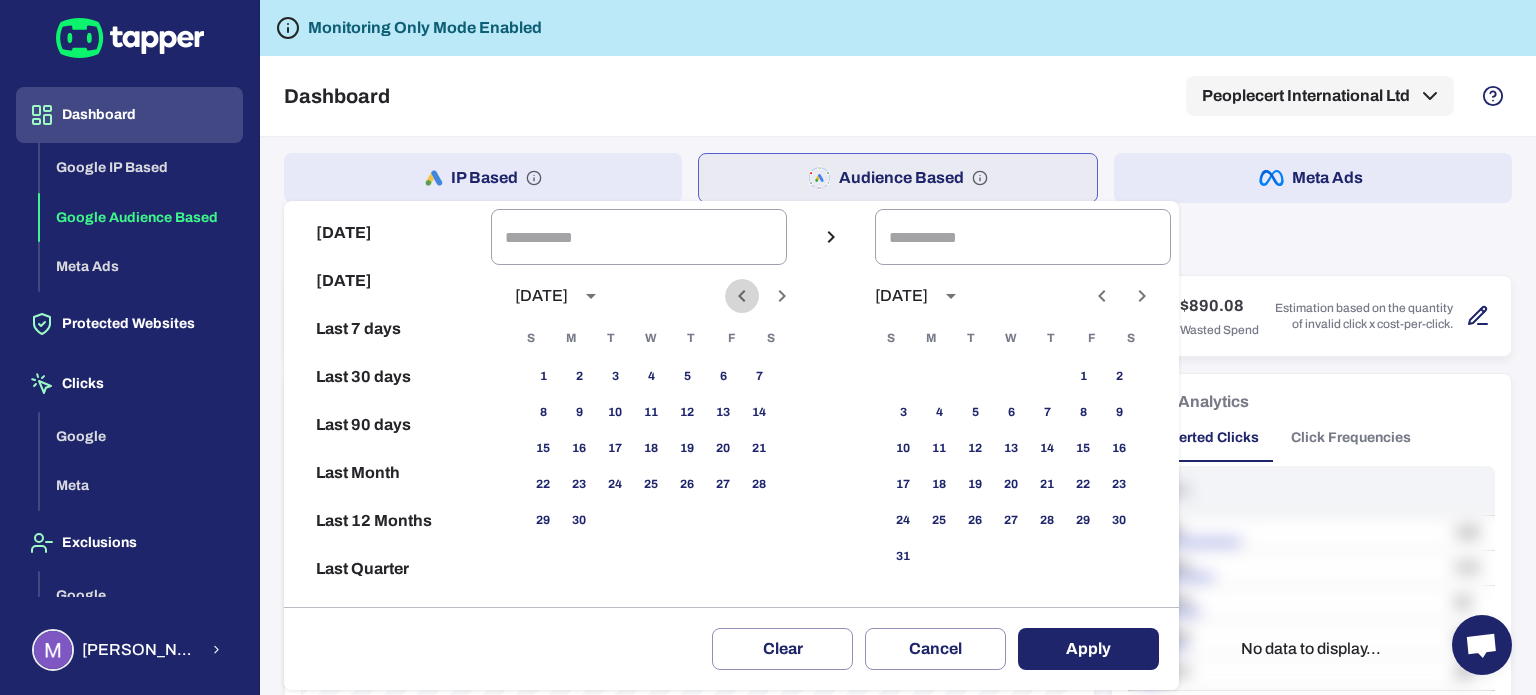 click 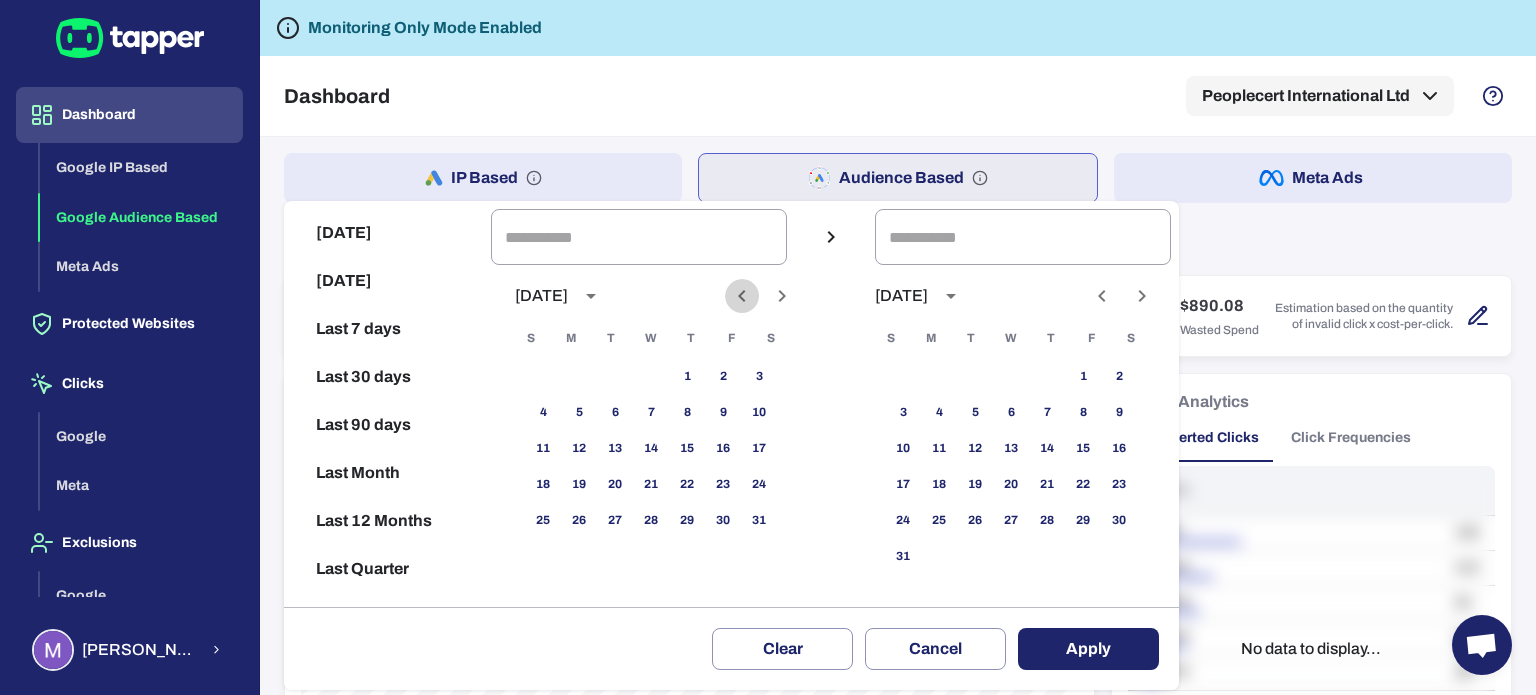 click 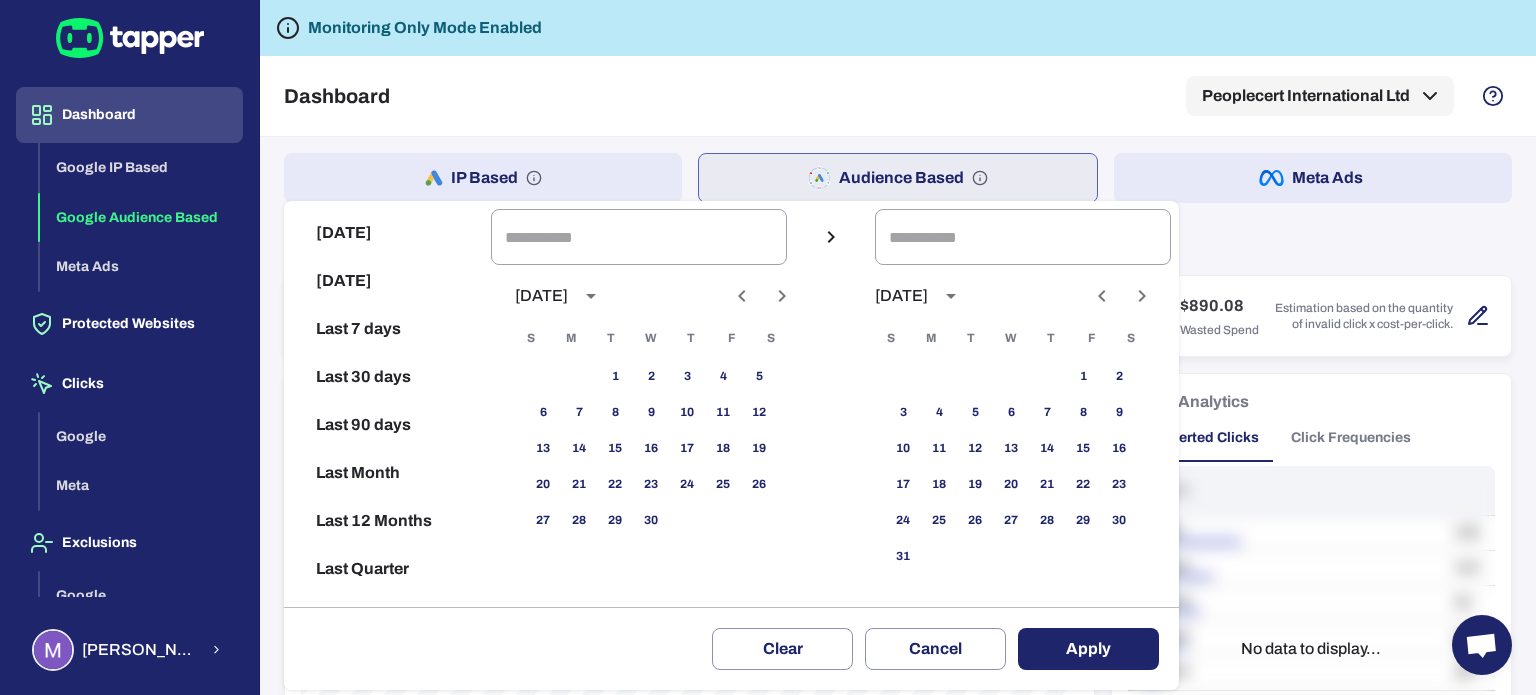 click 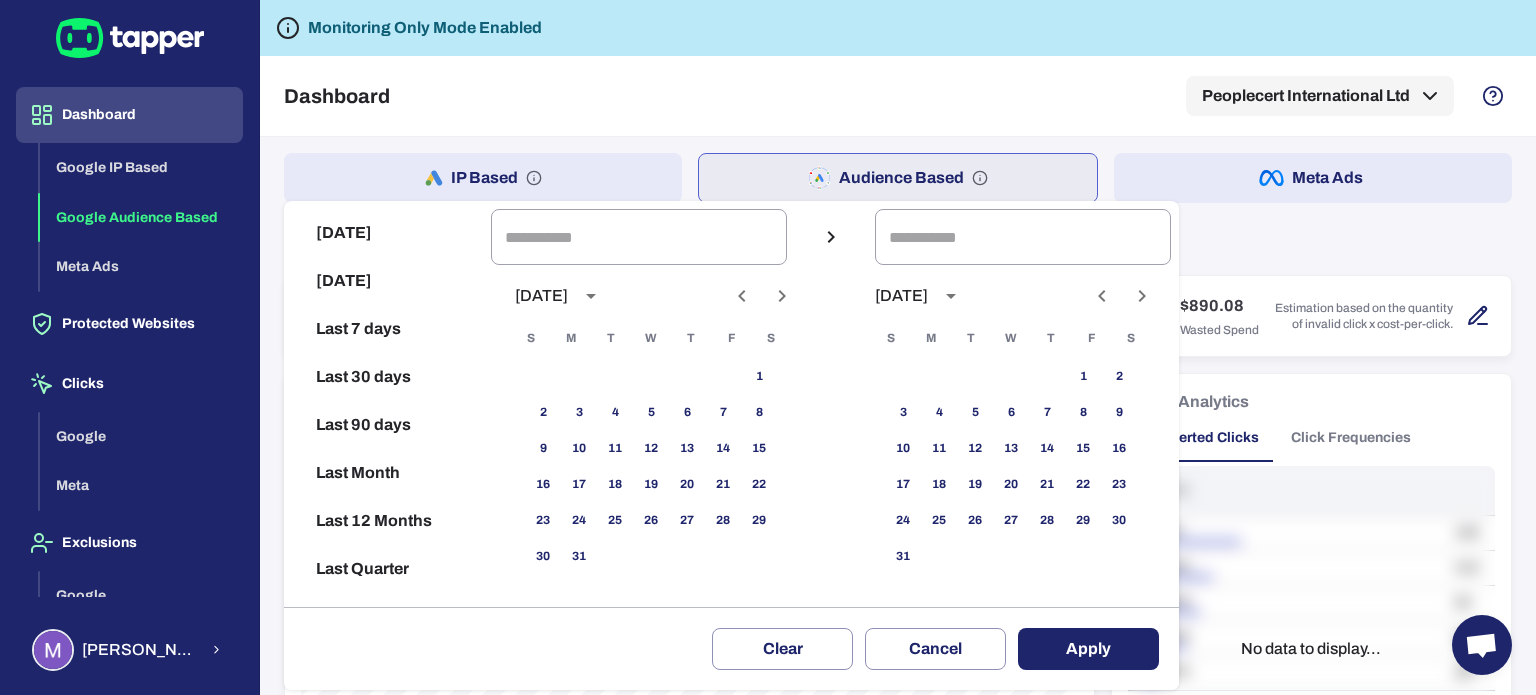 click 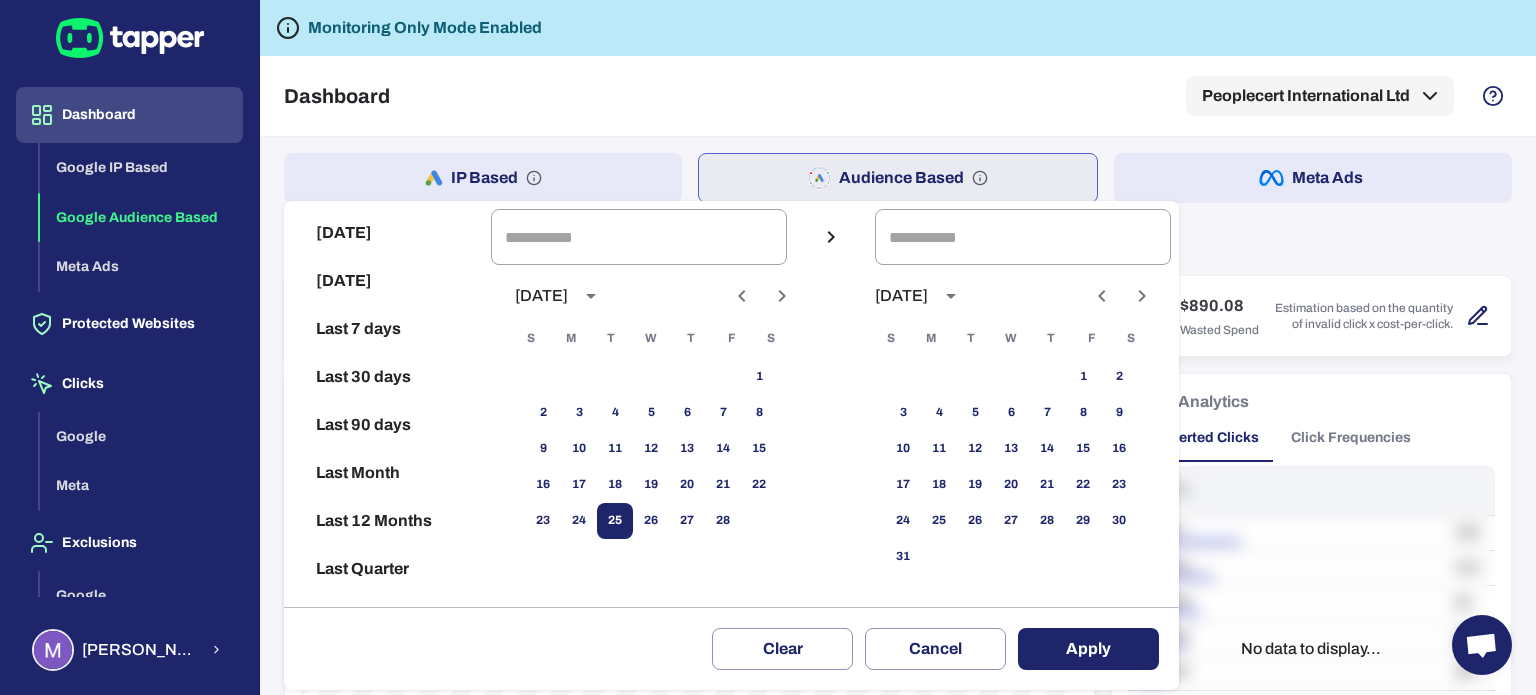 click on "25" at bounding box center [615, 521] 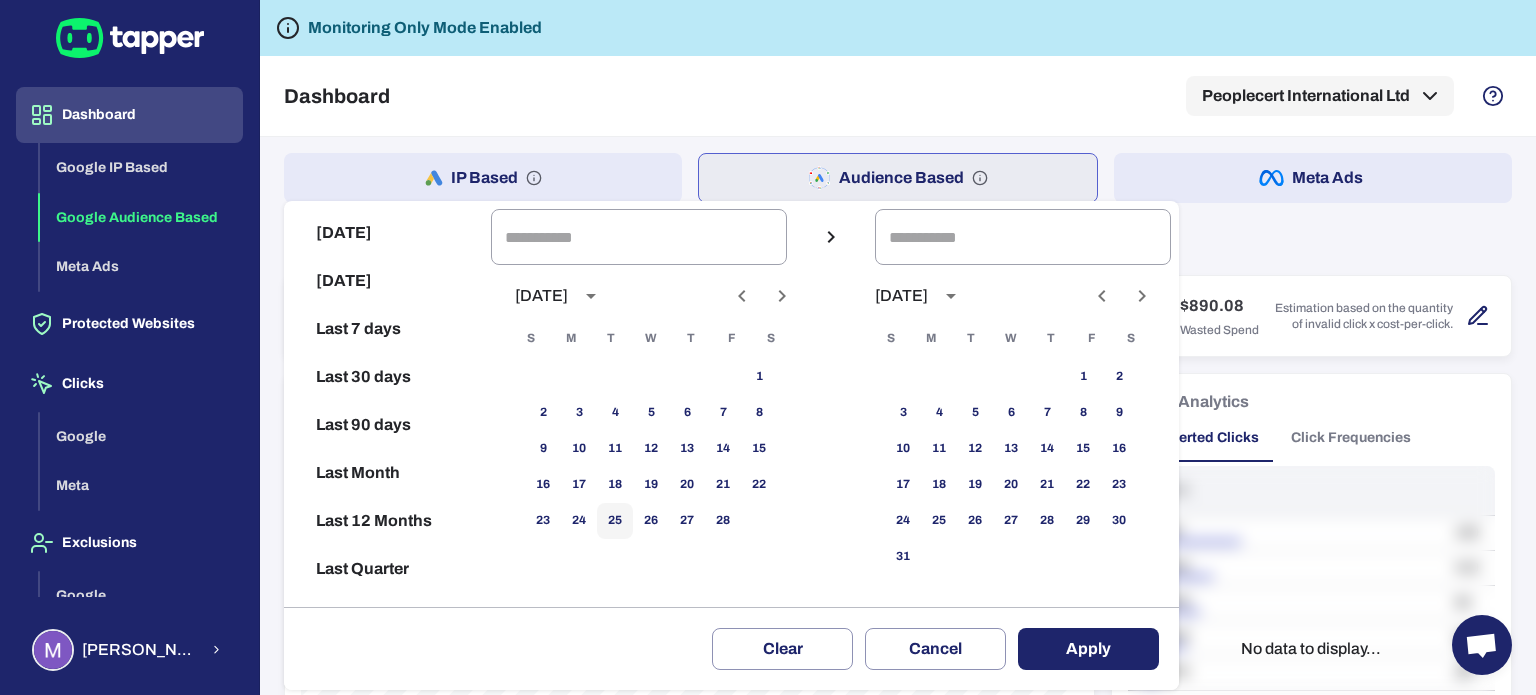 type on "**********" 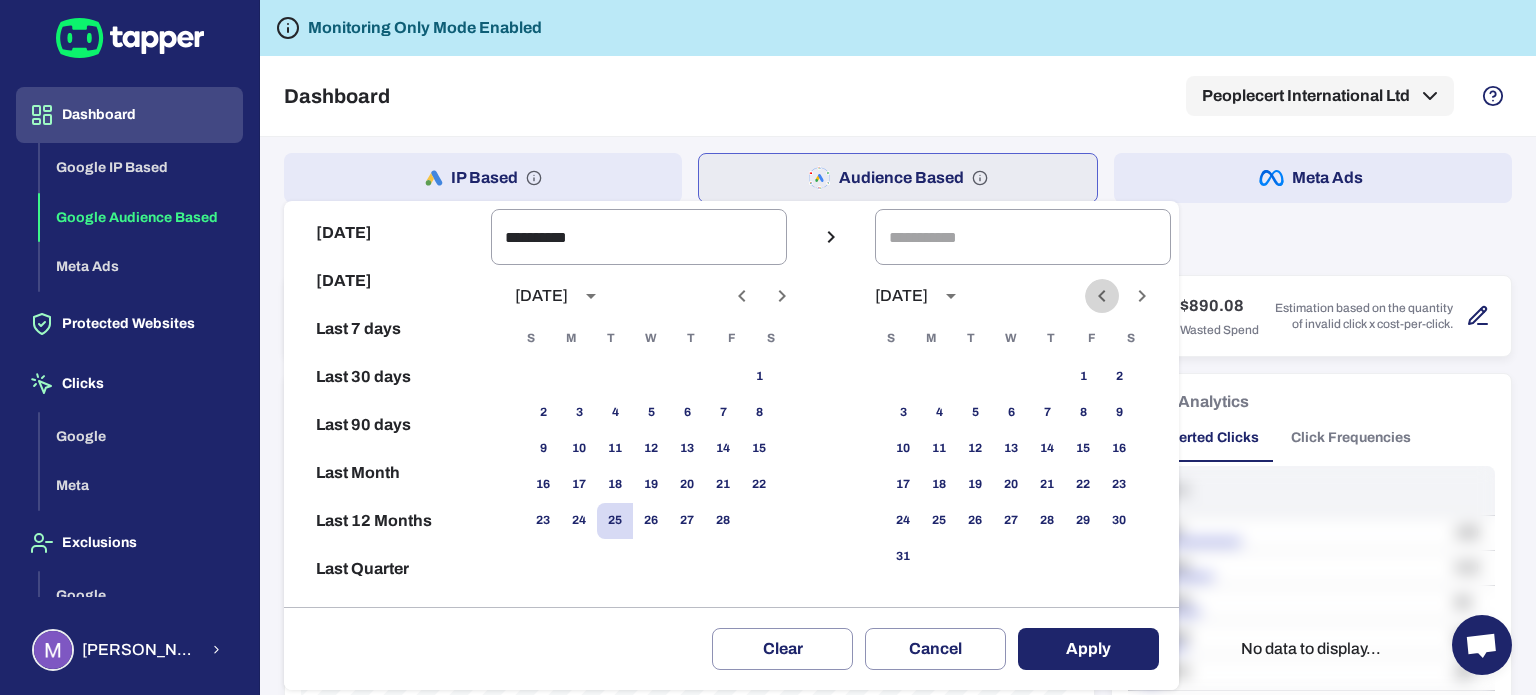 click 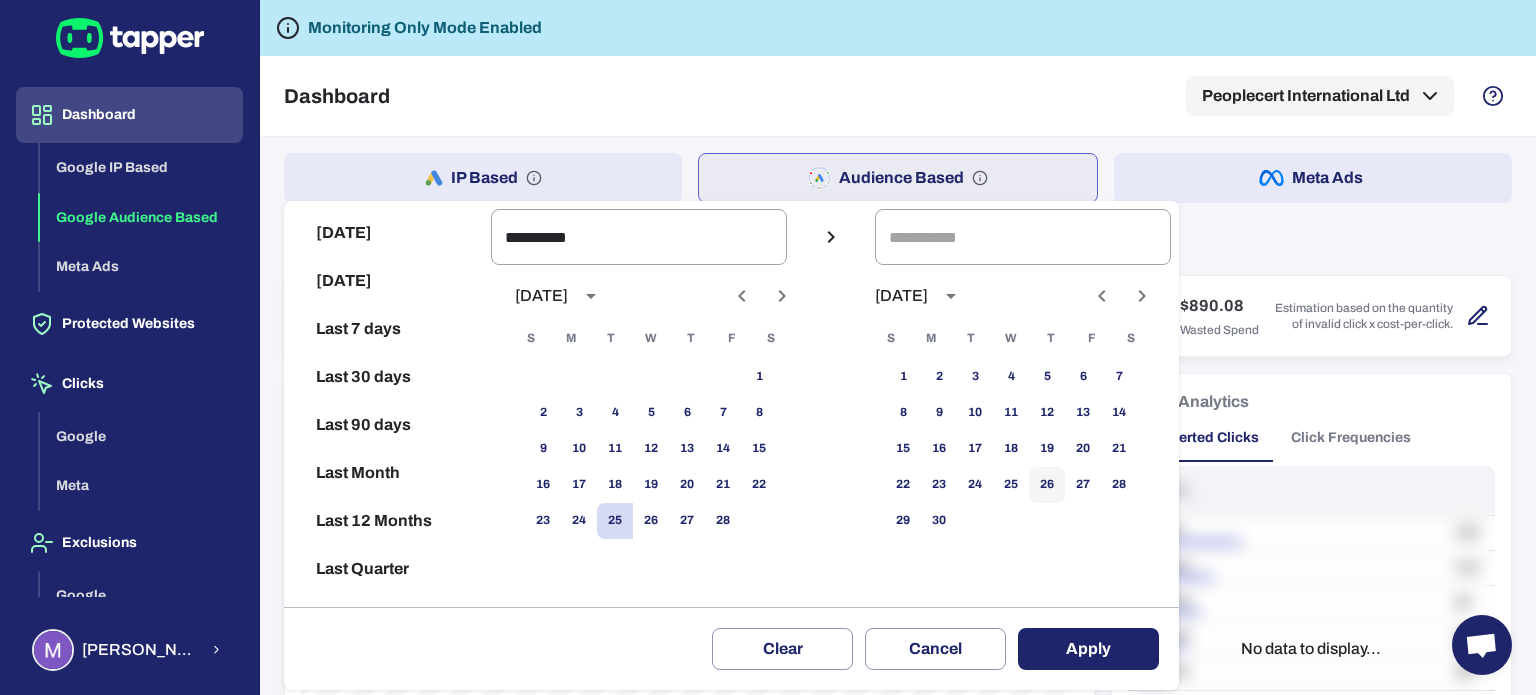 click on "26" at bounding box center [1047, 485] 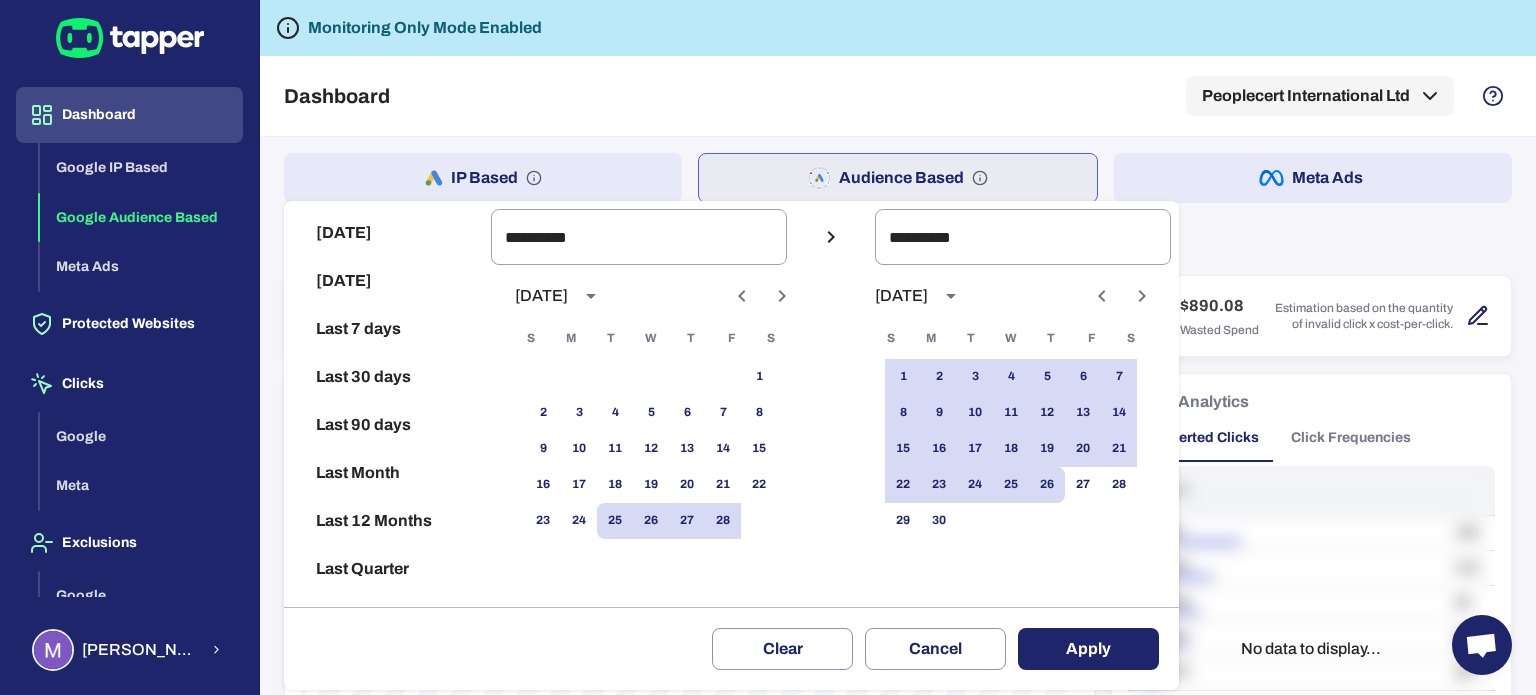 drag, startPoint x: 1093, startPoint y: 634, endPoint x: 1107, endPoint y: 655, distance: 25.23886 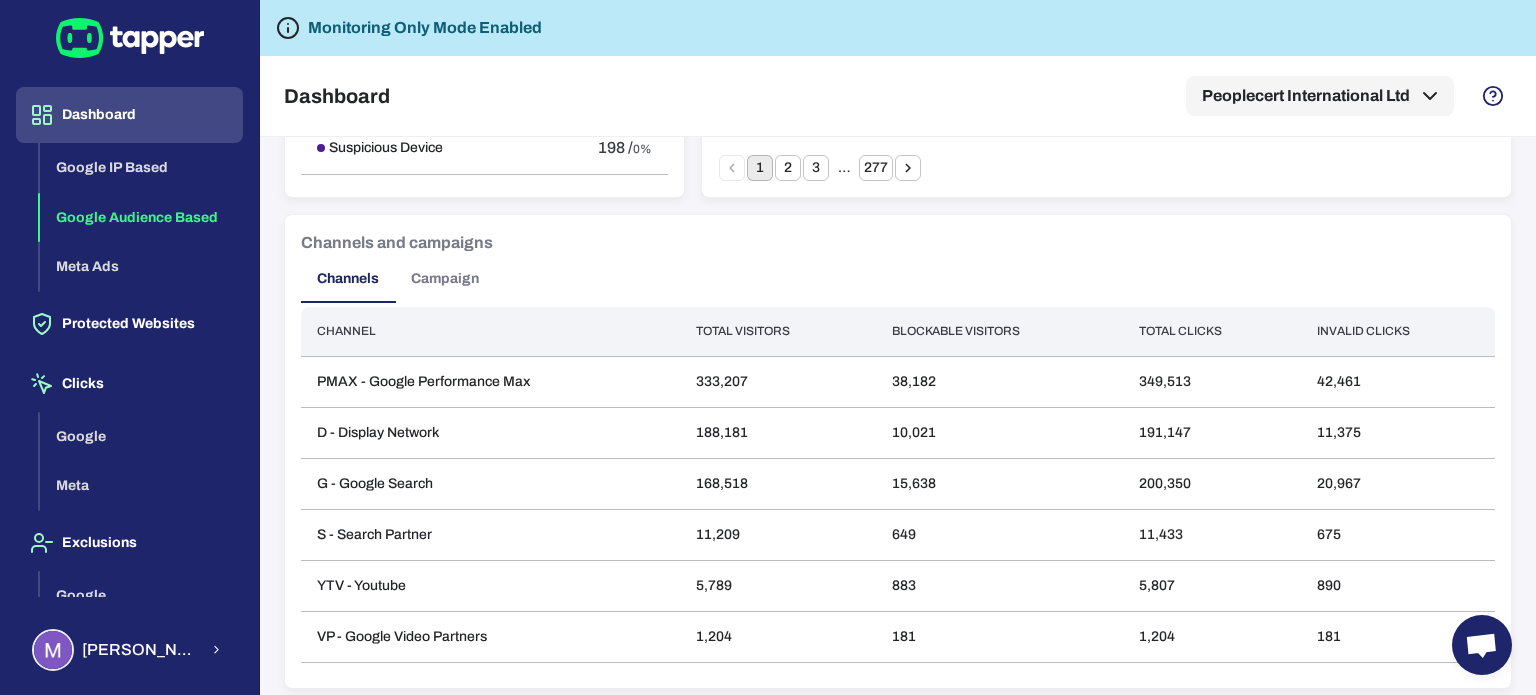 scroll, scrollTop: 1517, scrollLeft: 0, axis: vertical 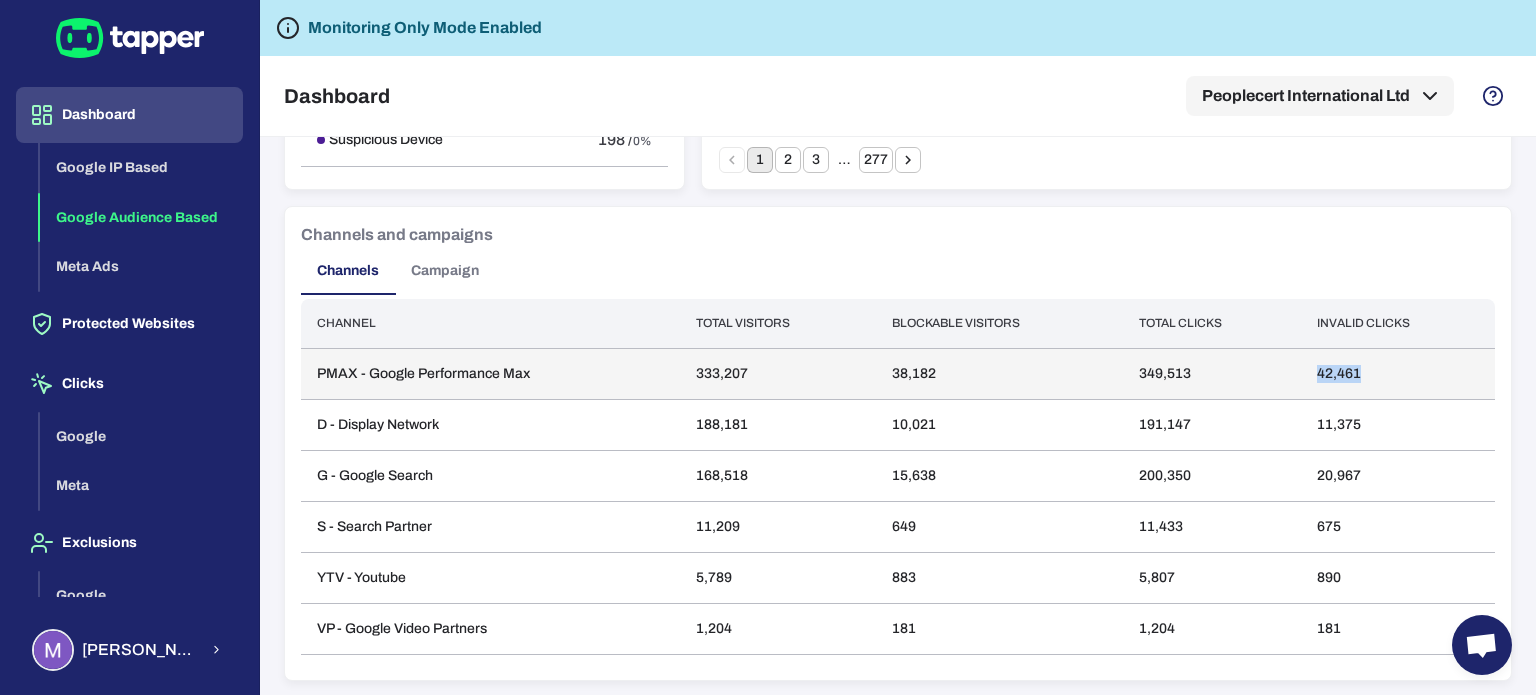drag, startPoint x: 1300, startPoint y: 371, endPoint x: 1361, endPoint y: 364, distance: 61.400326 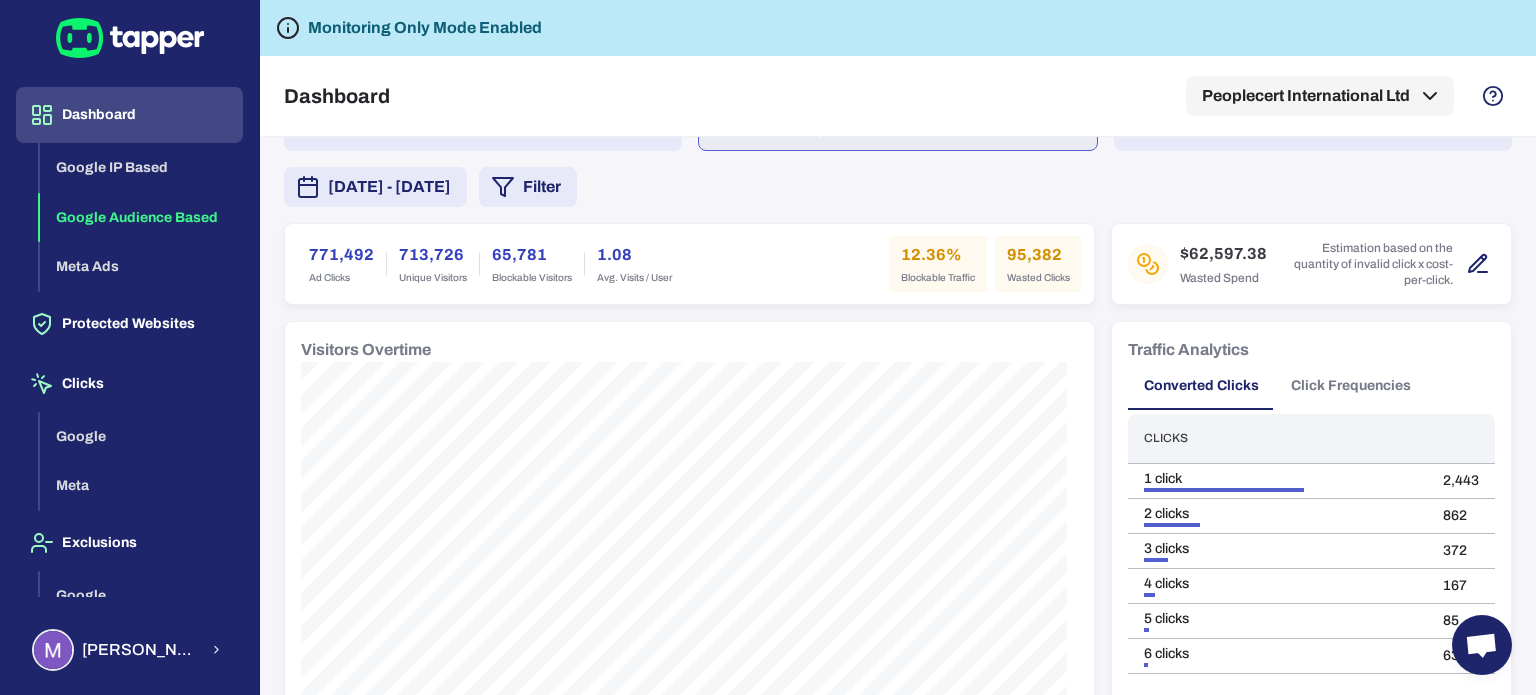 scroll, scrollTop: 0, scrollLeft: 0, axis: both 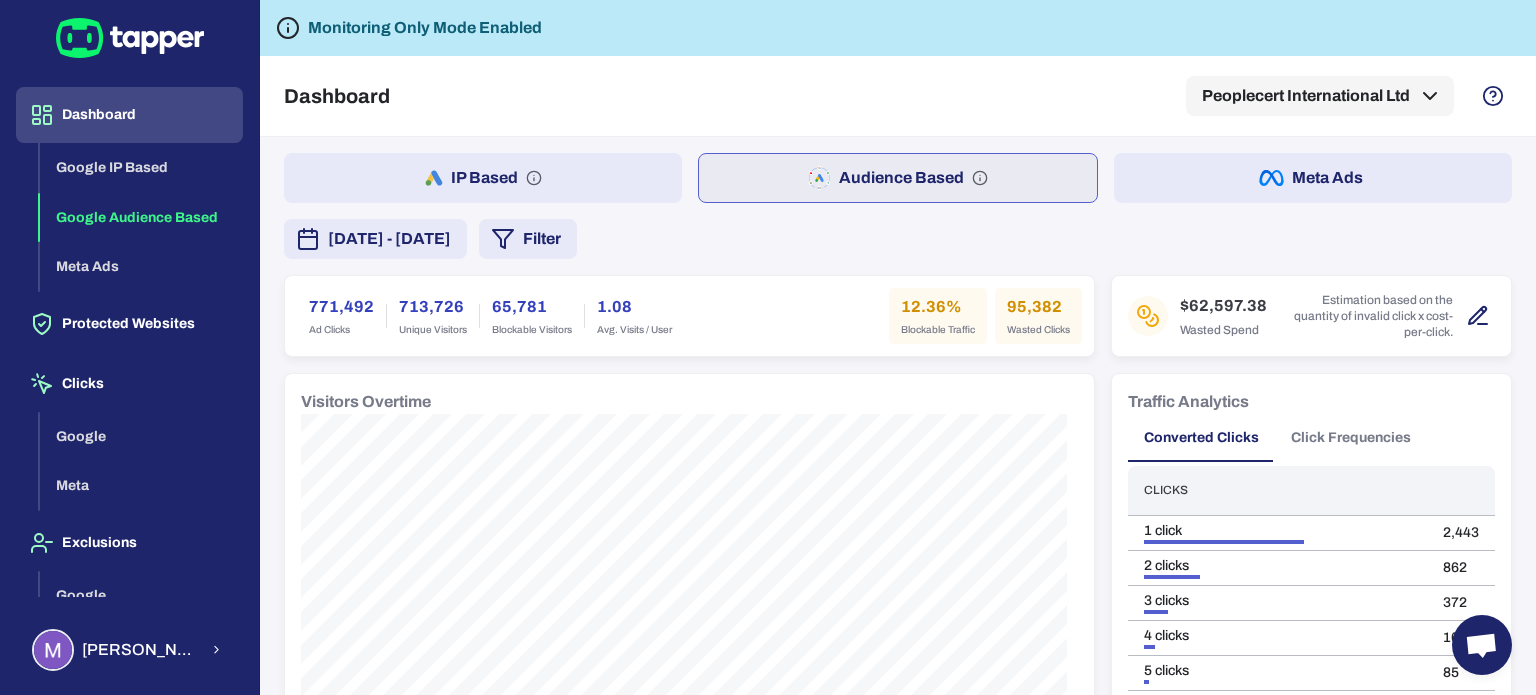 click at bounding box center (1478, 316) 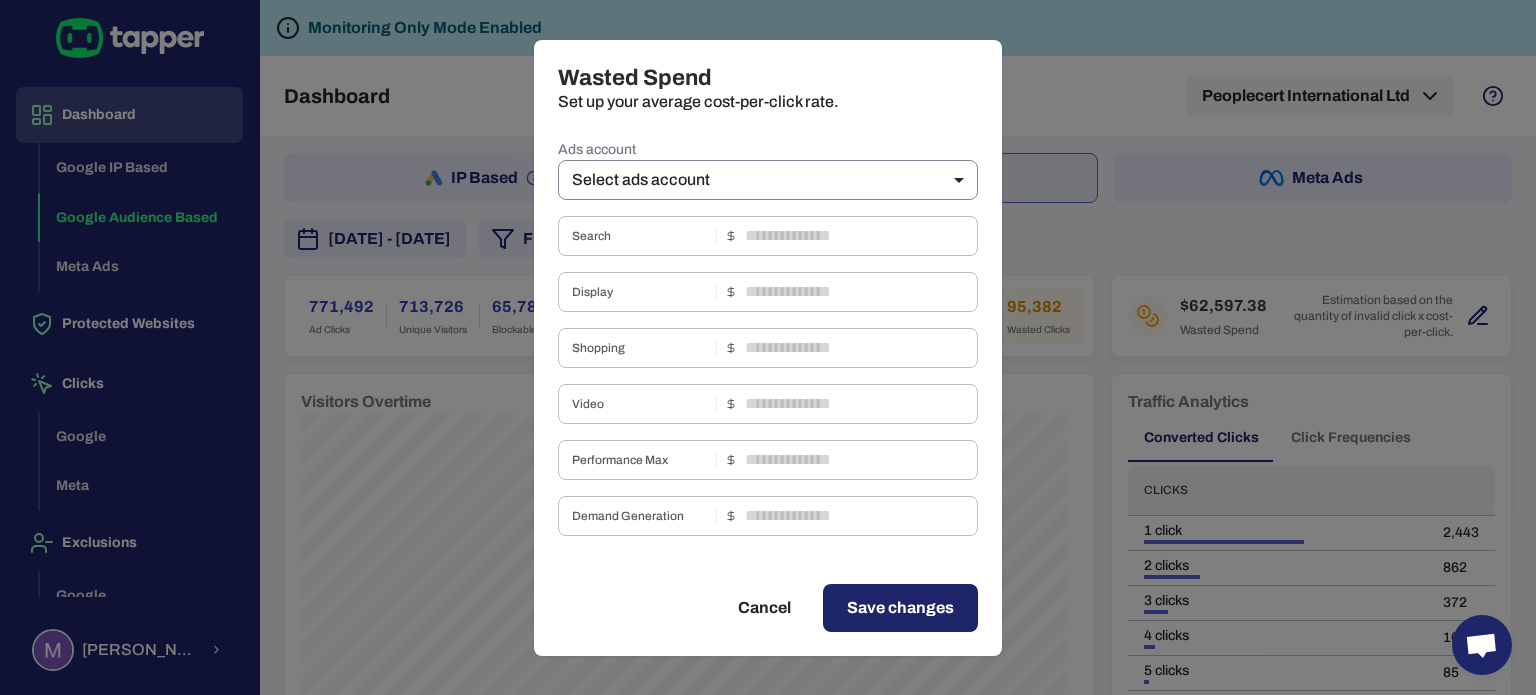 click on "Dashboard Google IP Based Google Audience Based Meta Ads Protected Websites Clicks Google Meta Exclusions Google Meta Marva   Stefanopoulou Monitoring Only Mode Enabled Dashboard Peoplecert International Ltd IP Based Audience Based Meta Ads February 25, 2025 - June 26, 2025 Filter 771,492 Ad Clicks 713,726 Unique Visitors 65,781 Blockable Visitors 1.08 Avg. Visits / User 12.36% Blockable Traffic 95,382 Wasted Clicks $62,597.38 Wasted Spend Estimation based on the quantity of invalid click x cost-per-click. Visitors Overtime Traffic Analytics Converted Clicks Click Frequencies Clicks 1 click 2,443 2 clicks 862 3 clicks 372 4 clicks 167 5 clicks 85 6 clicks 63 1 2 3 Track Conversion 4497 Conversions 40.15 Conversion / Day 0.58% Conversion Rate Conversion Analysis Invalid Traffic Type 68,354 Aborted Ad Click 44299 /  65% Threat 14454 /  21% Data Center 3423 /  5% Bot 3272 /  5% Ad Click Limit Exceeded 1993 /  3% Bounced 568 /  1% Suspicious Device 198 /  0% Suspicious ASN 103 /  0% Suspicious Ad Click 44 /  0% 1" at bounding box center (768, 347) 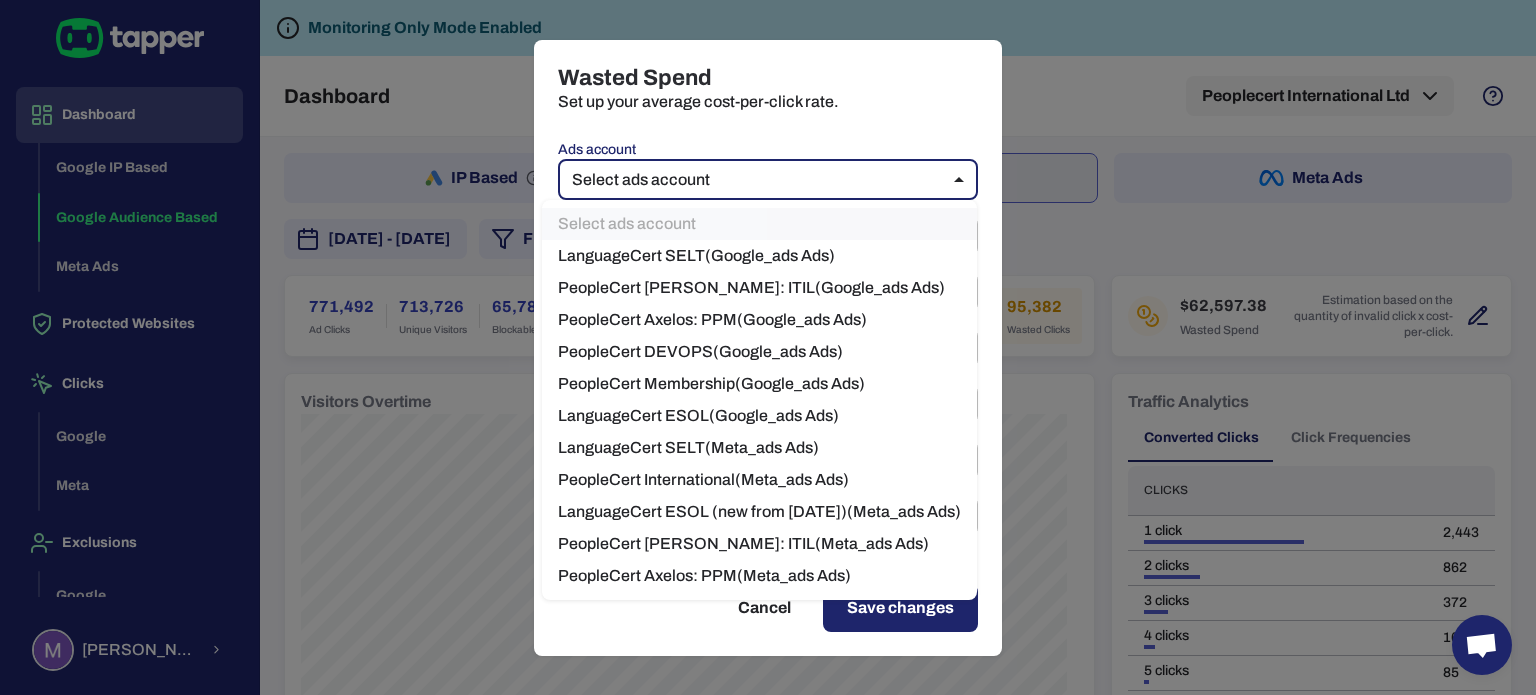 click at bounding box center [768, 347] 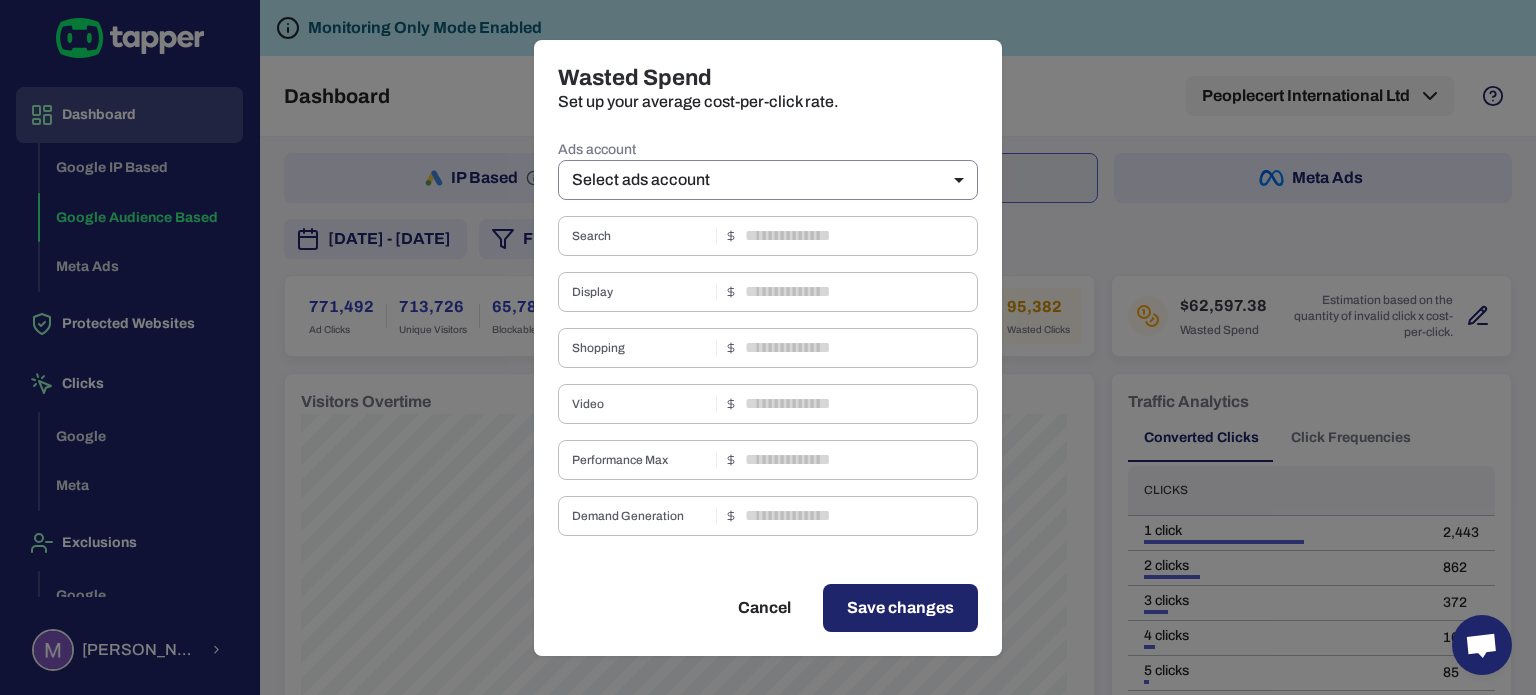 click on "Dashboard Google IP Based Google Audience Based Meta Ads Protected Websites Clicks Google Meta Exclusions Google Meta Marva   Stefanopoulou Monitoring Only Mode Enabled Dashboard Peoplecert International Ltd IP Based Audience Based Meta Ads February 25, 2025 - June 26, 2025 Filter 771,492 Ad Clicks 713,726 Unique Visitors 65,781 Blockable Visitors 1.08 Avg. Visits / User 12.36% Blockable Traffic 95,382 Wasted Clicks $62,597.38 Wasted Spend Estimation based on the quantity of invalid click x cost-per-click. Visitors Overtime Traffic Analytics Converted Clicks Click Frequencies Clicks 1 click 2,443 2 clicks 862 3 clicks 372 4 clicks 167 5 clicks 85 6 clicks 63 1 2 3 Track Conversion 4497 Conversions 40.15 Conversion / Day 0.58% Conversion Rate Conversion Analysis Invalid Traffic Type 68,354 Aborted Ad Click 44299 /  65% Threat 14454 /  21% Data Center 3423 /  5% Bot 3272 /  5% Ad Click Limit Exceeded 1993 /  3% Bounced 568 /  1% Suspicious Device 198 /  0% Suspicious ASN 103 /  0% Suspicious Ad Click 44 /  0% 1" at bounding box center [768, 347] 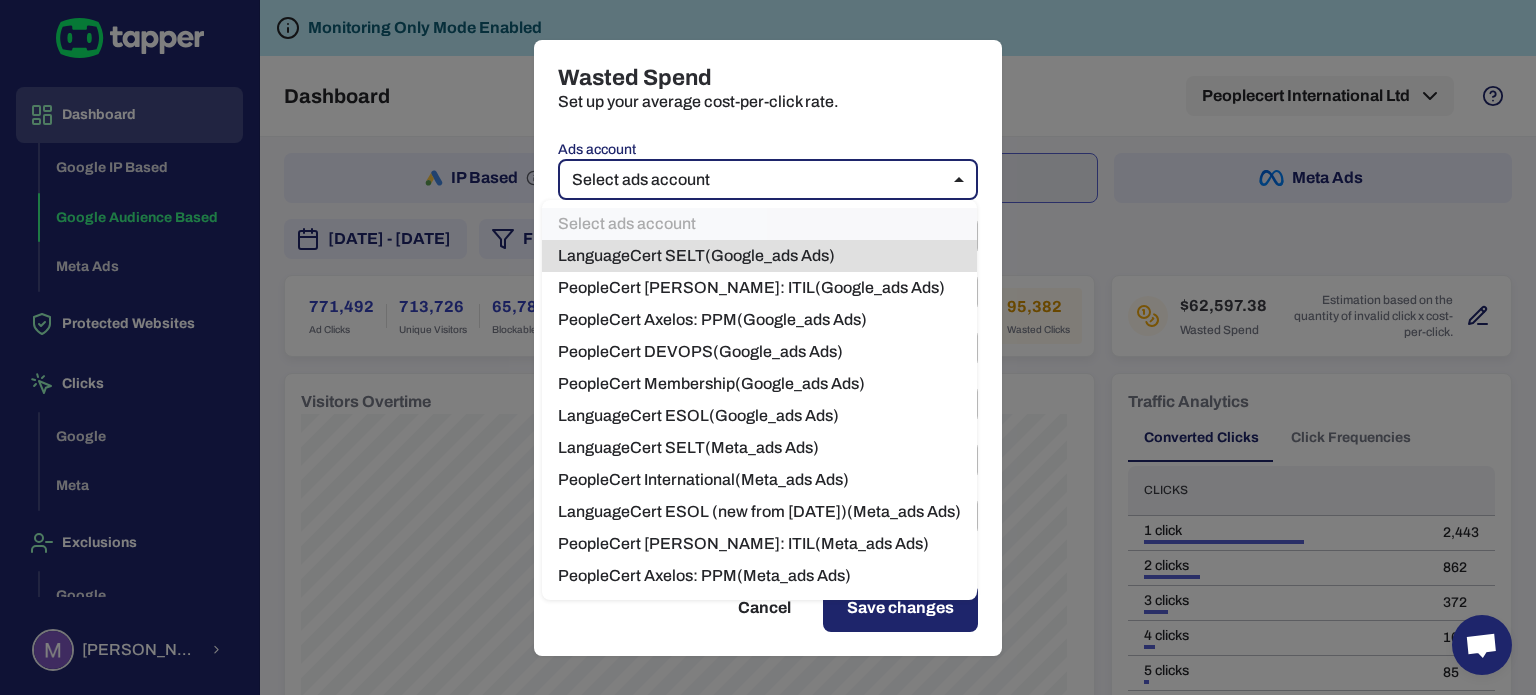 click at bounding box center (768, 347) 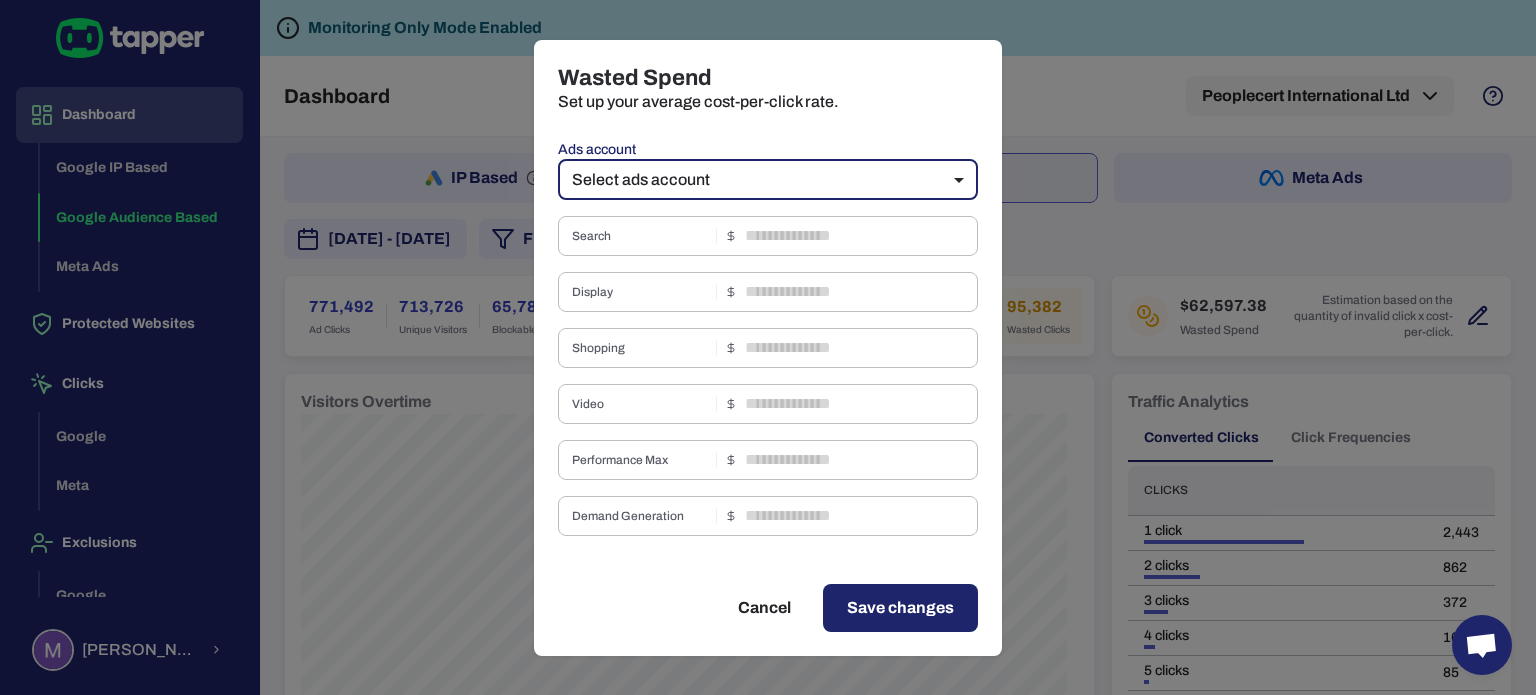 click on "Cancel" at bounding box center [764, 608] 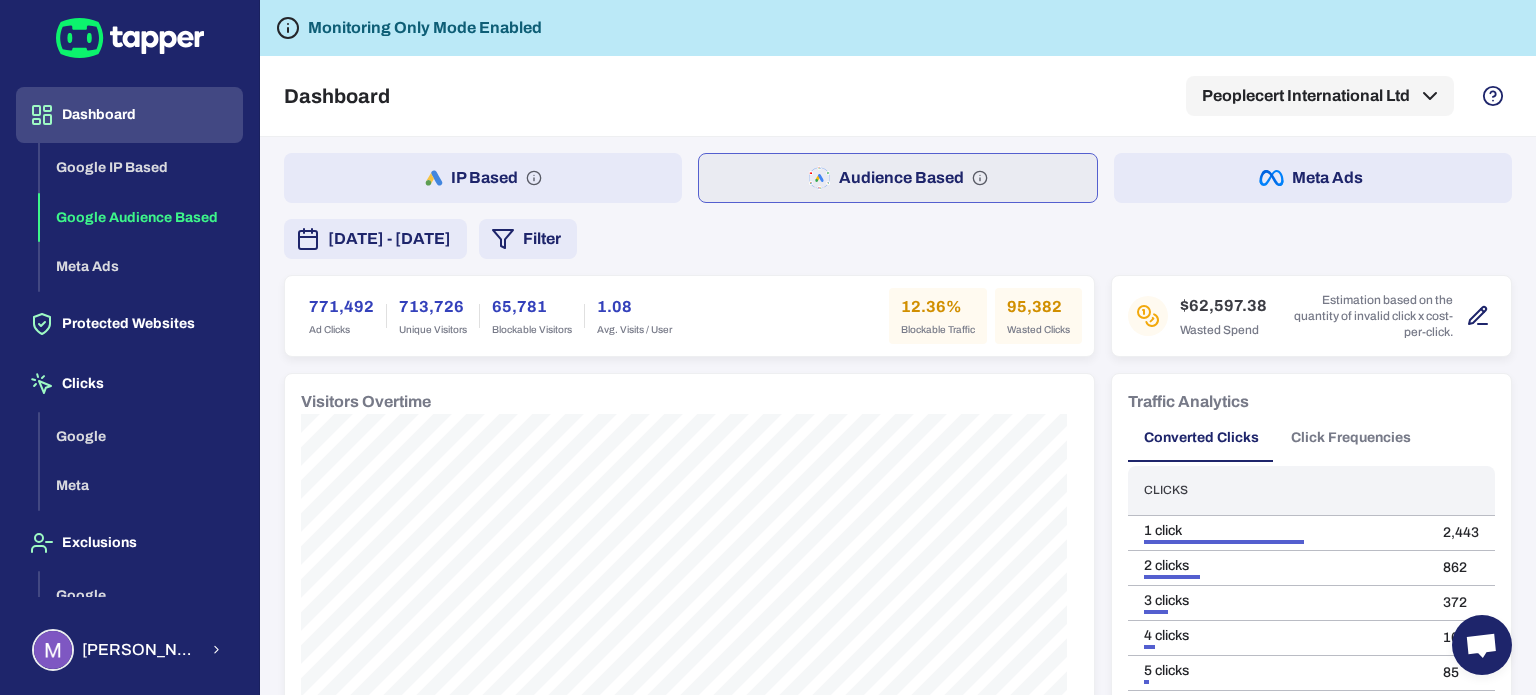 click on "$62,597.38 Wasted Spend Estimation based on the quantity of invalid click x cost-per-click." at bounding box center (1311, 316) 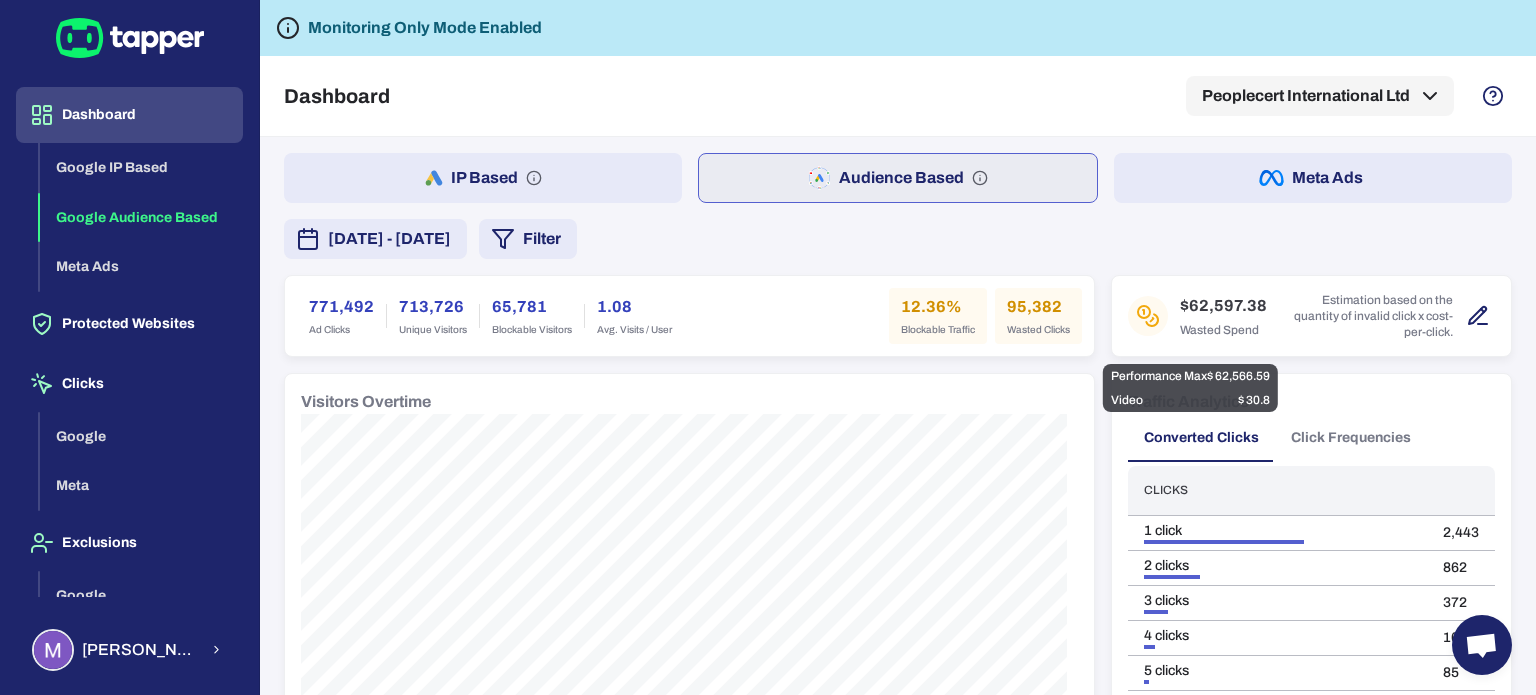 click 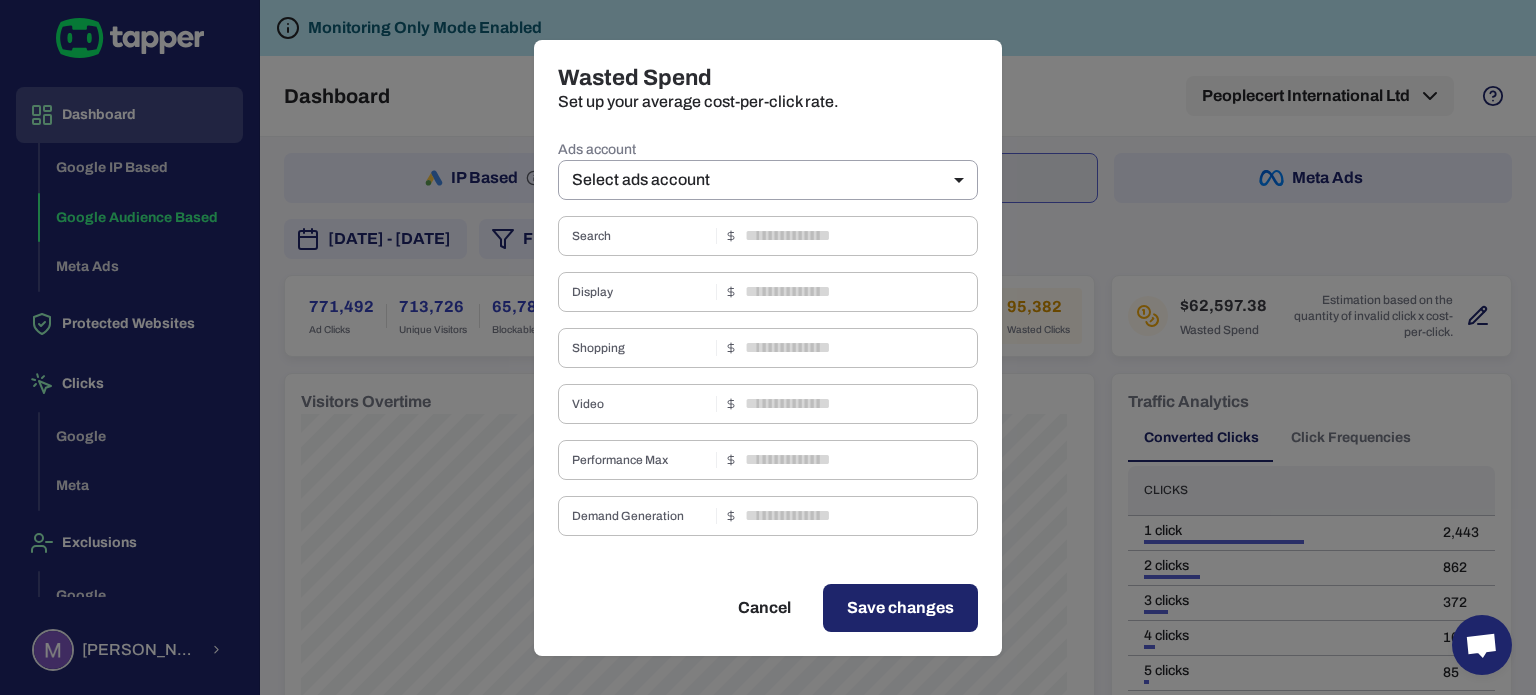 click on "Ads account Select ads account ** ​ Search ​ Display ​ Shopping ​ Video ​ Performance Max ​ Demand Generation ​" at bounding box center (768, 336) 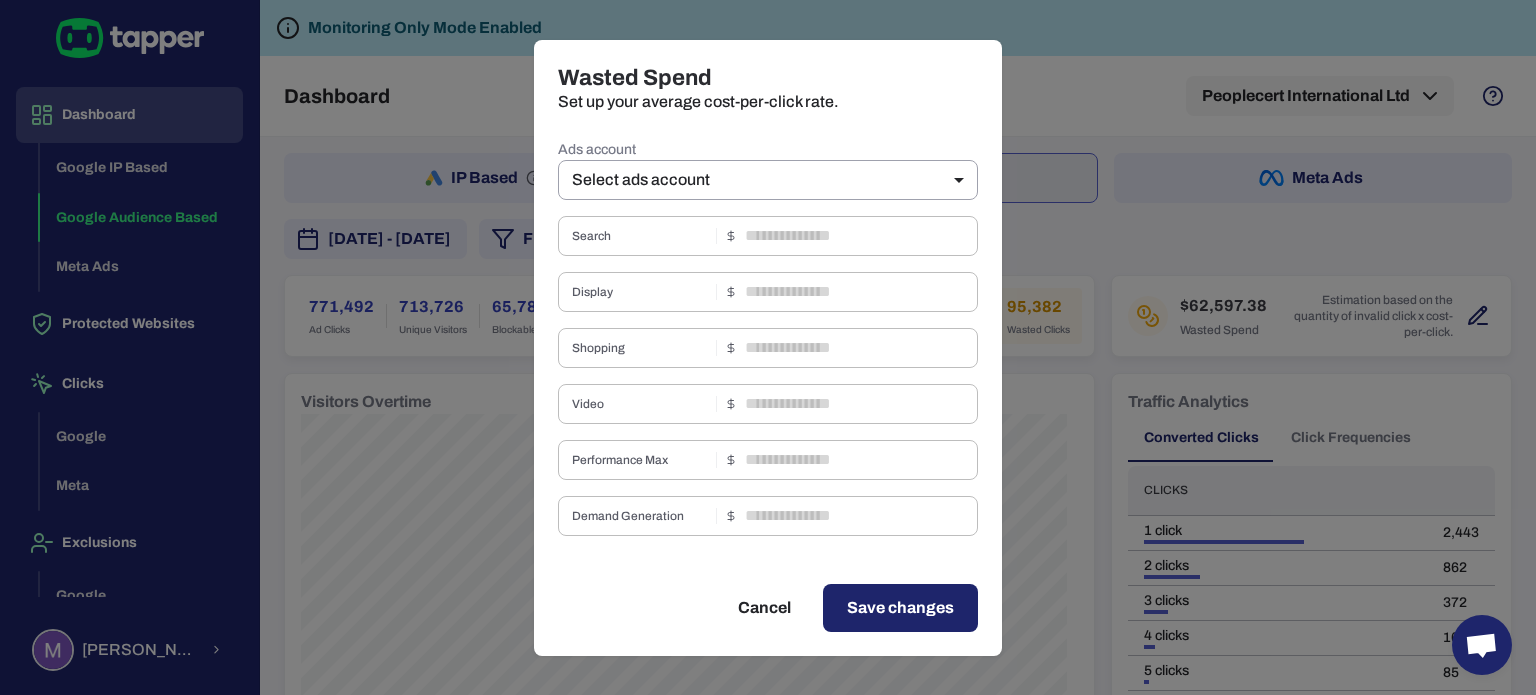 click on "Cancel" at bounding box center [764, 608] 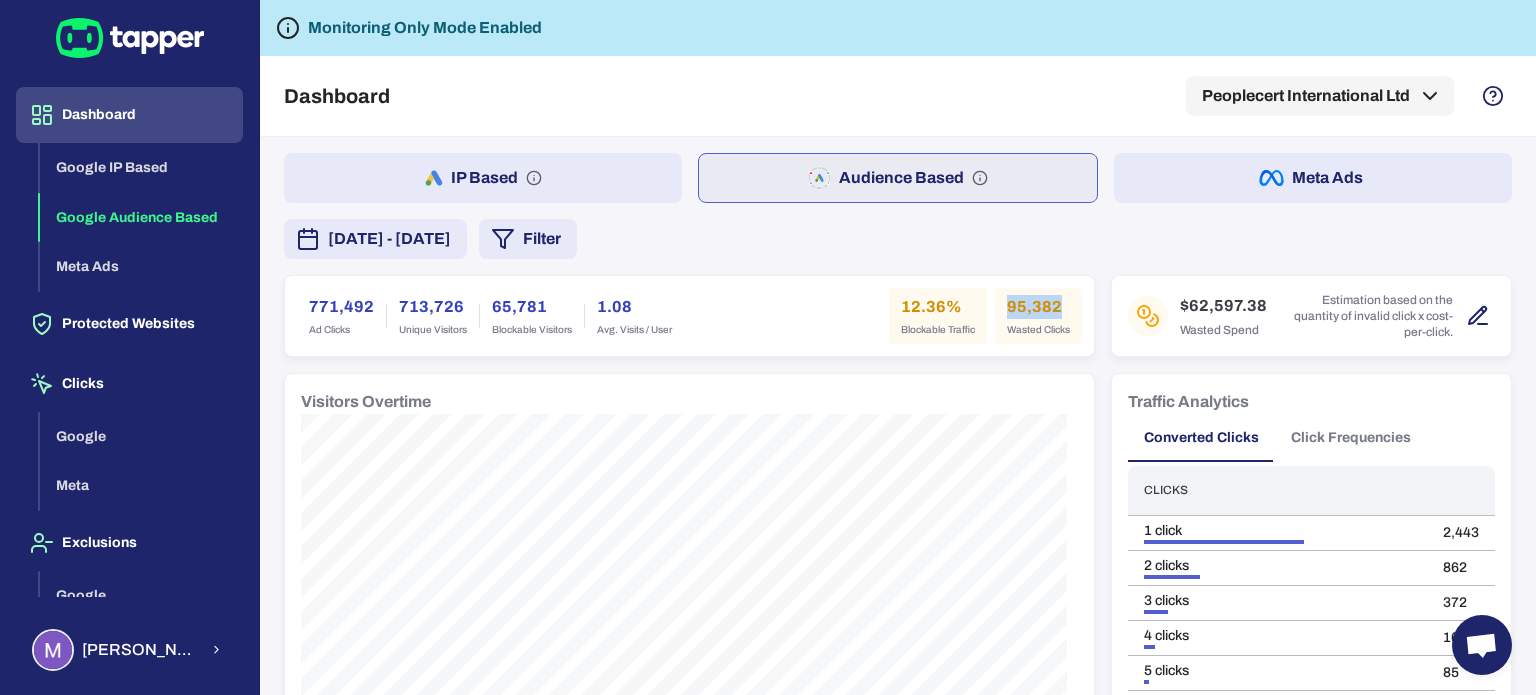 drag, startPoint x: 990, startPoint y: 307, endPoint x: 1092, endPoint y: 304, distance: 102.044106 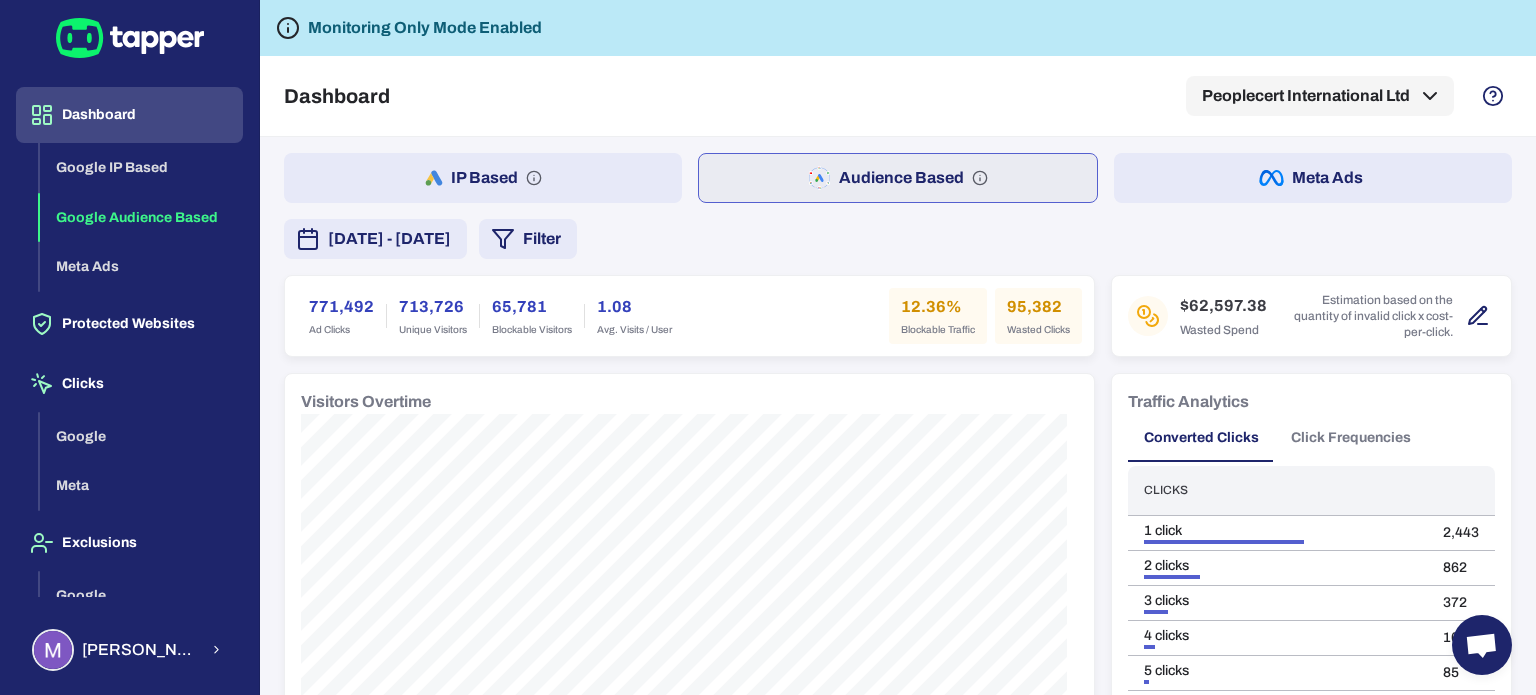 click on "Wasted Clicks" at bounding box center [1038, 330] 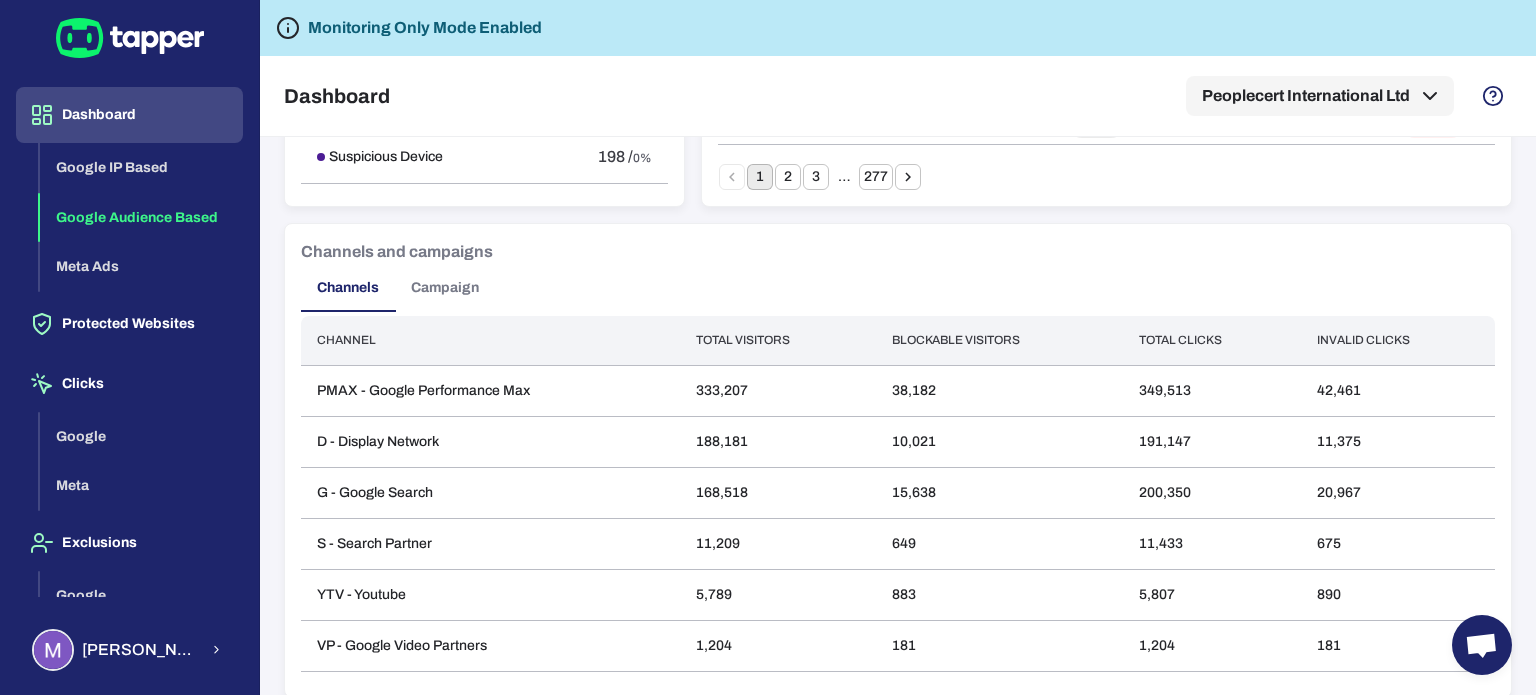 scroll, scrollTop: 1517, scrollLeft: 0, axis: vertical 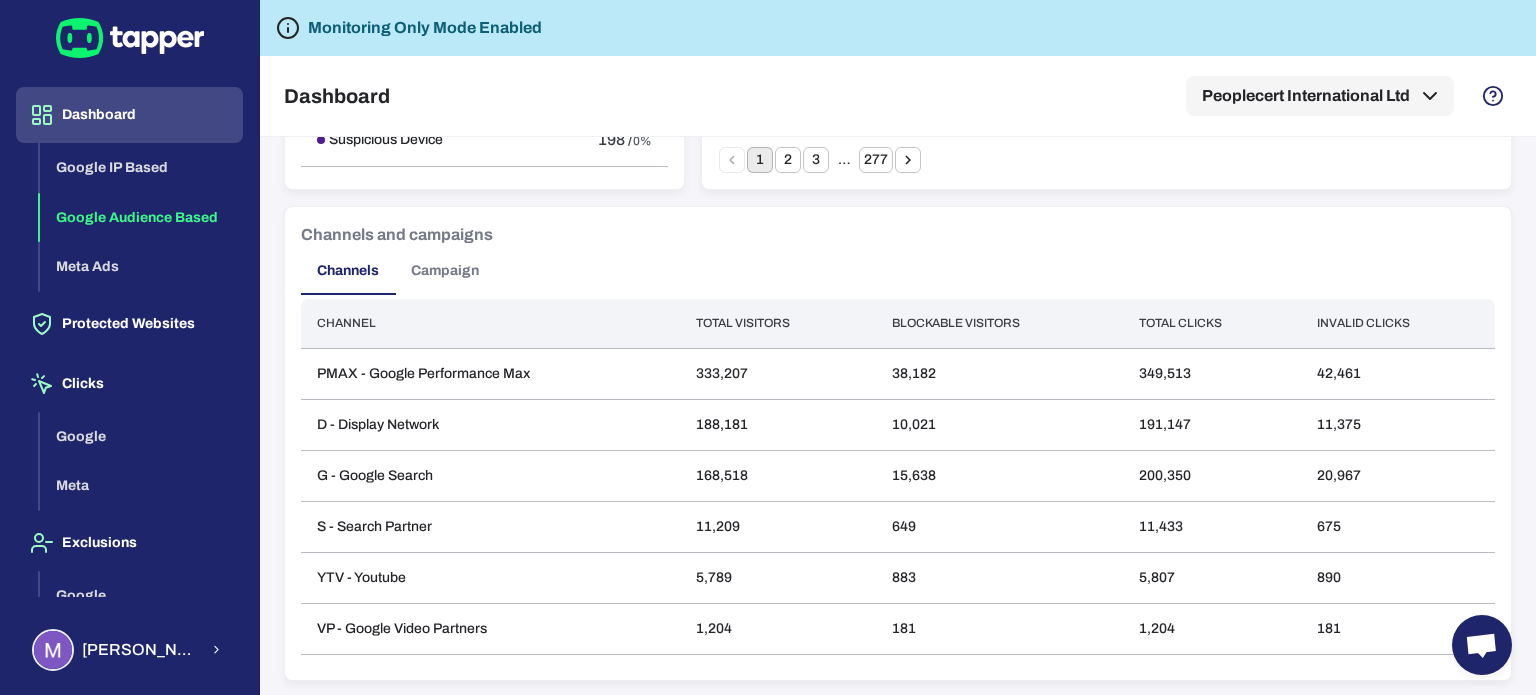 click on "Campaign" at bounding box center (445, 271) 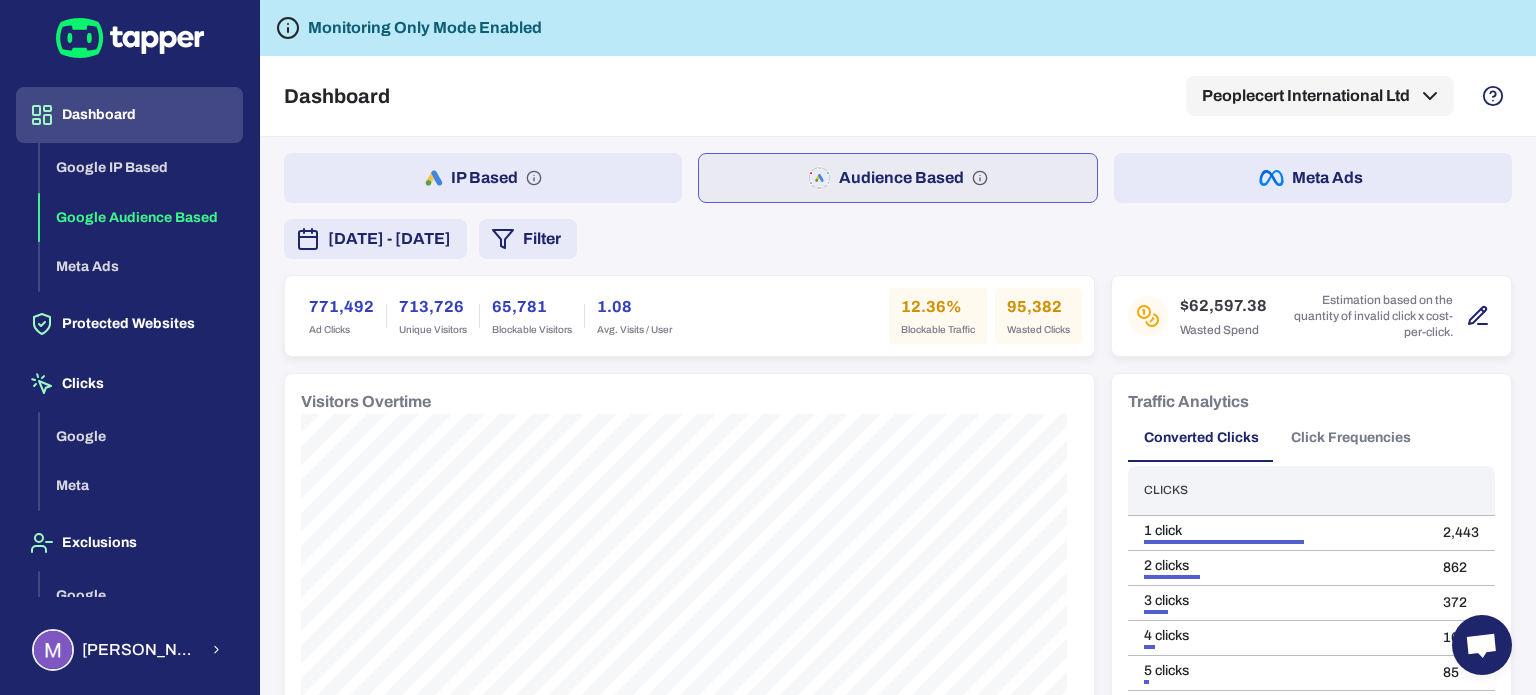 scroll, scrollTop: 0, scrollLeft: 0, axis: both 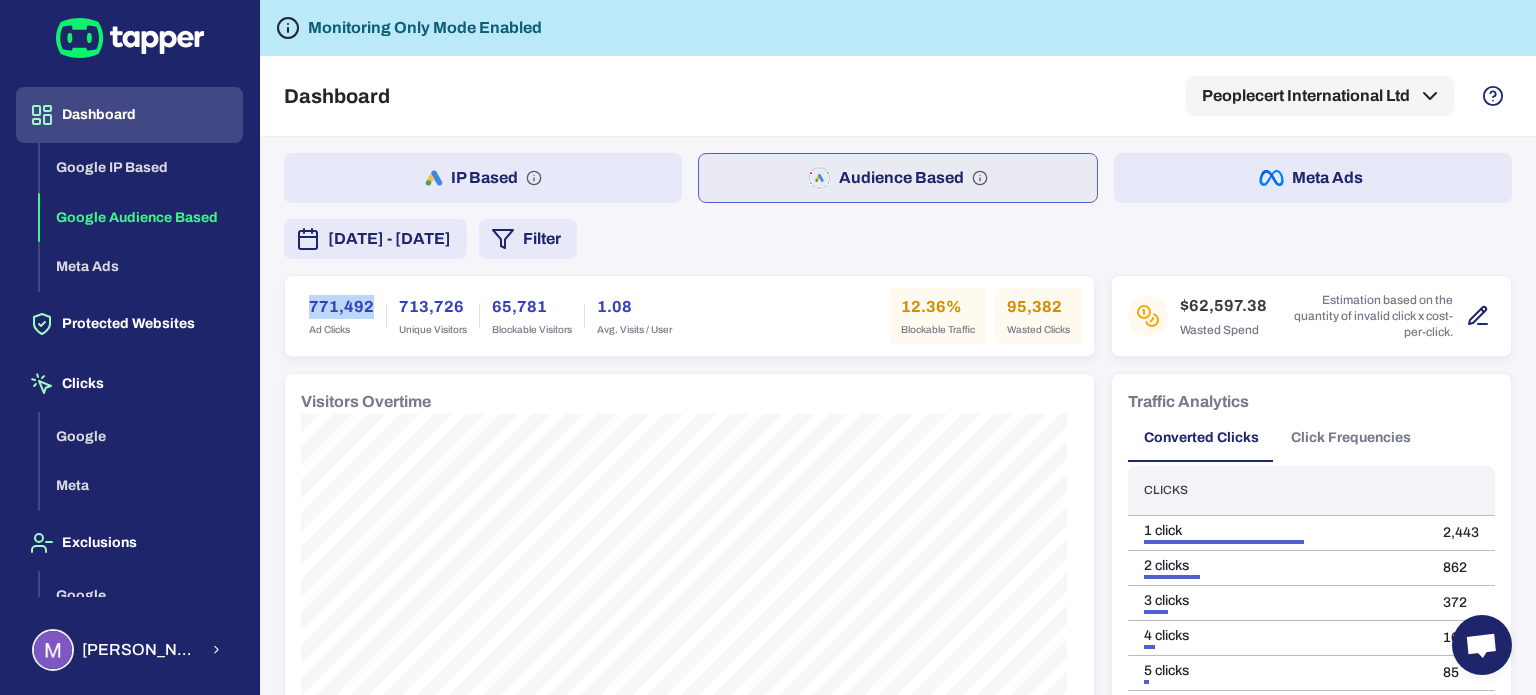 drag, startPoint x: 308, startPoint y: 309, endPoint x: 373, endPoint y: 307, distance: 65.03076 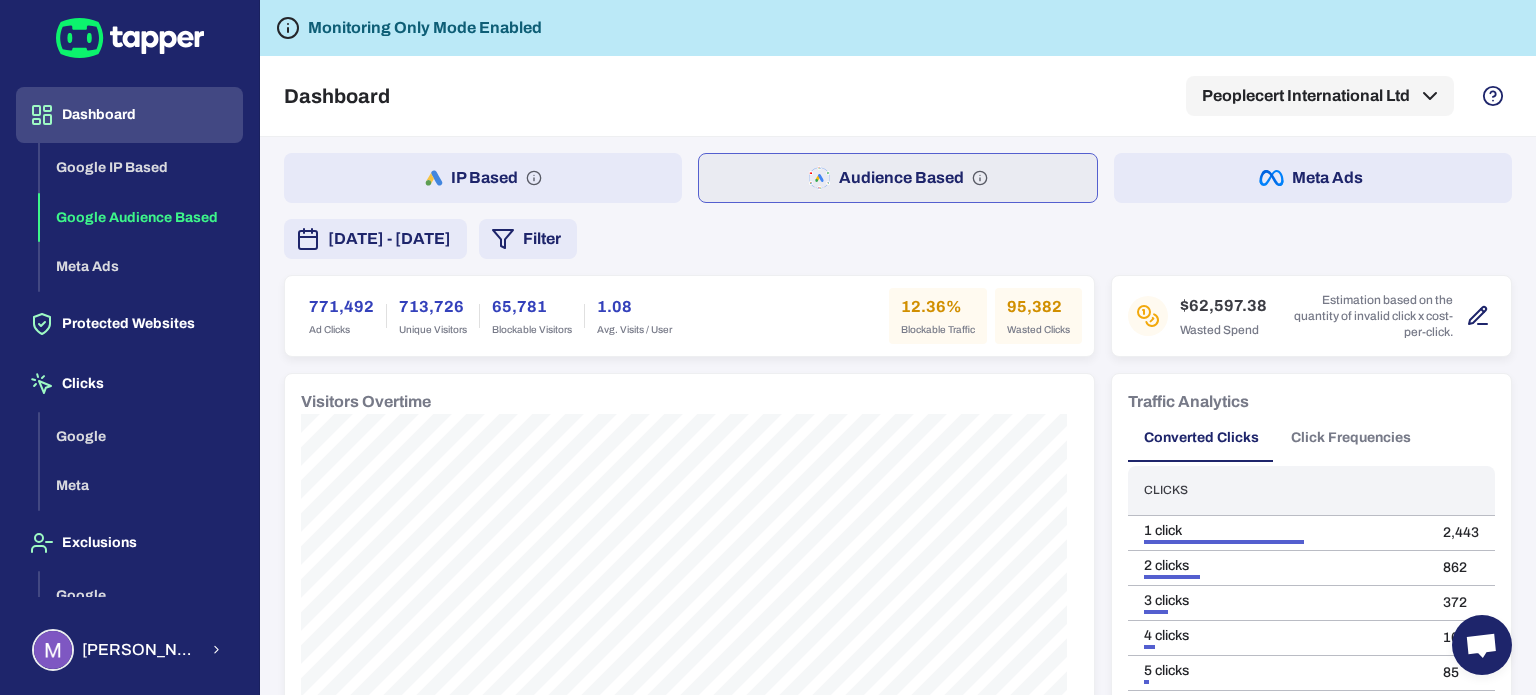 click on "Ad Clicks" at bounding box center [341, 330] 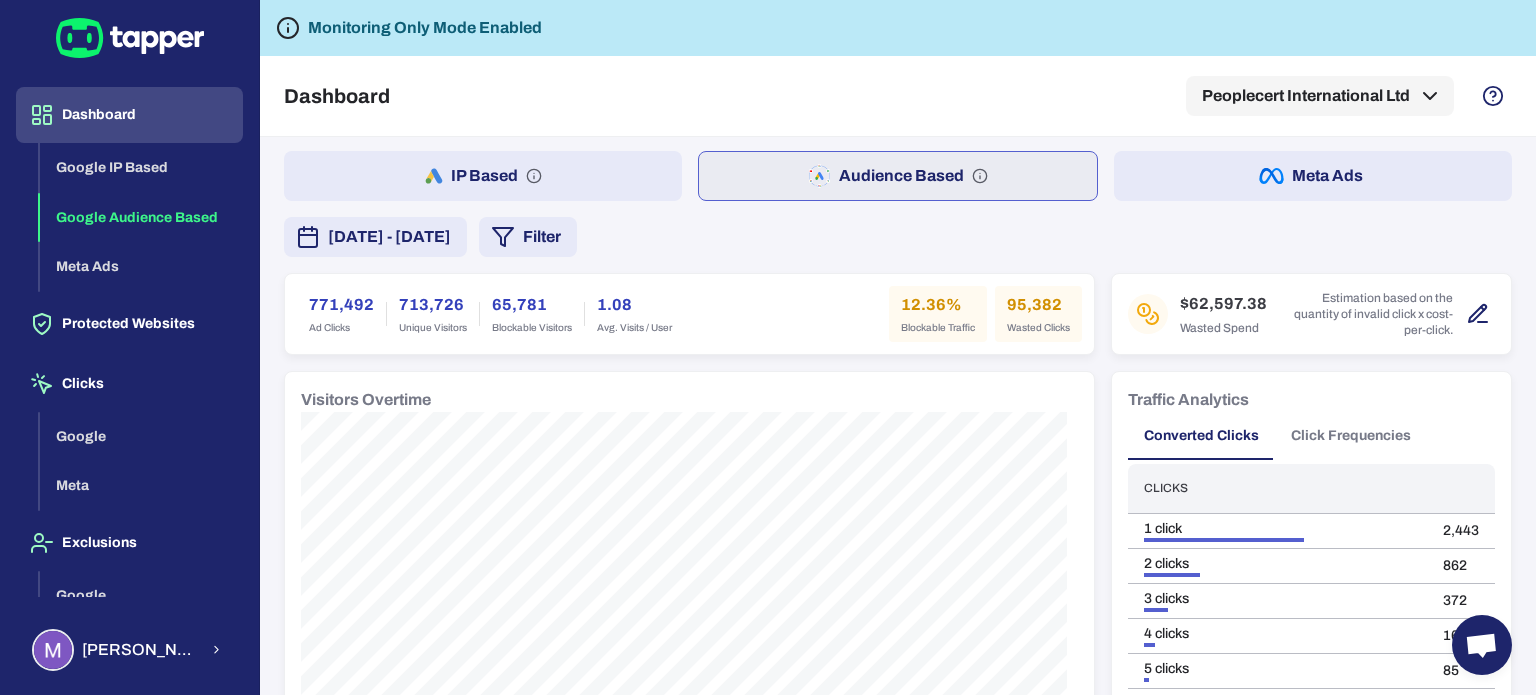 scroll, scrollTop: 0, scrollLeft: 0, axis: both 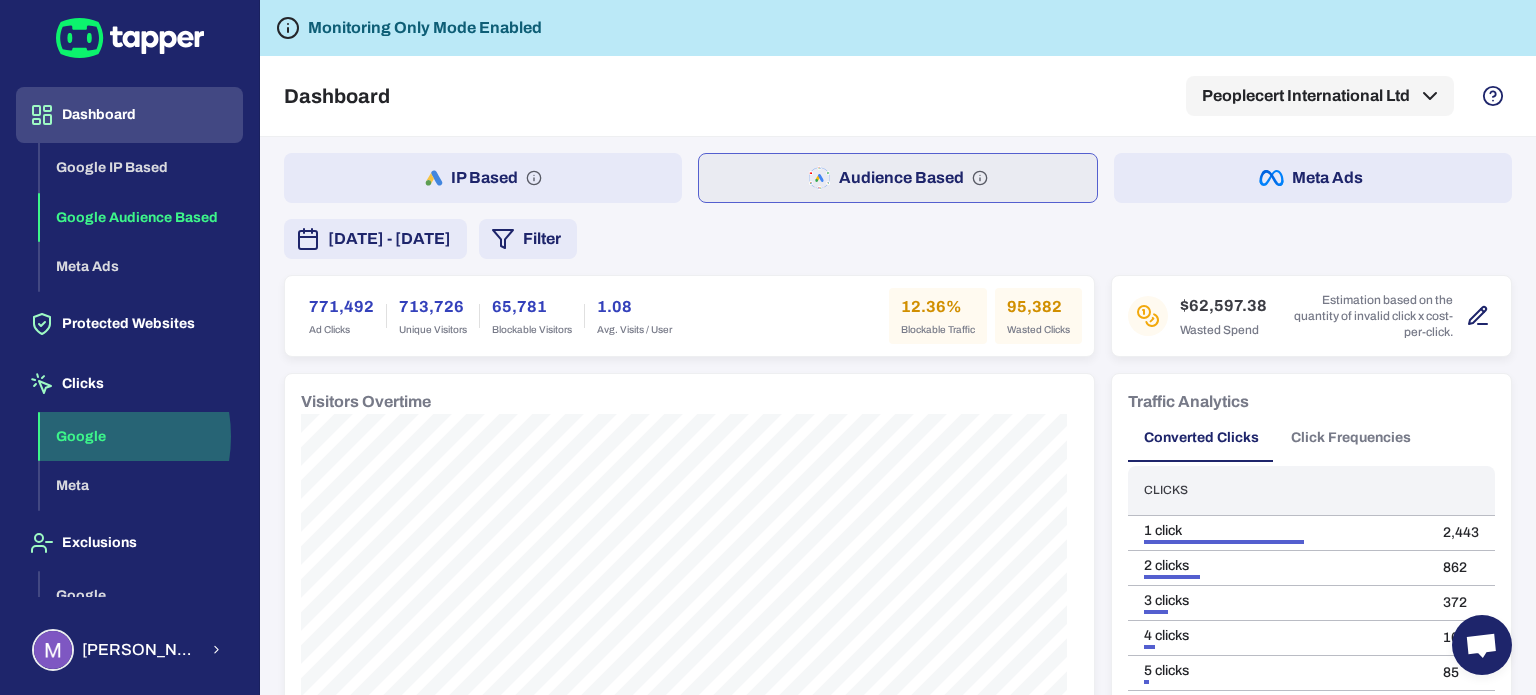 click on "Google" at bounding box center (141, 437) 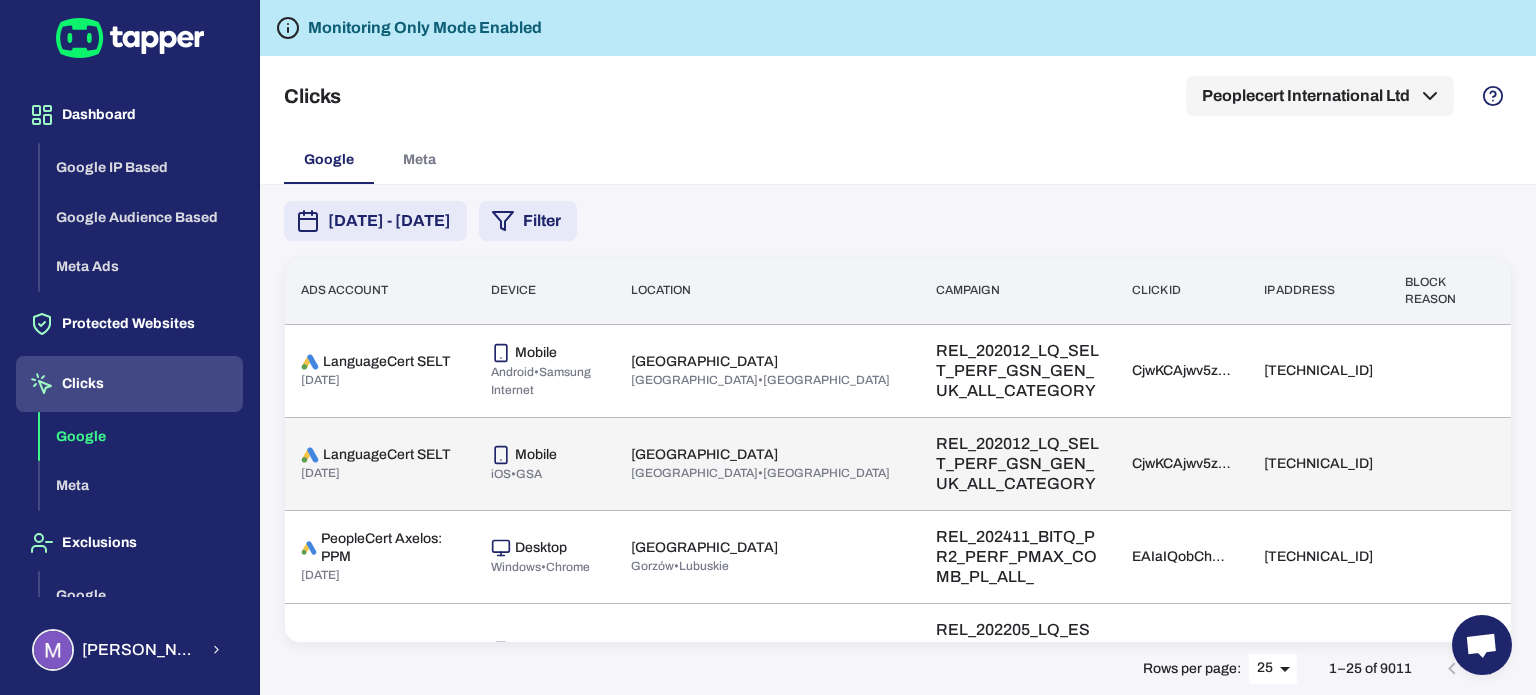 scroll, scrollTop: 0, scrollLeft: 0, axis: both 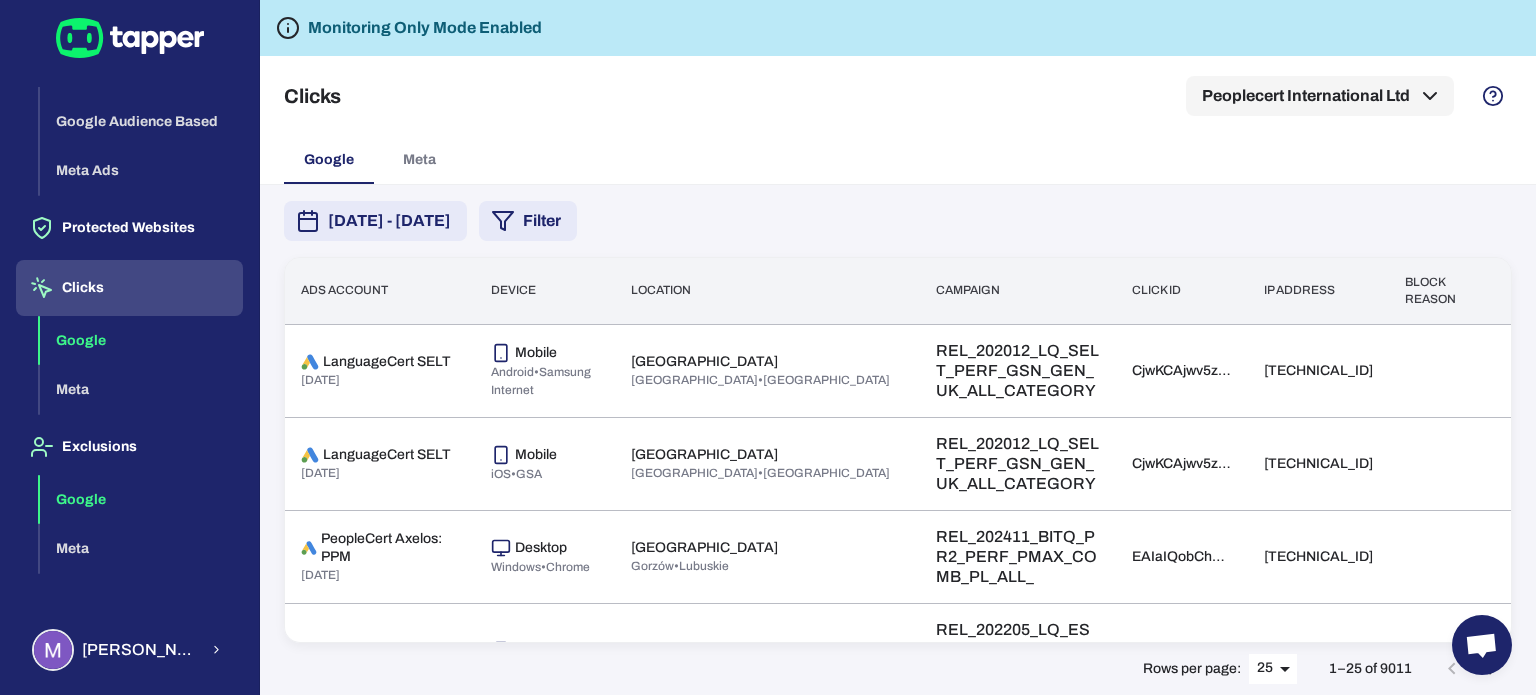 click on "Google" at bounding box center [141, 500] 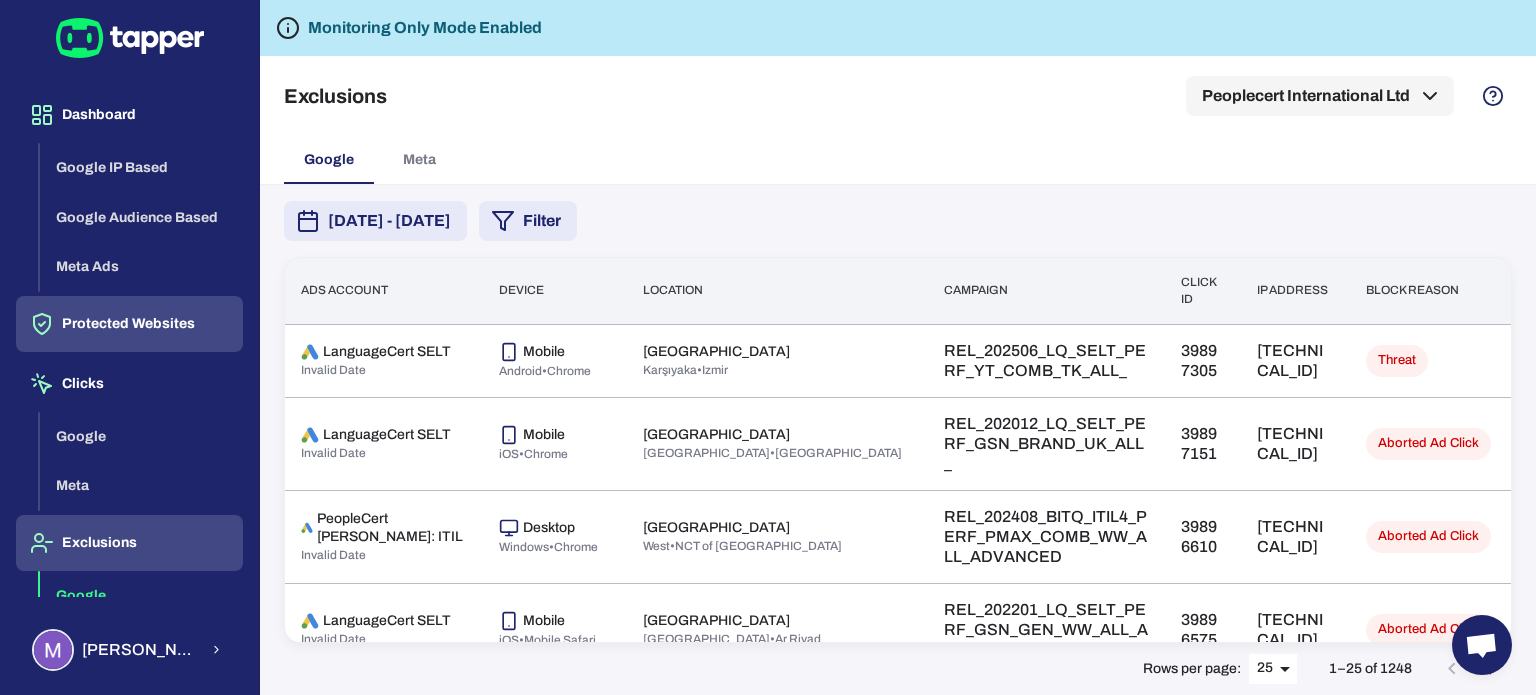 click on "Protected Websites" at bounding box center [129, 324] 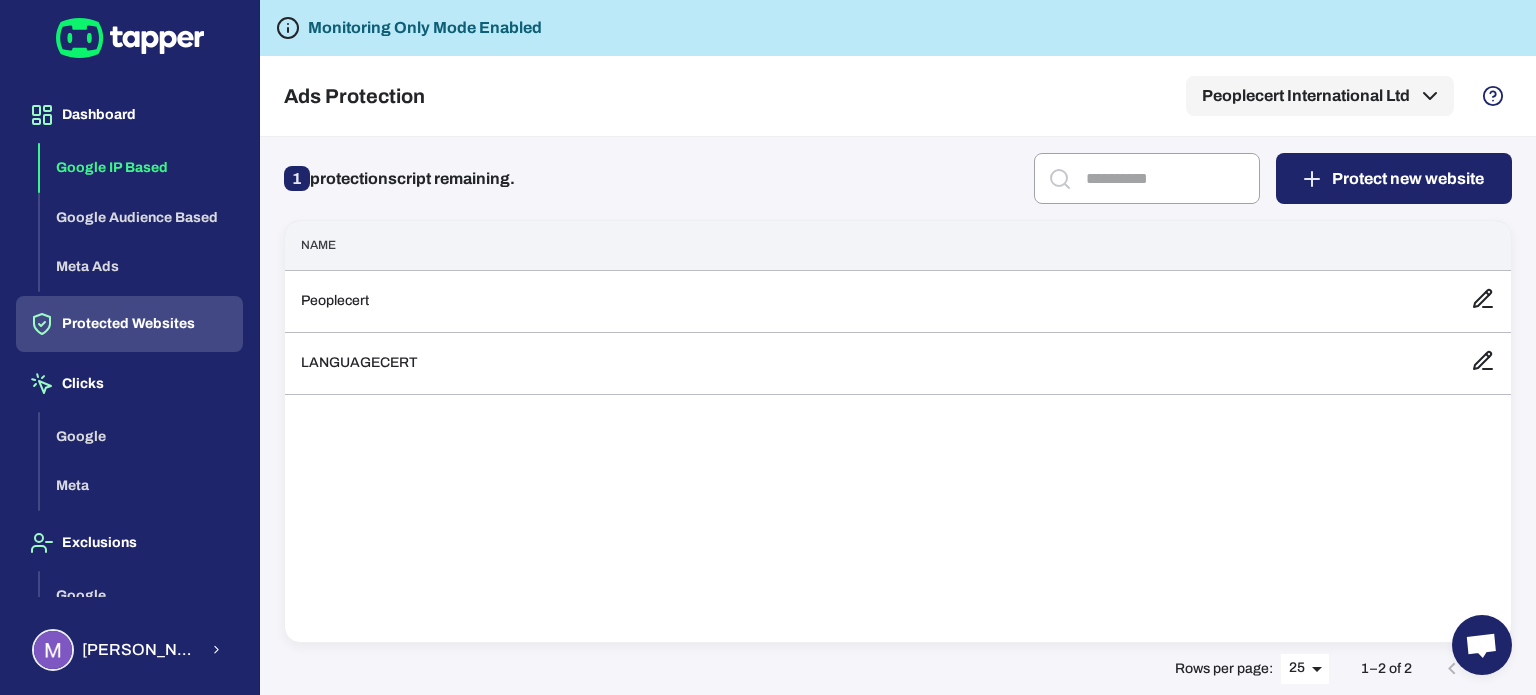 click on "Google IP Based" at bounding box center [141, 168] 